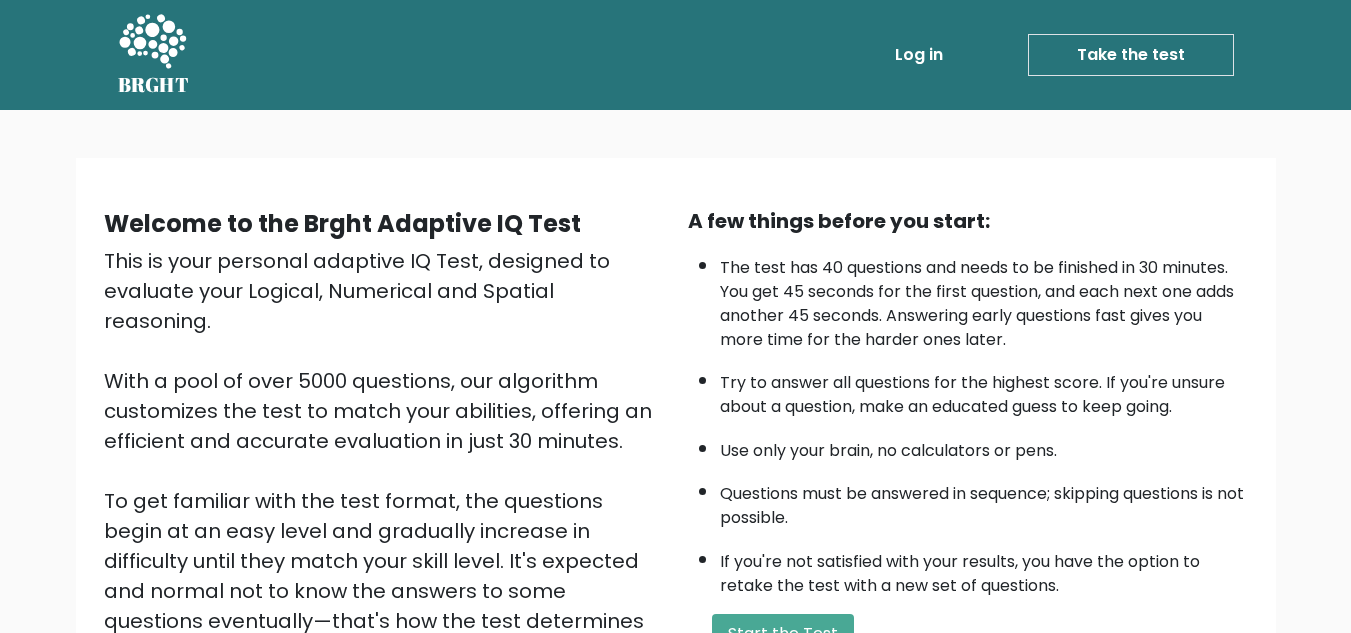 scroll, scrollTop: 283, scrollLeft: 0, axis: vertical 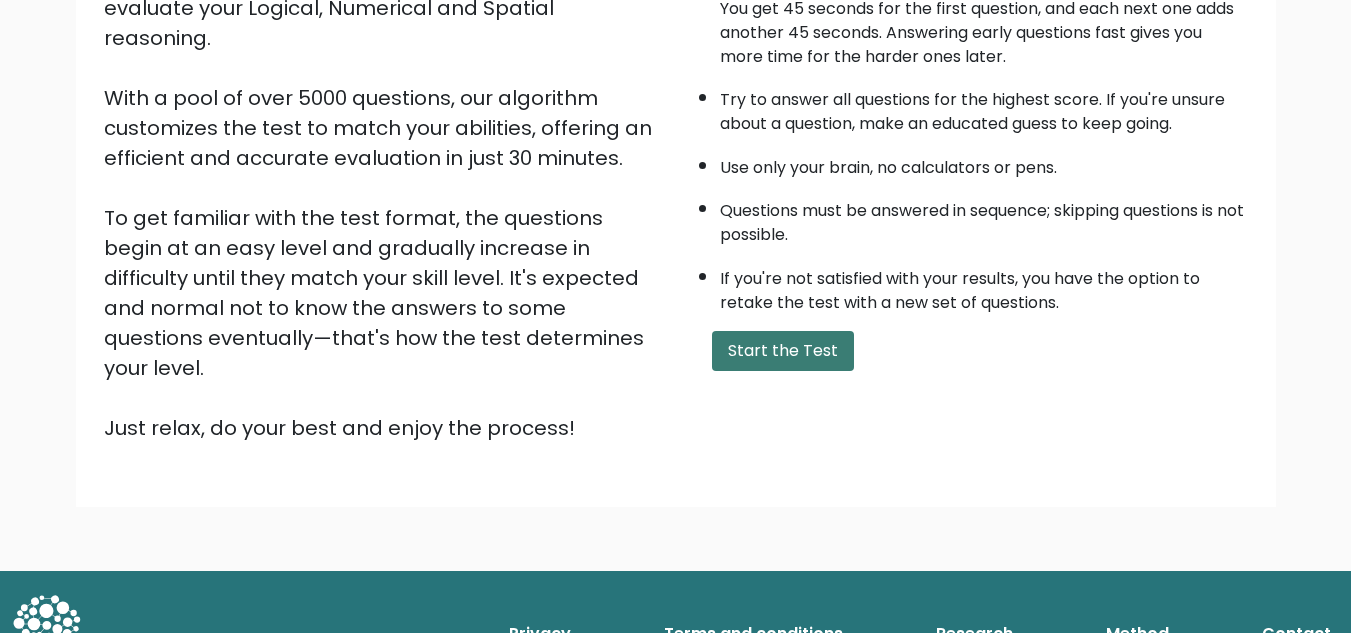 click on "Start the Test" at bounding box center (783, 351) 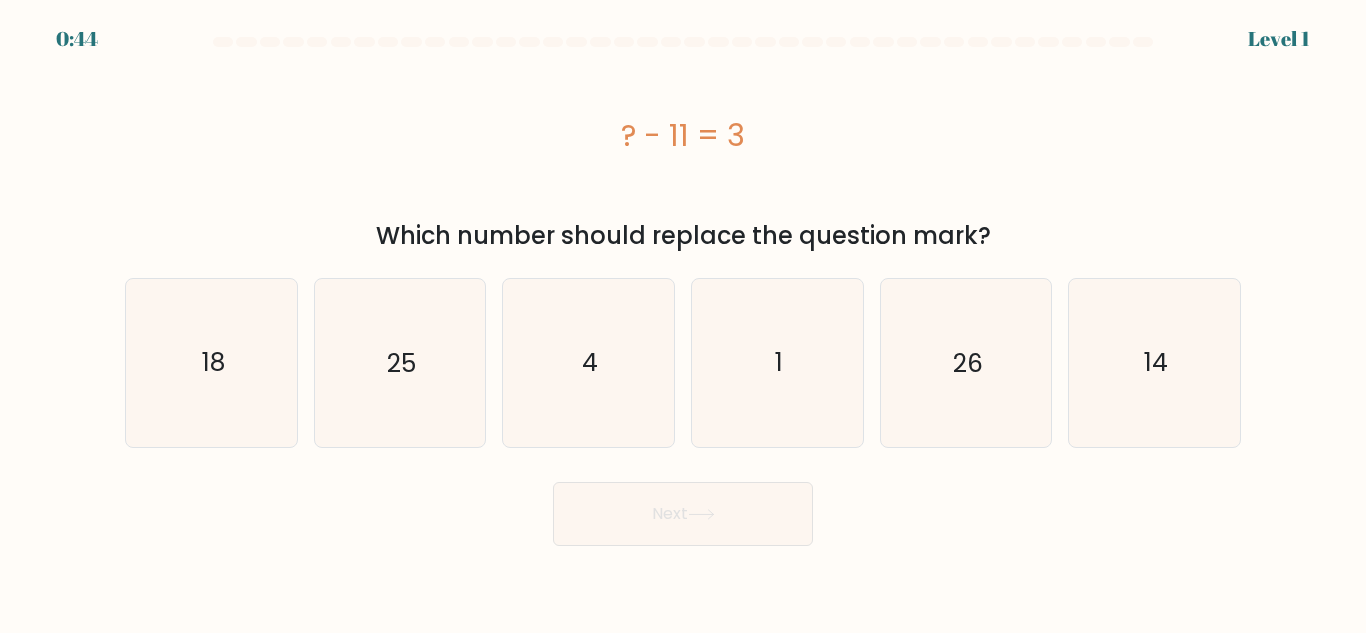 scroll, scrollTop: 0, scrollLeft: 0, axis: both 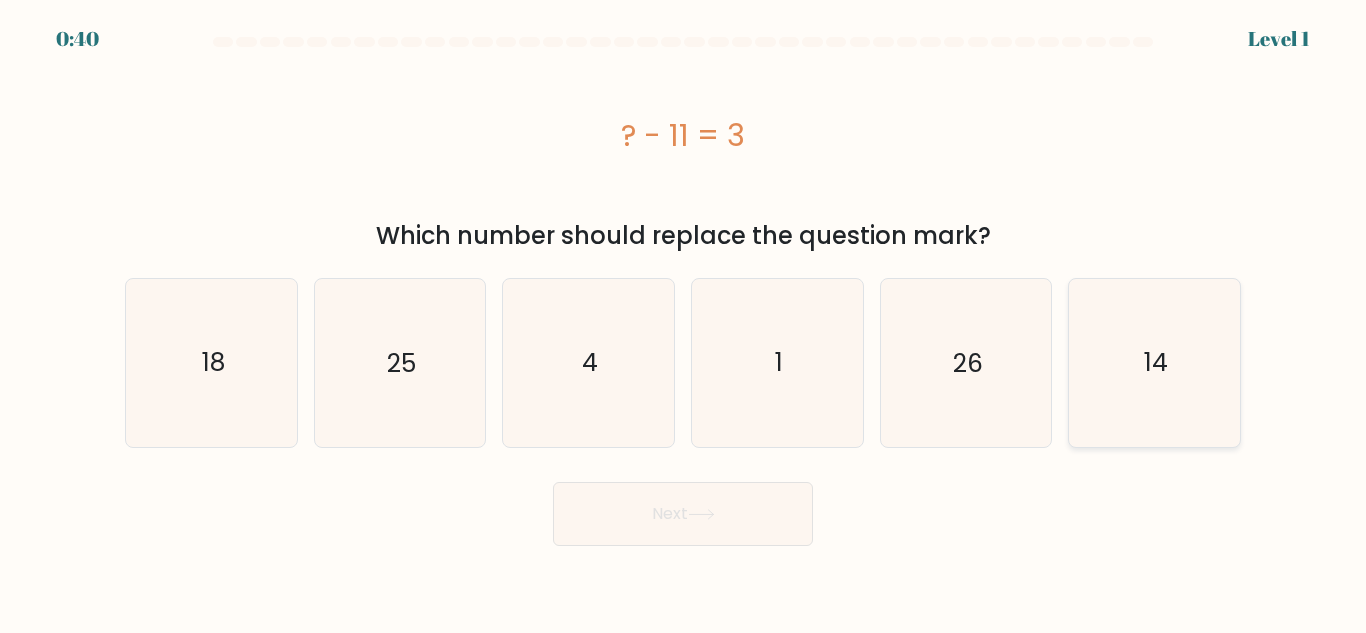 click on "14" 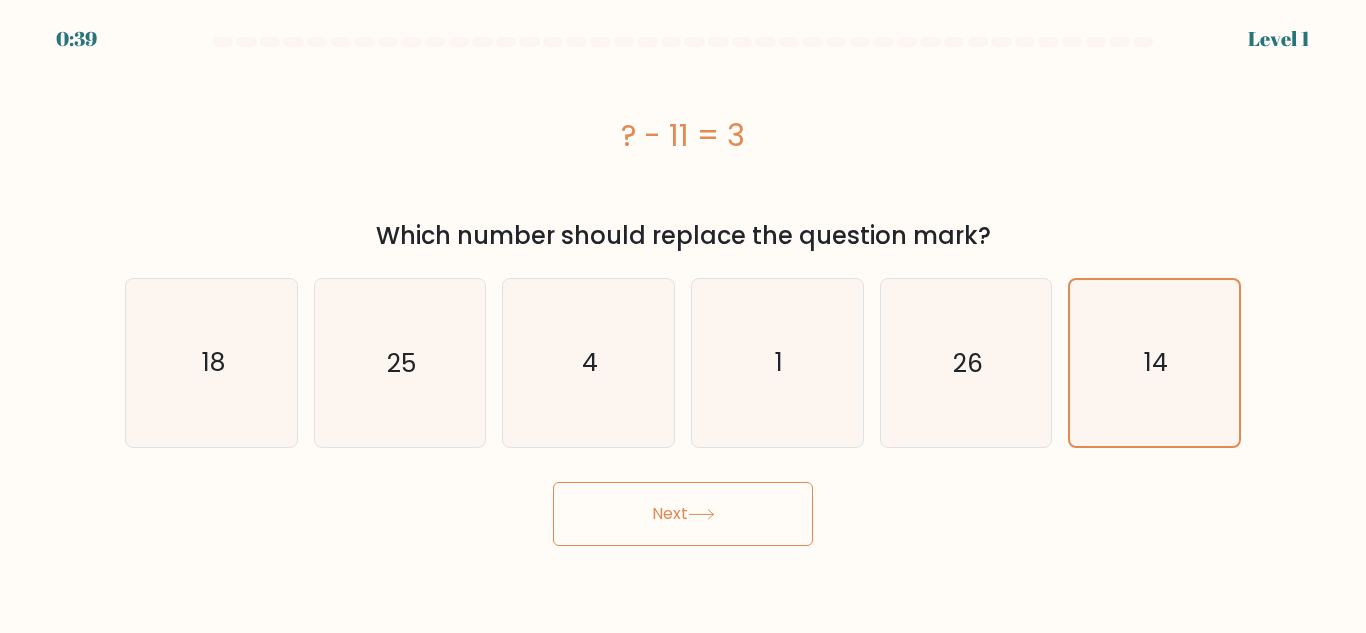 click on "Next" at bounding box center (683, 514) 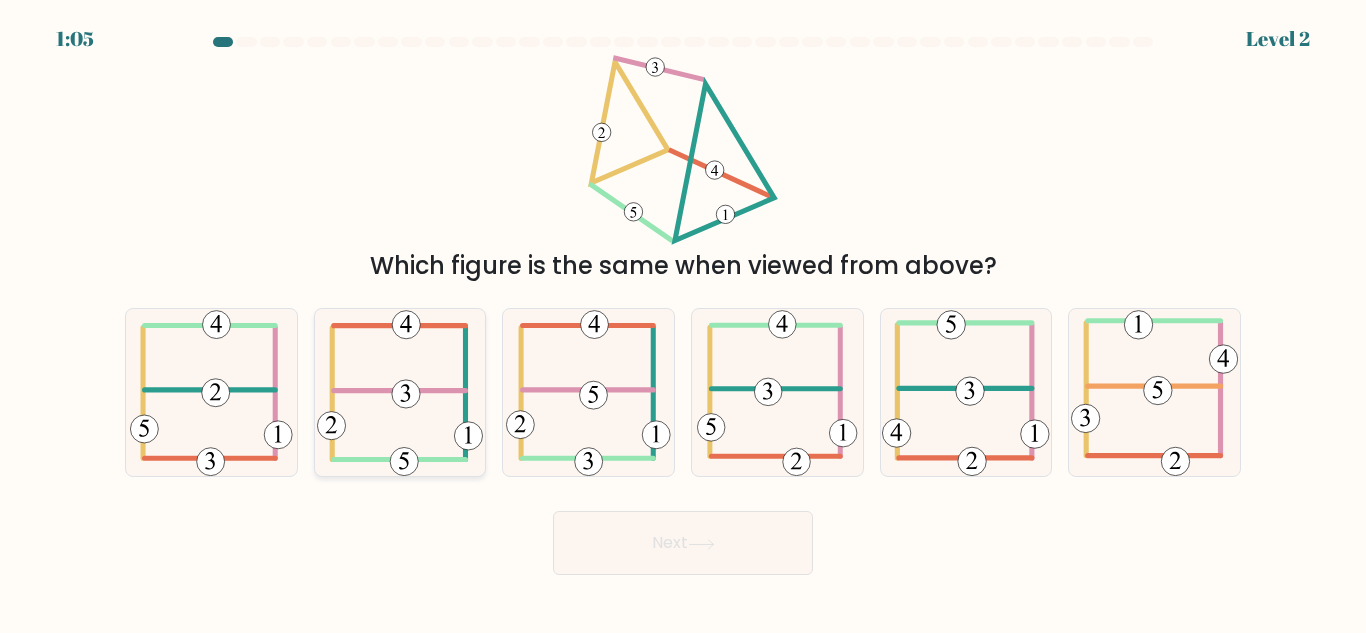 click 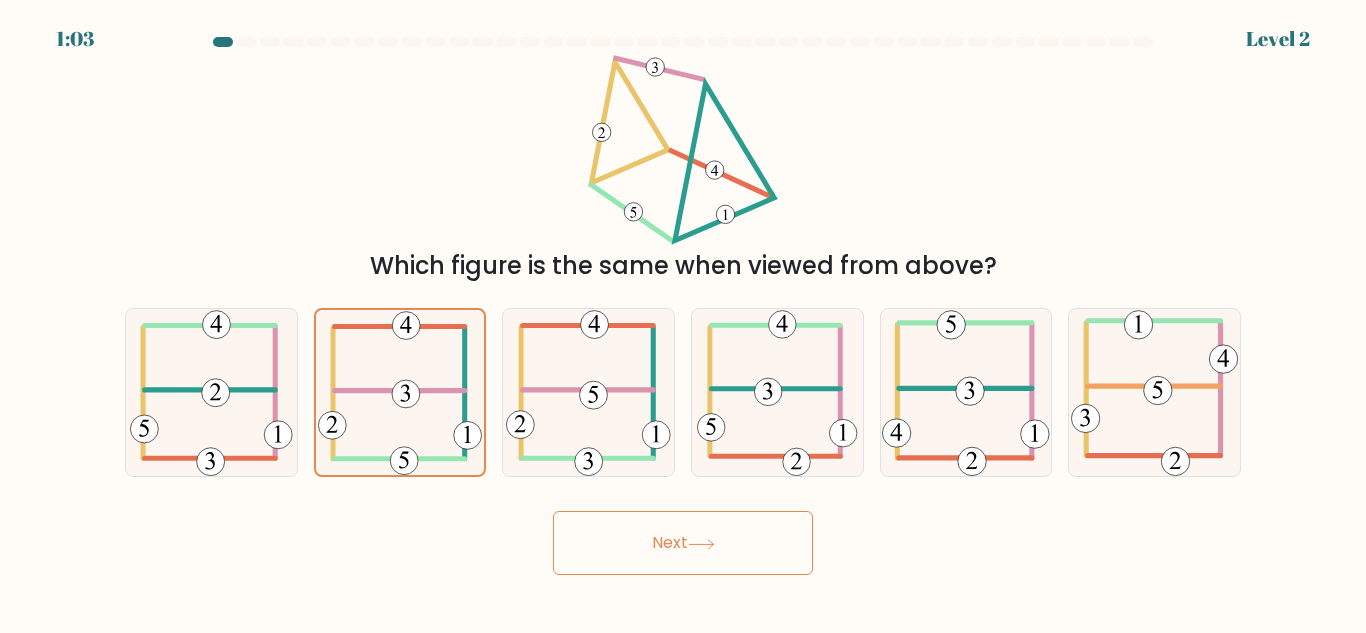 click on "Next" at bounding box center (683, 543) 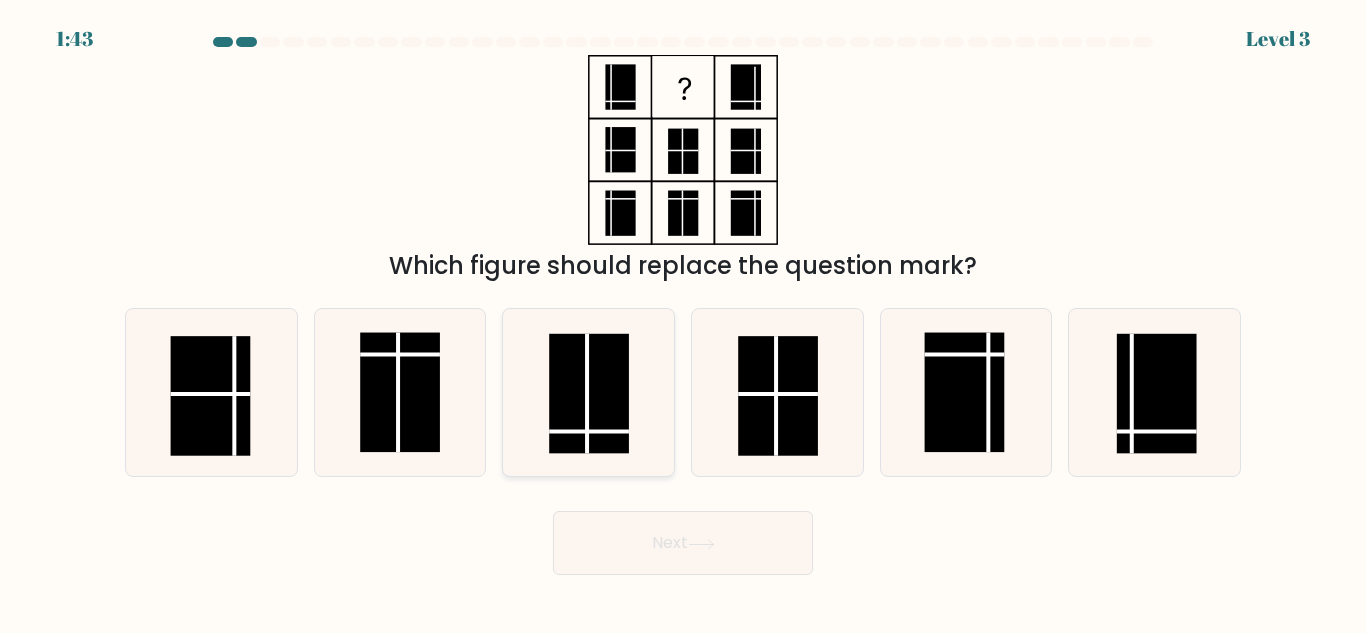 click 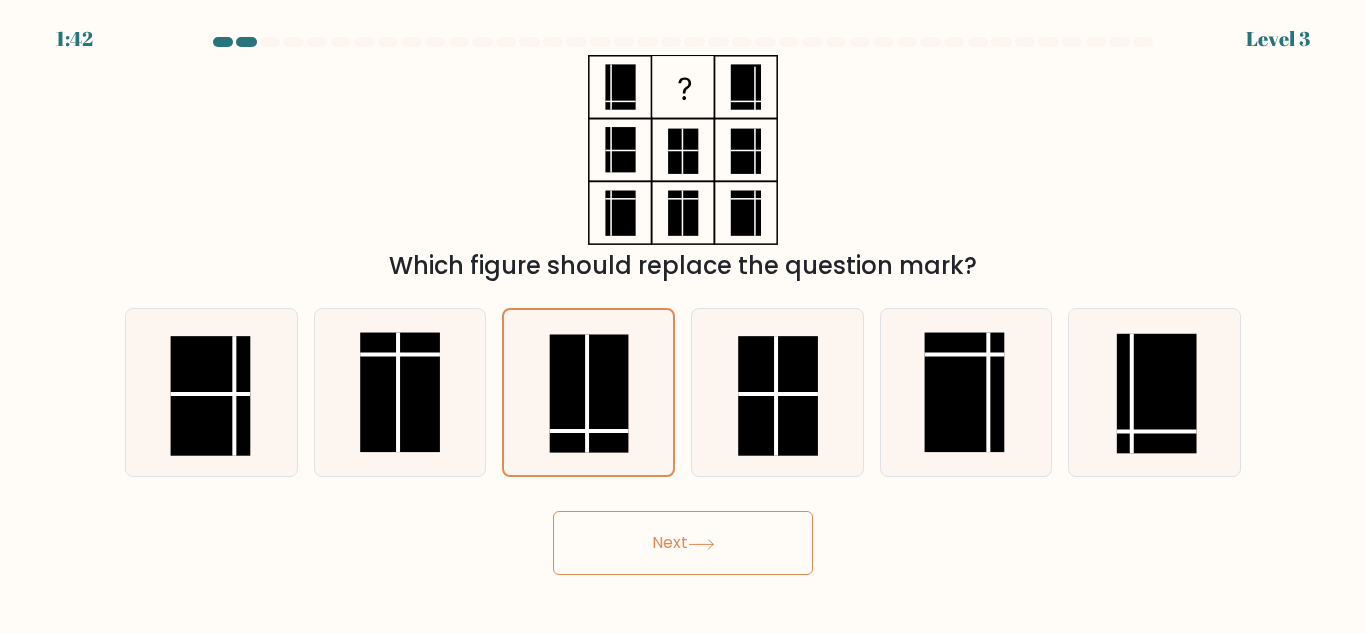 click on "Next" at bounding box center (683, 543) 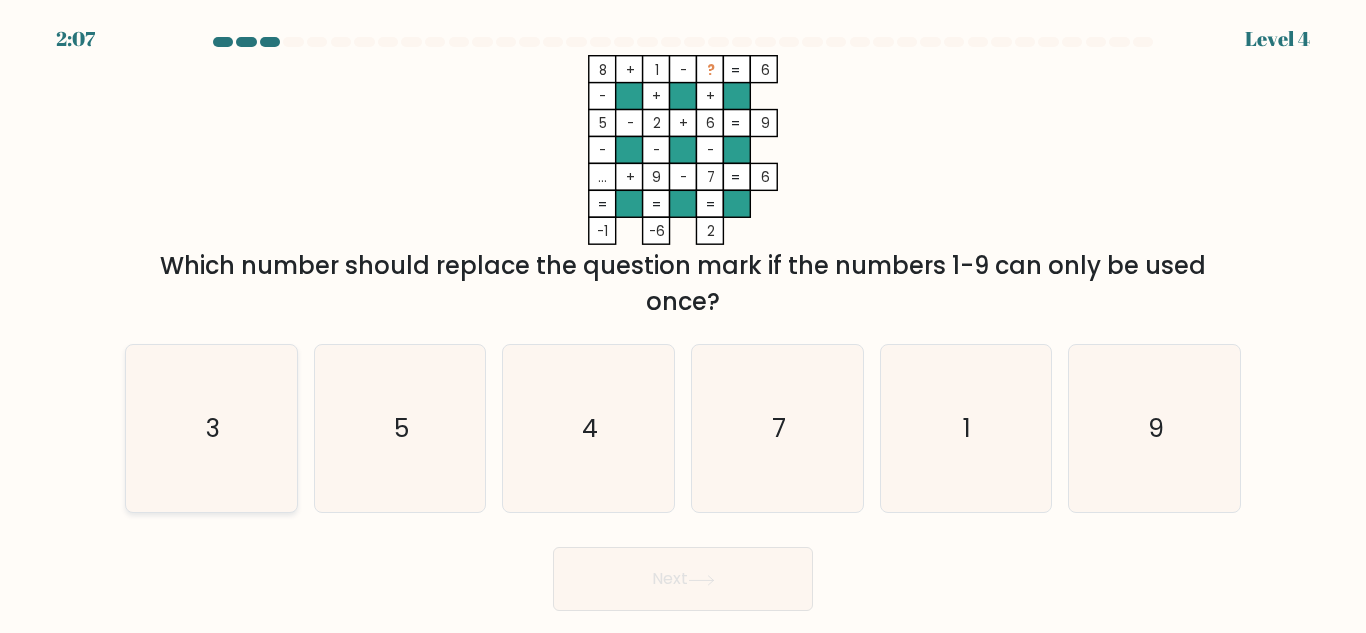 click on "3" 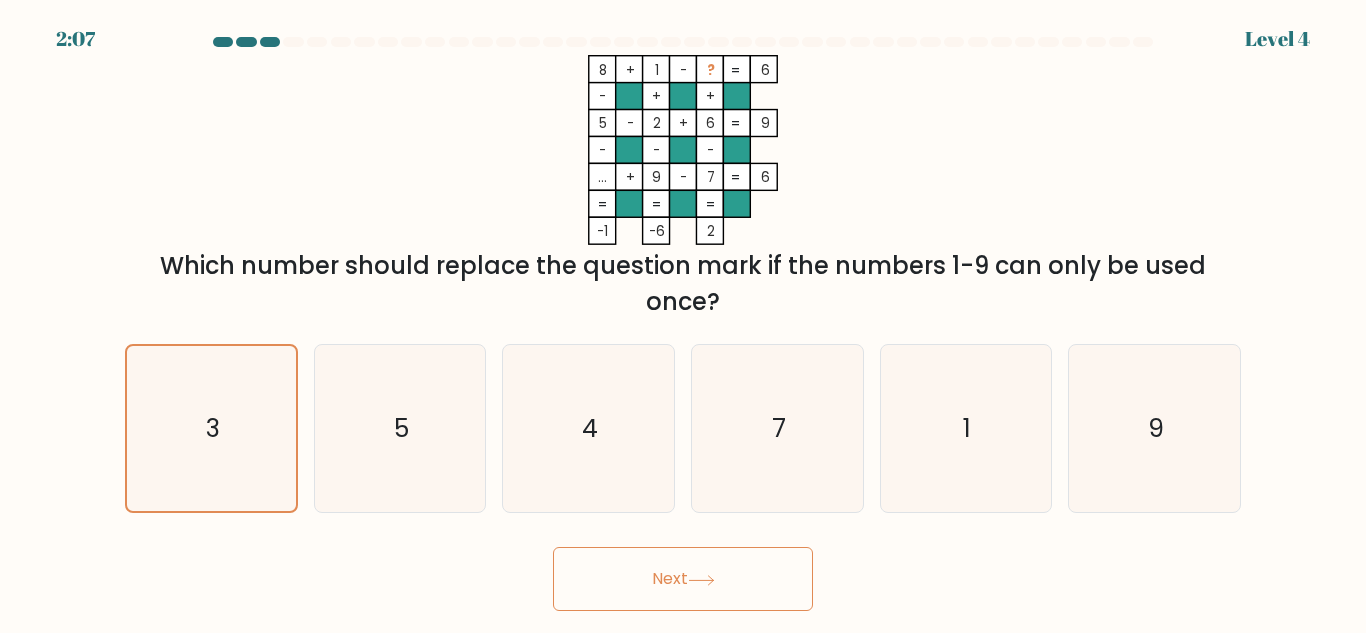 click on "Next" at bounding box center (683, 579) 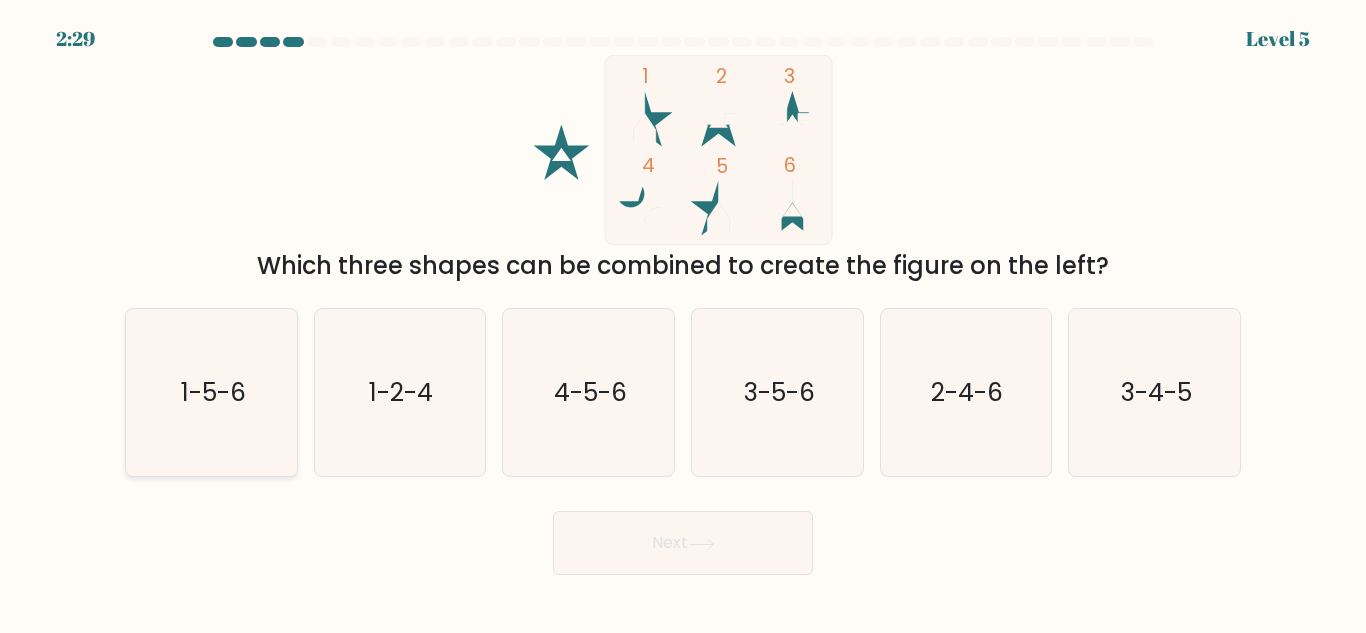 click on "1-5-6" 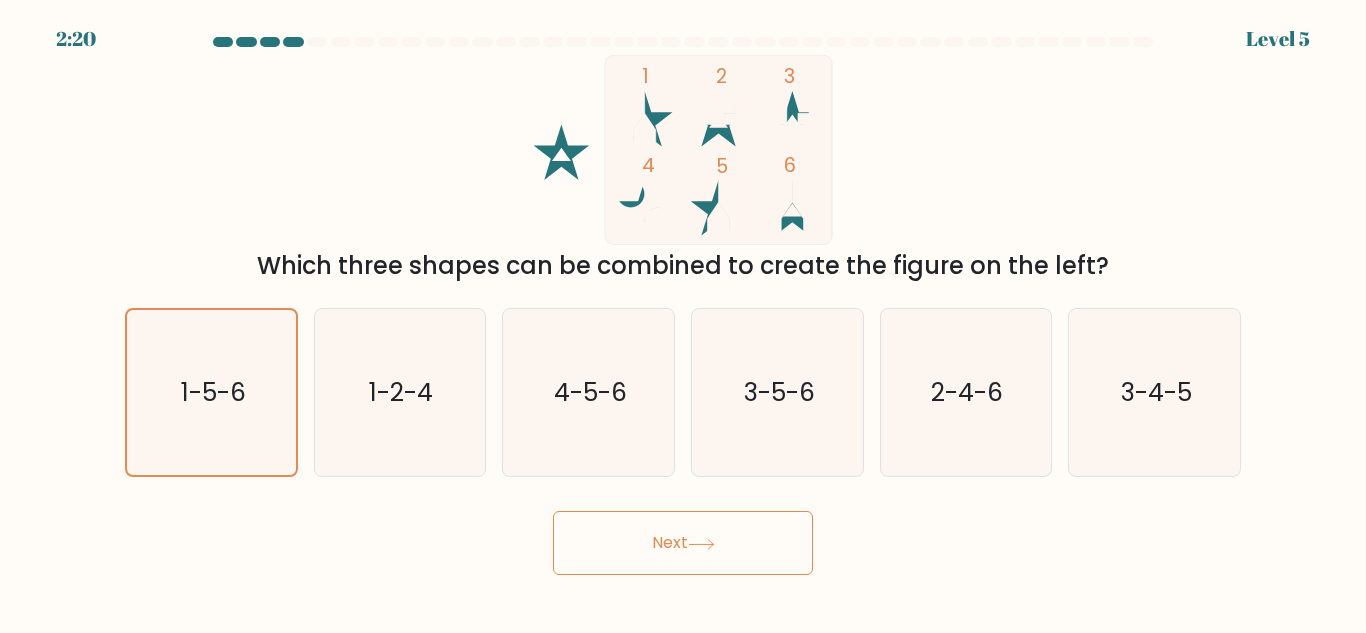 click on "Next" at bounding box center (683, 543) 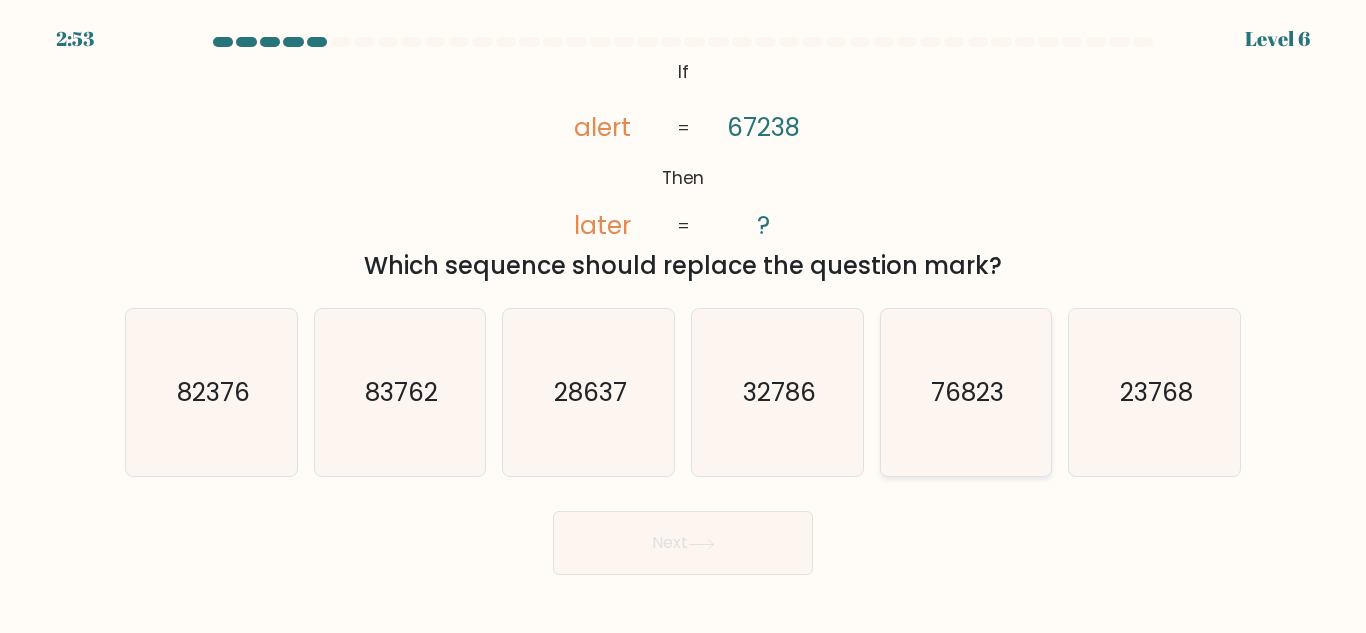 click on "76823" 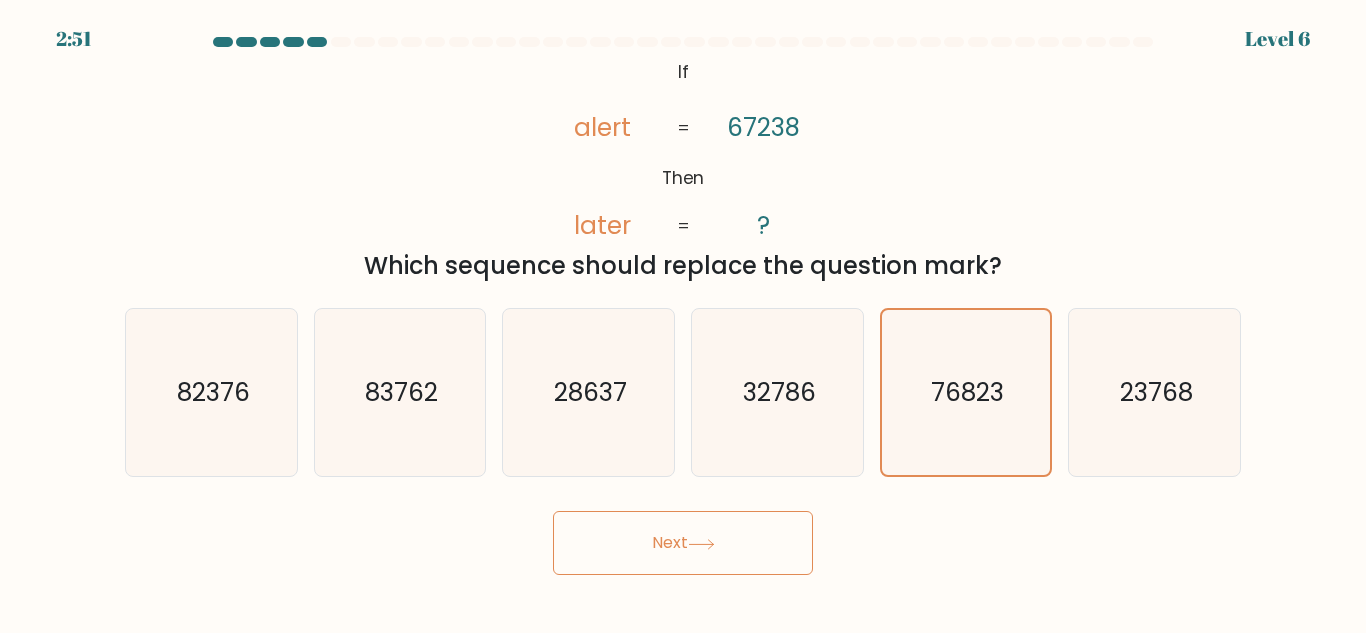 click on "Next" at bounding box center (683, 543) 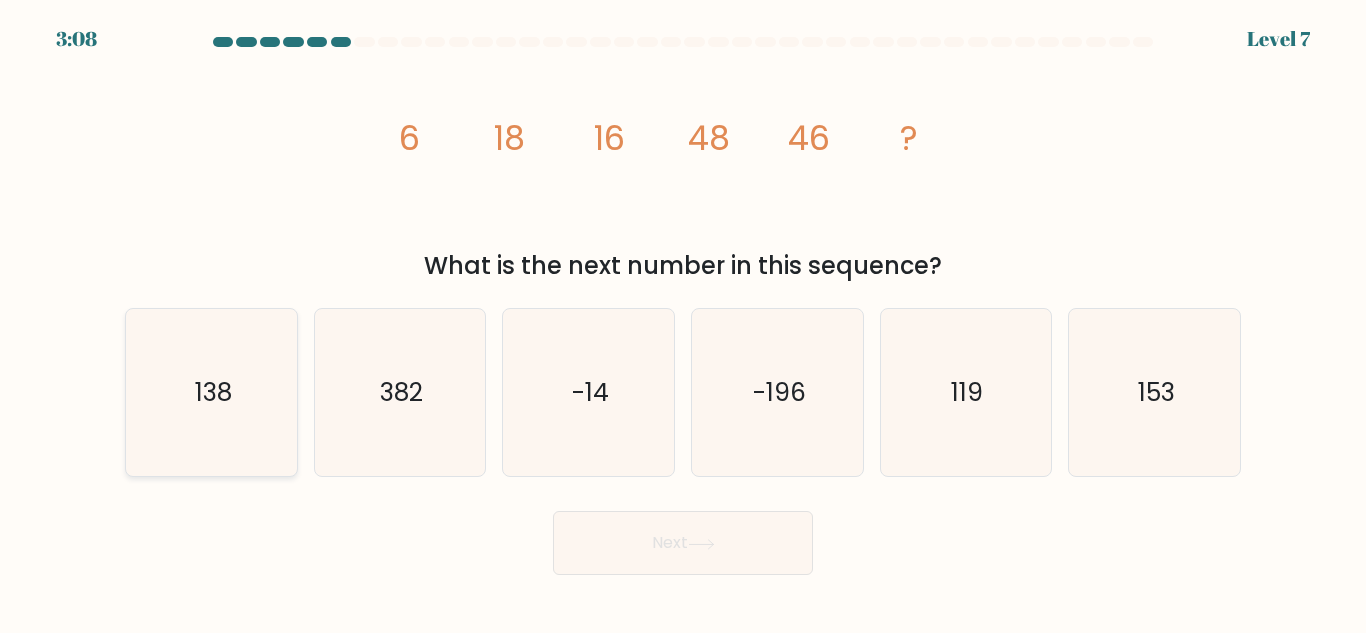 click on "138" 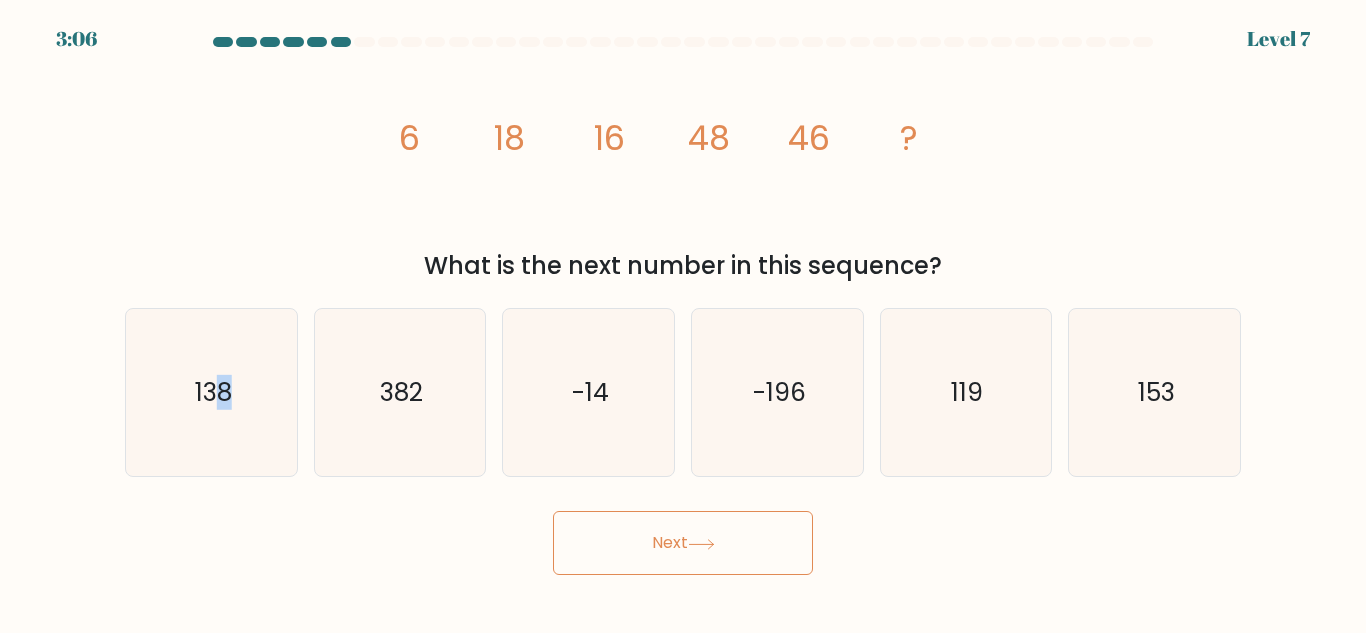 click on "Next" at bounding box center [683, 543] 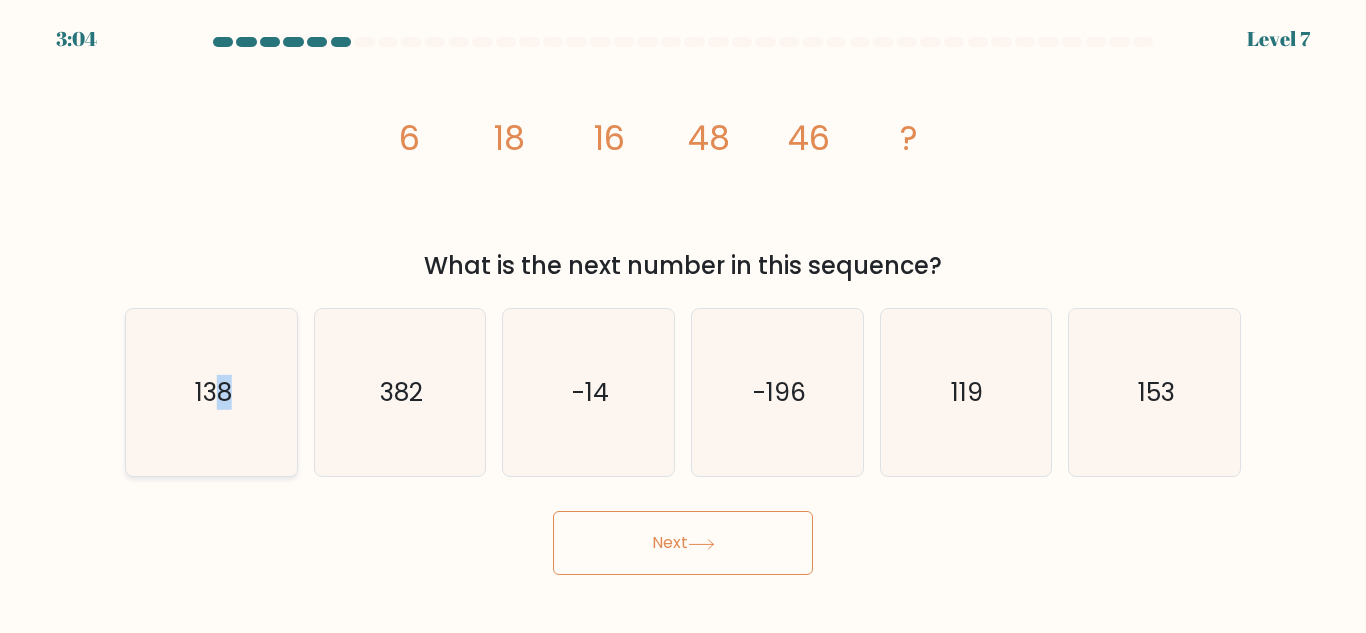 click on "138" 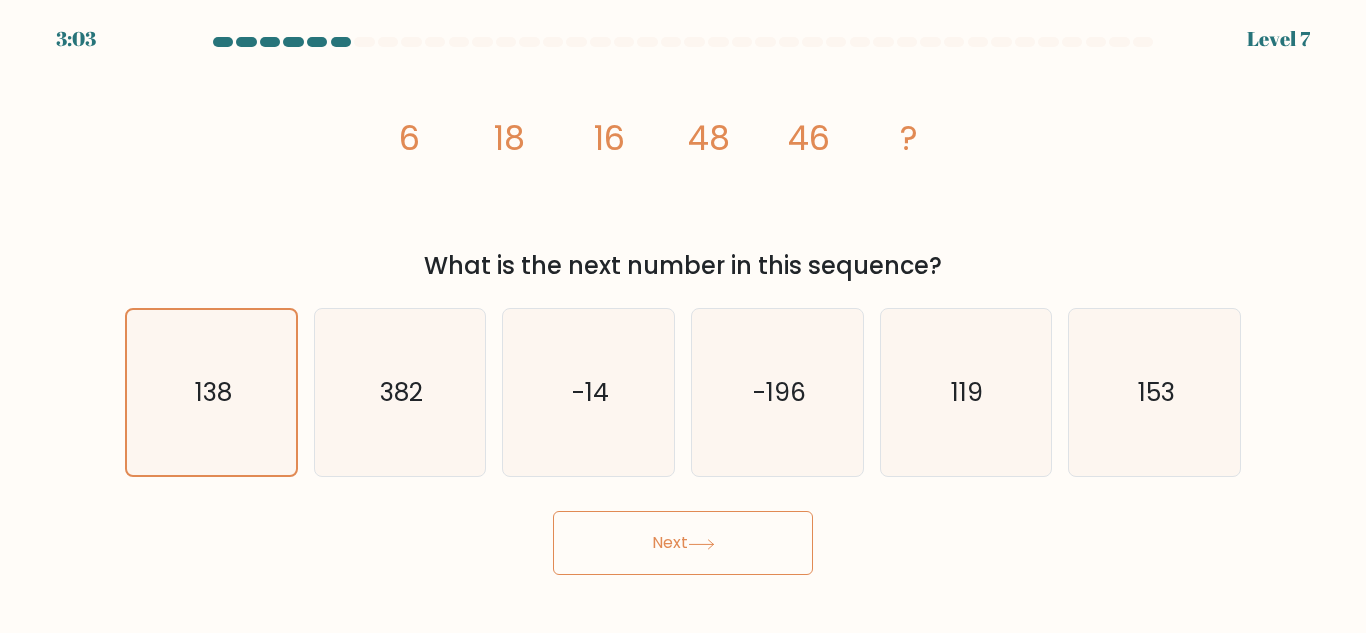 click on "Next" at bounding box center [683, 543] 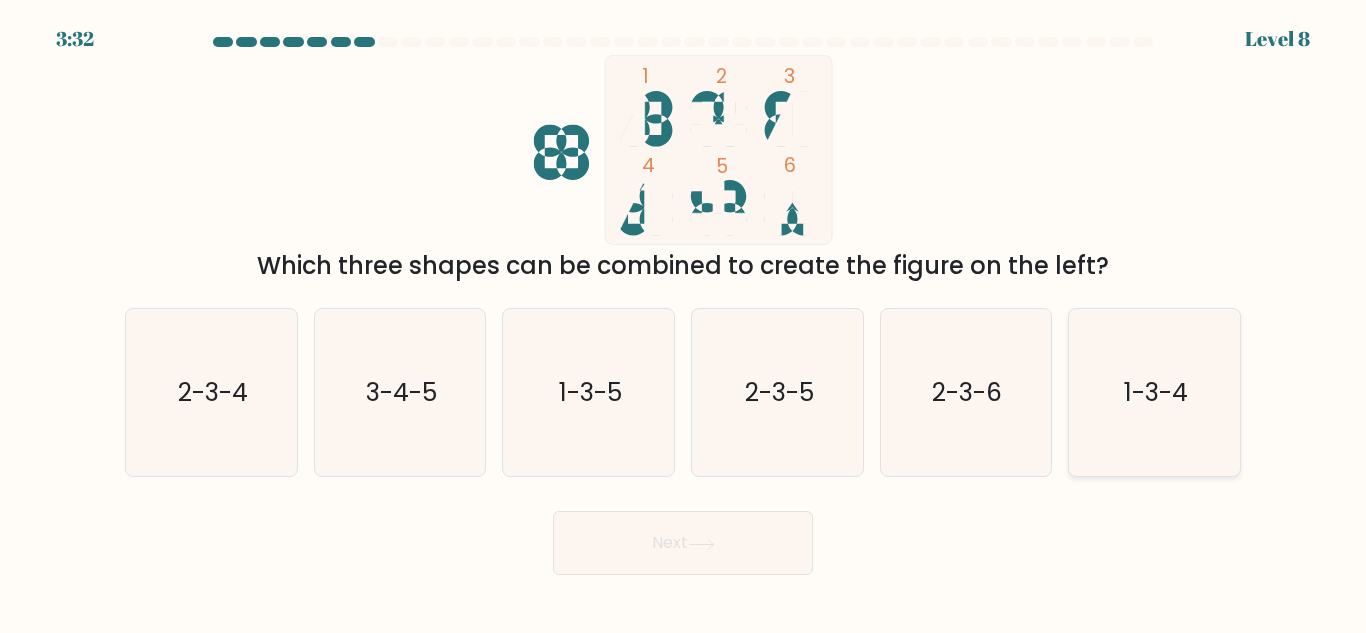 click on "1-3-4" 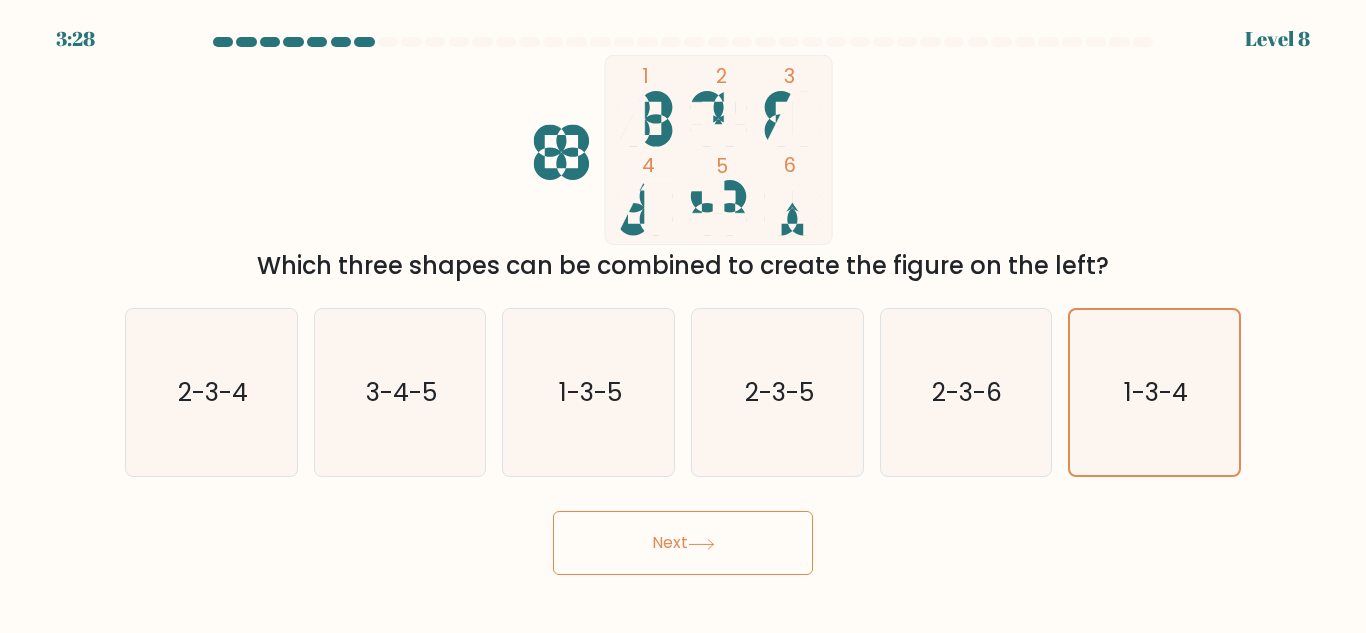 click on "Next" at bounding box center [683, 543] 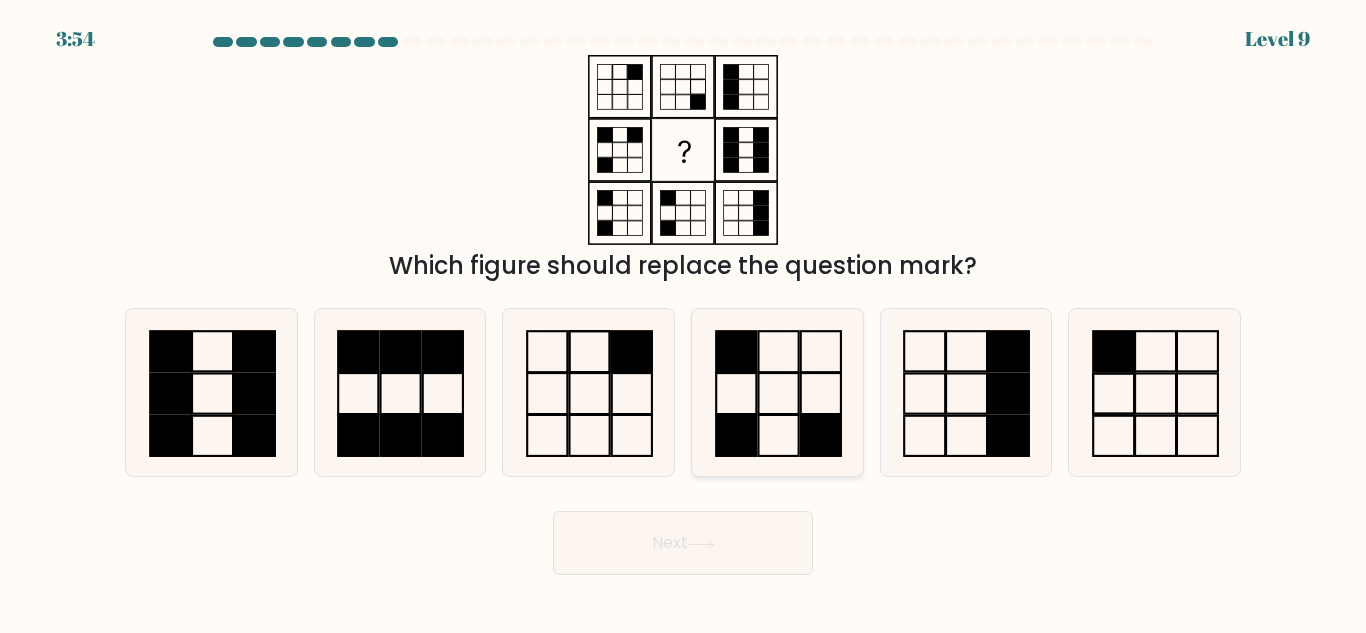 click 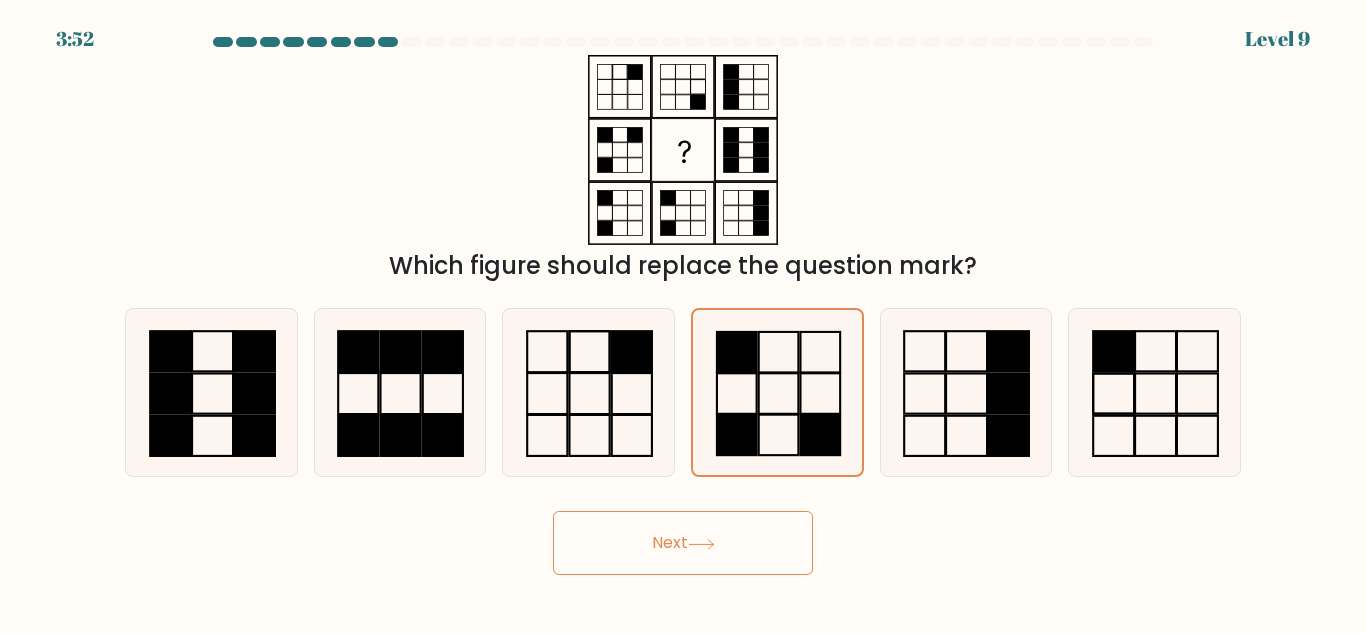 click on "Next" at bounding box center (683, 543) 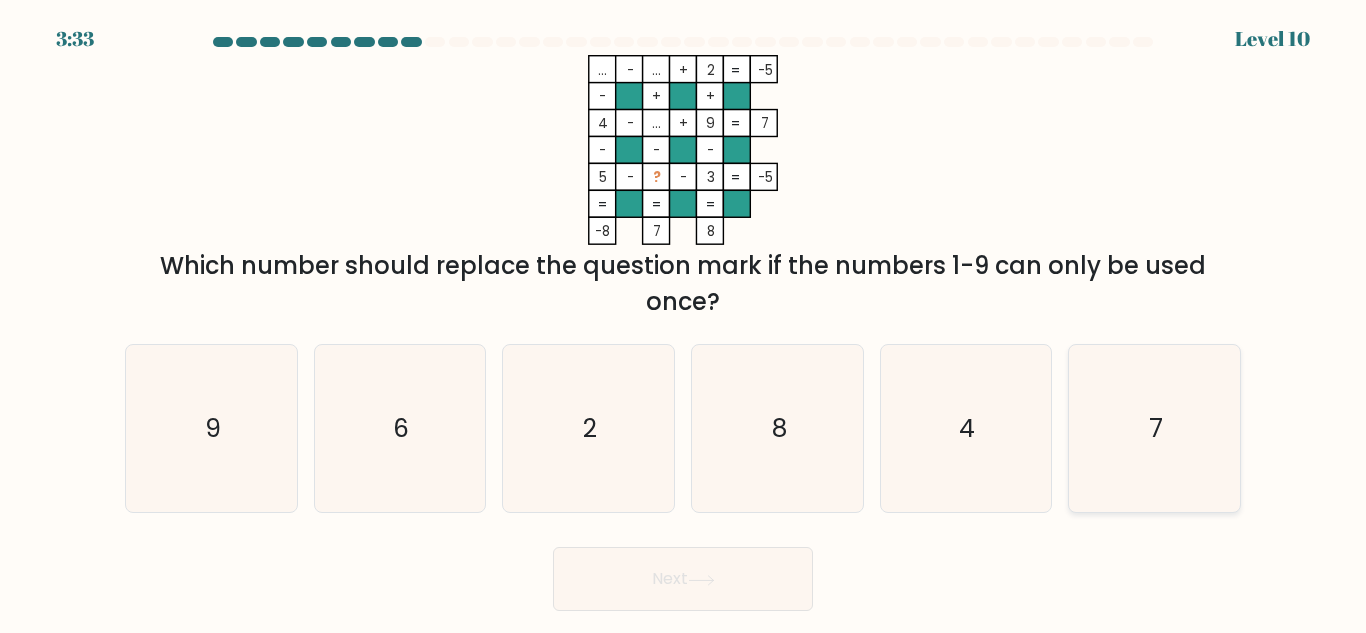 drag, startPoint x: 1113, startPoint y: 434, endPoint x: 1128, endPoint y: 434, distance: 15 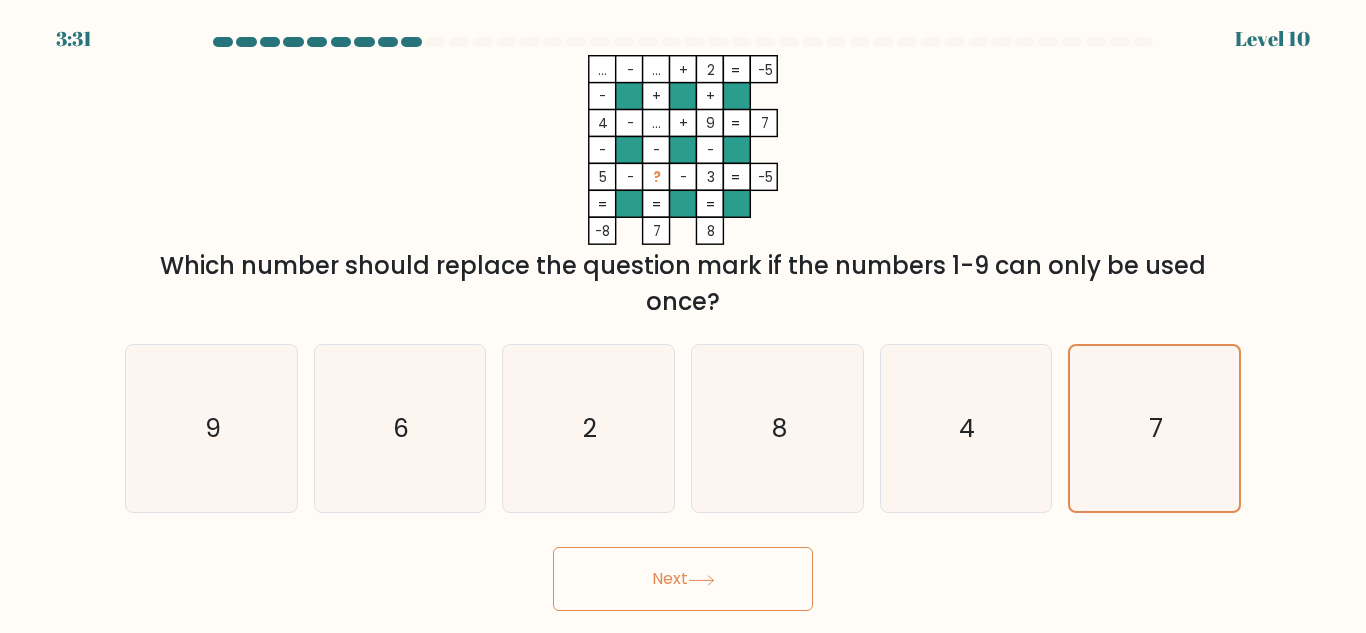 click on "Next" at bounding box center [683, 579] 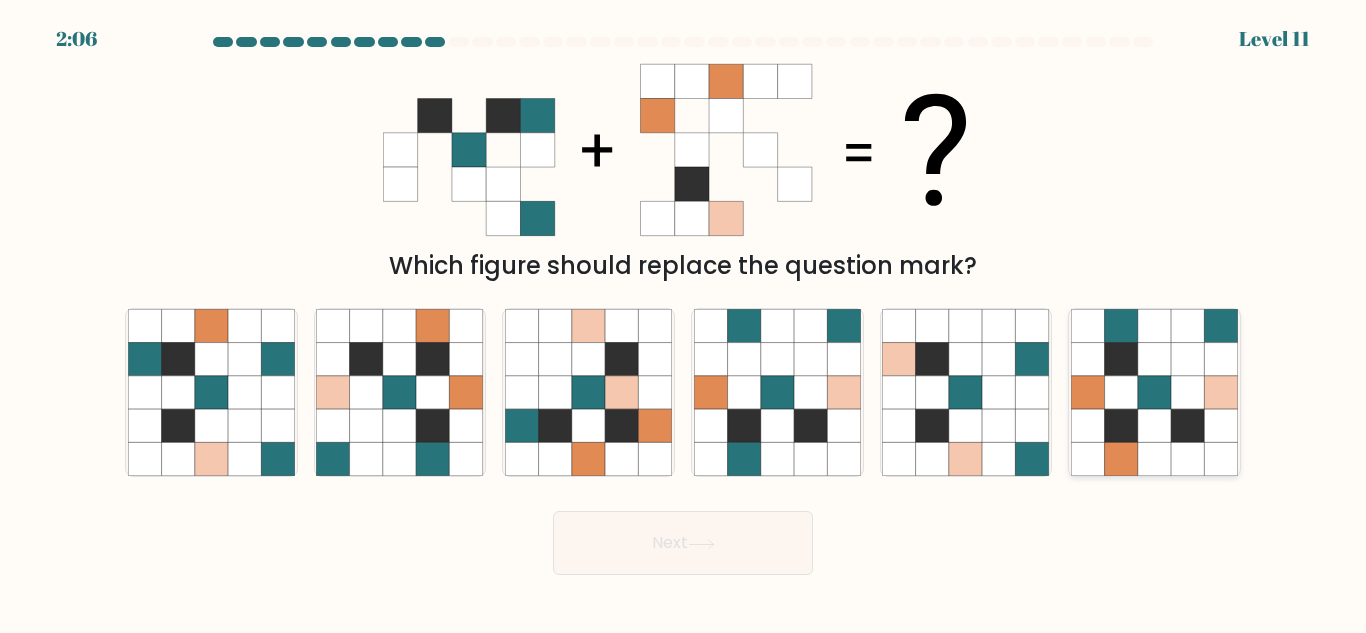 click 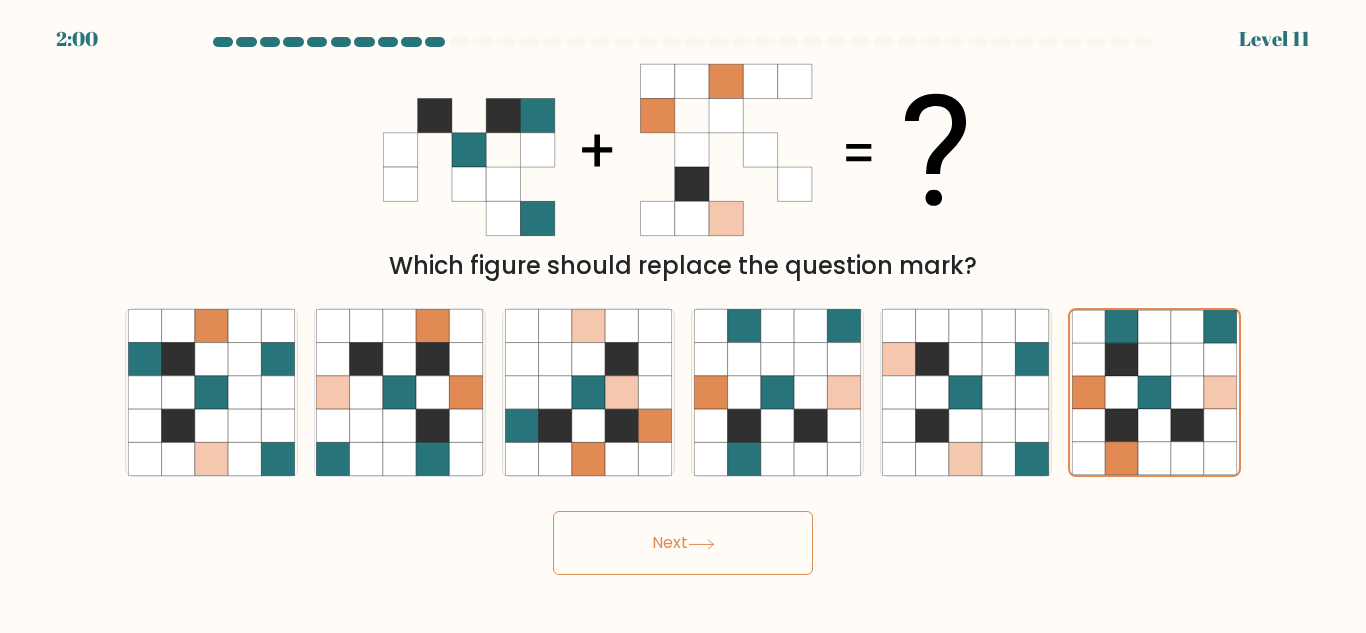 click on "Next" at bounding box center [683, 543] 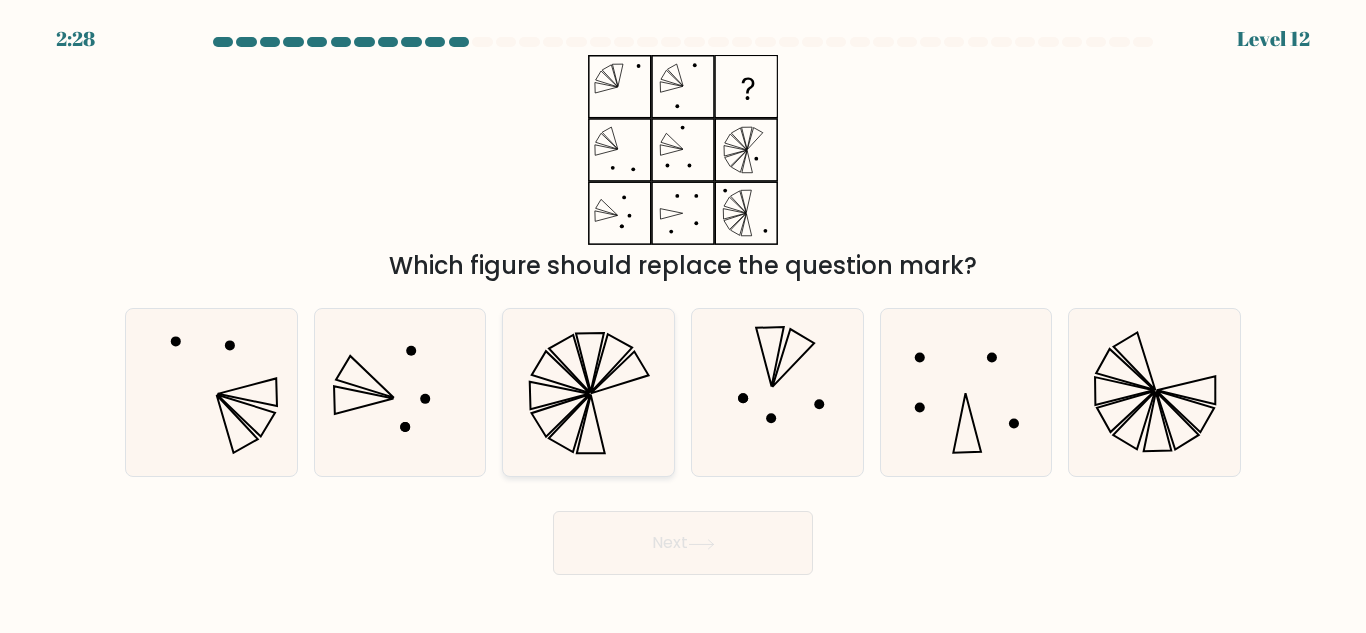 click 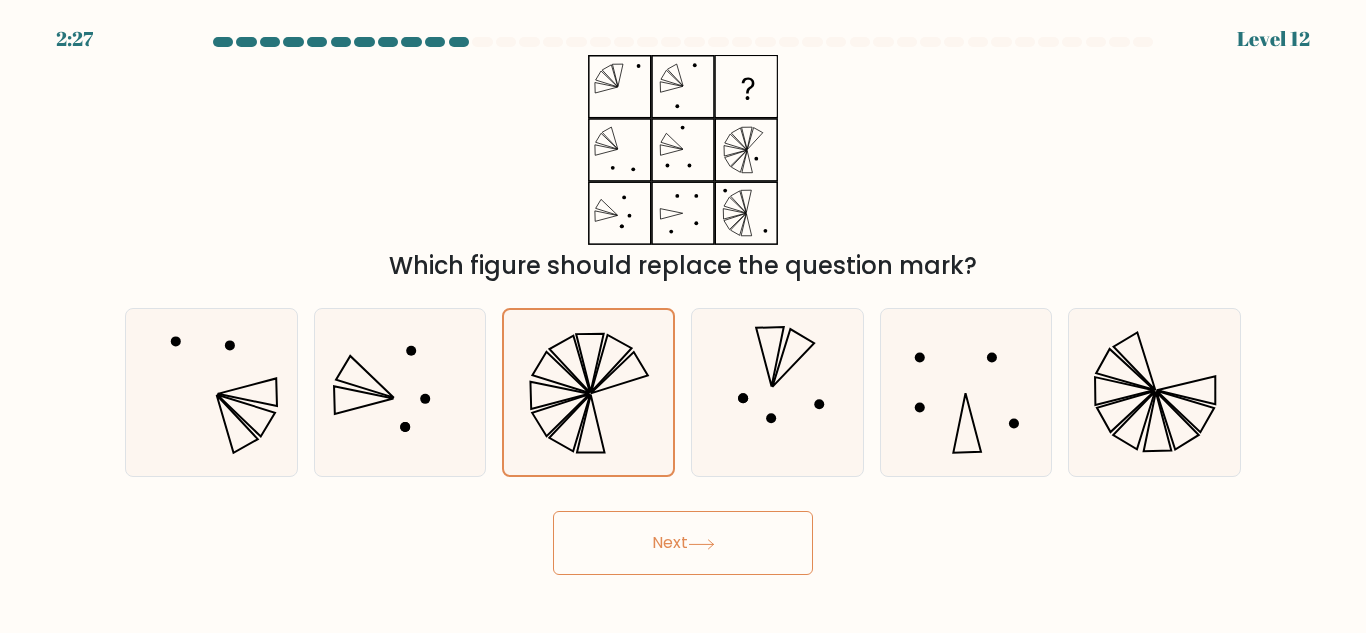 click on "Next" at bounding box center [683, 543] 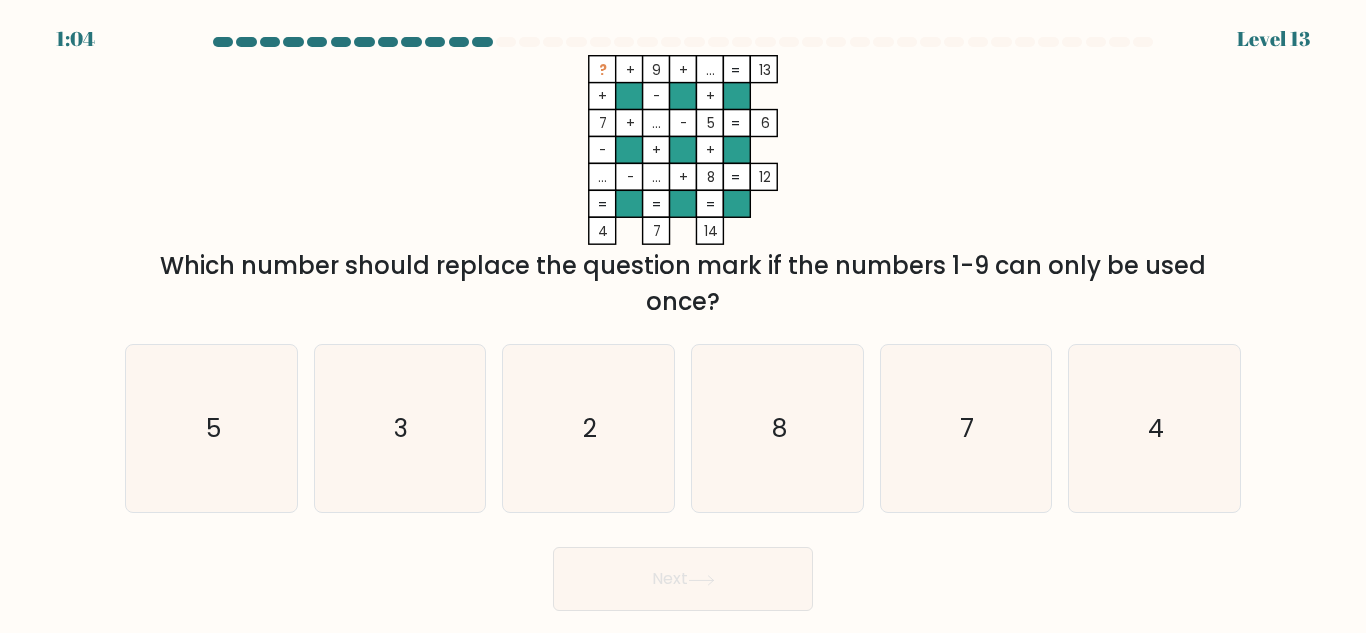 click at bounding box center (683, 324) 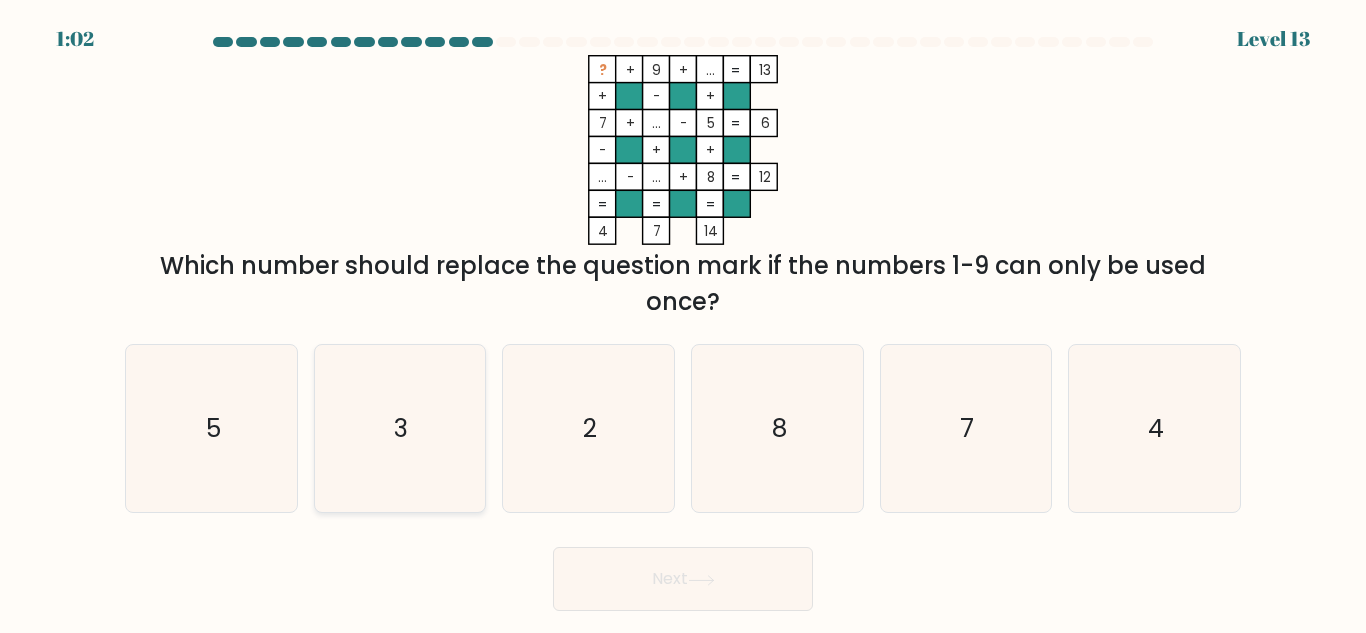 click on "3" 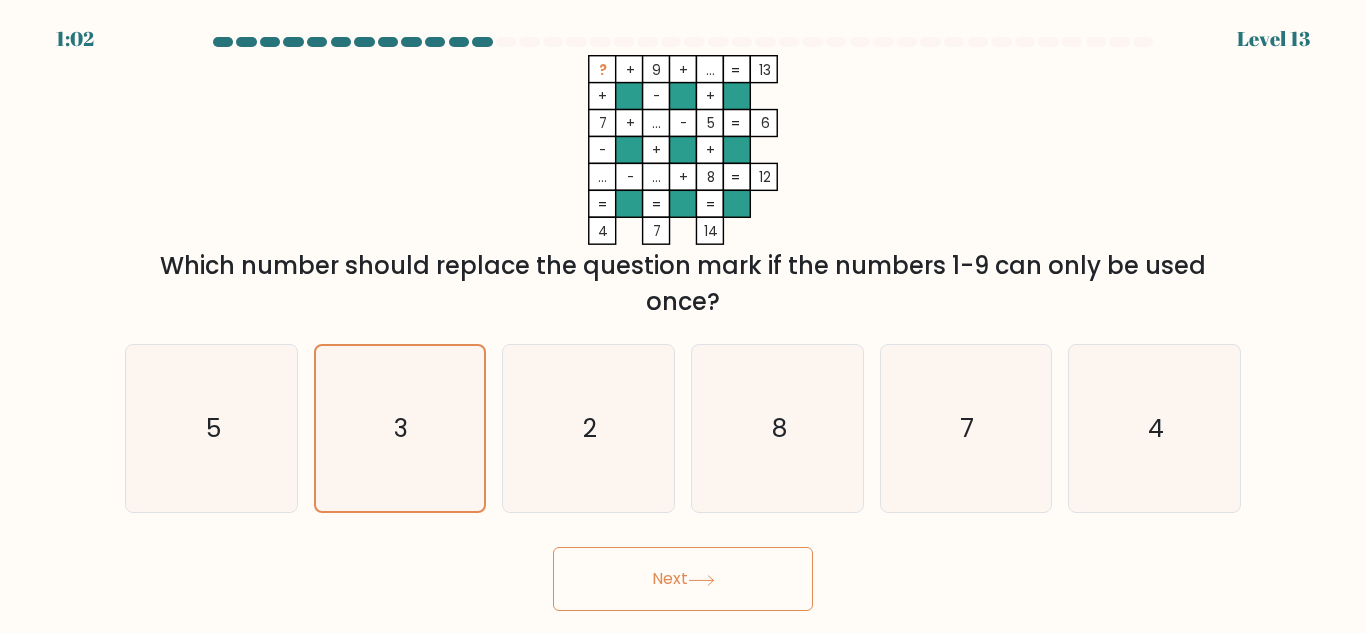 click on "Next" at bounding box center (683, 579) 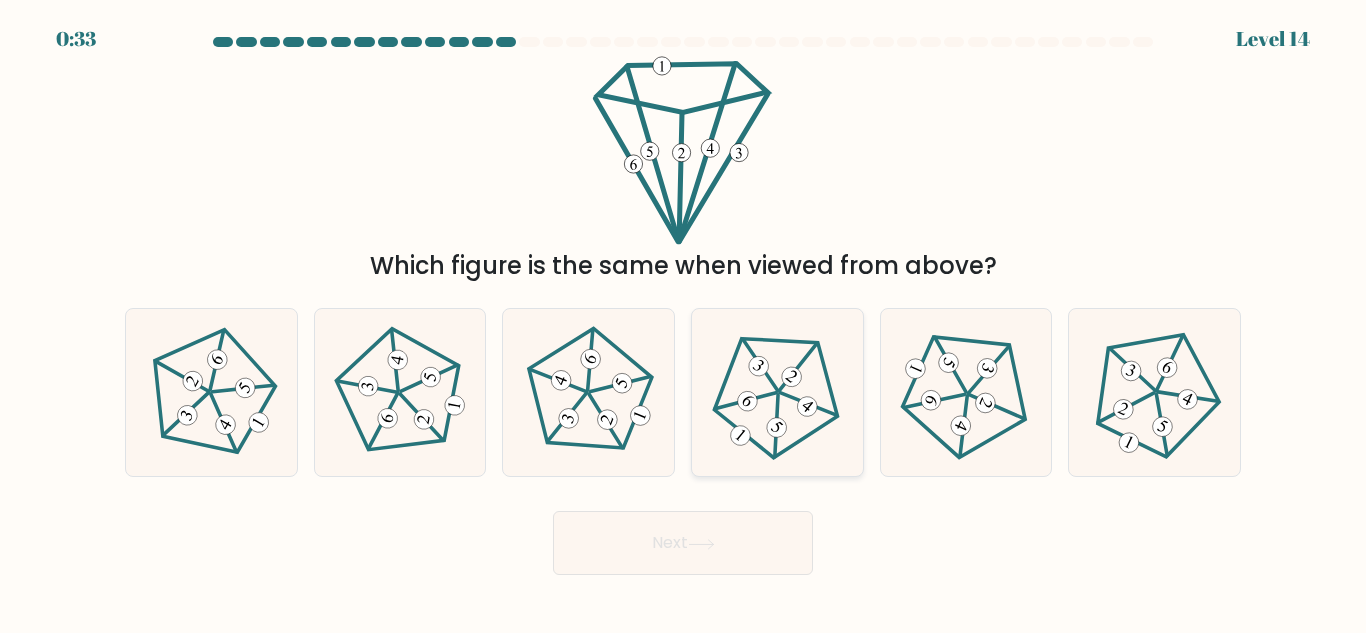 click 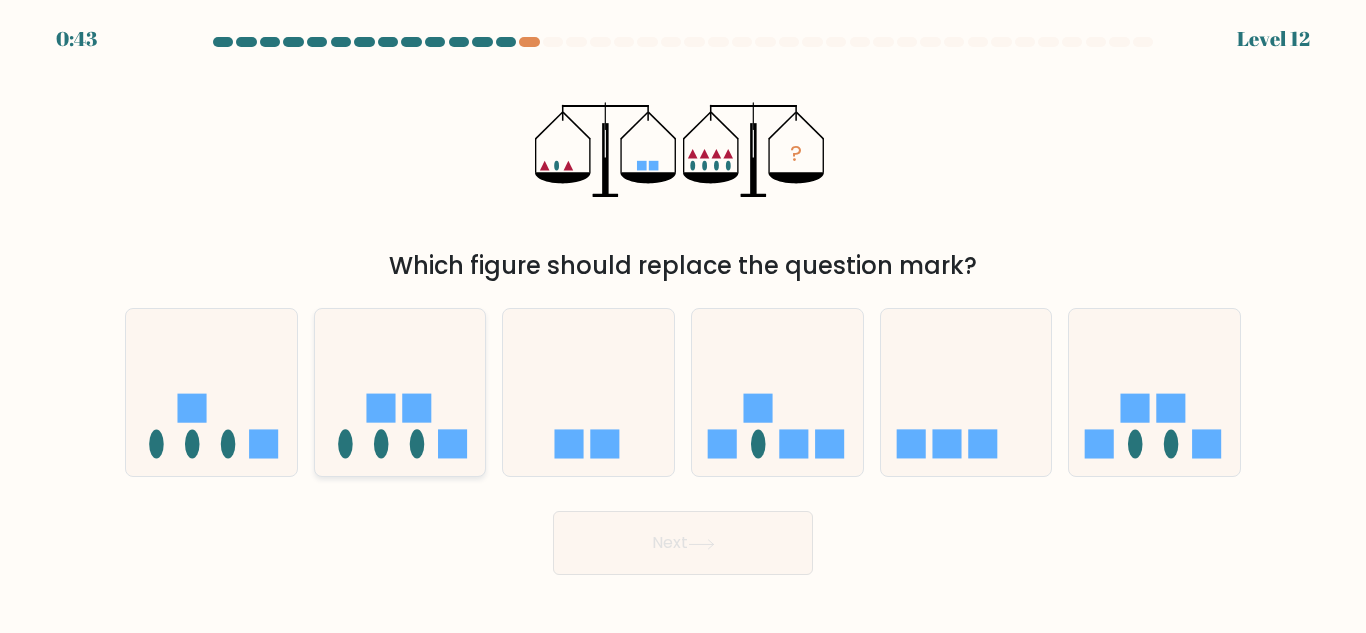 scroll, scrollTop: 0, scrollLeft: 0, axis: both 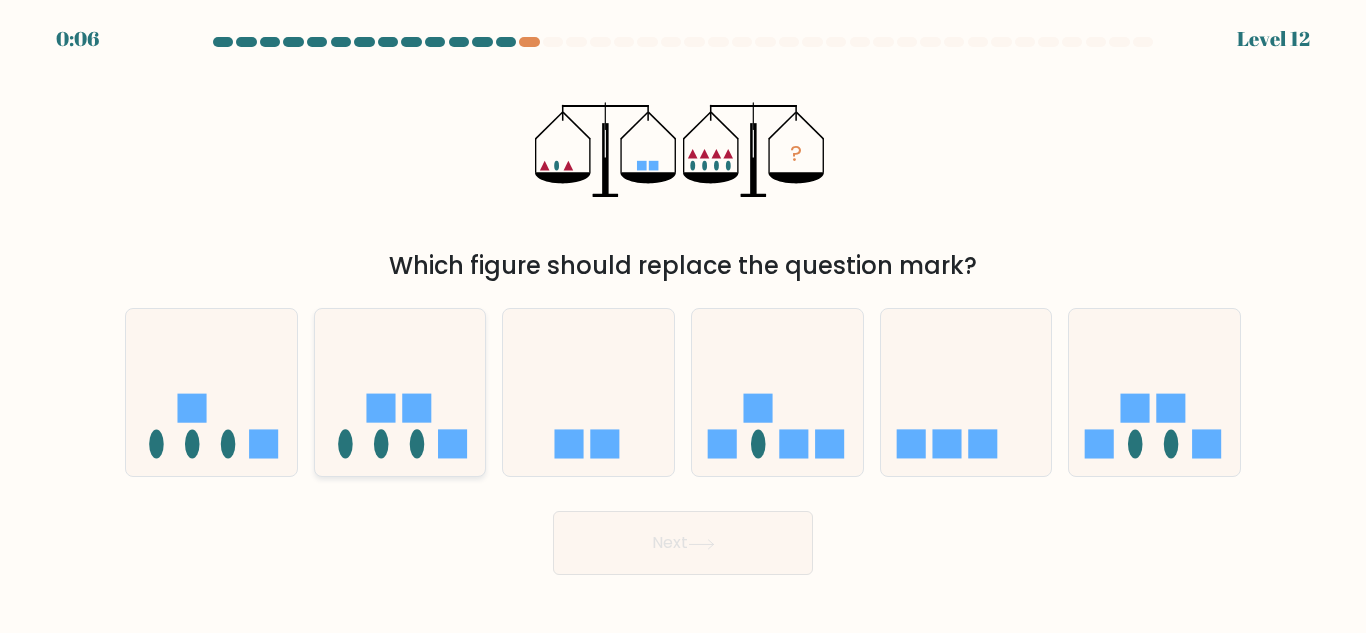 click 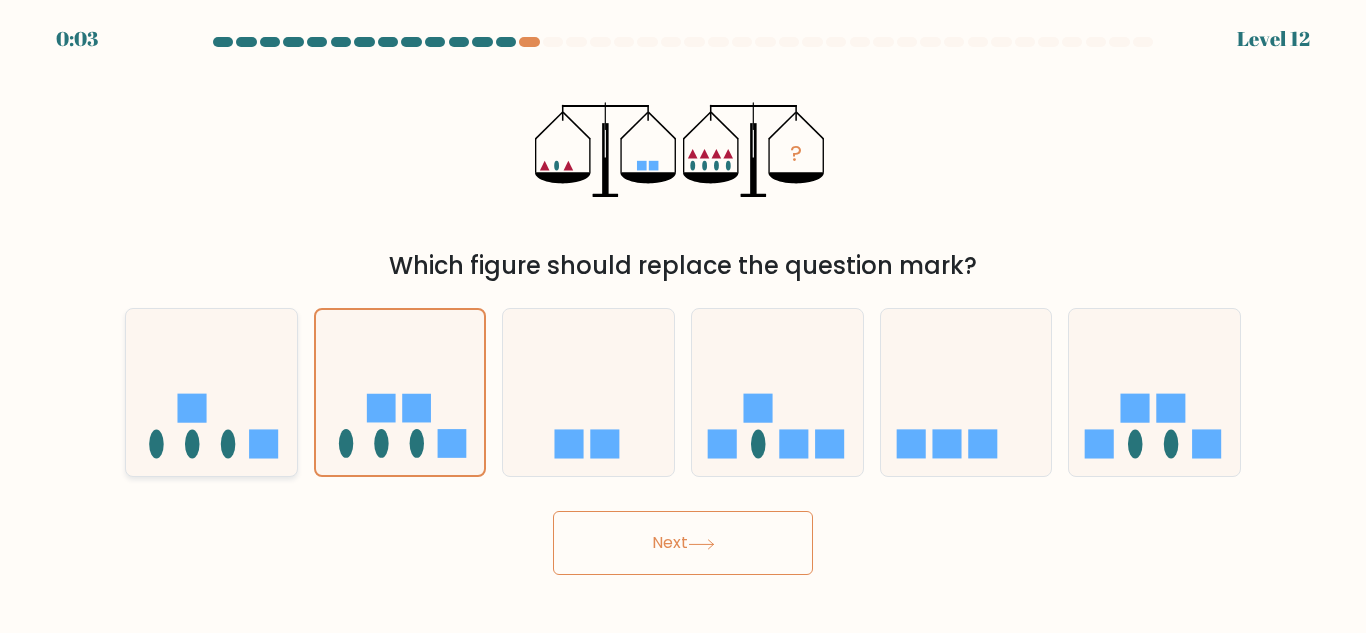 click 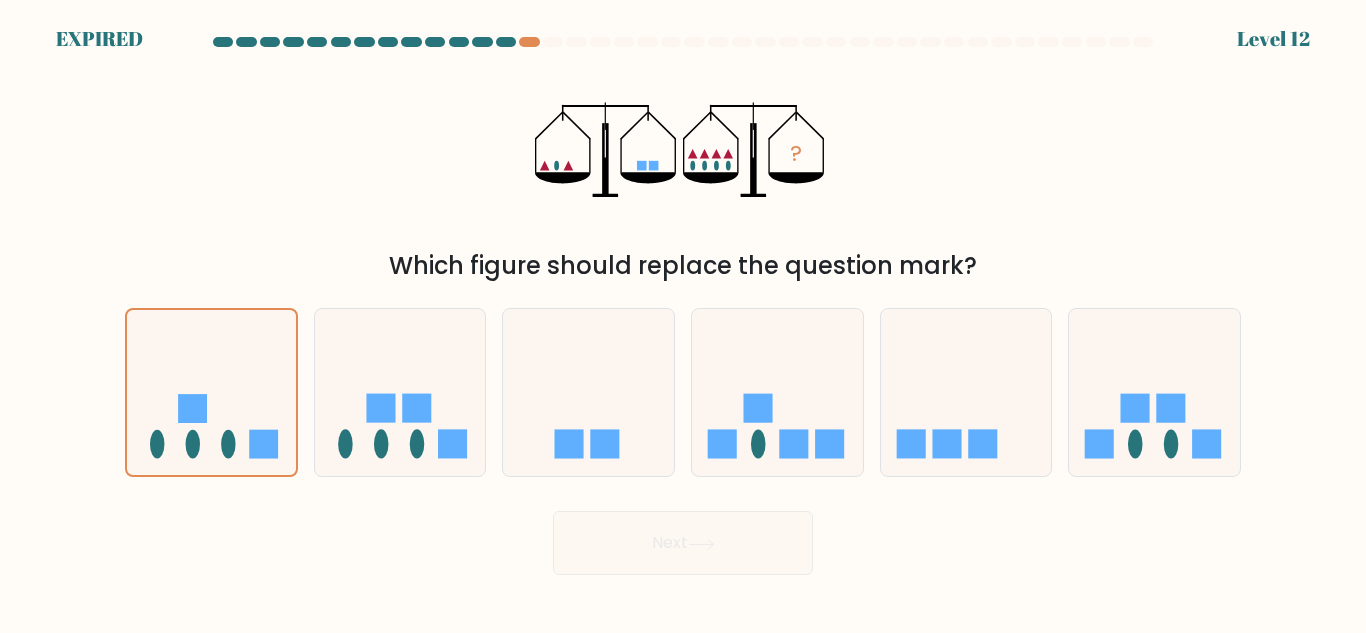 click on "Next" at bounding box center [683, 538] 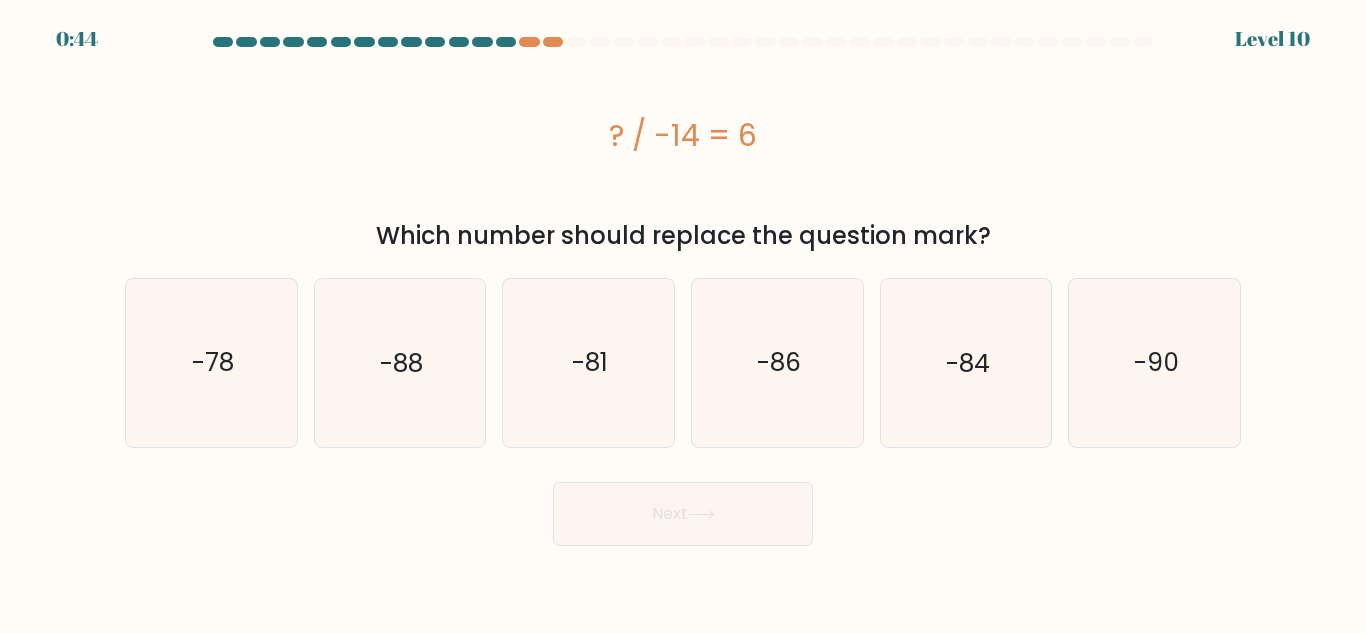 scroll, scrollTop: 0, scrollLeft: 0, axis: both 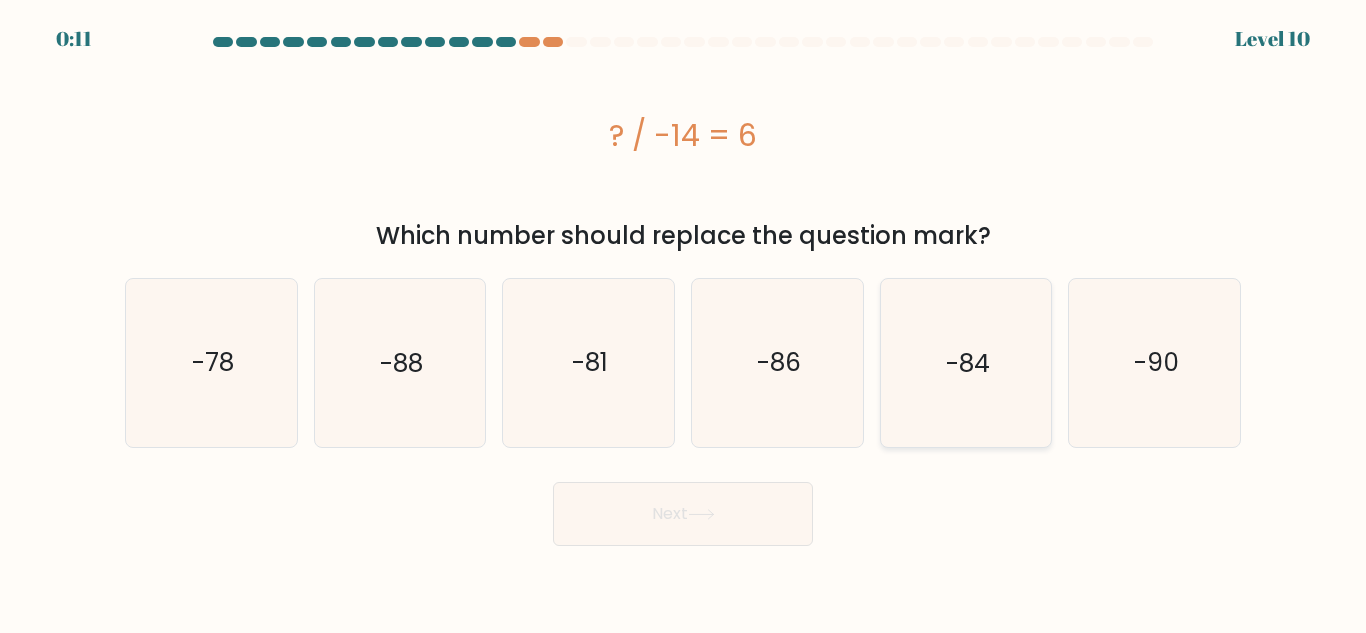 click on "-84" 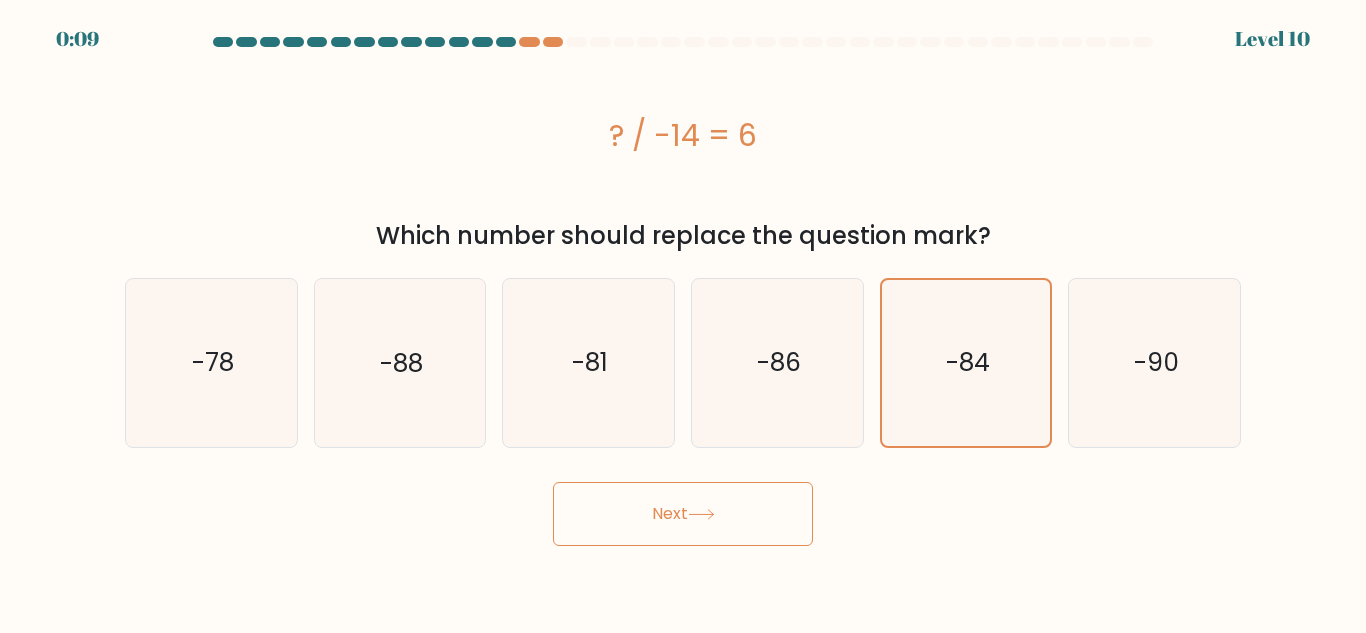 click on "Next" at bounding box center (683, 514) 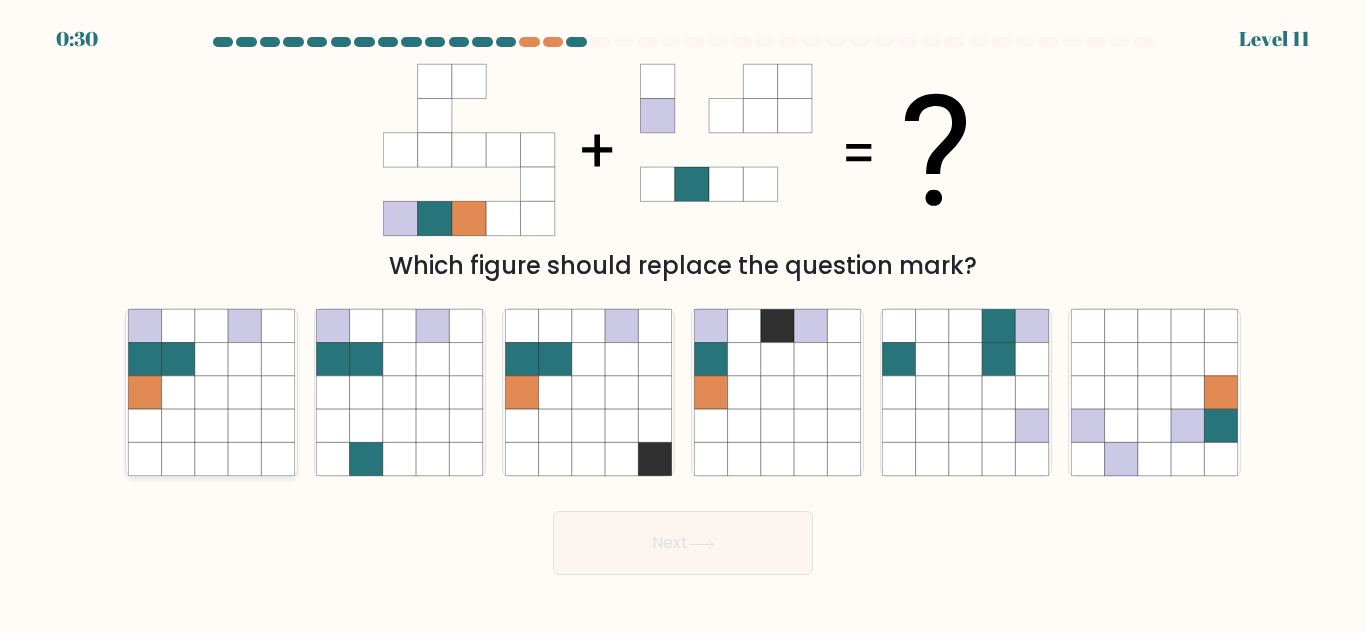 click 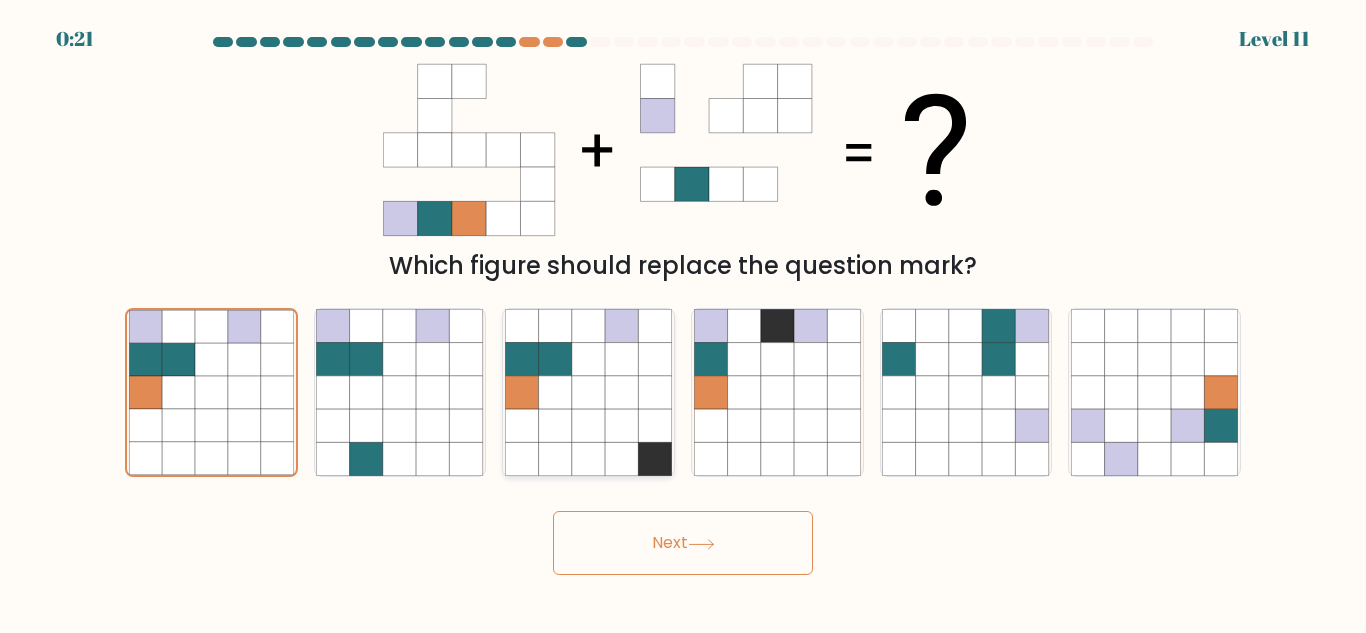 click 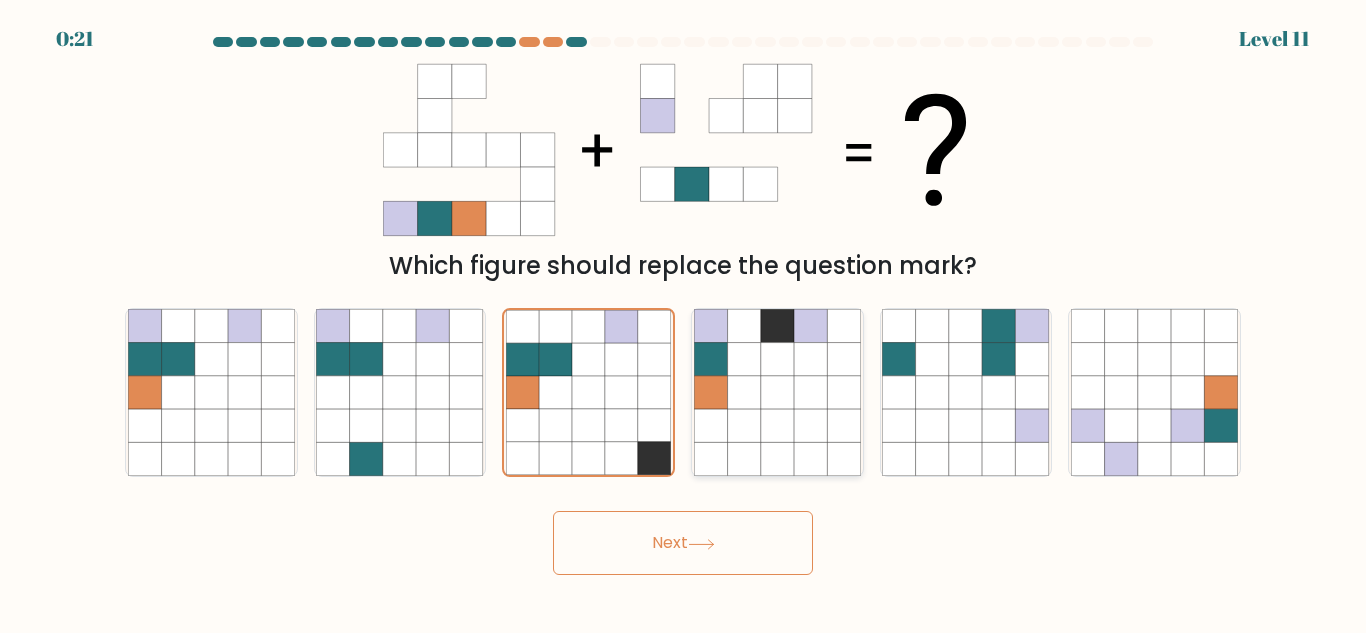 click 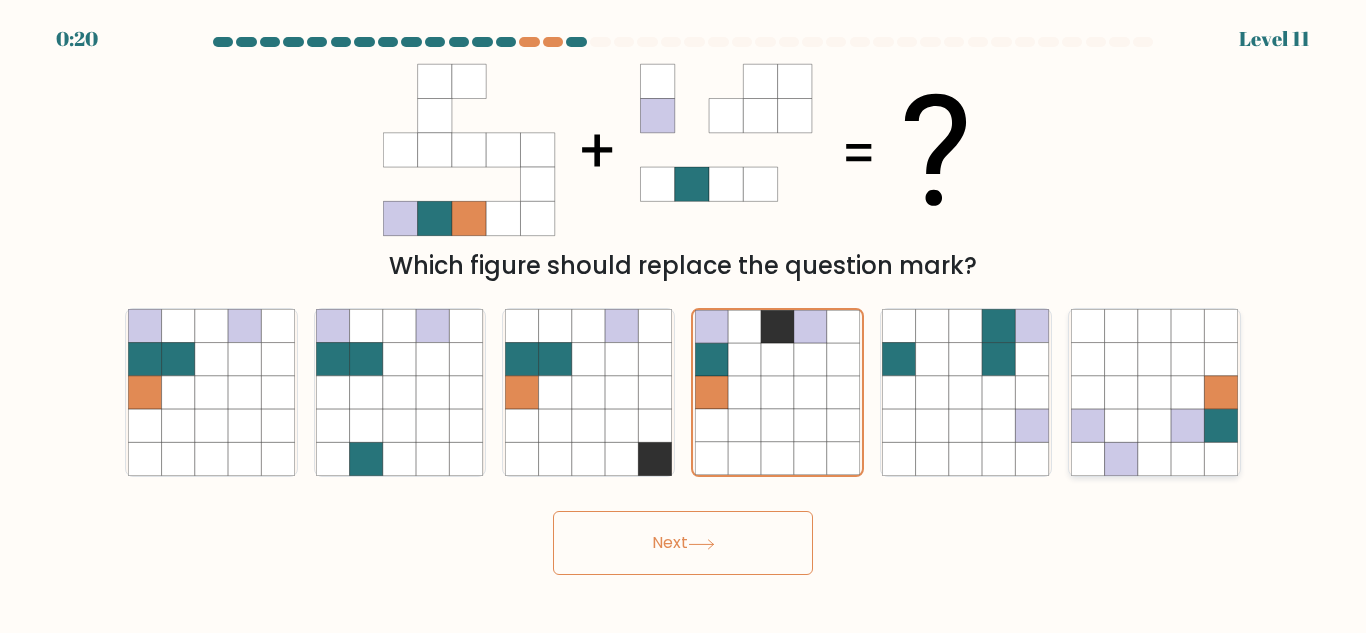 drag, startPoint x: 1165, startPoint y: 429, endPoint x: 1158, endPoint y: 420, distance: 11.401754 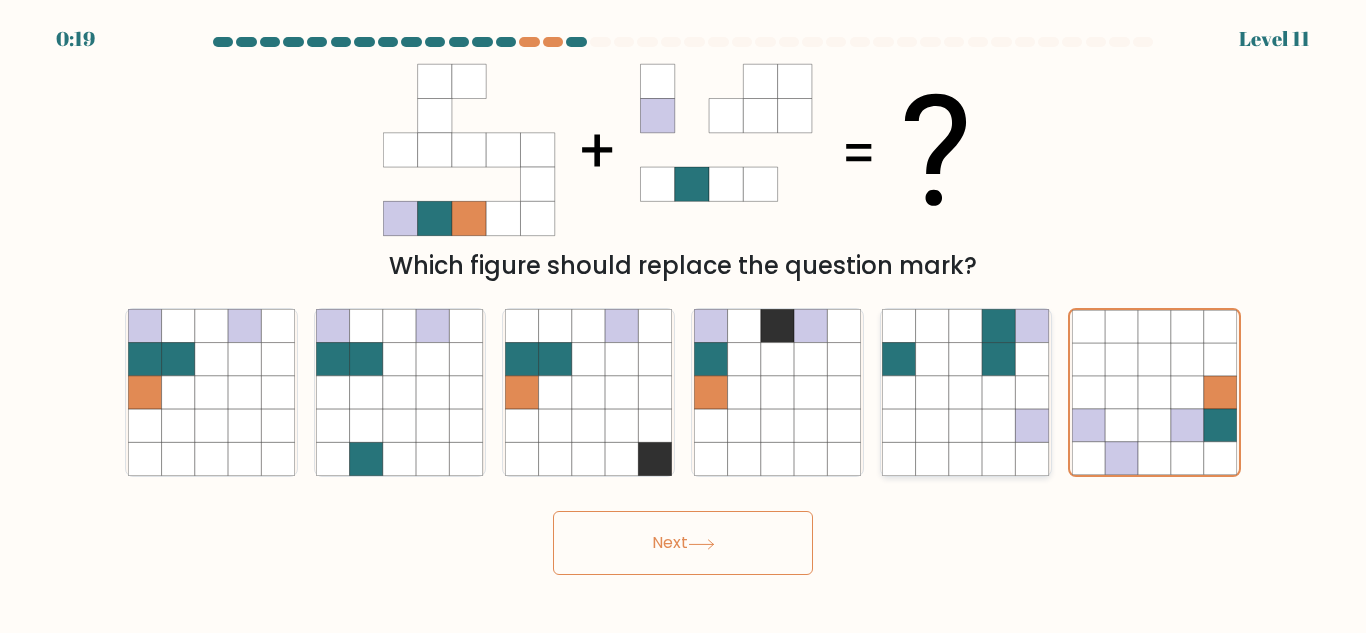 click 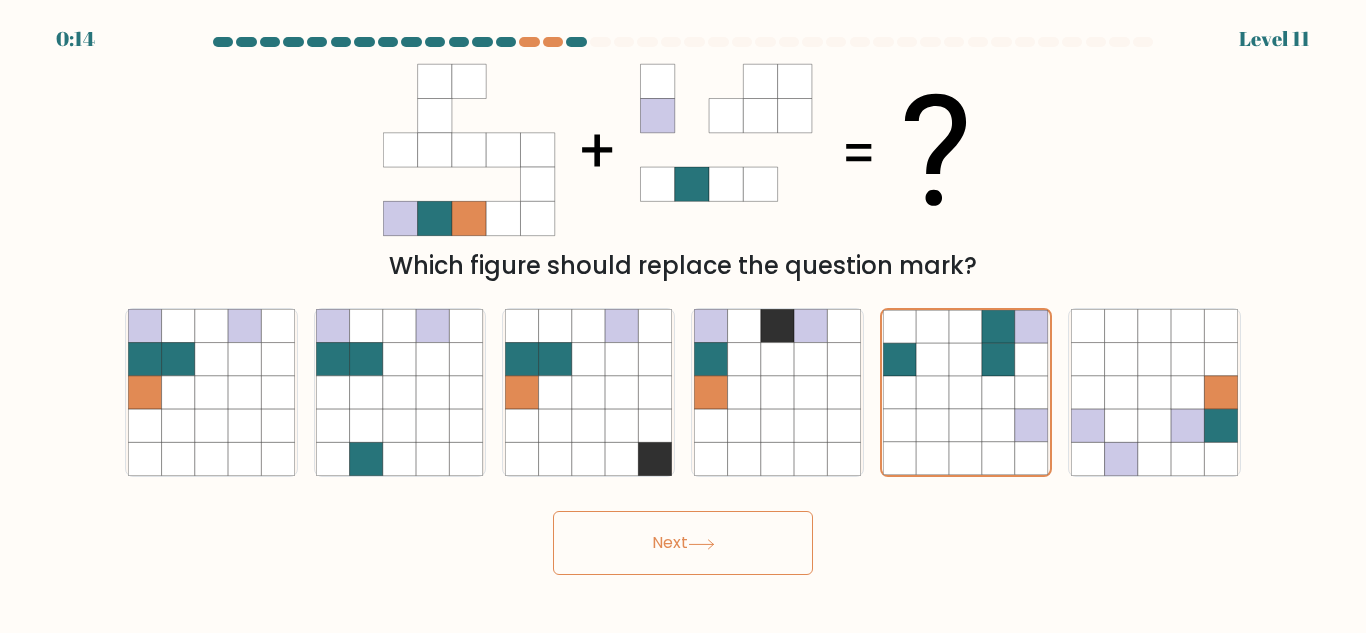 click on "b." at bounding box center (400, 392) 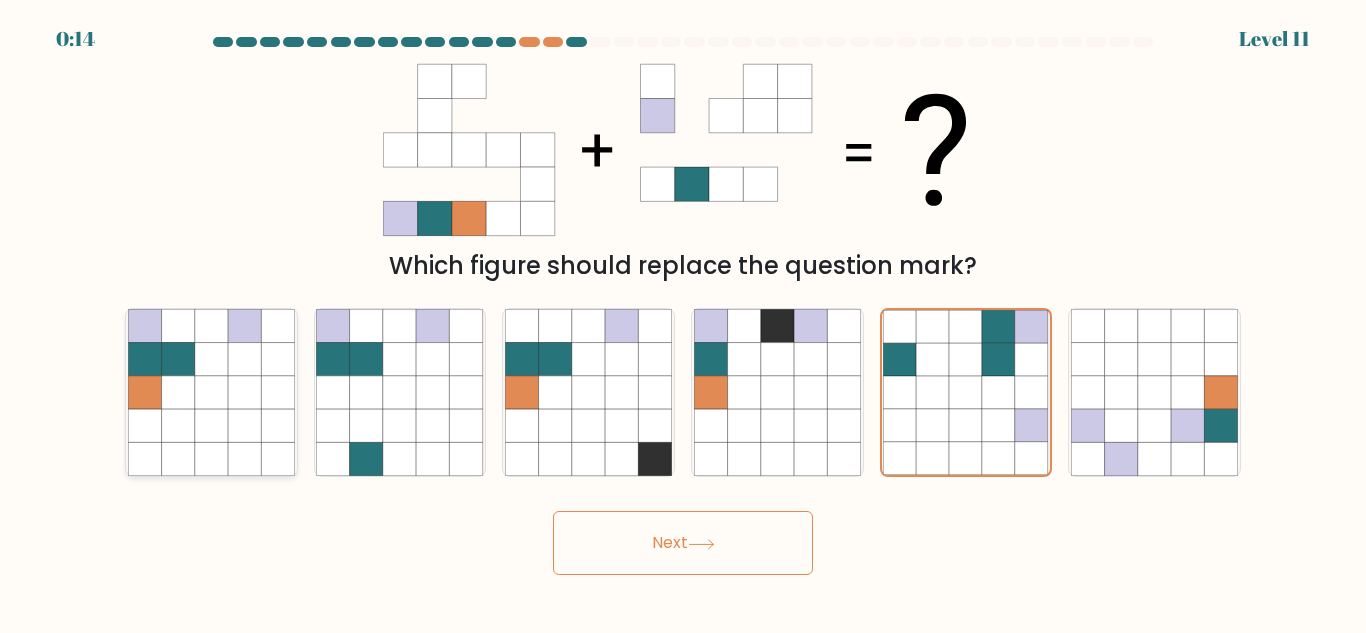 click 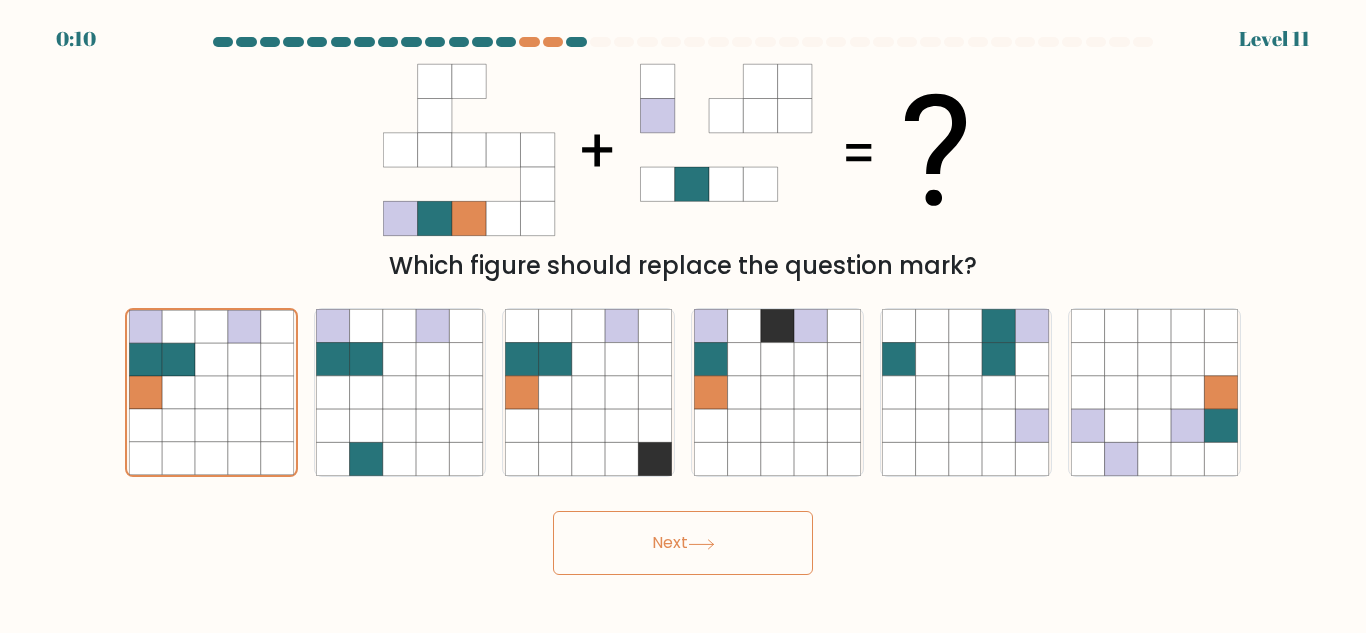click on "Next" at bounding box center [683, 543] 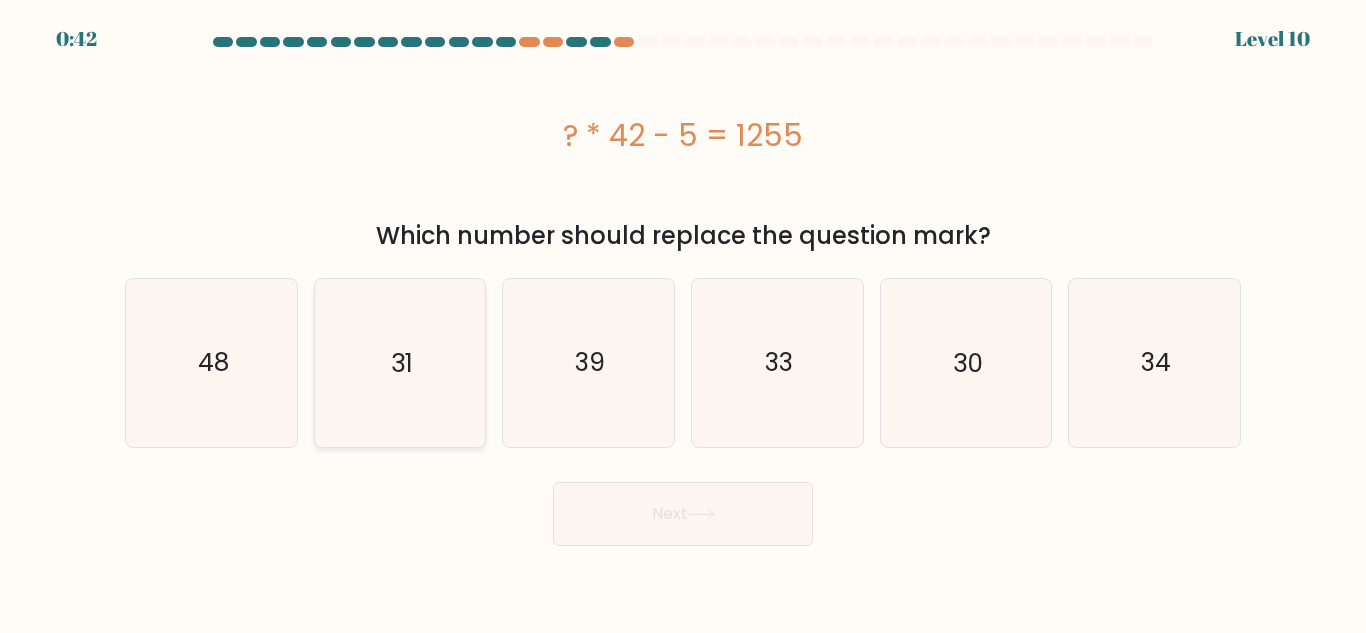 scroll, scrollTop: 0, scrollLeft: 0, axis: both 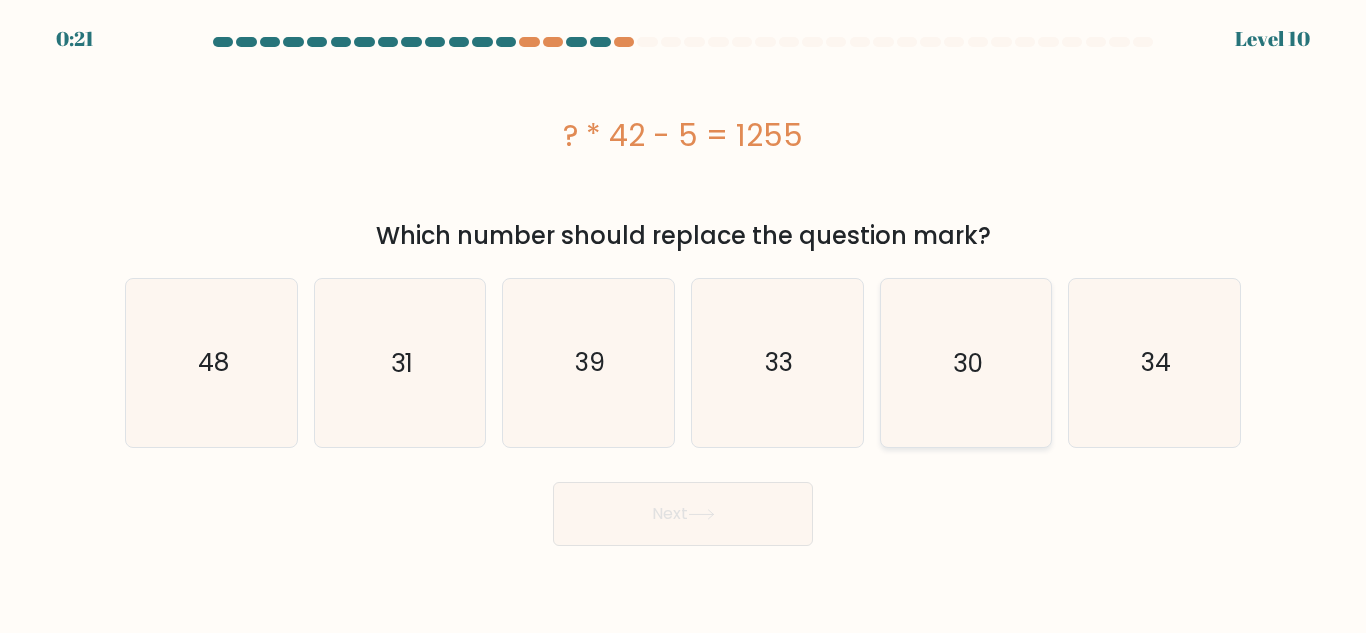 click on "30" 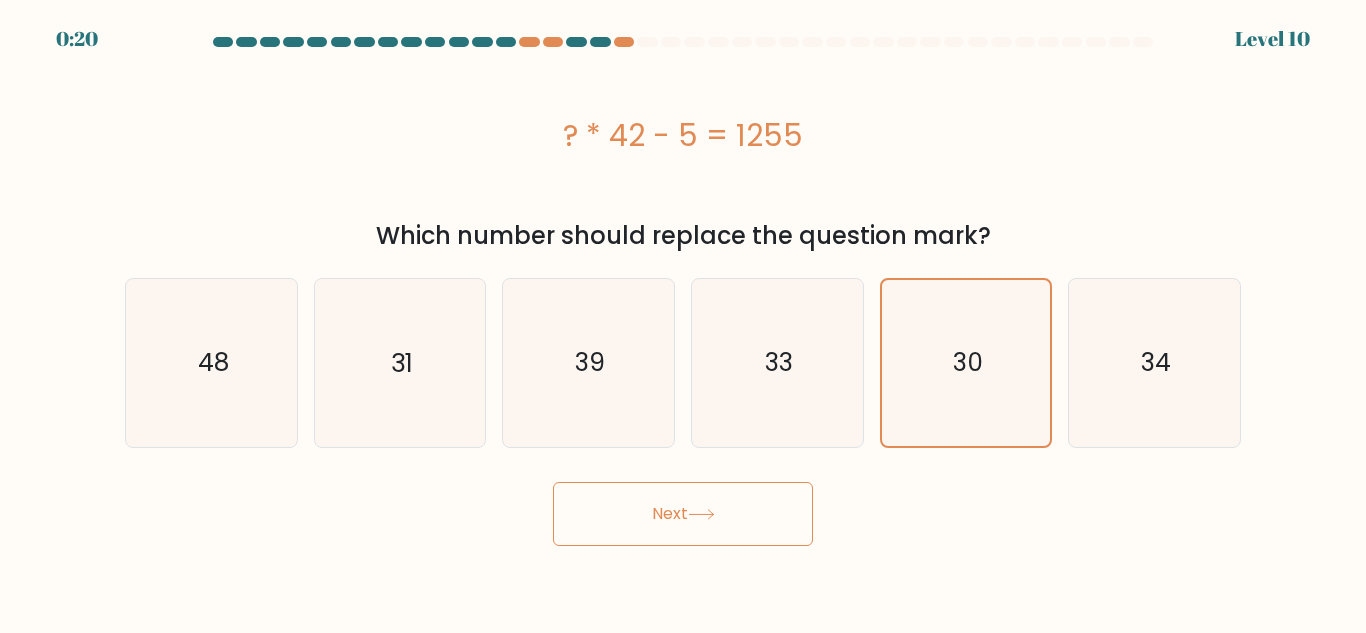 click on "Next" at bounding box center (683, 514) 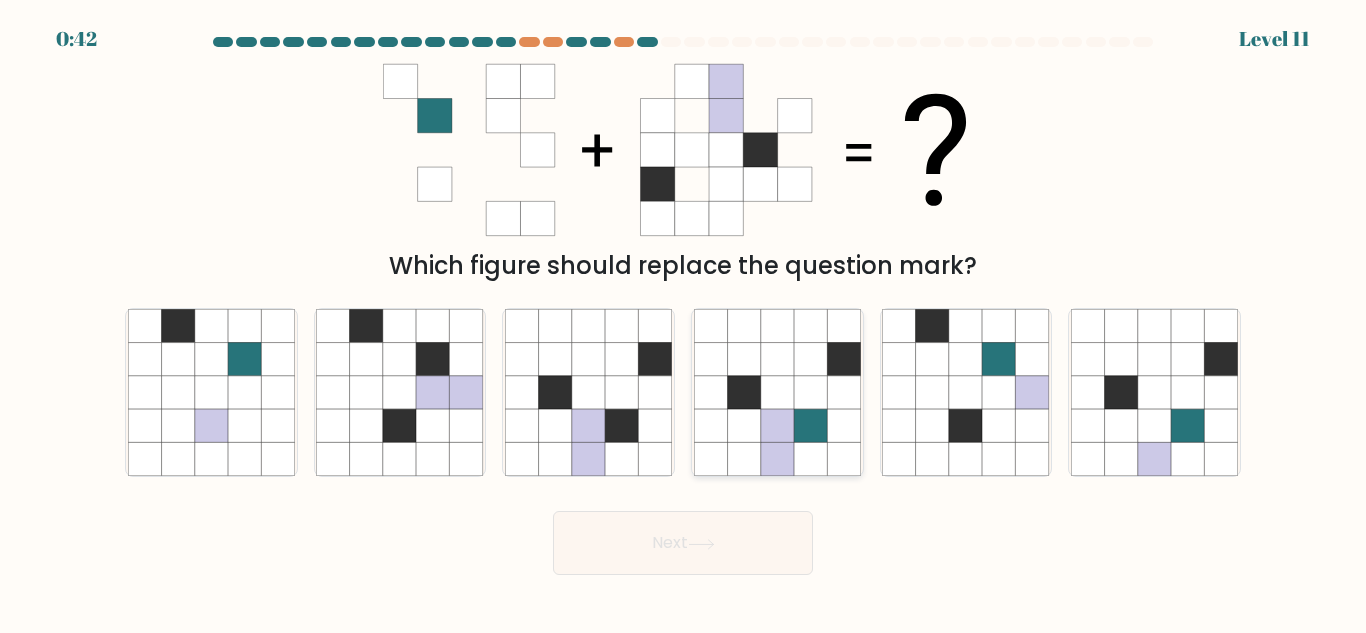 click 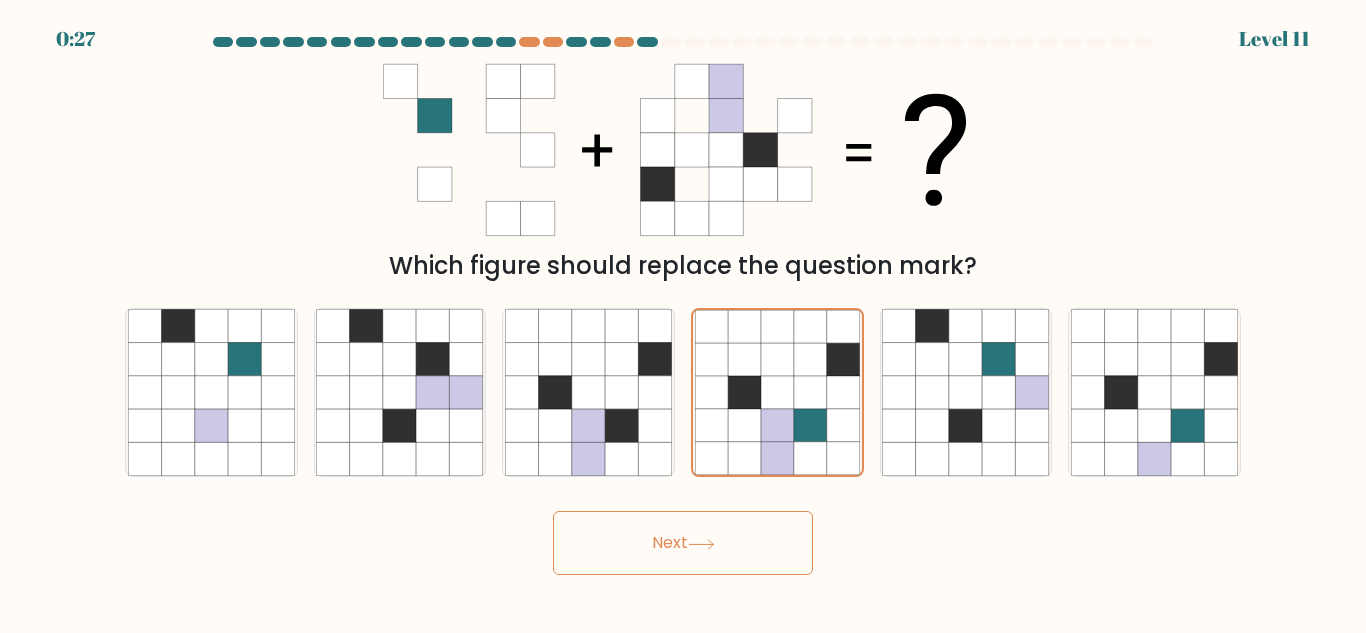 click on "Next" at bounding box center (683, 543) 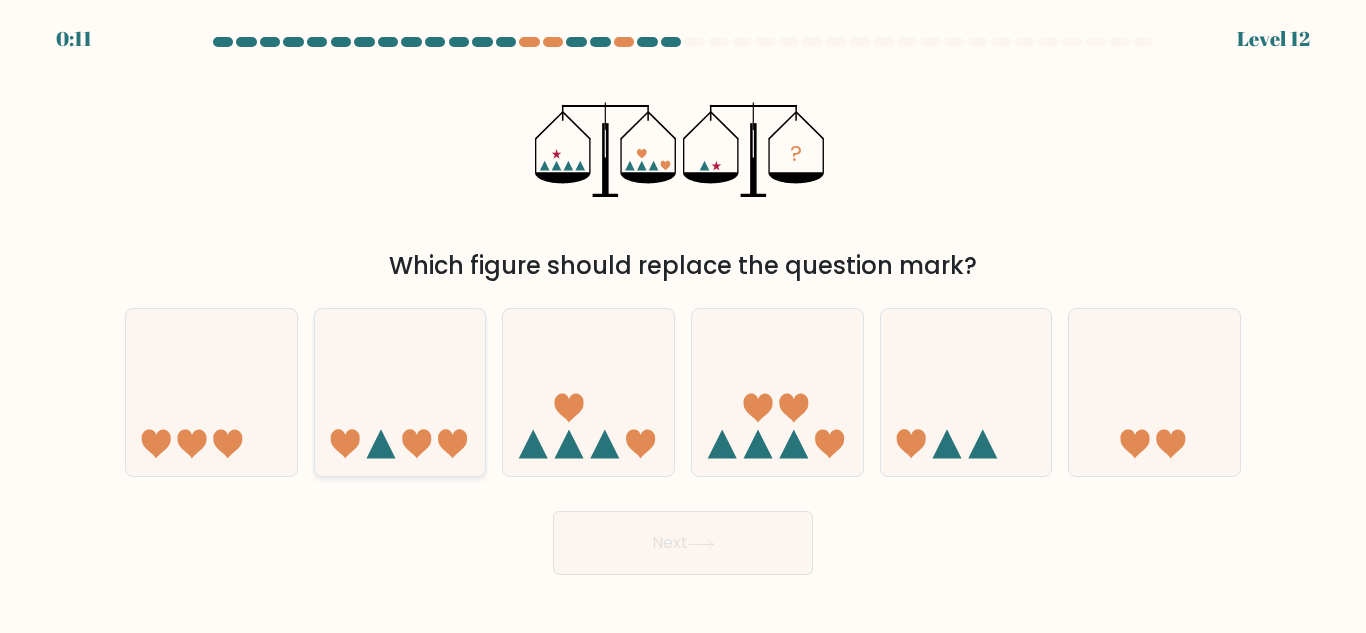 click 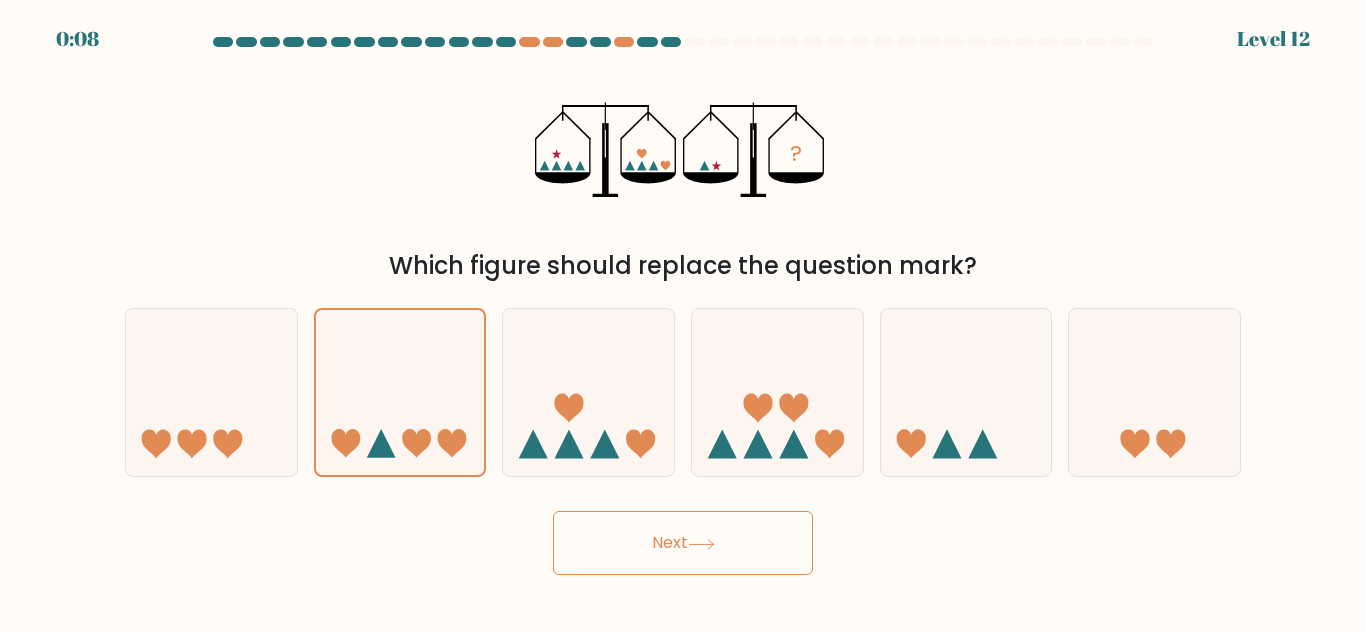 click on "Next" at bounding box center [683, 543] 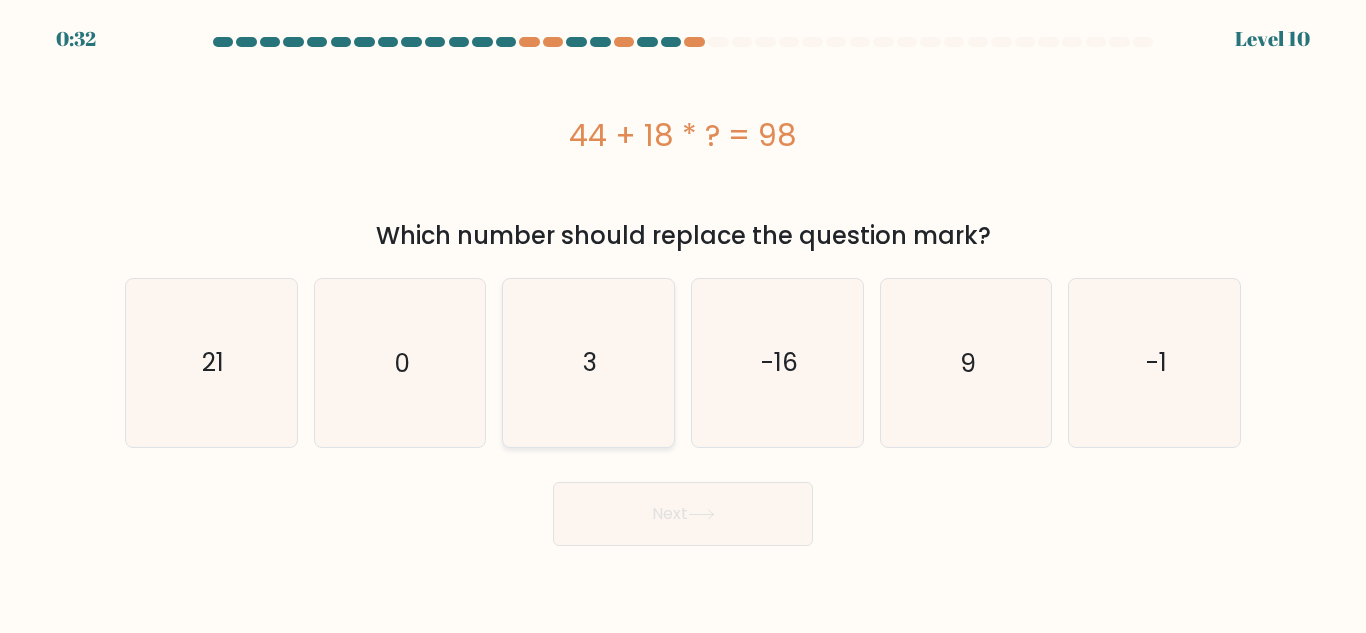 drag, startPoint x: 624, startPoint y: 379, endPoint x: 624, endPoint y: 391, distance: 12 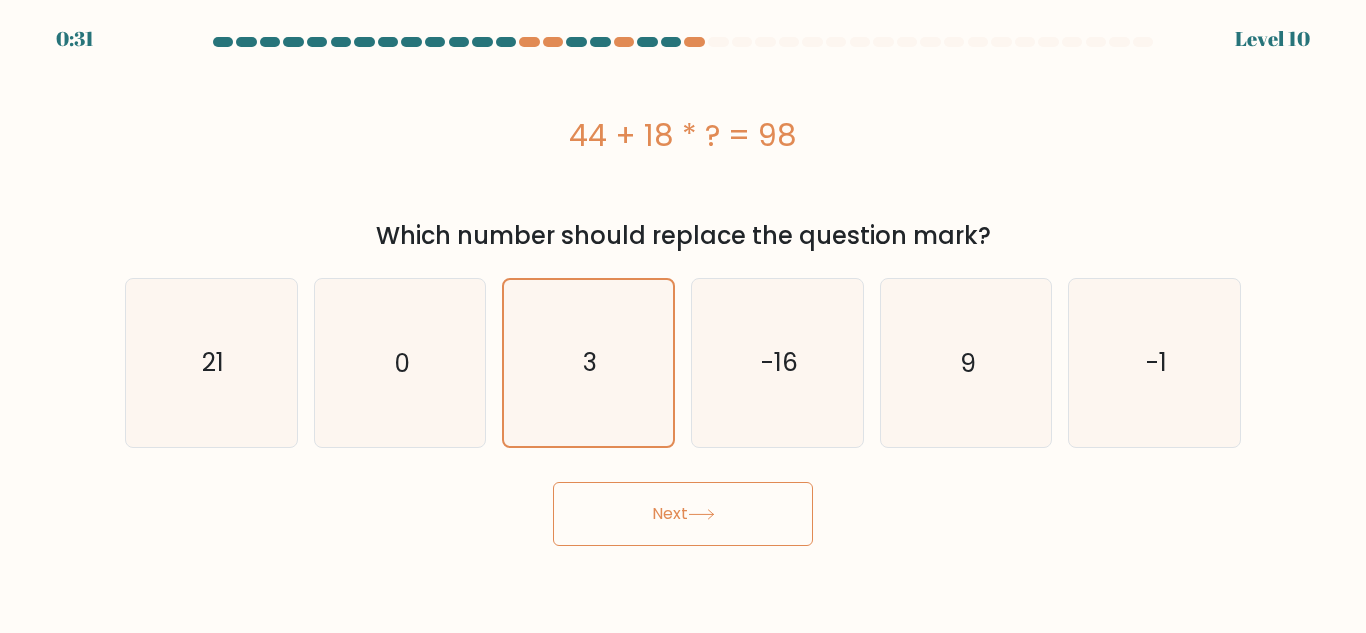click on "Next" at bounding box center [683, 514] 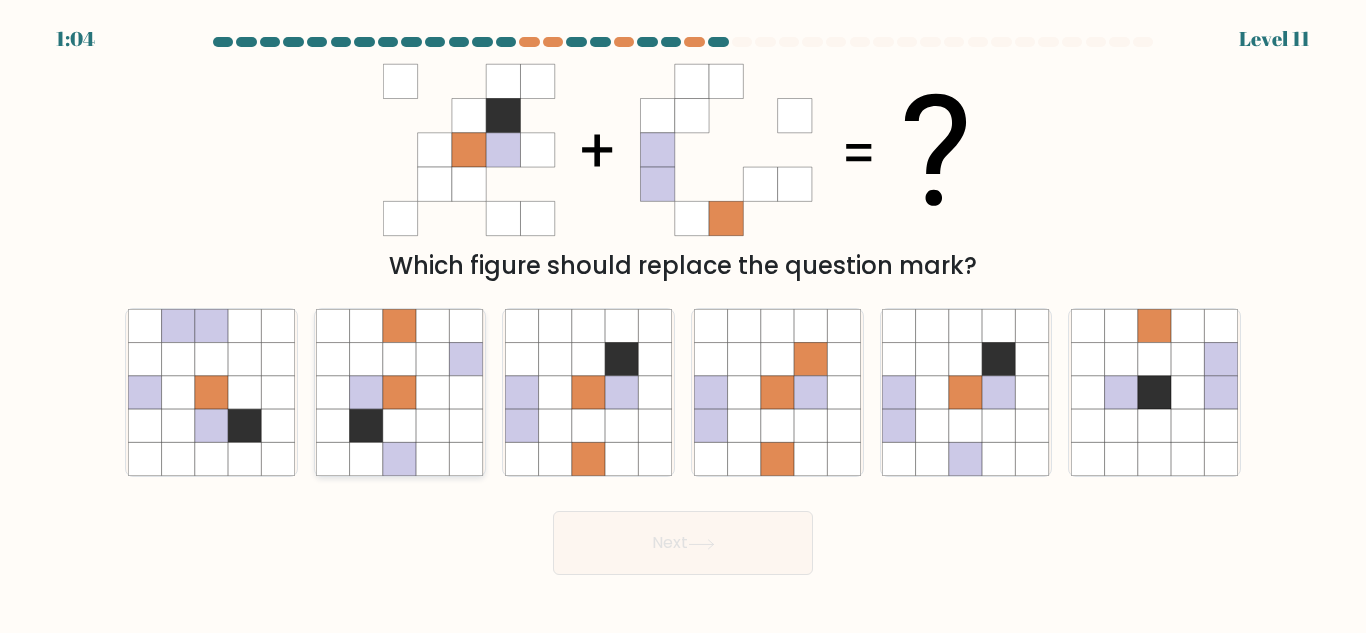 click at bounding box center (400, 392) 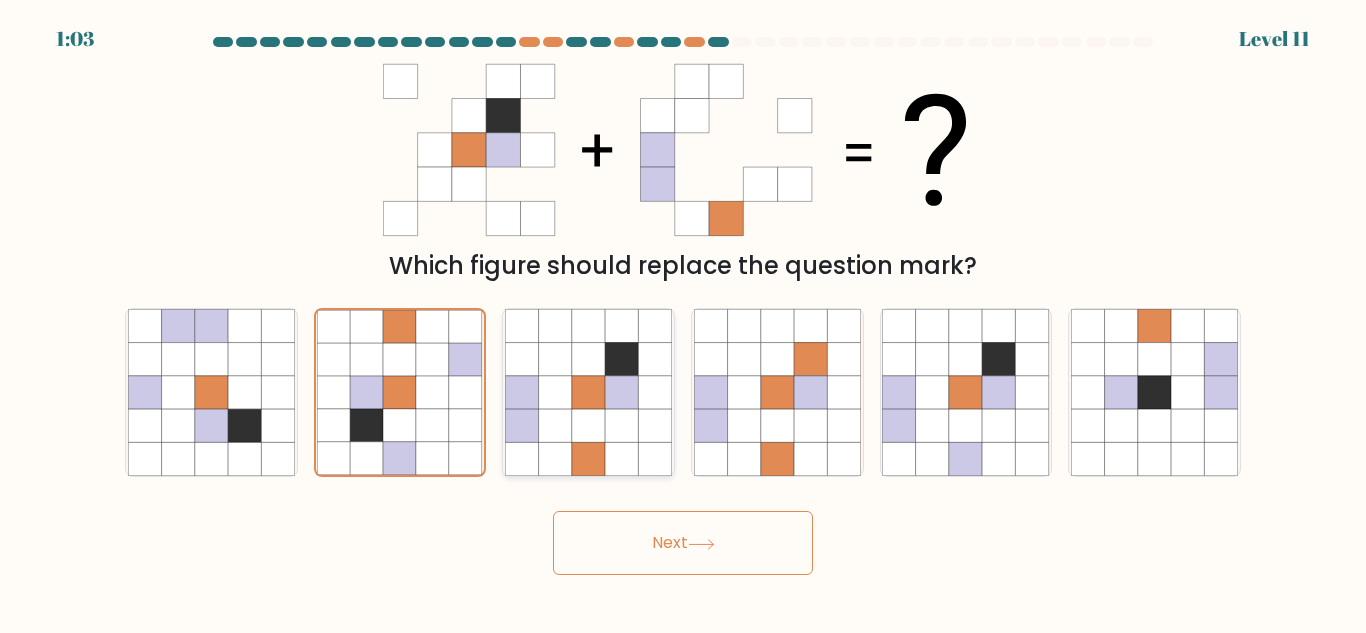 click 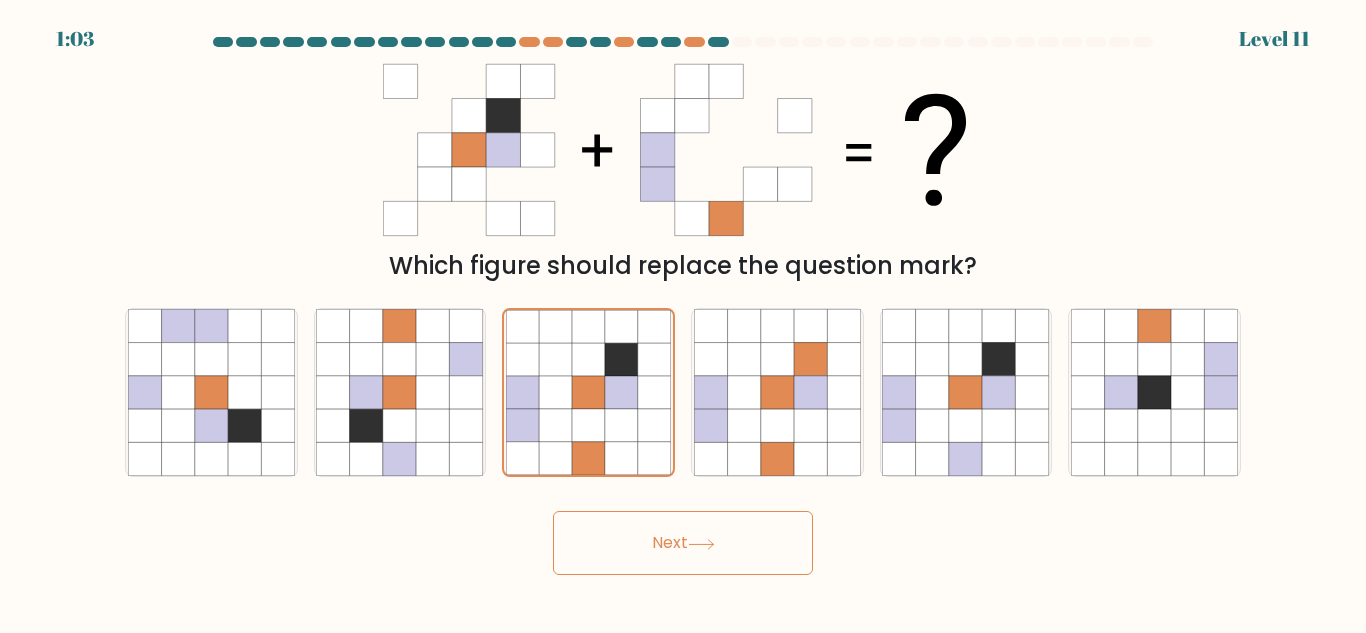 click on "Next" at bounding box center [683, 543] 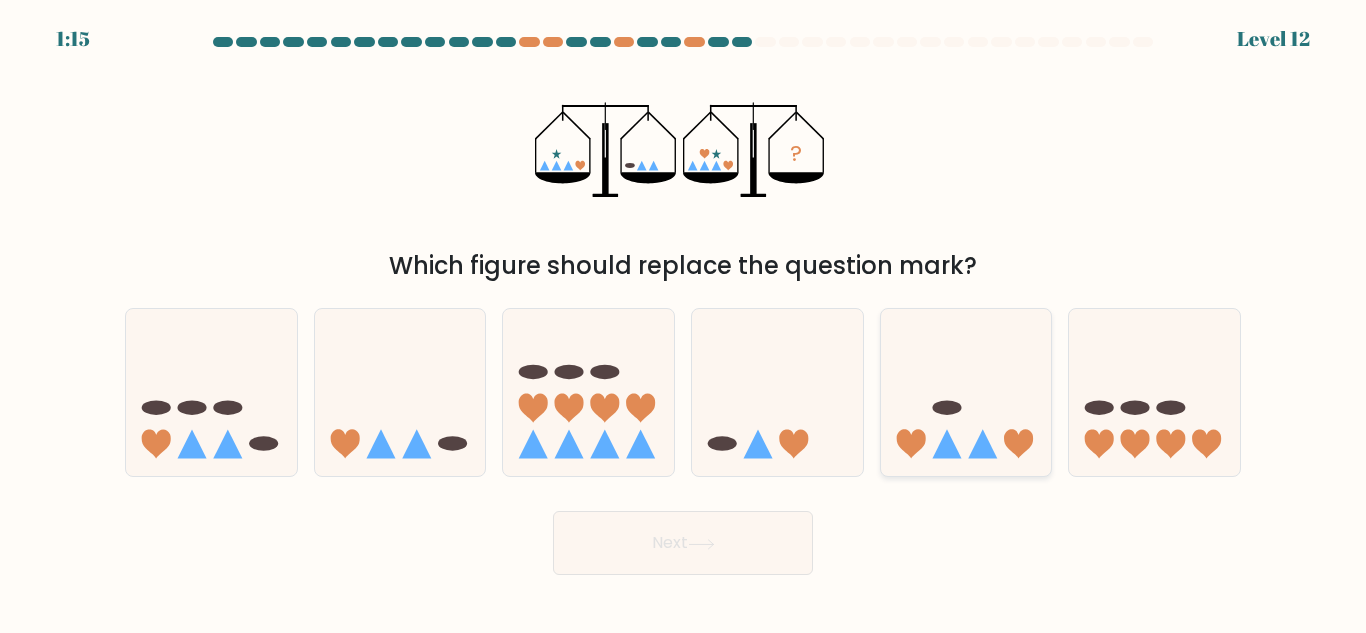 click 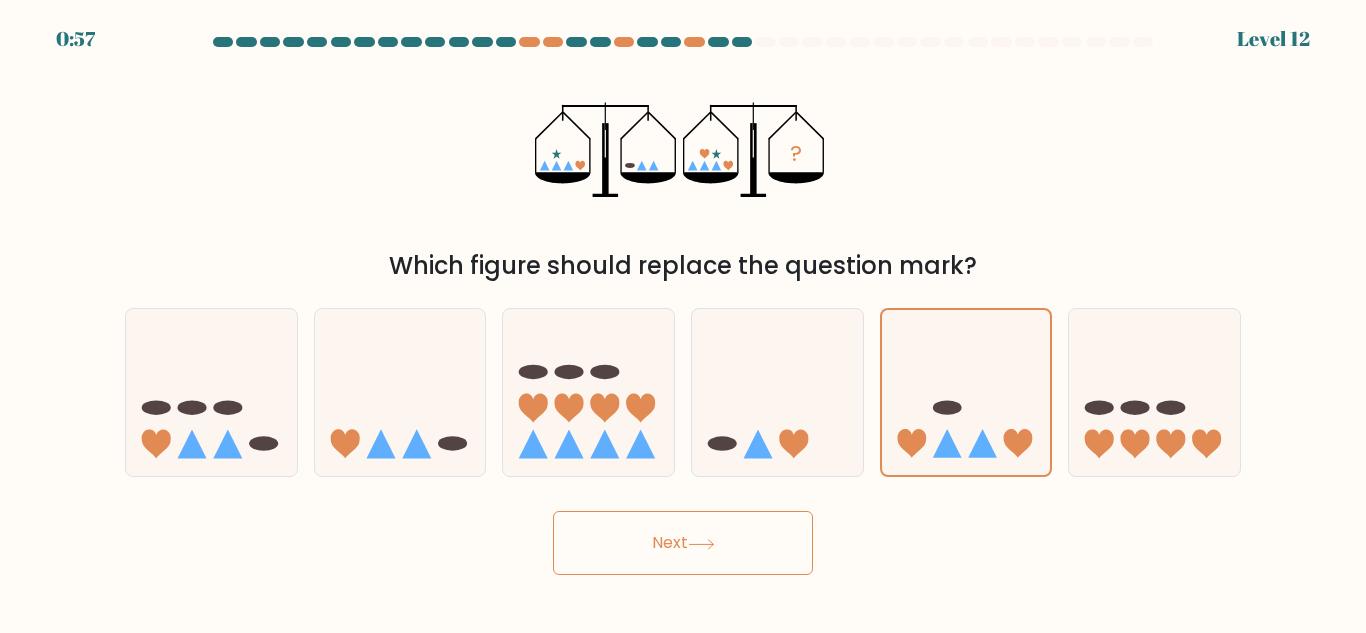 click on "Next" at bounding box center (683, 543) 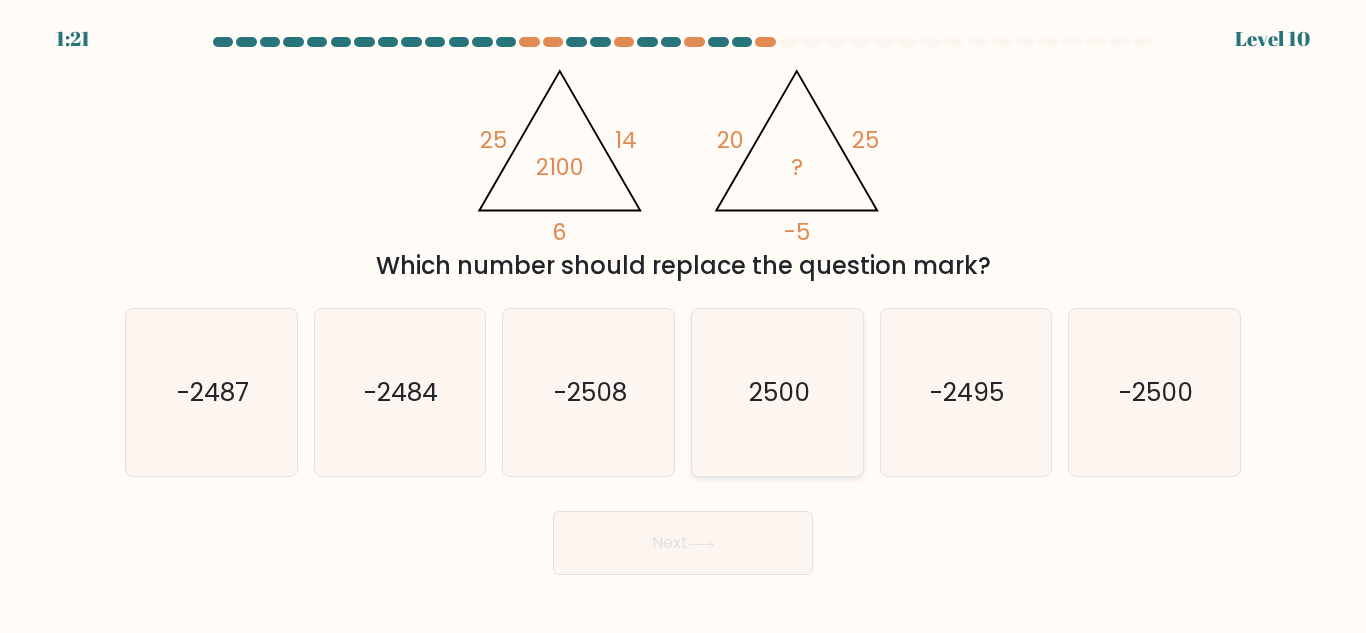 click on "2500" 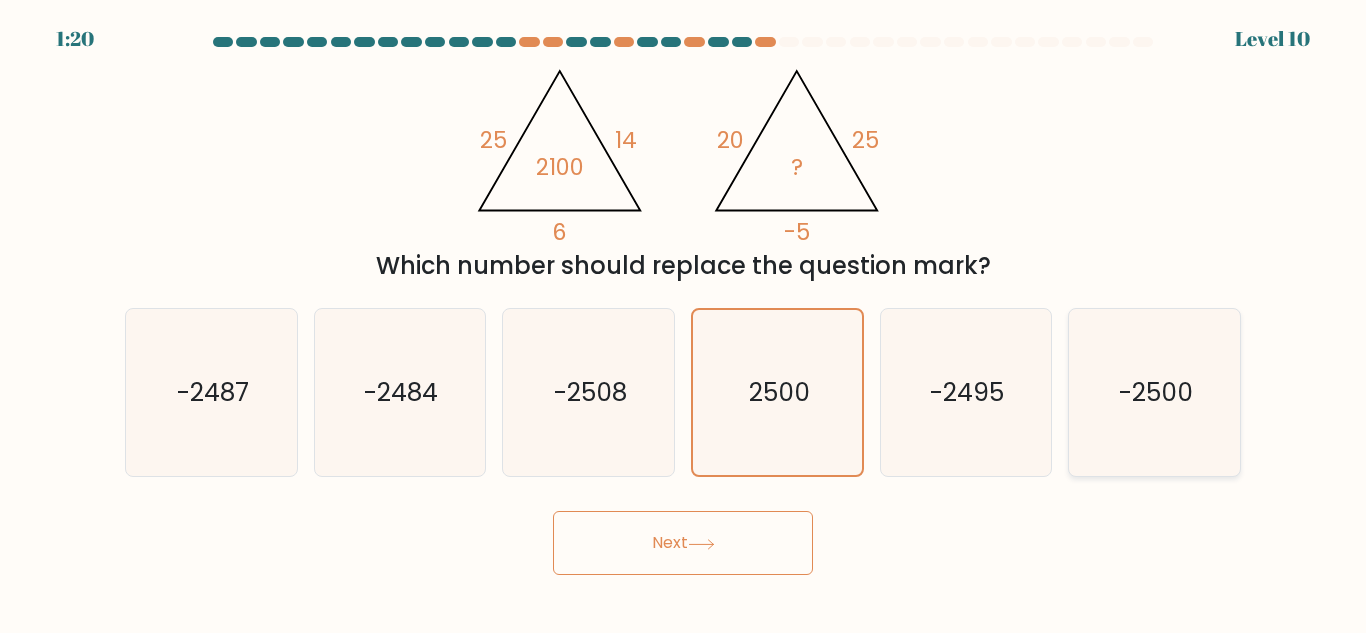 click on "-2500" 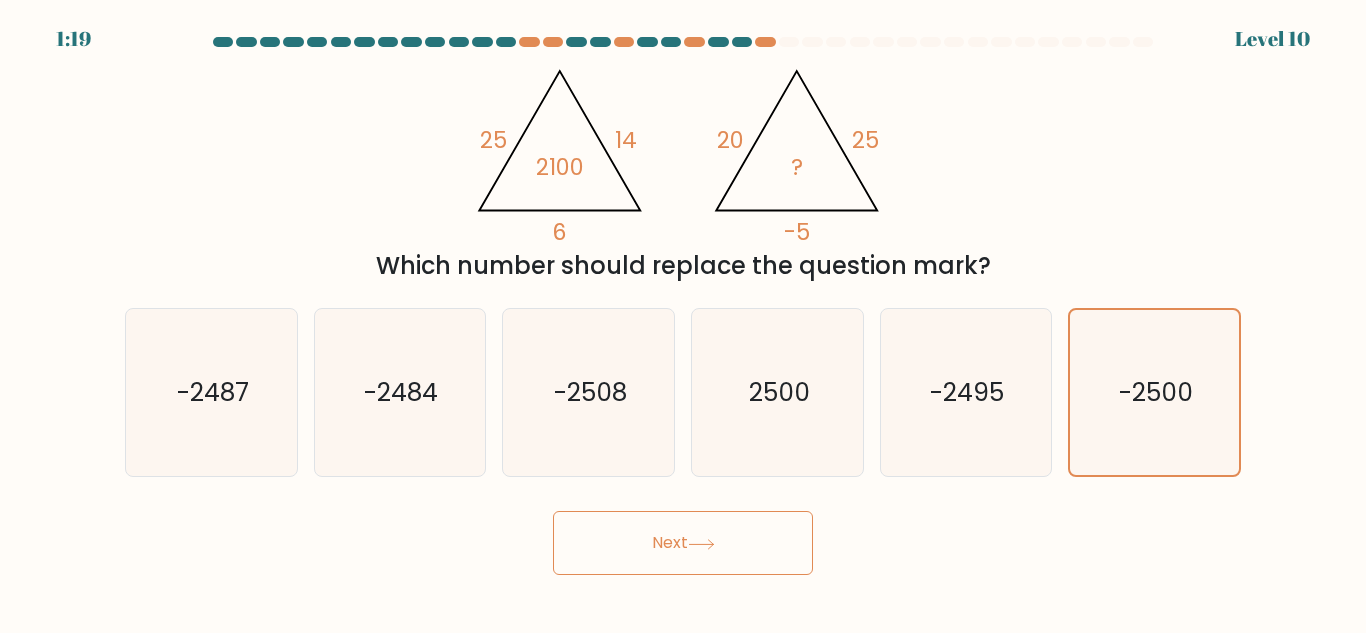 click 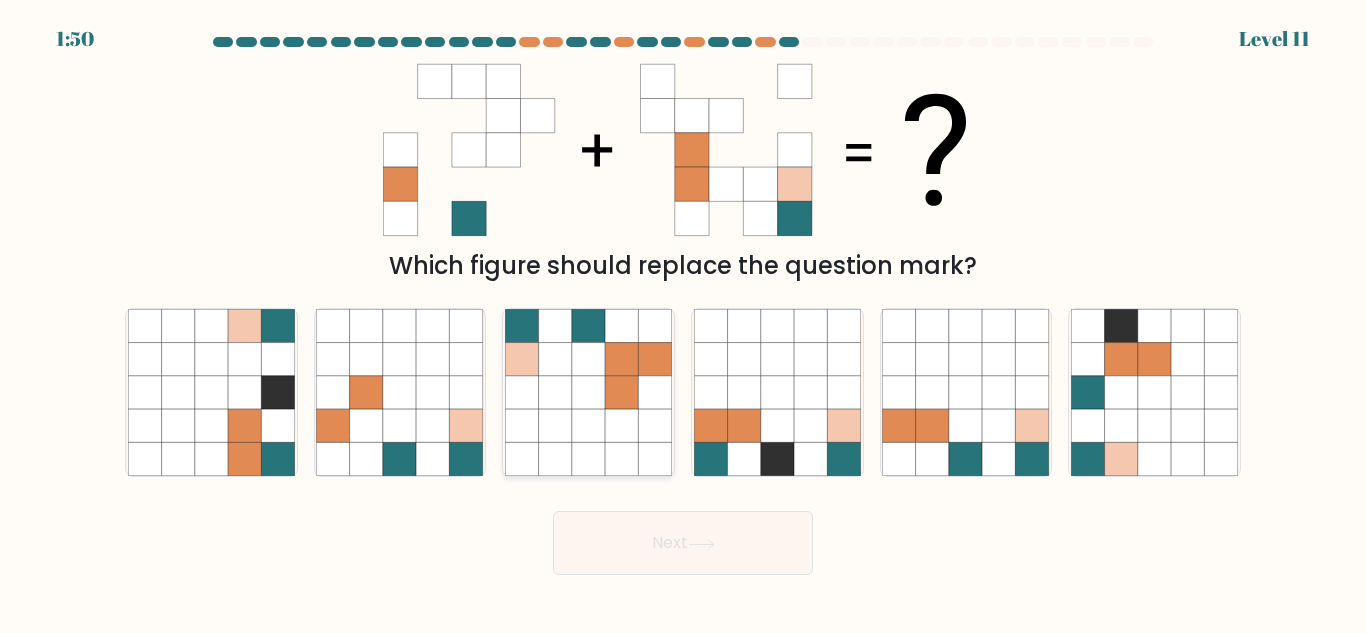 click 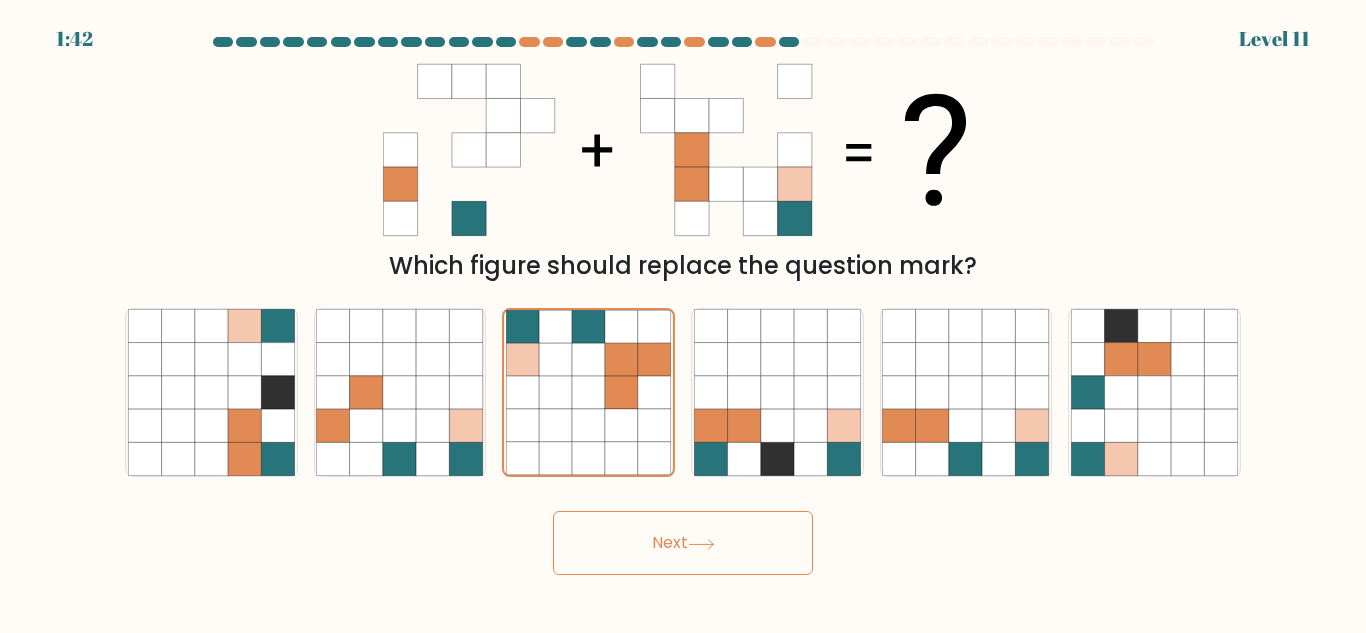 click on "Next" at bounding box center (683, 543) 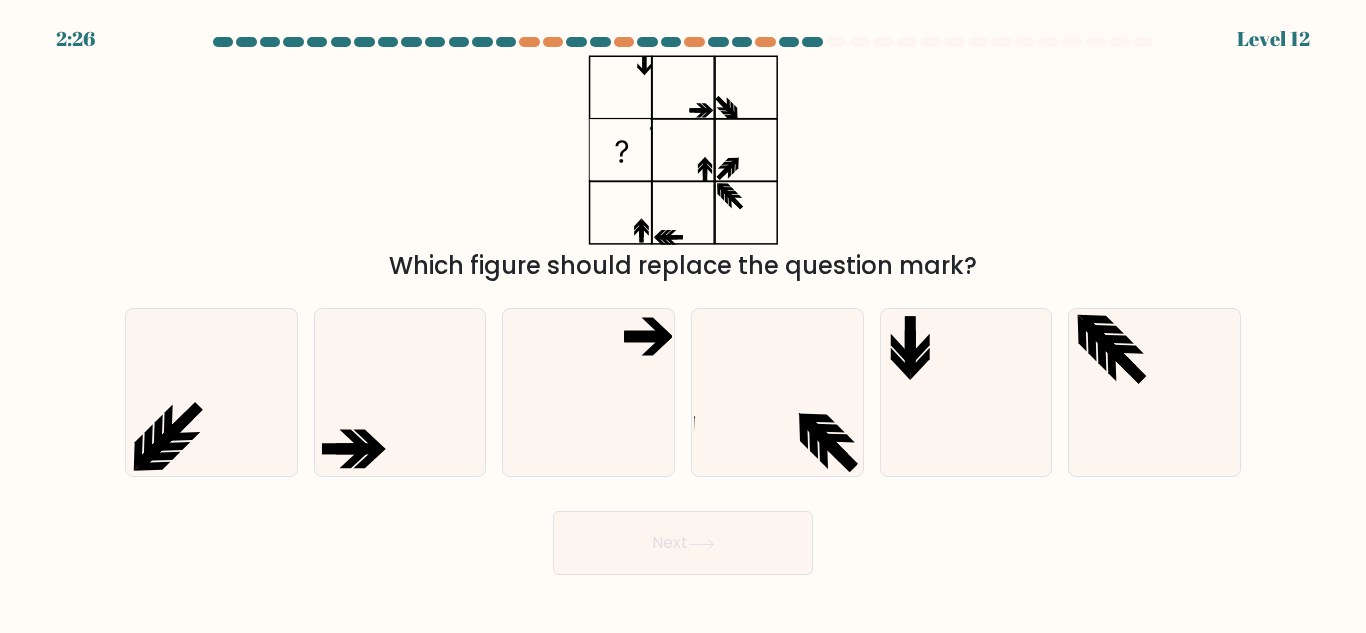 click on "b." at bounding box center (400, 392) 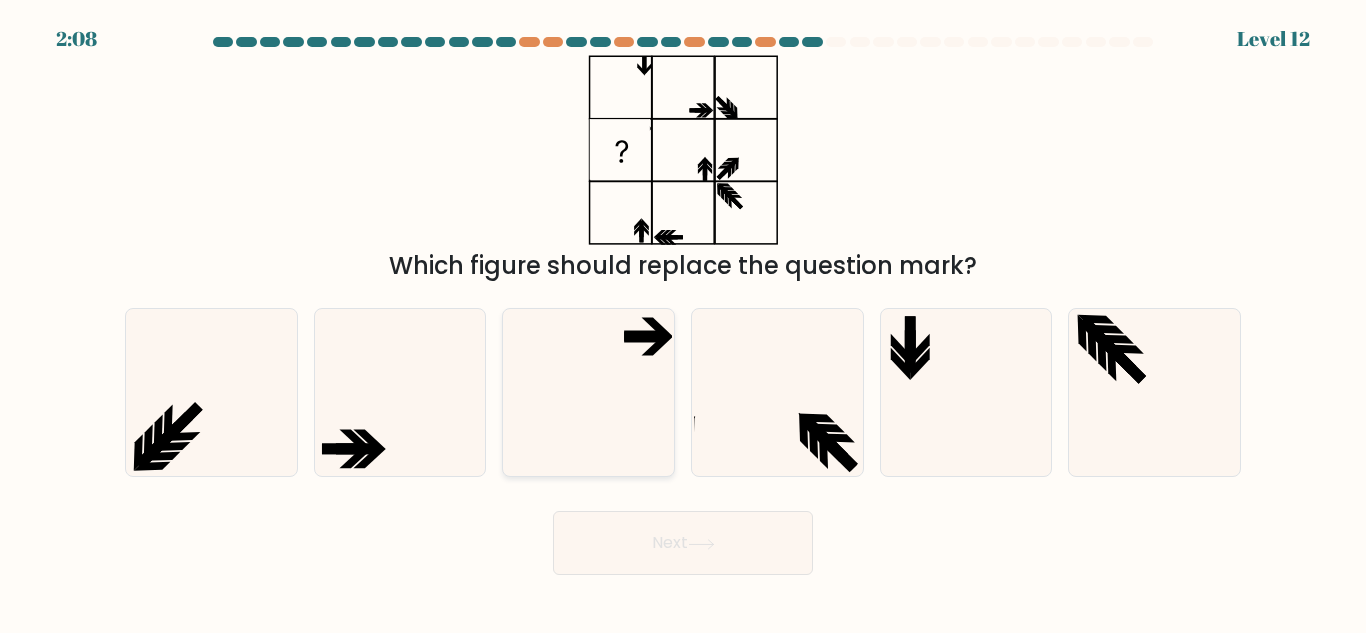 click 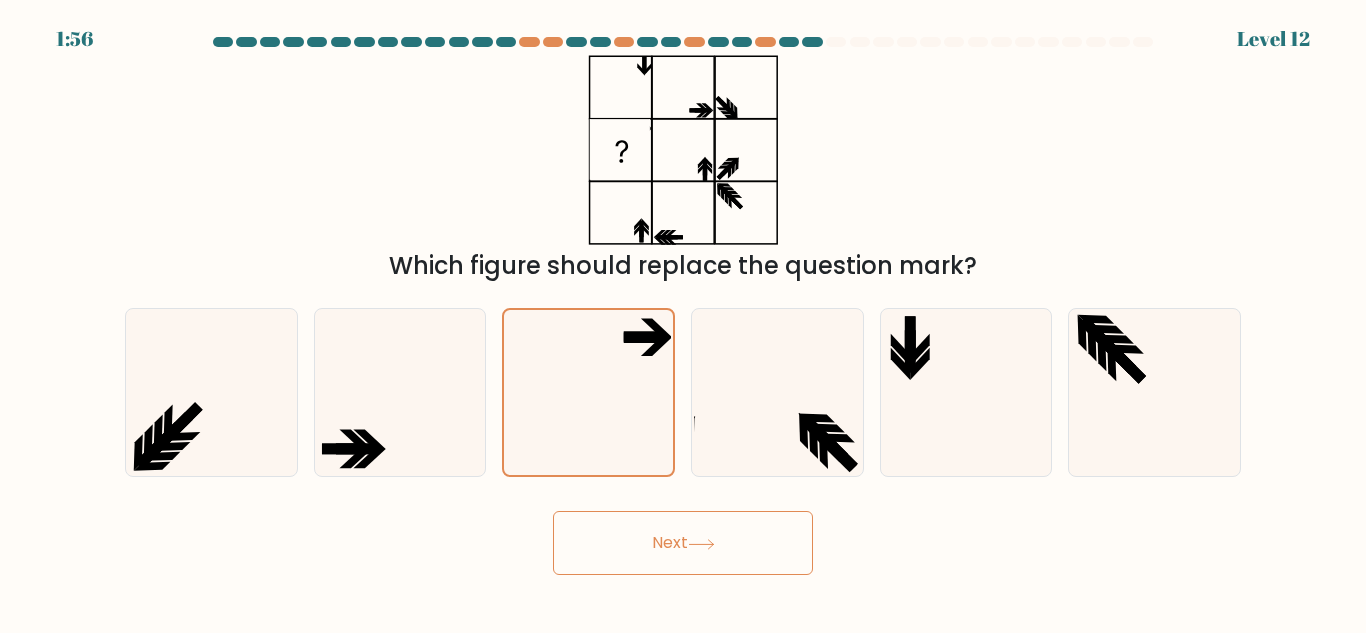 click on "Next" at bounding box center [683, 543] 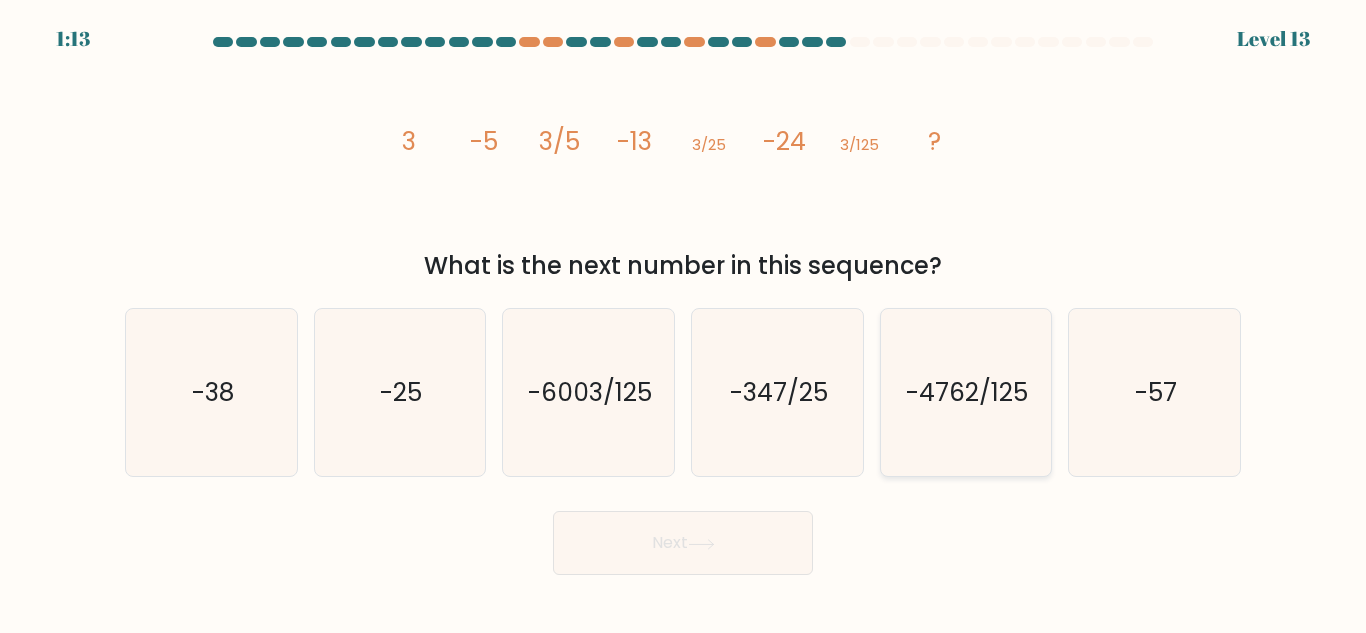 click on "-4762/125" 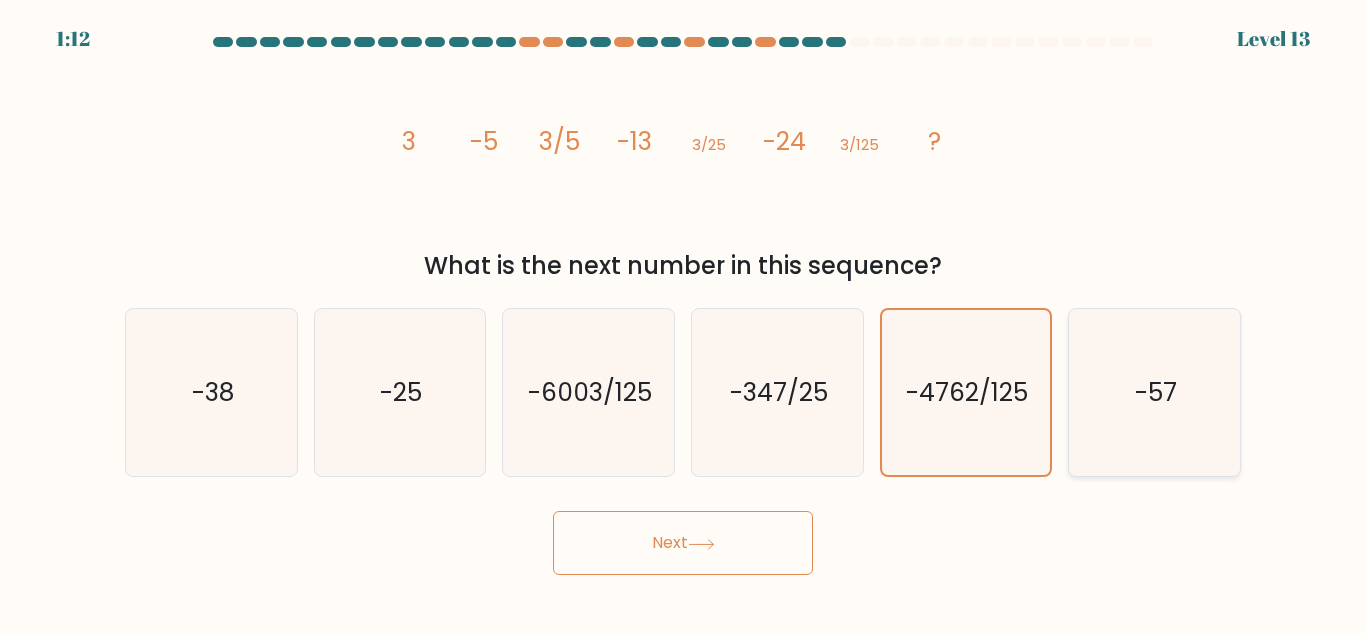 click on "-57" 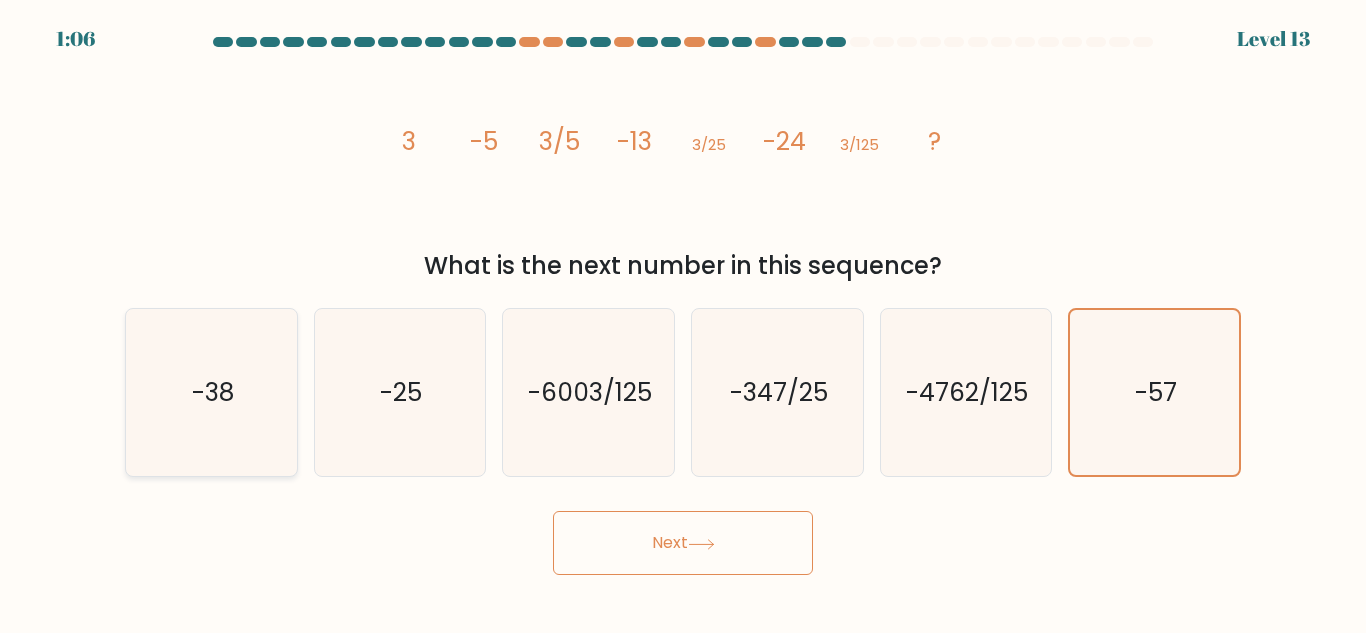 click on "-38" 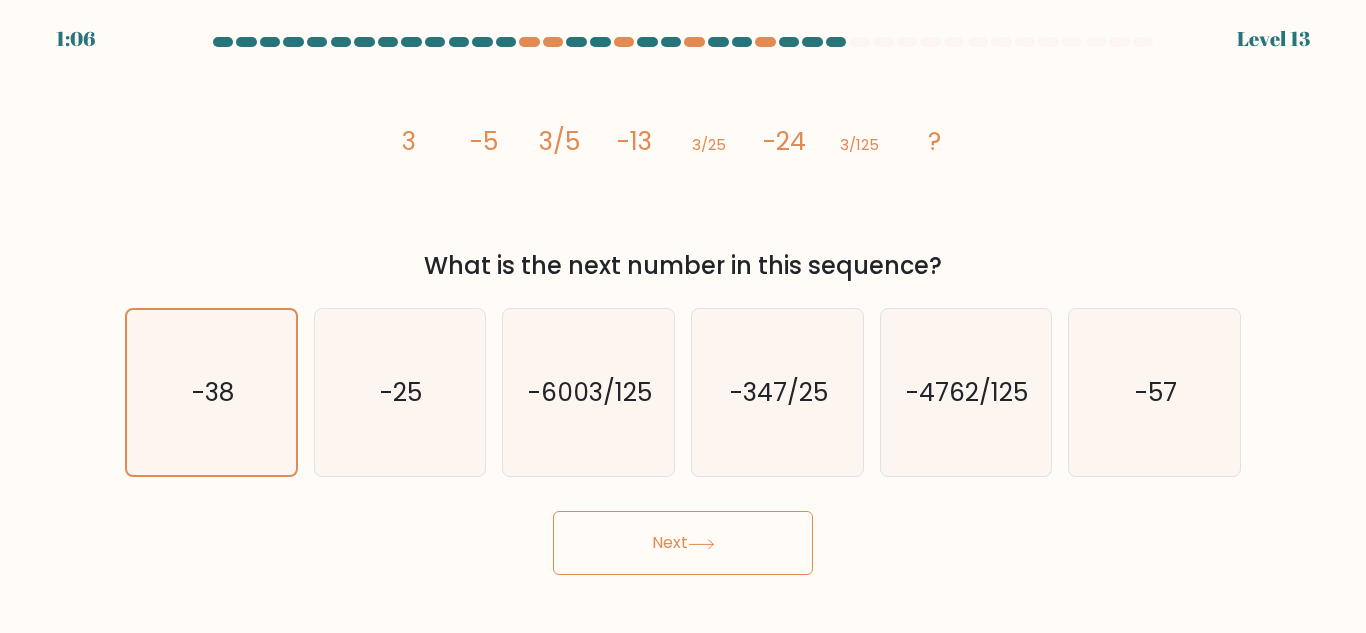 click on "Next" at bounding box center (683, 543) 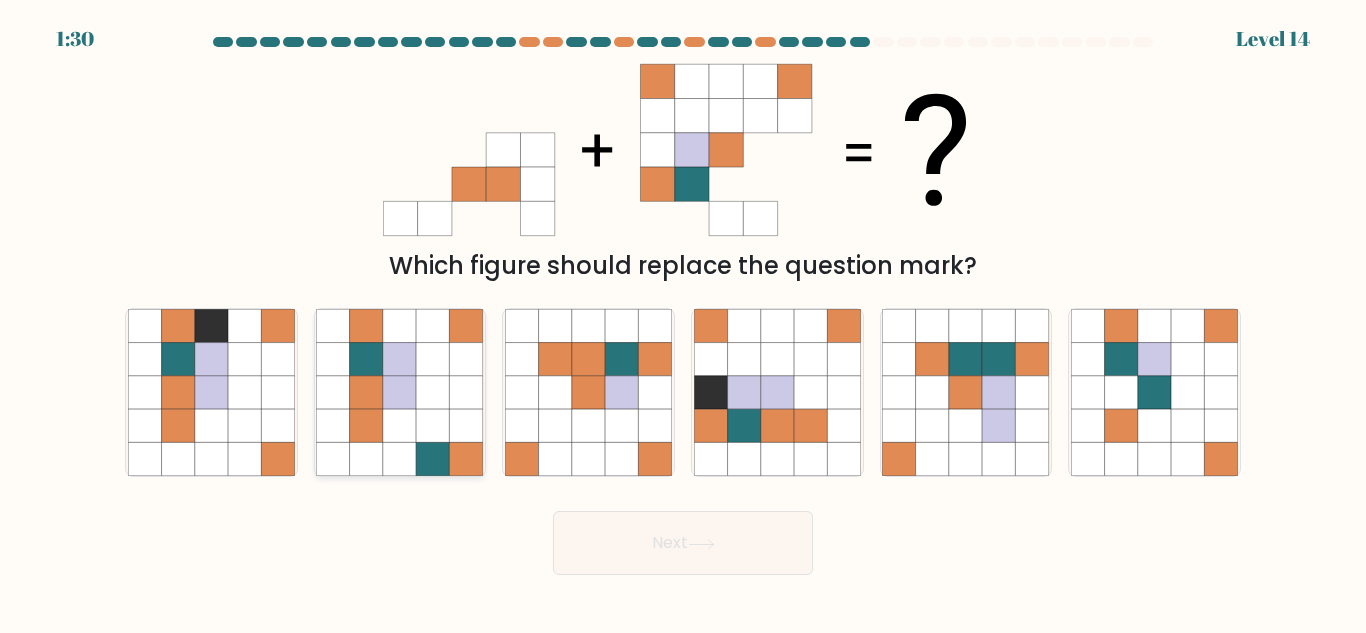 click 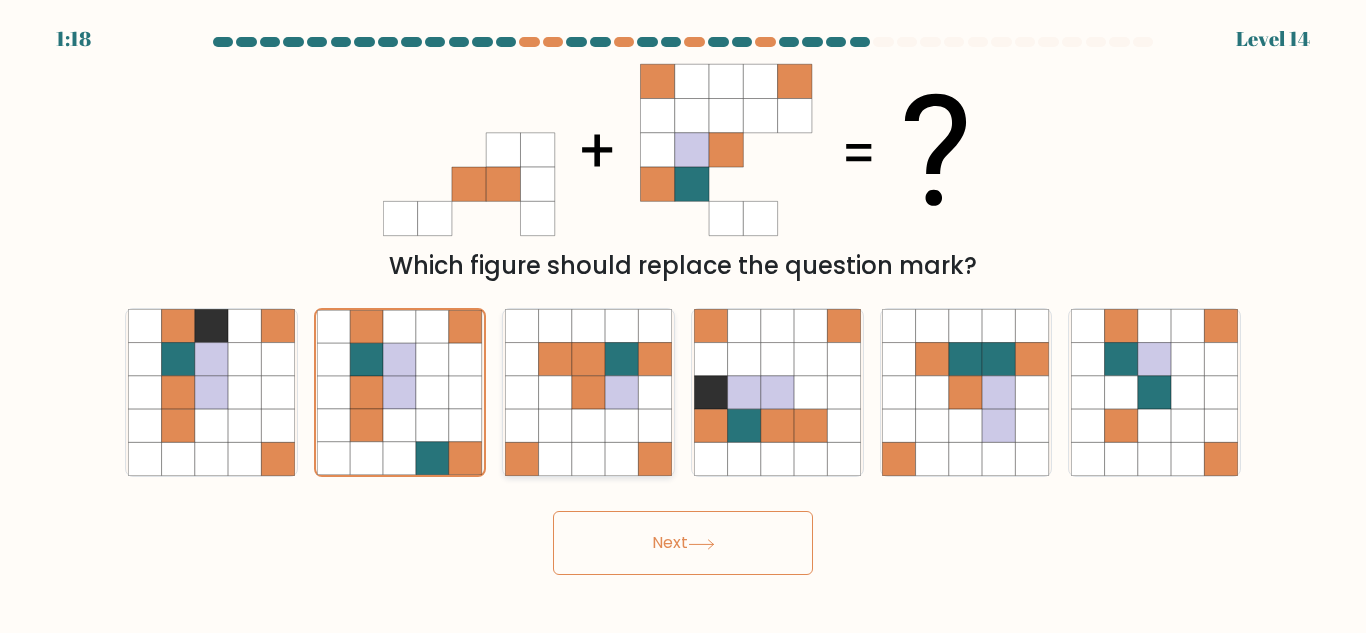 click 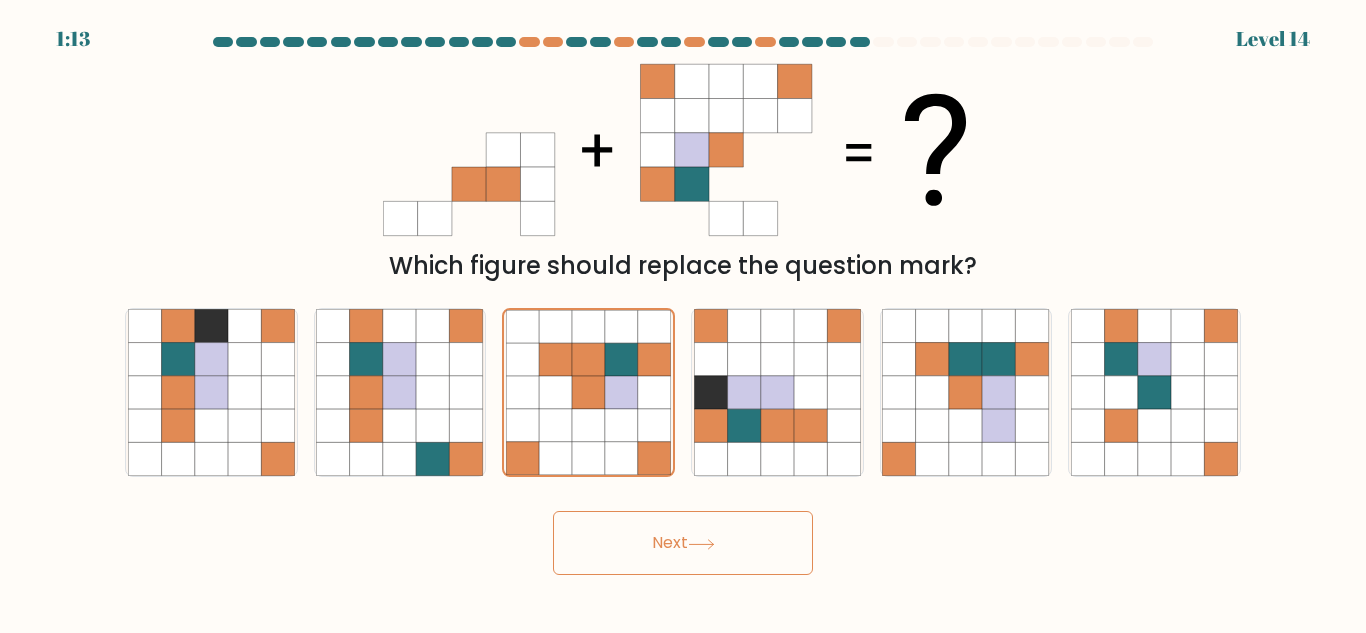 click on "Next" at bounding box center (683, 543) 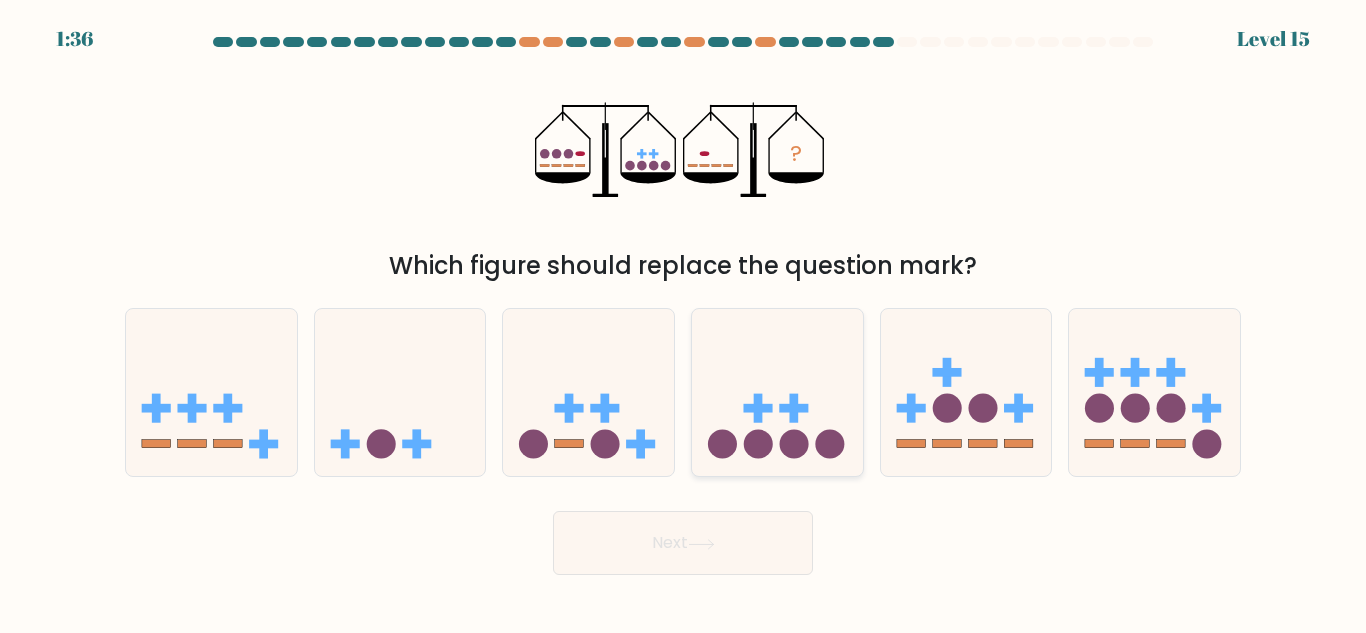 click 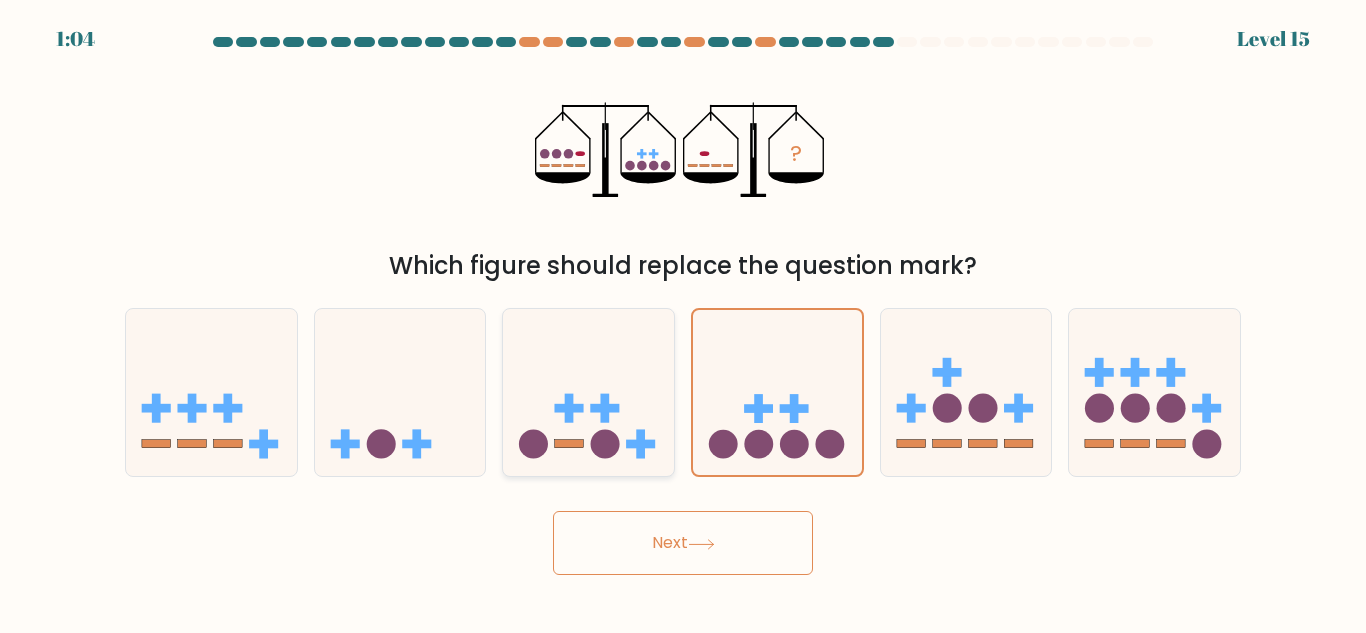 click 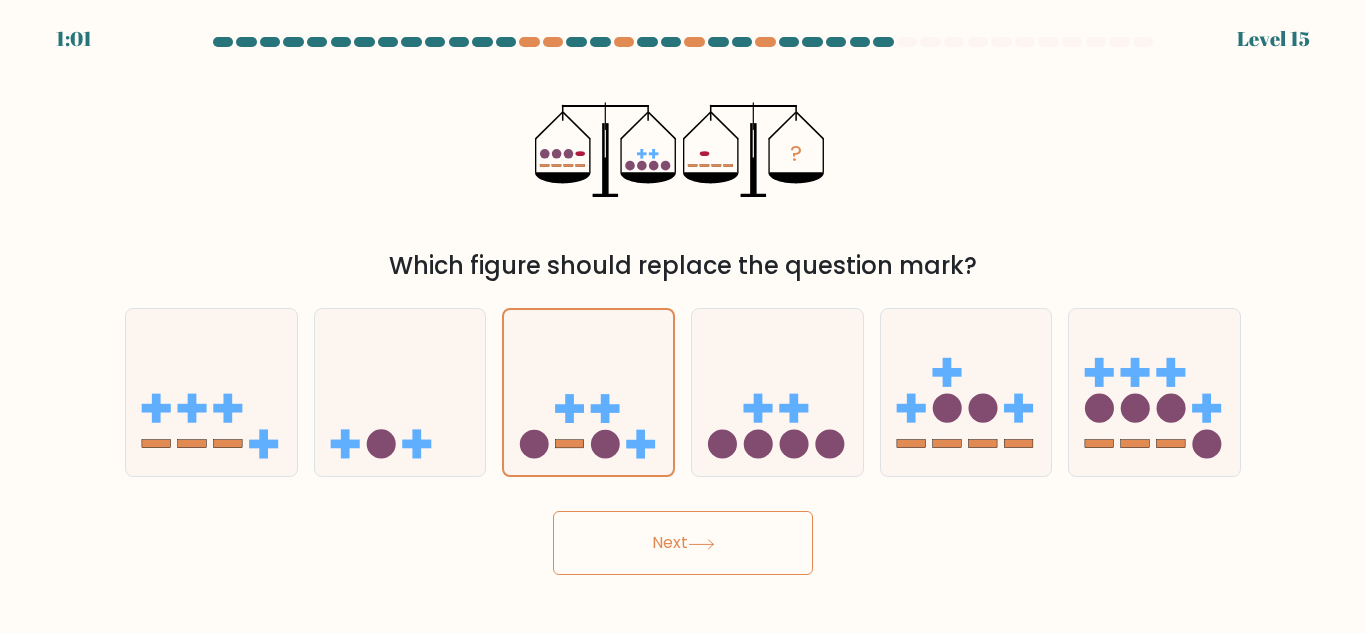 click at bounding box center [683, 306] 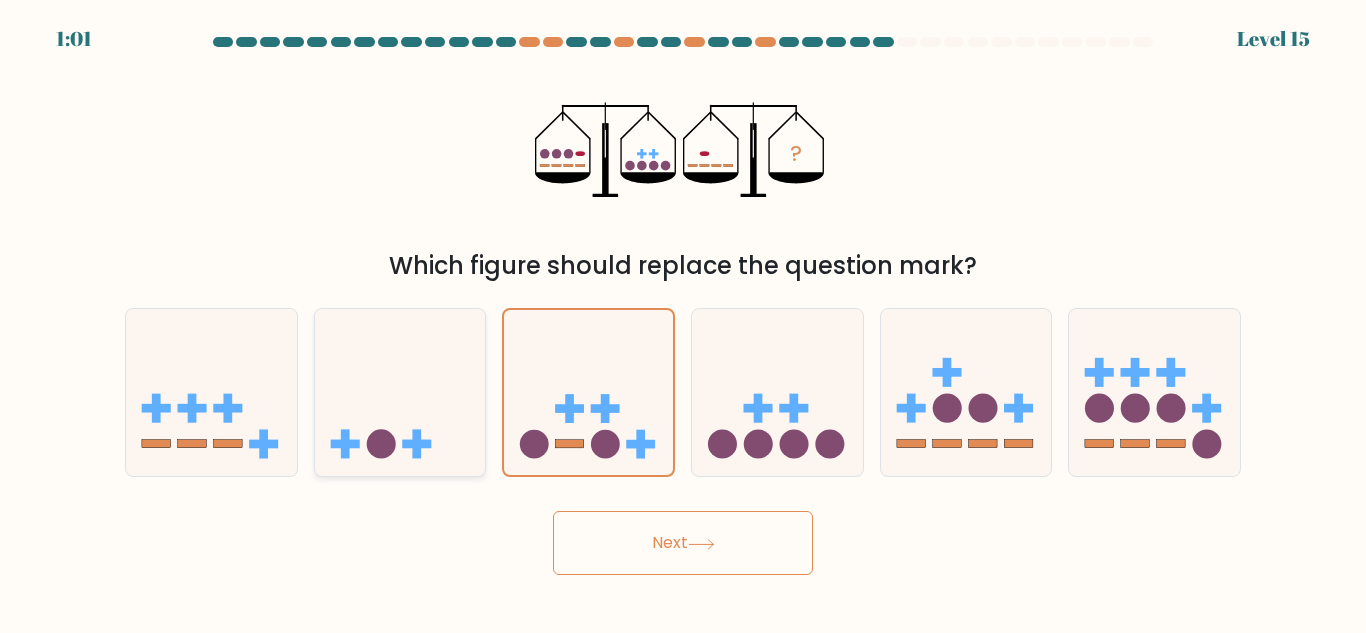 click 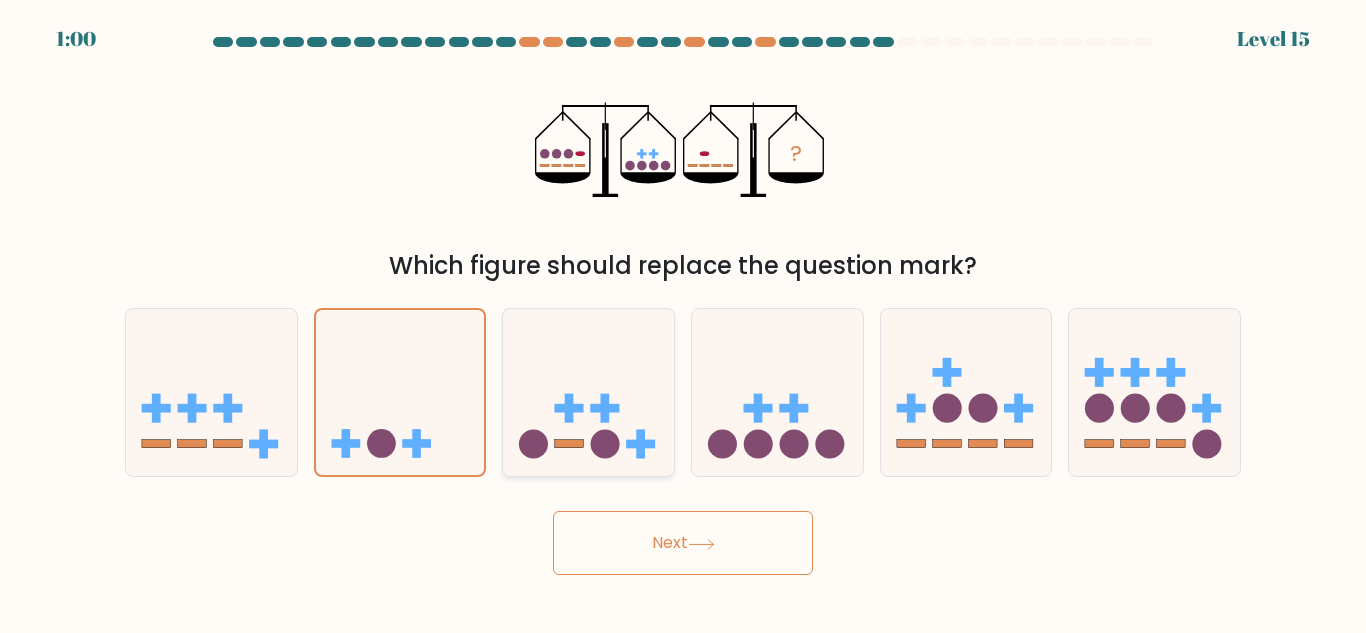 click 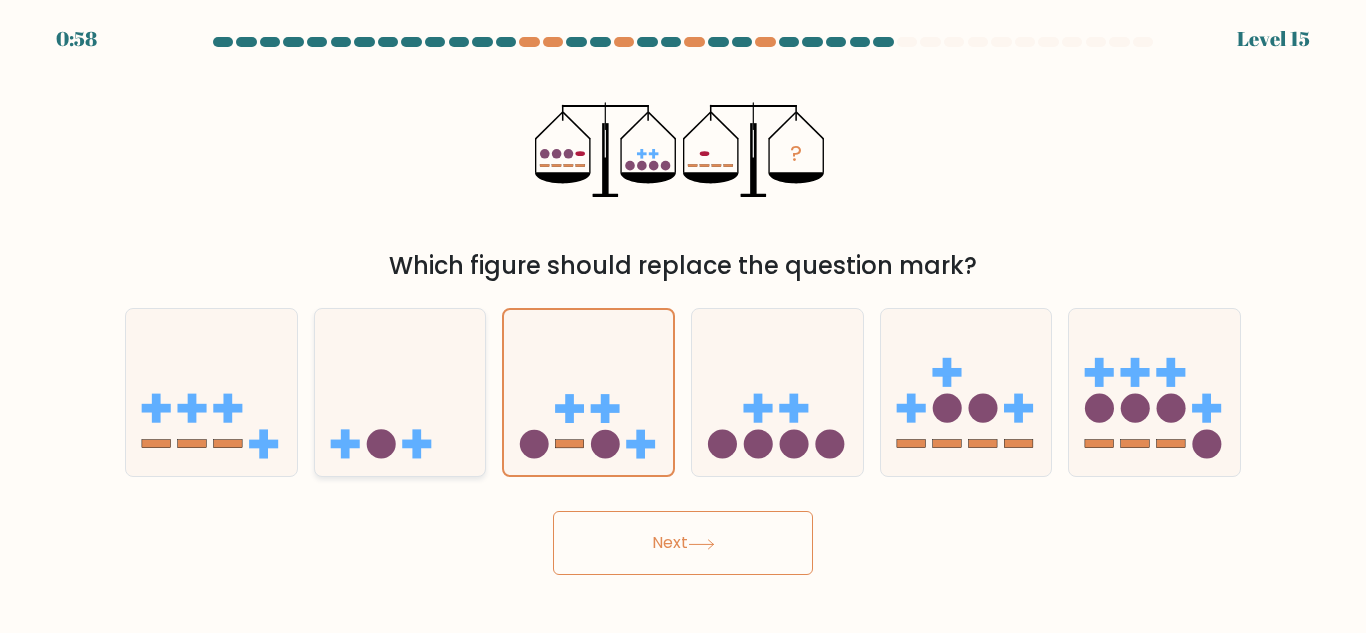 click 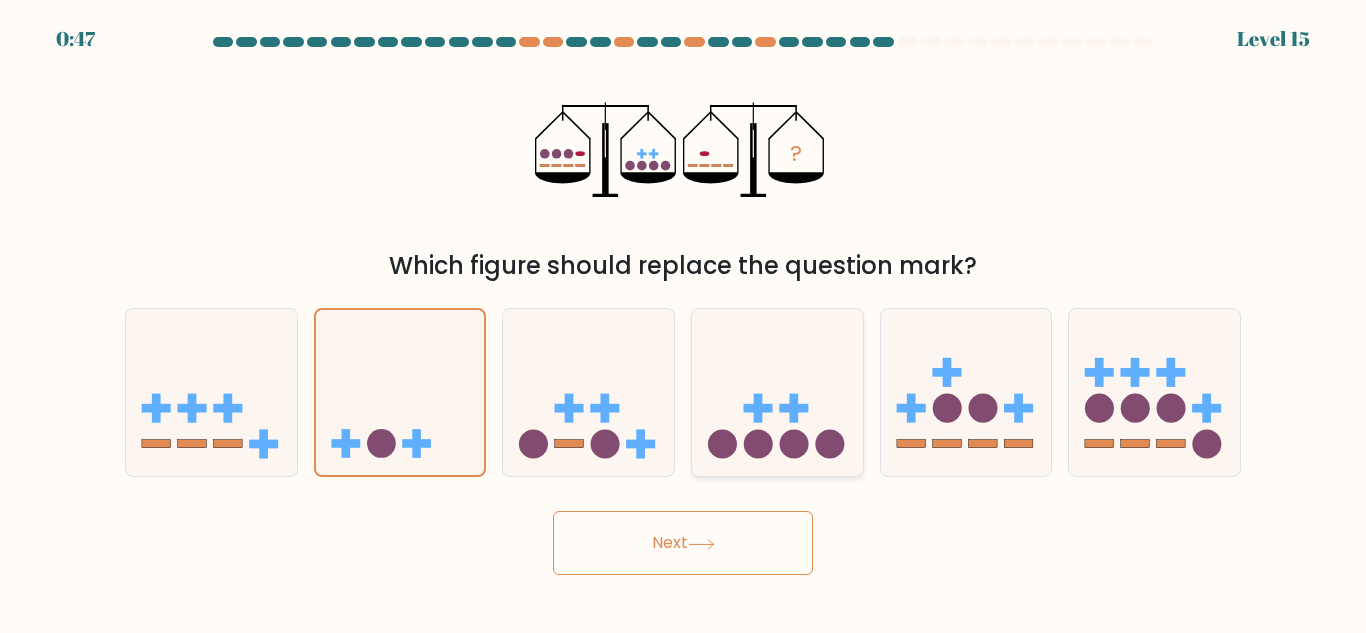 click 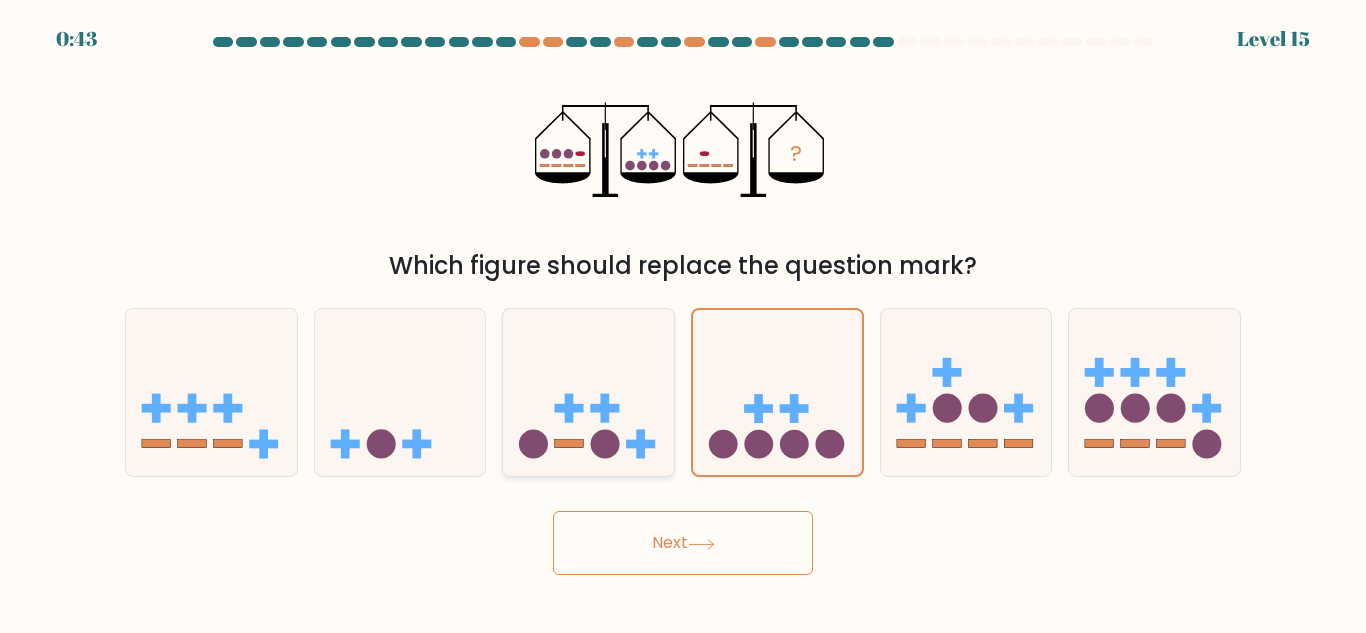 click 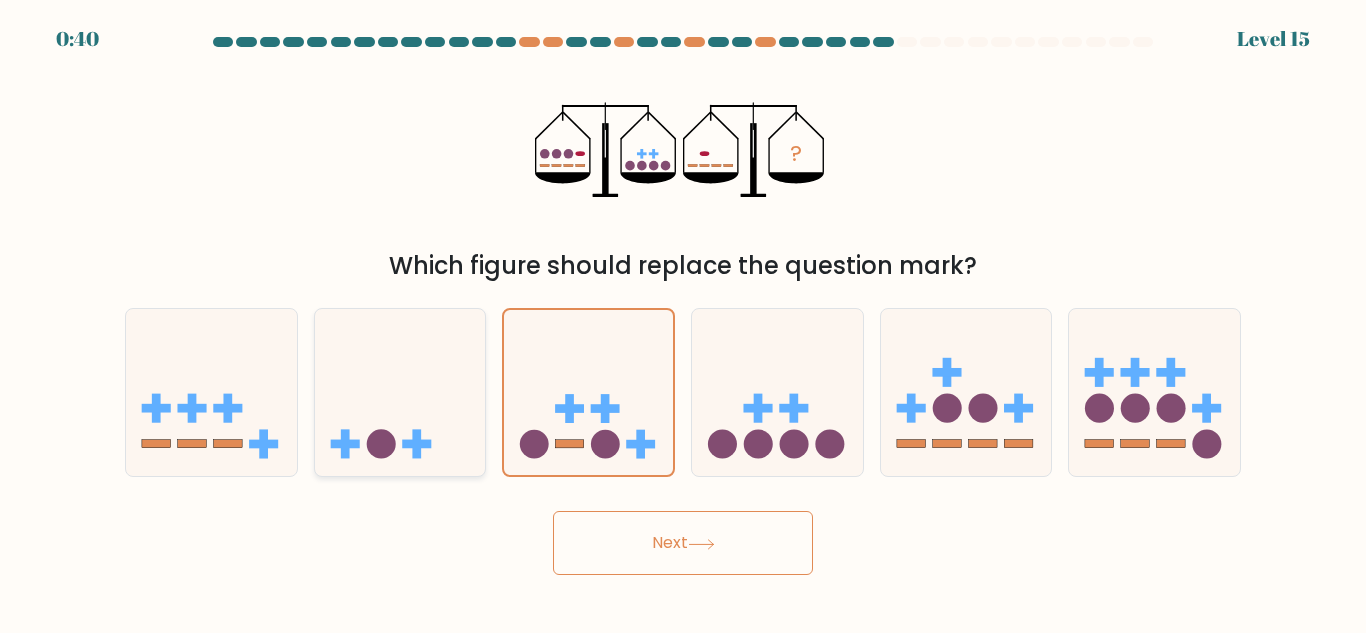 click 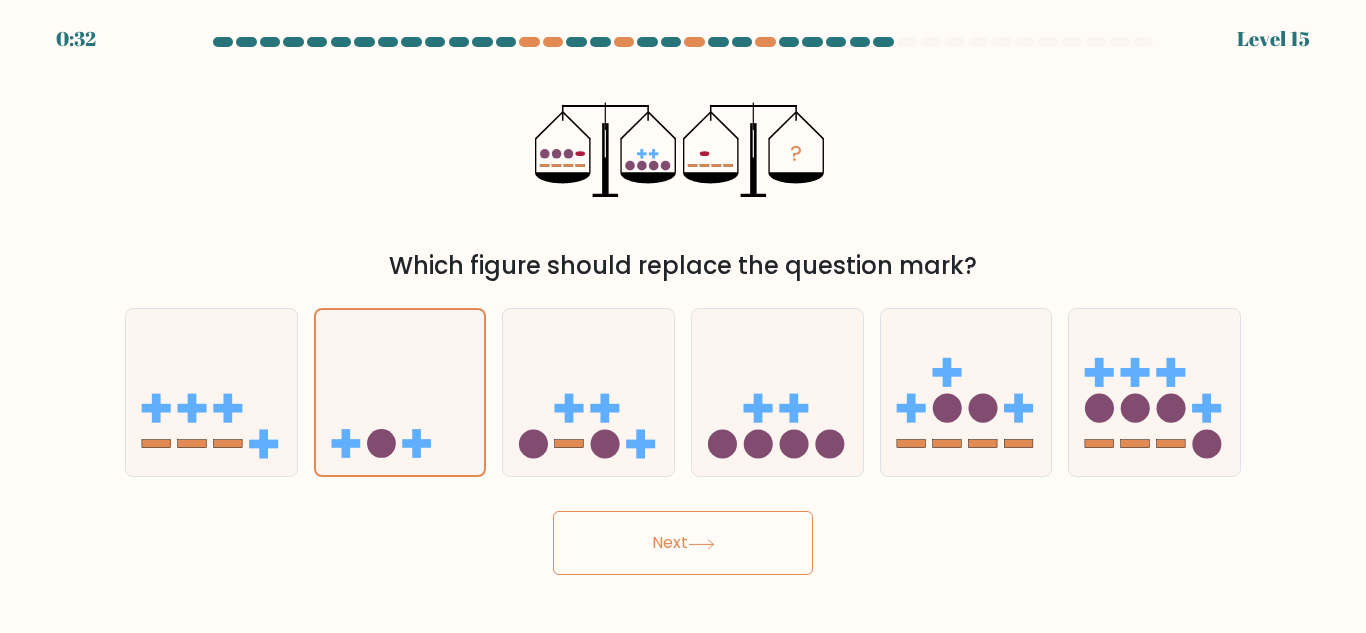 click at bounding box center [683, 306] 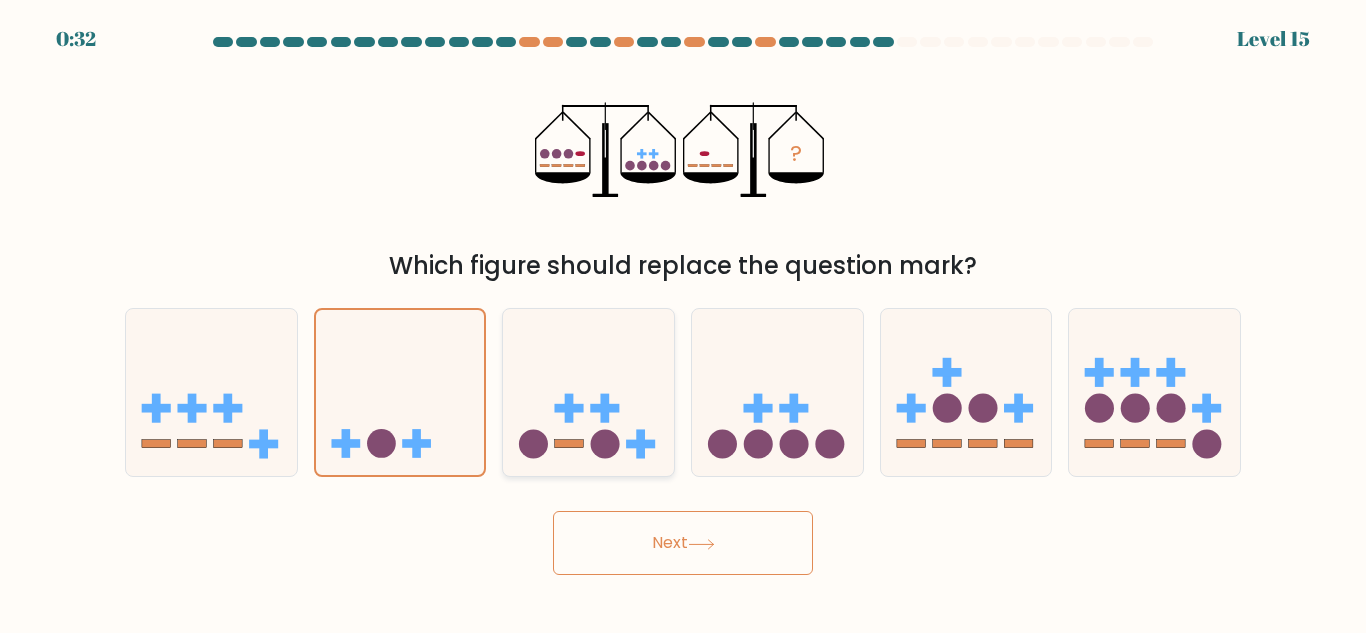 click at bounding box center (588, 392) 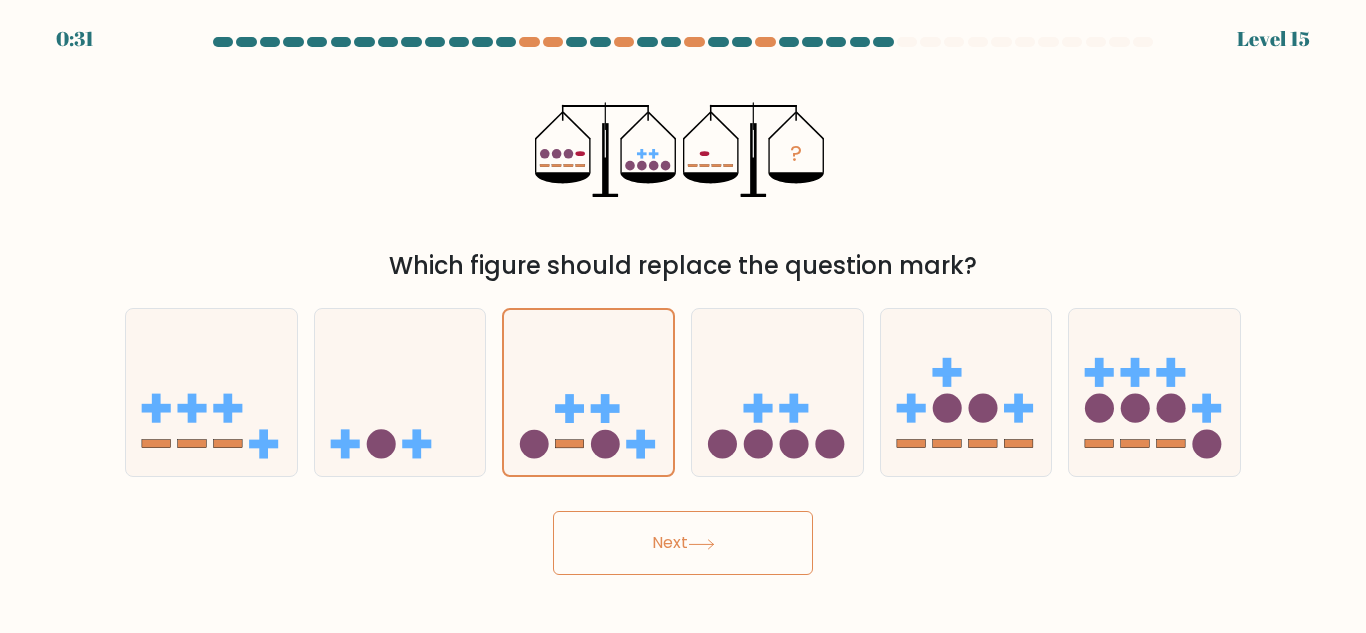 click on "Next" at bounding box center [683, 543] 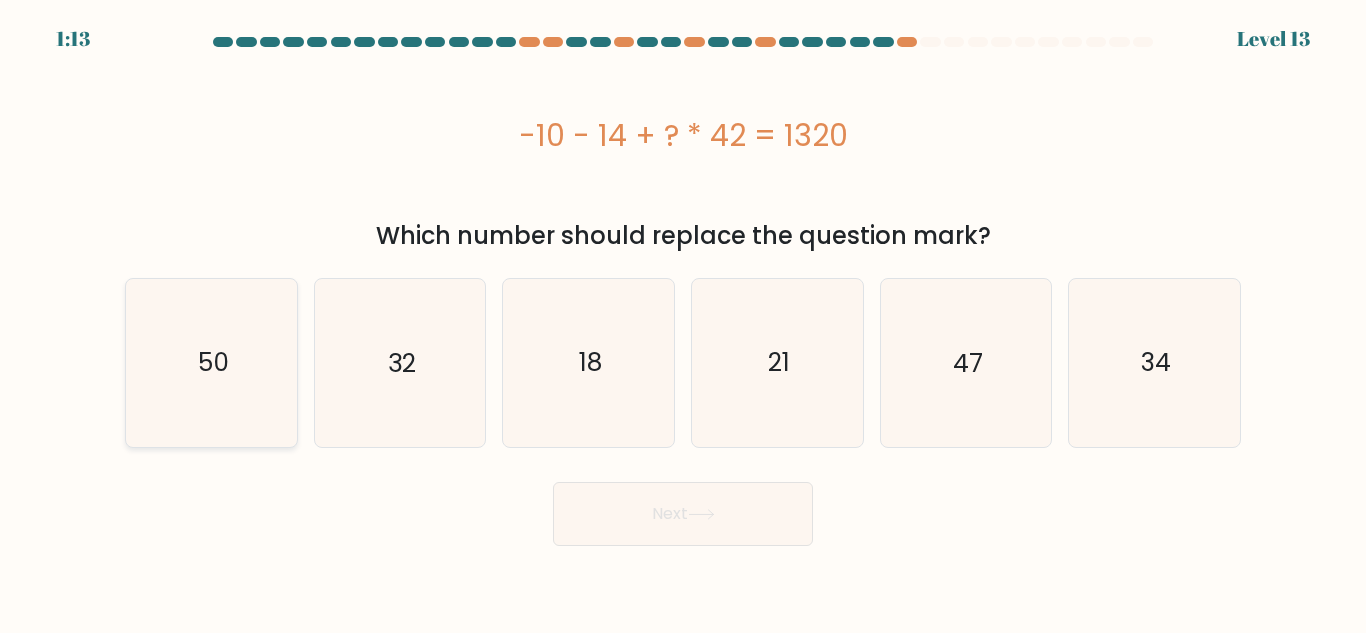 click on "50" 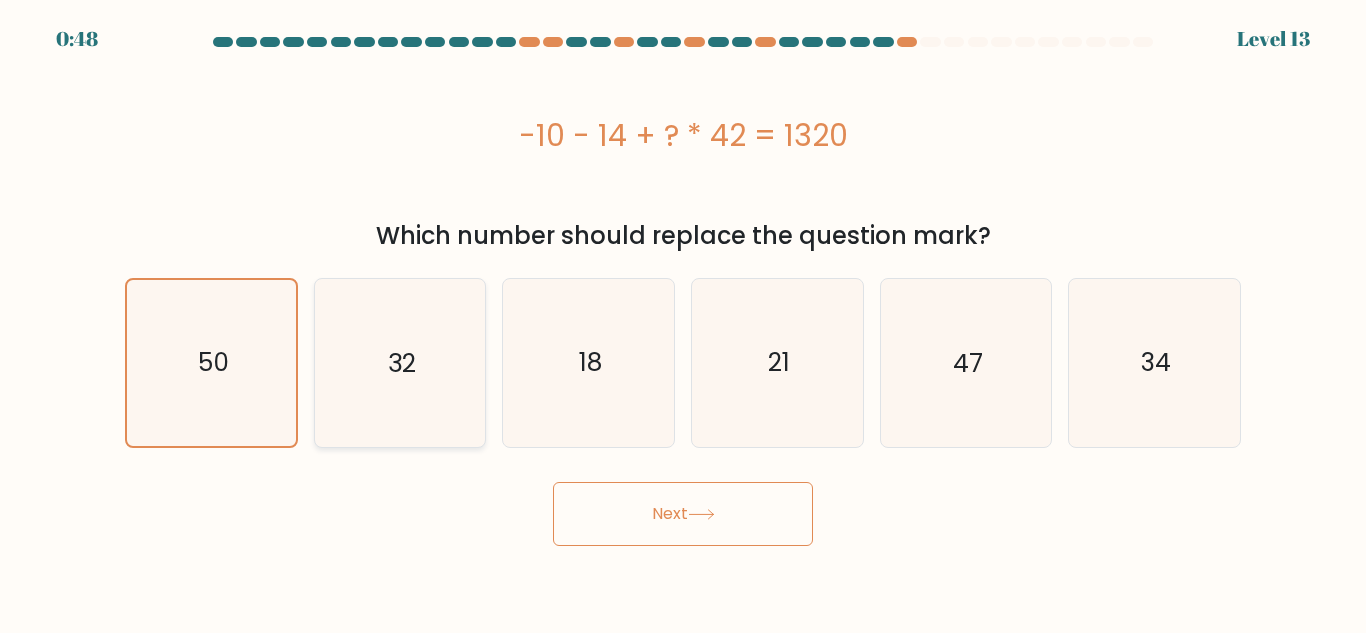 click on "32" 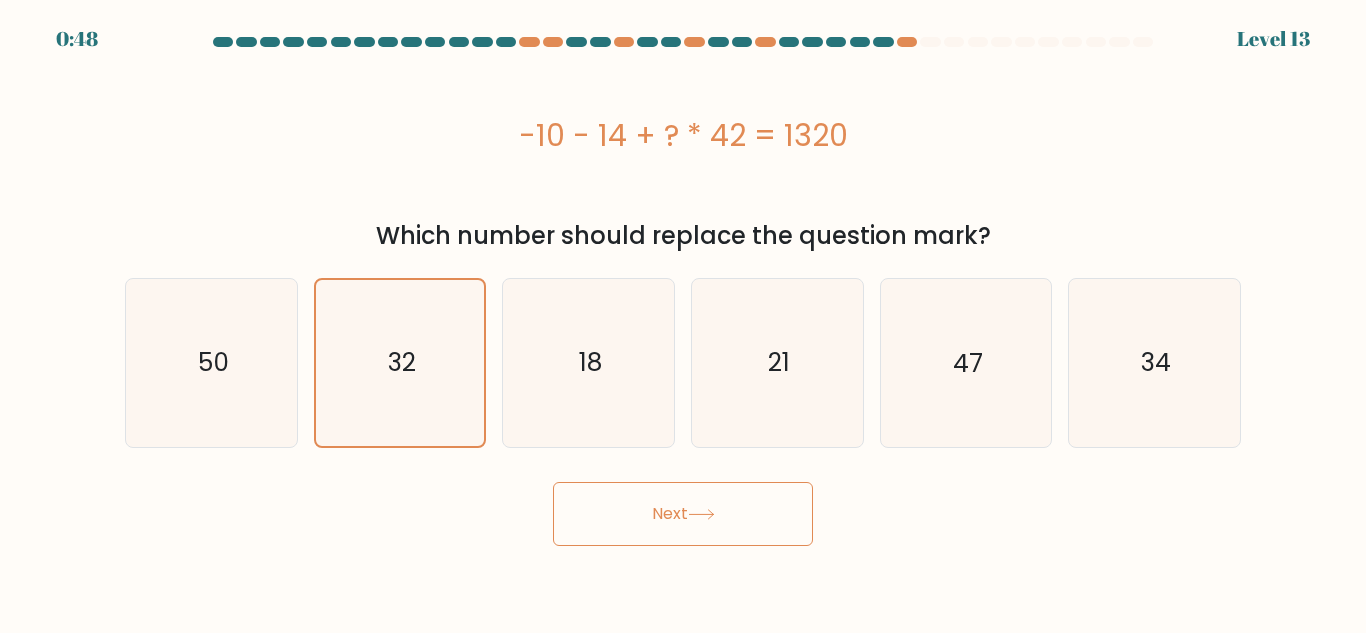 click on "Next" at bounding box center (683, 514) 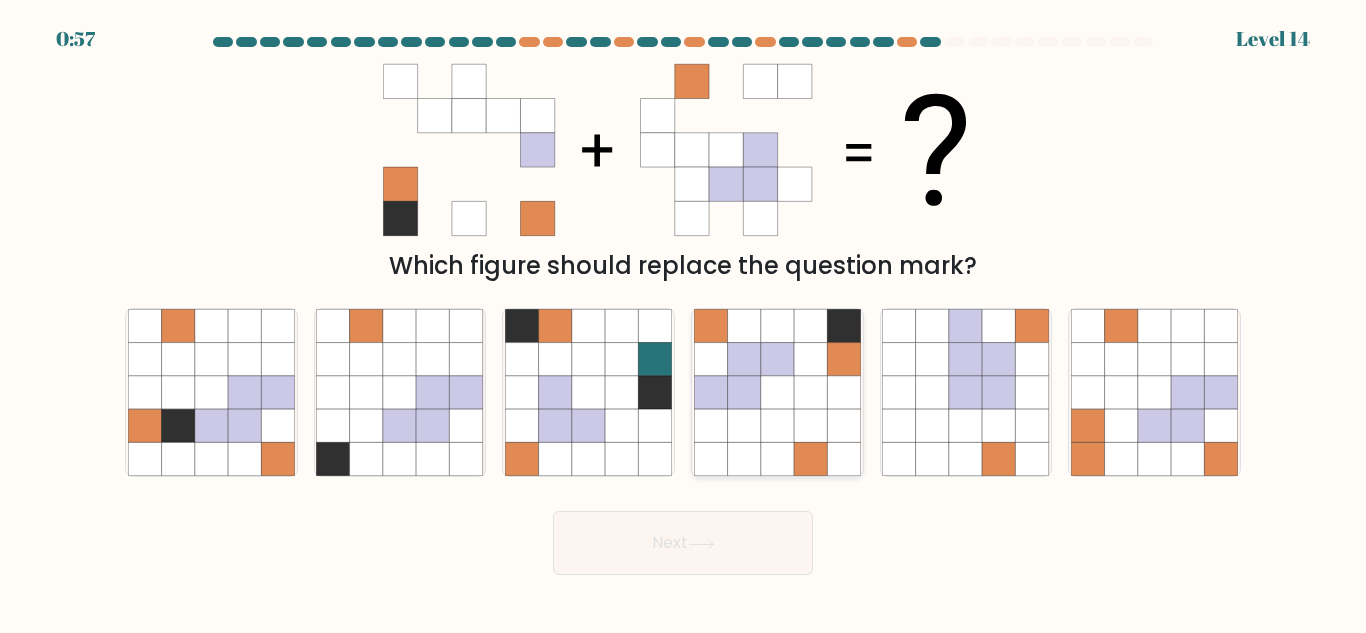 click 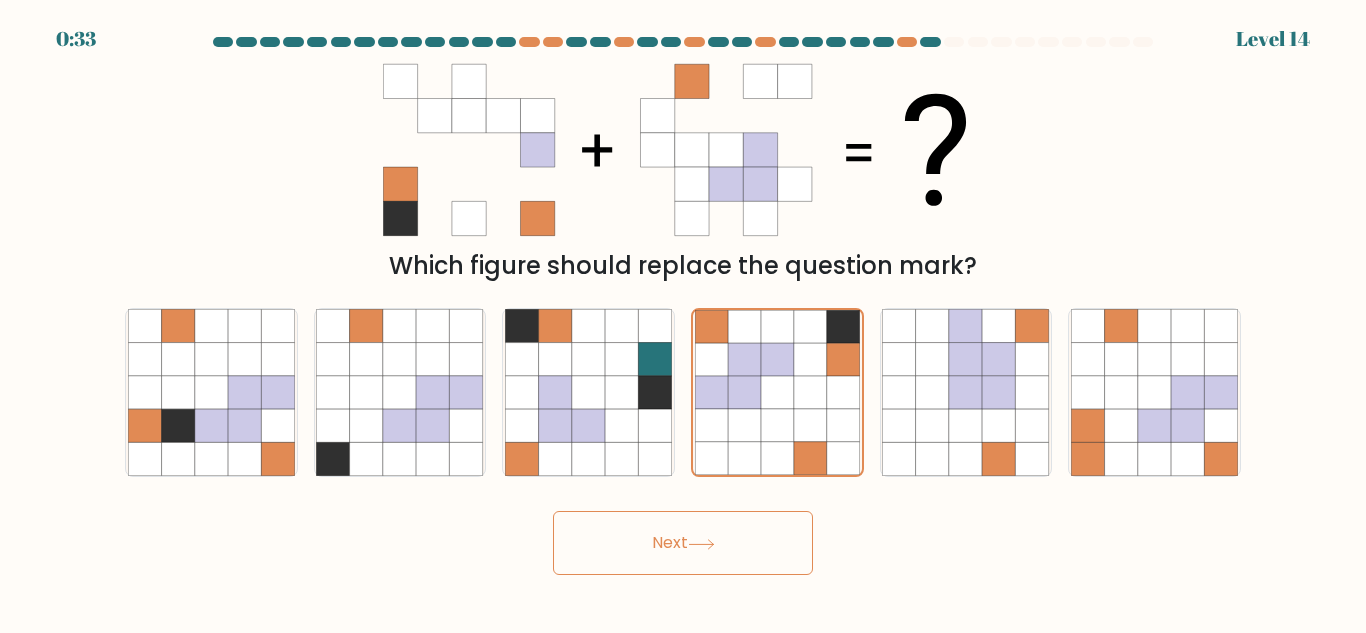 click at bounding box center [683, 306] 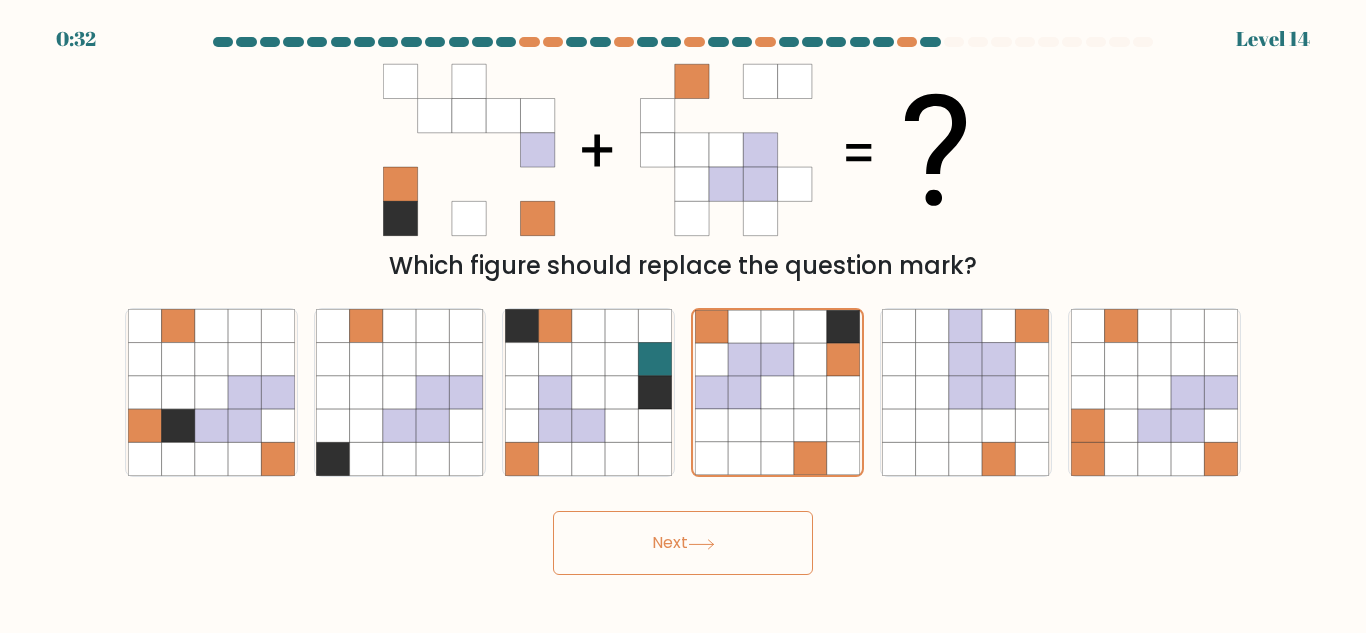 click on "Next" at bounding box center [683, 543] 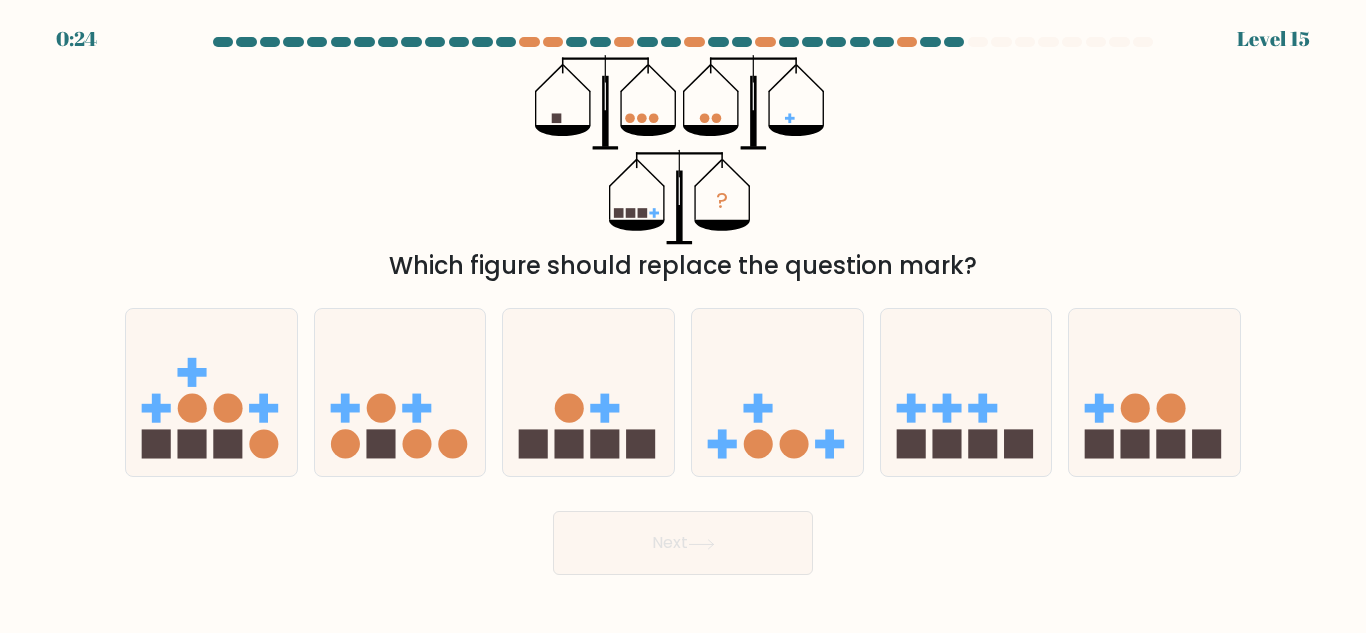 click on "?" 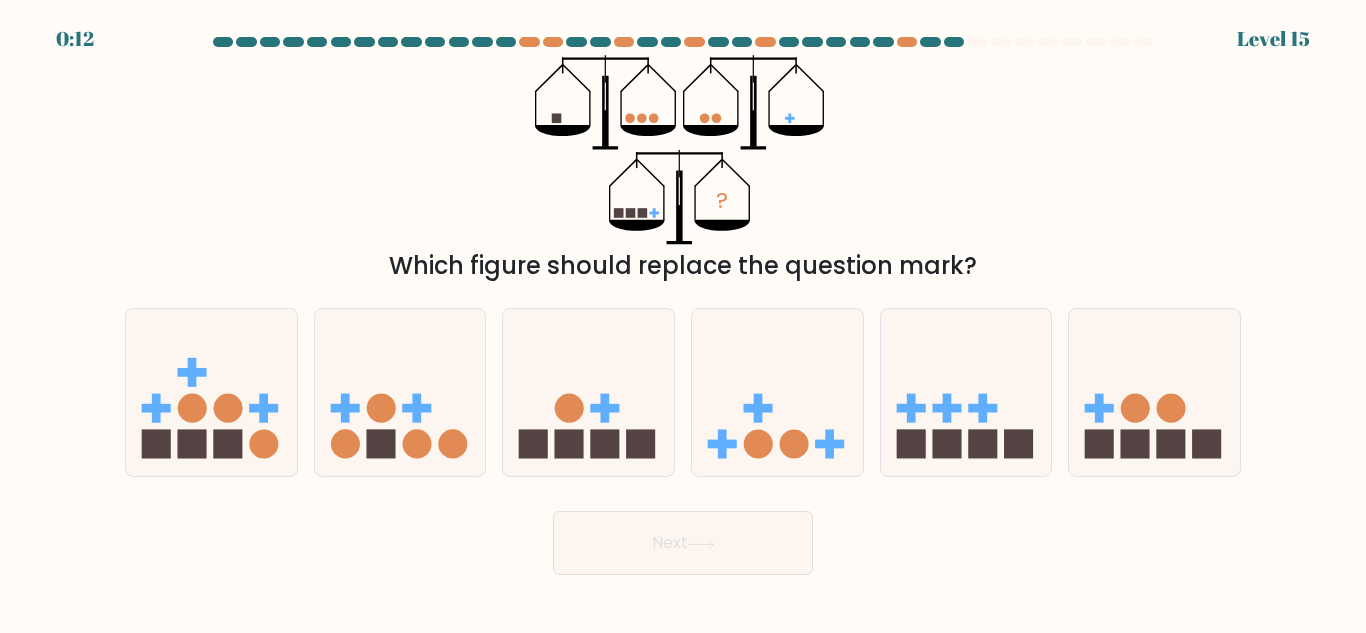 click on "?" 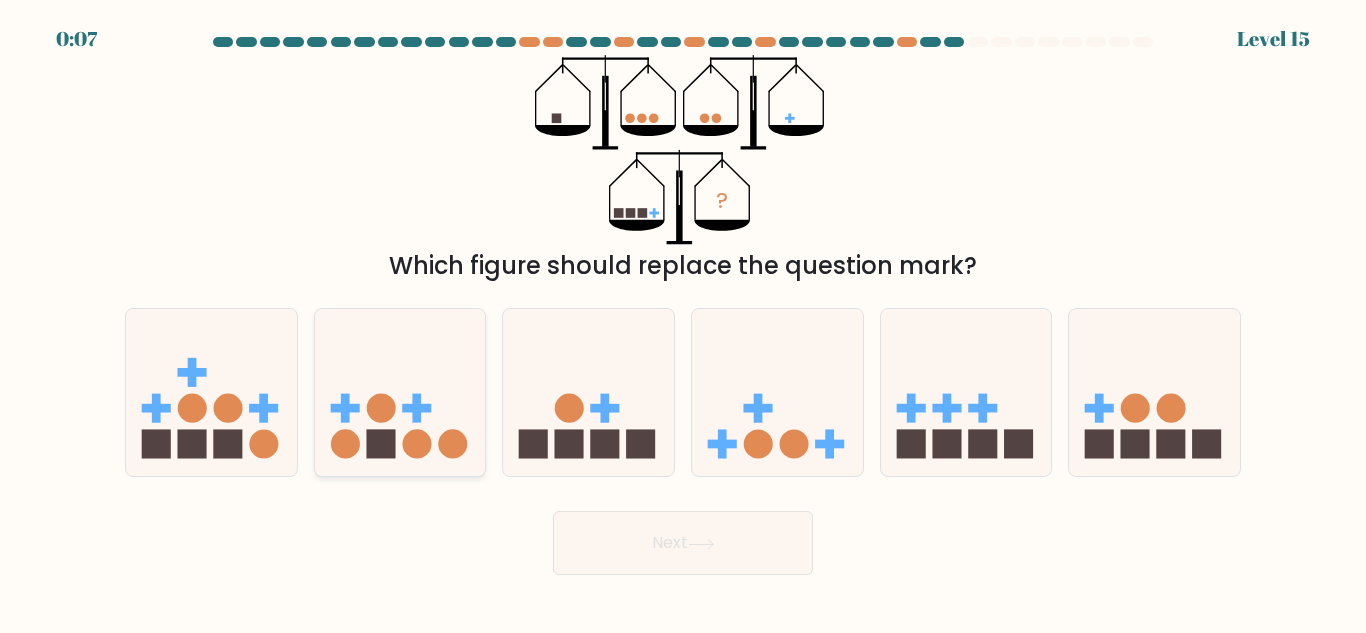 click 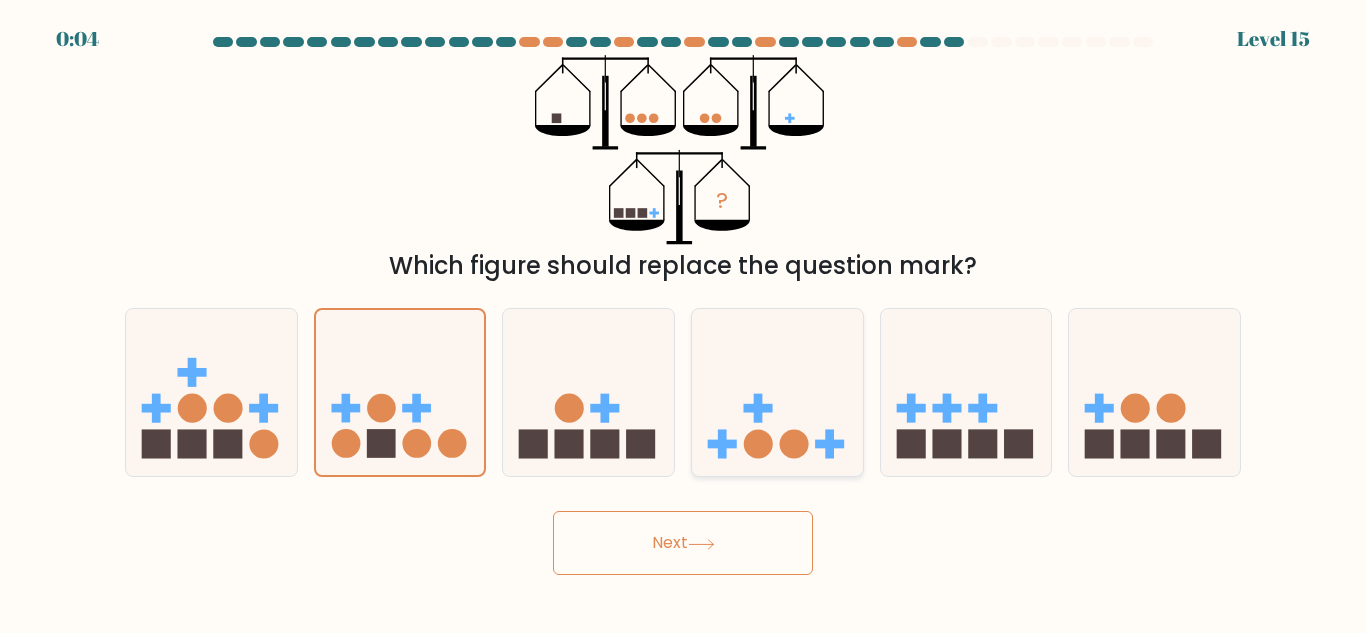 click 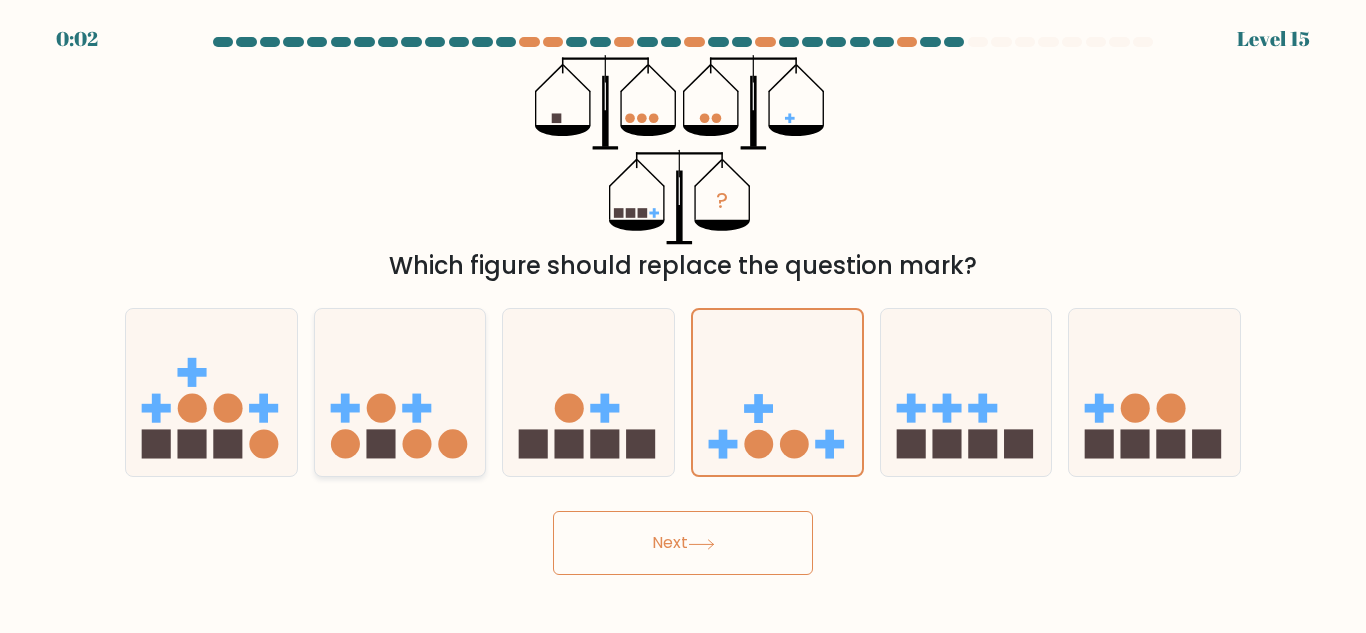 click 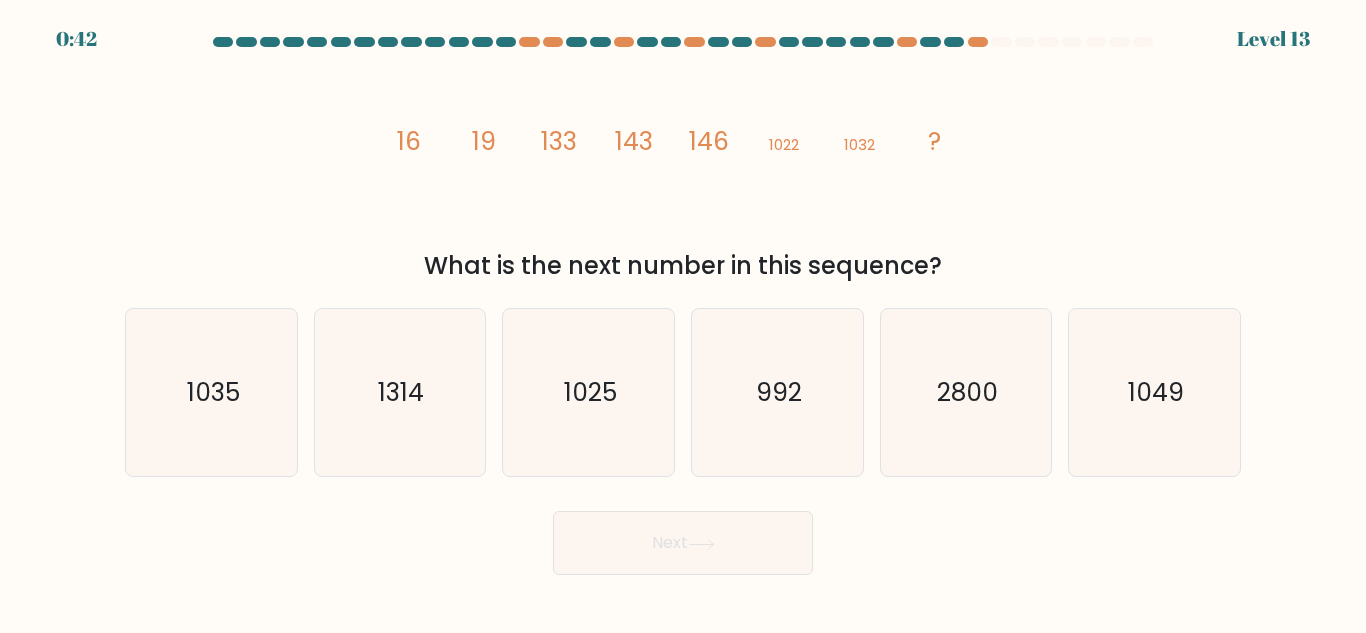 scroll, scrollTop: 0, scrollLeft: 0, axis: both 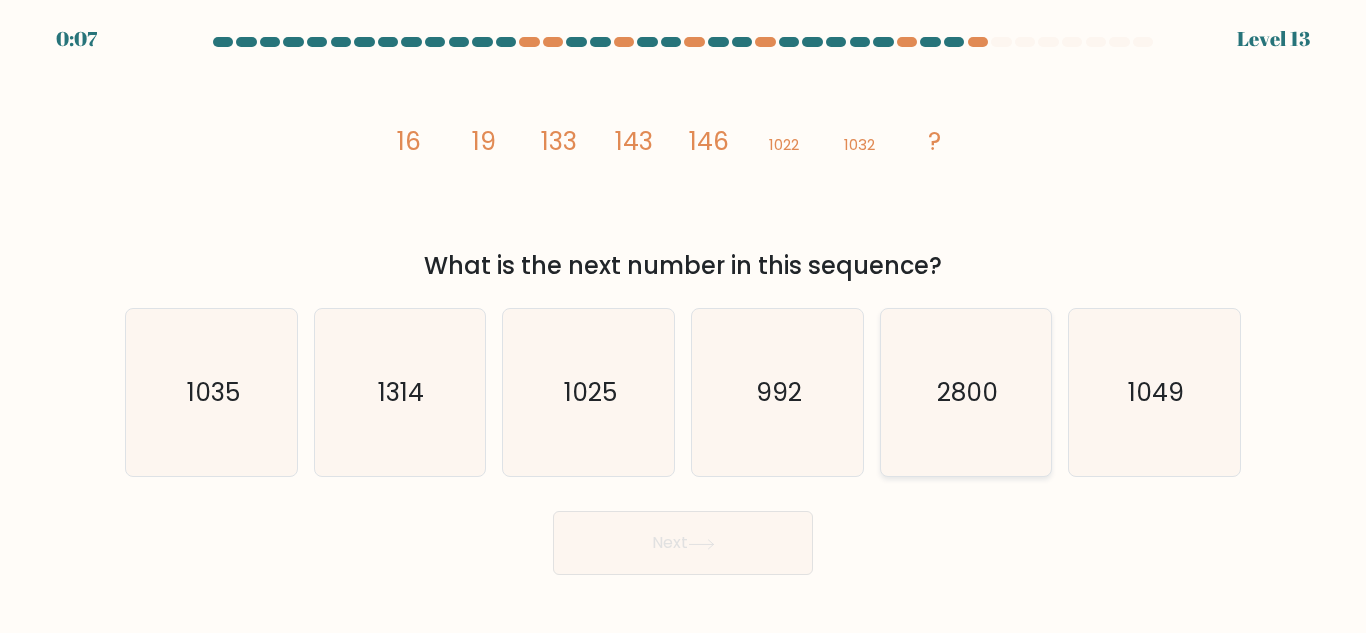 click on "2800" 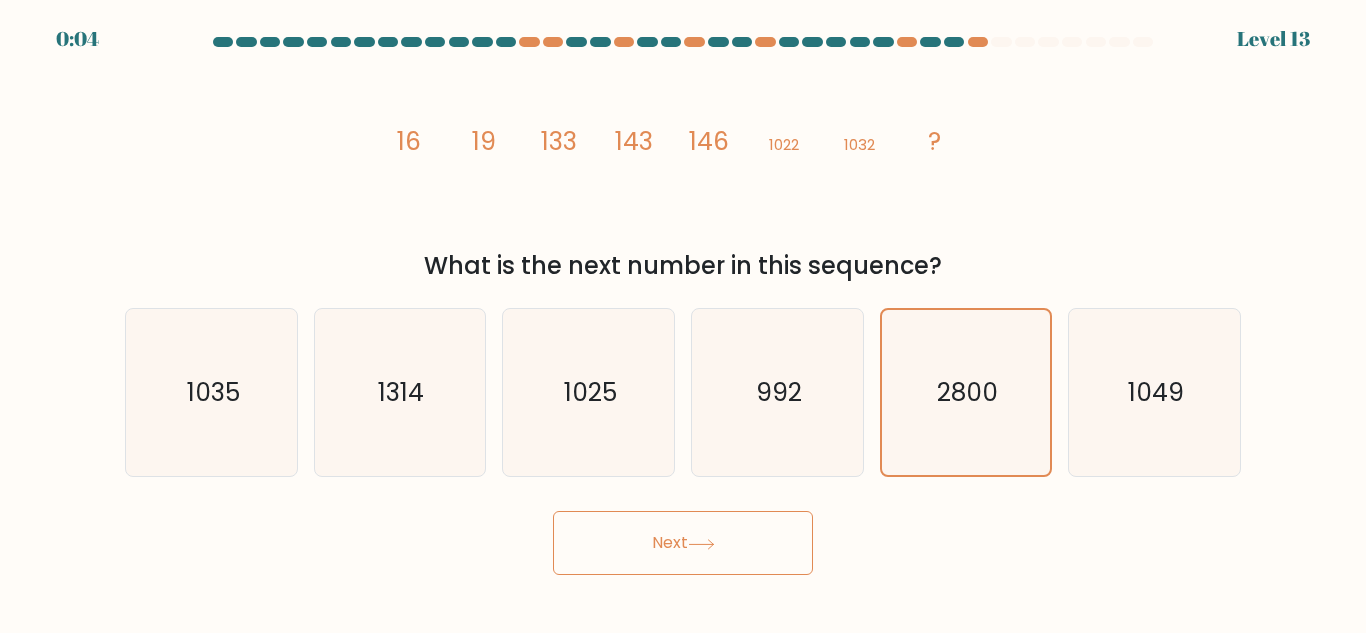 click on "Next" at bounding box center [683, 543] 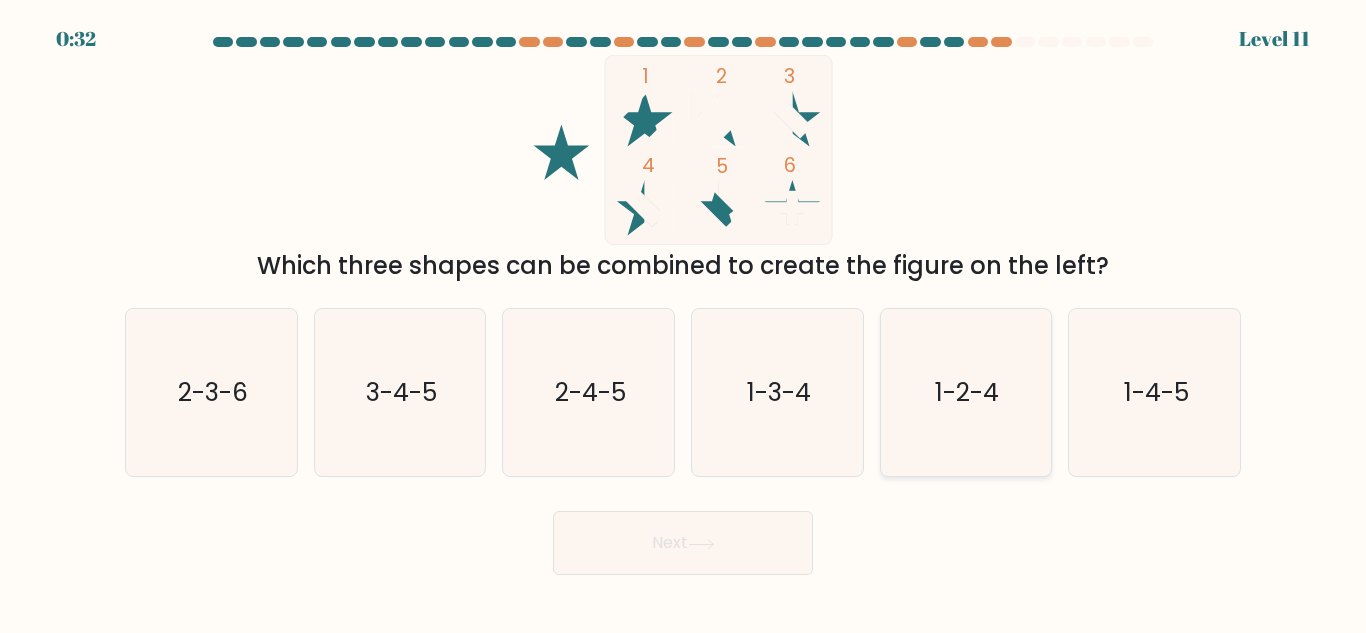 click on "1-2-4" 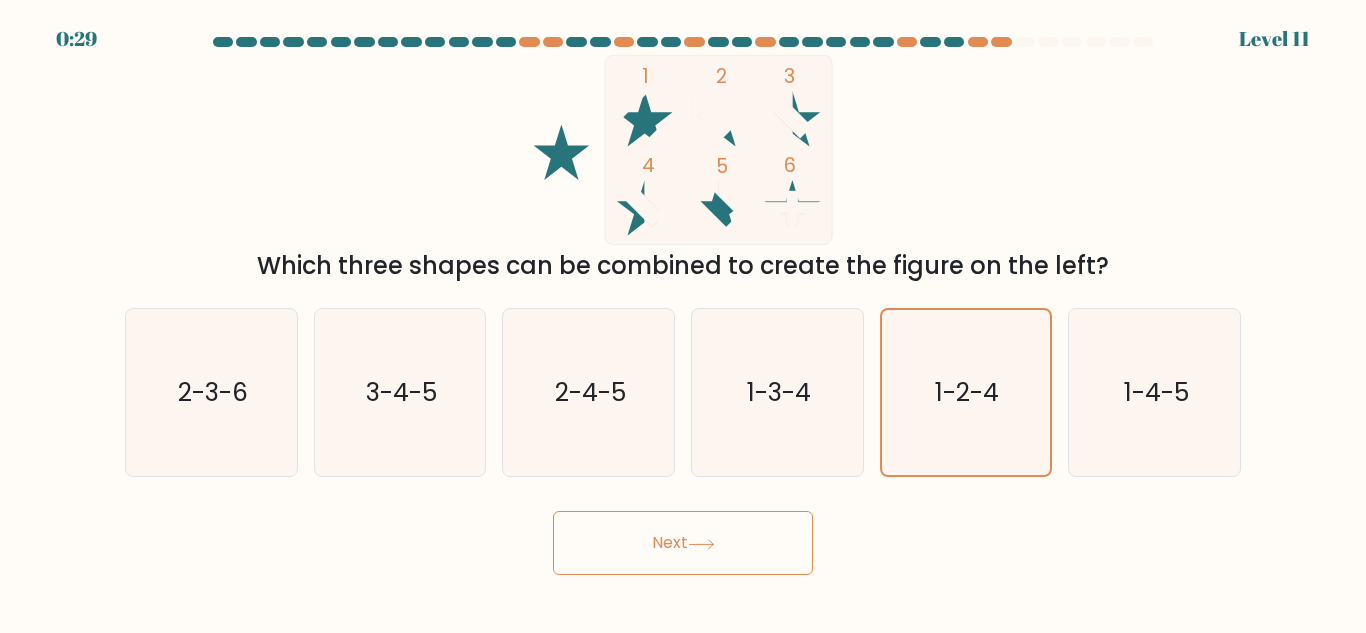 click on "Next" at bounding box center (683, 543) 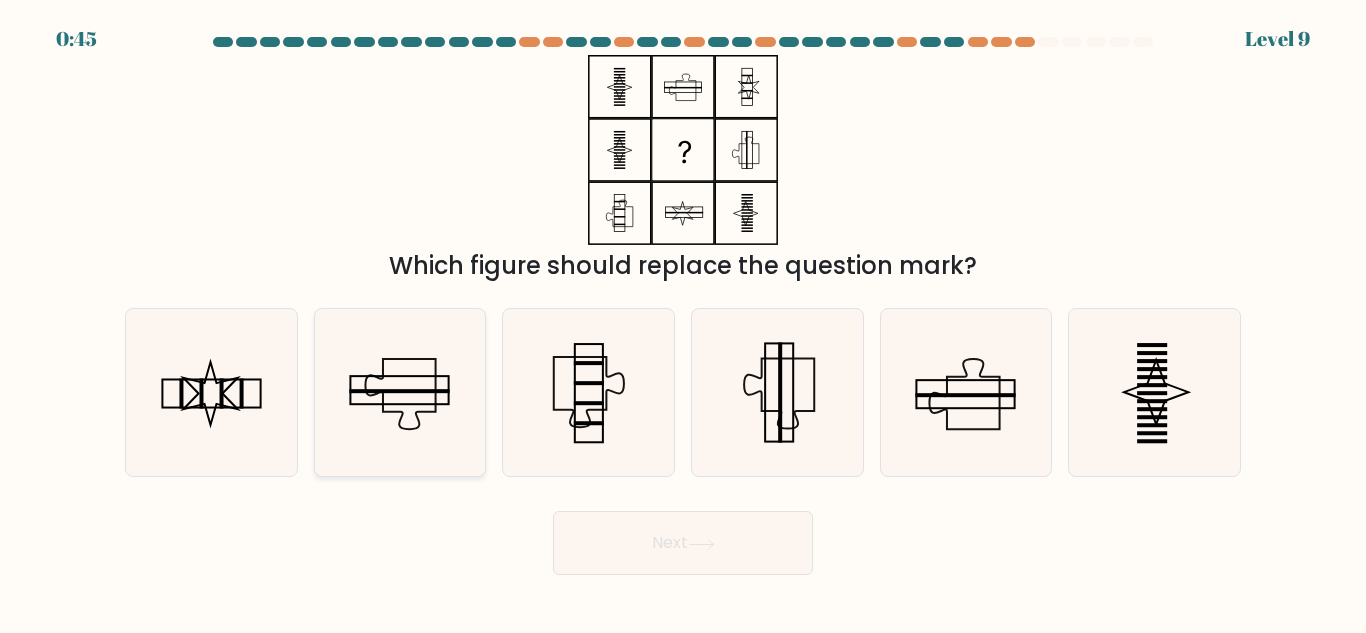 click 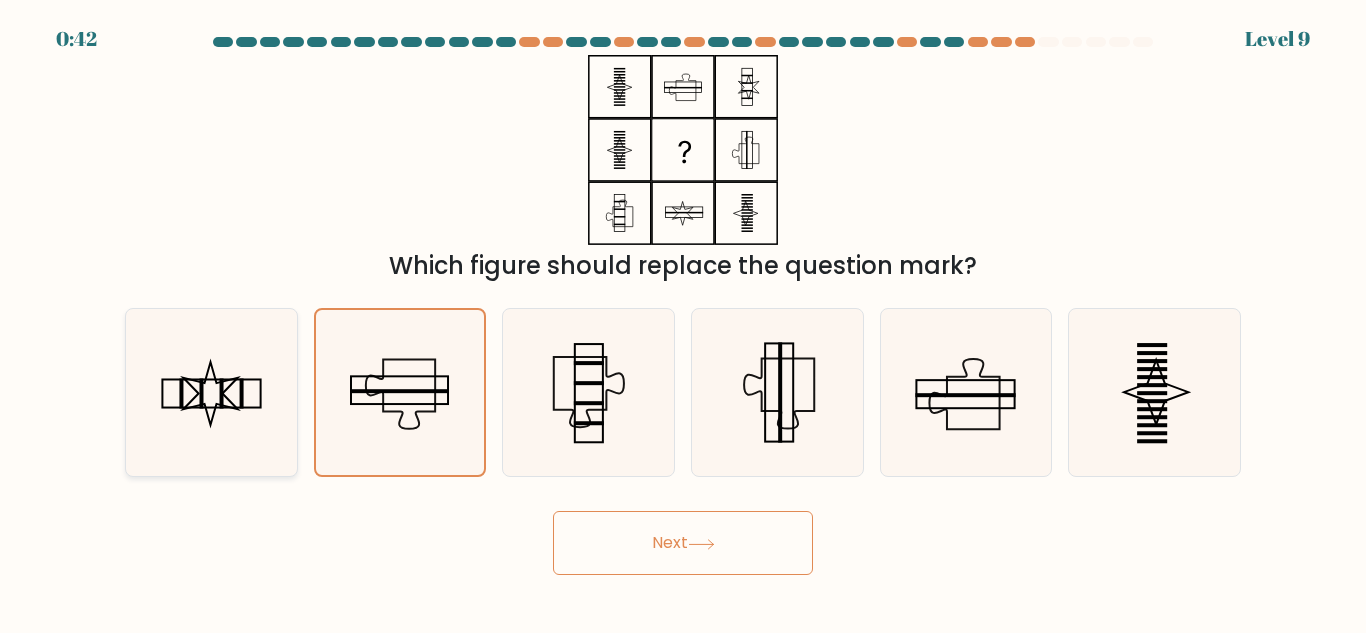click 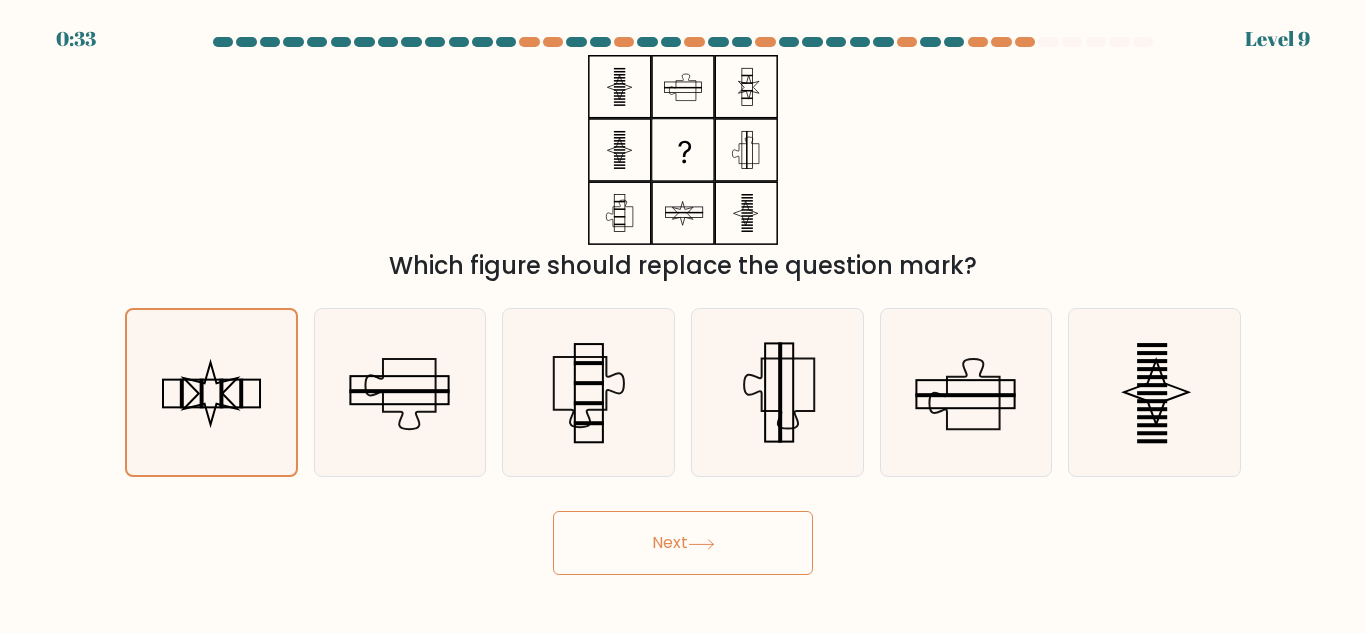 click on "Next" at bounding box center (683, 543) 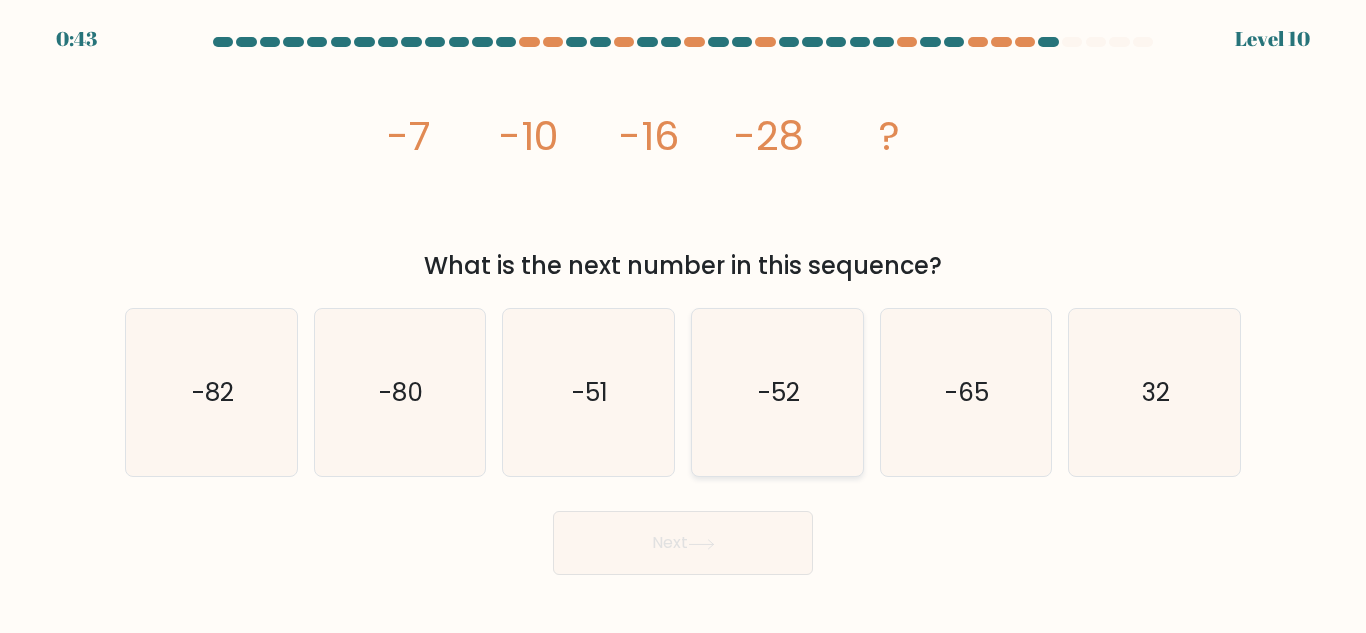 click on "-52" 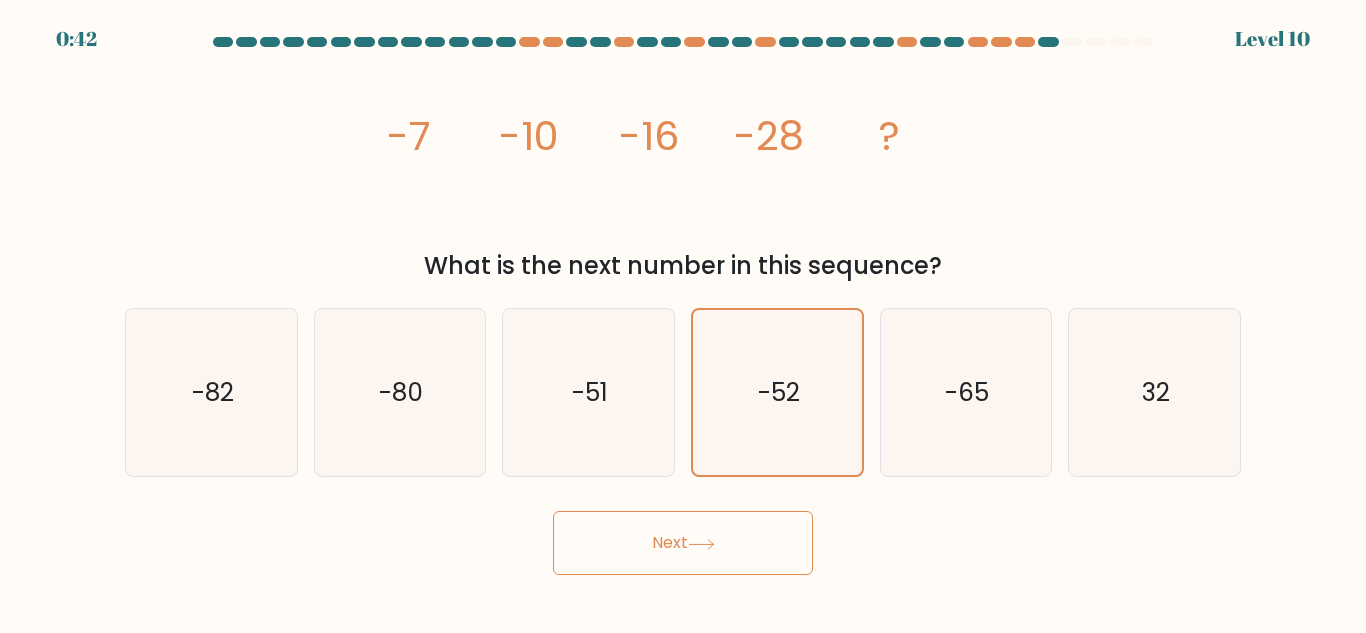 click on "Next" at bounding box center (683, 543) 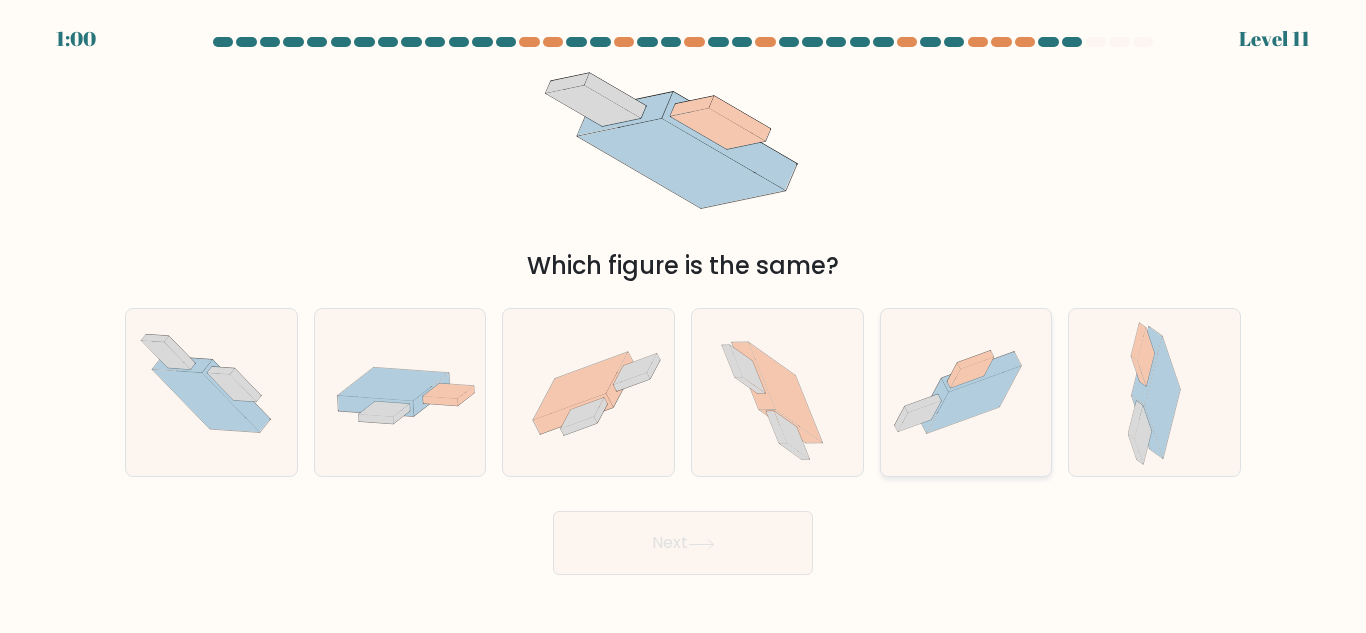 click 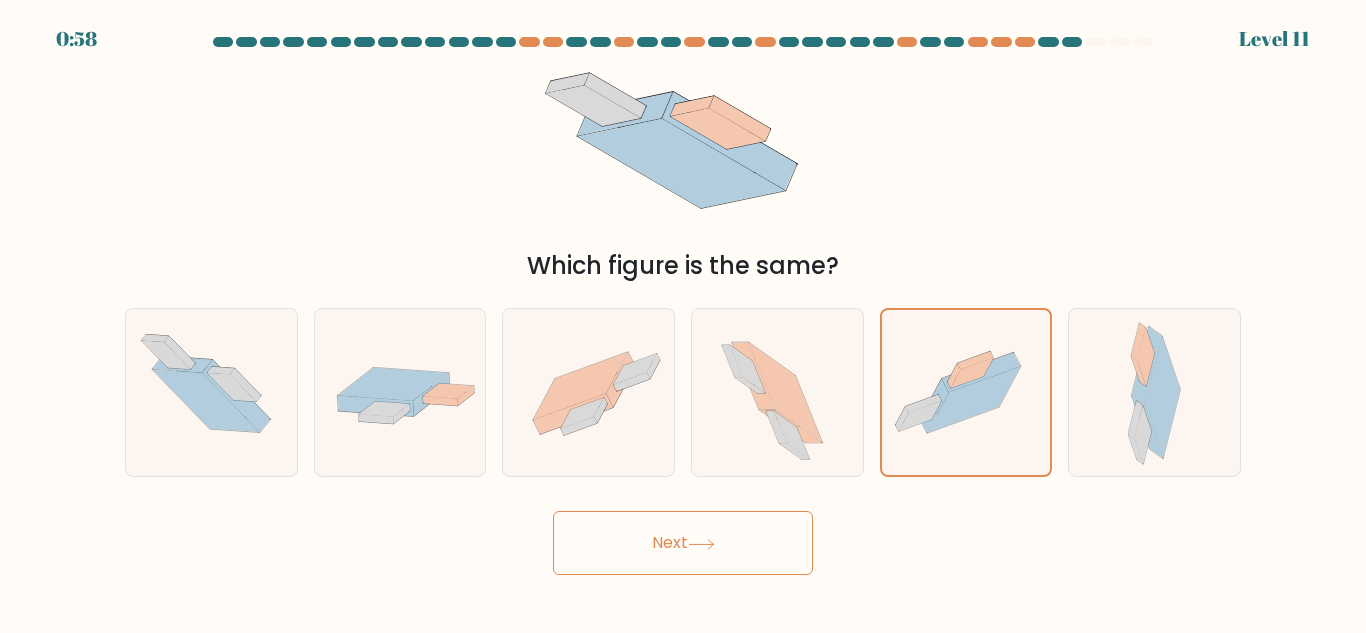 click on "Next" at bounding box center [683, 543] 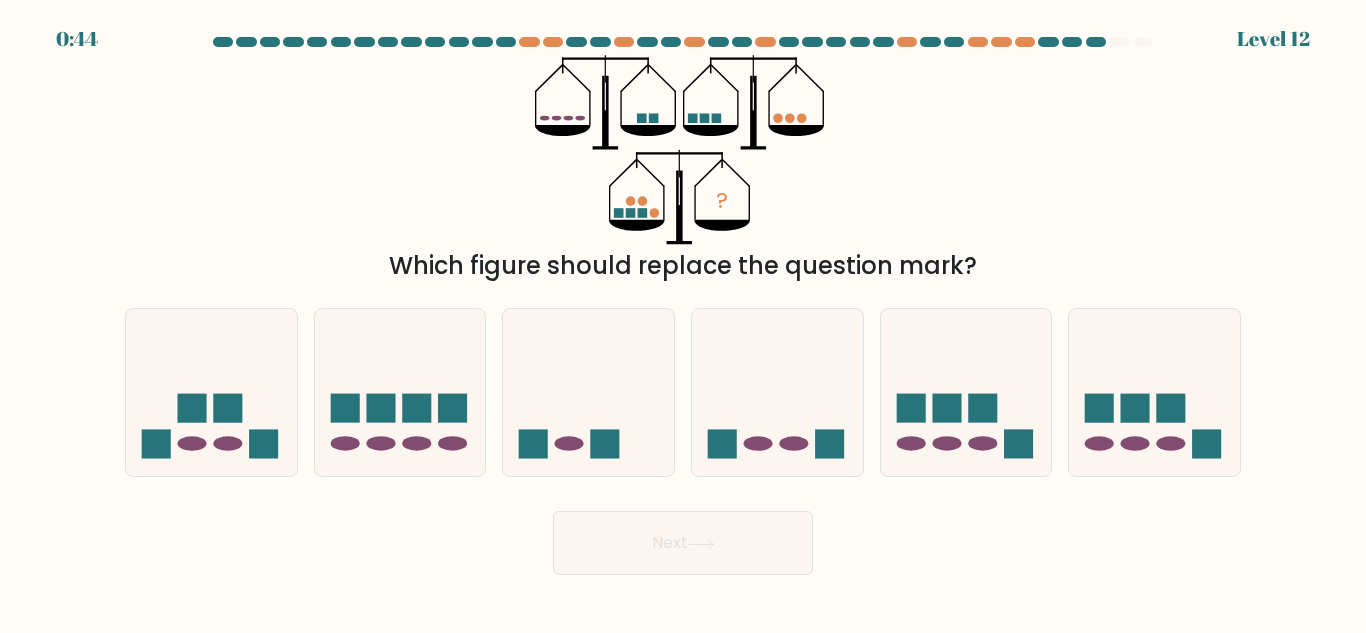 click on "Which figure should replace the question mark?" at bounding box center [683, 266] 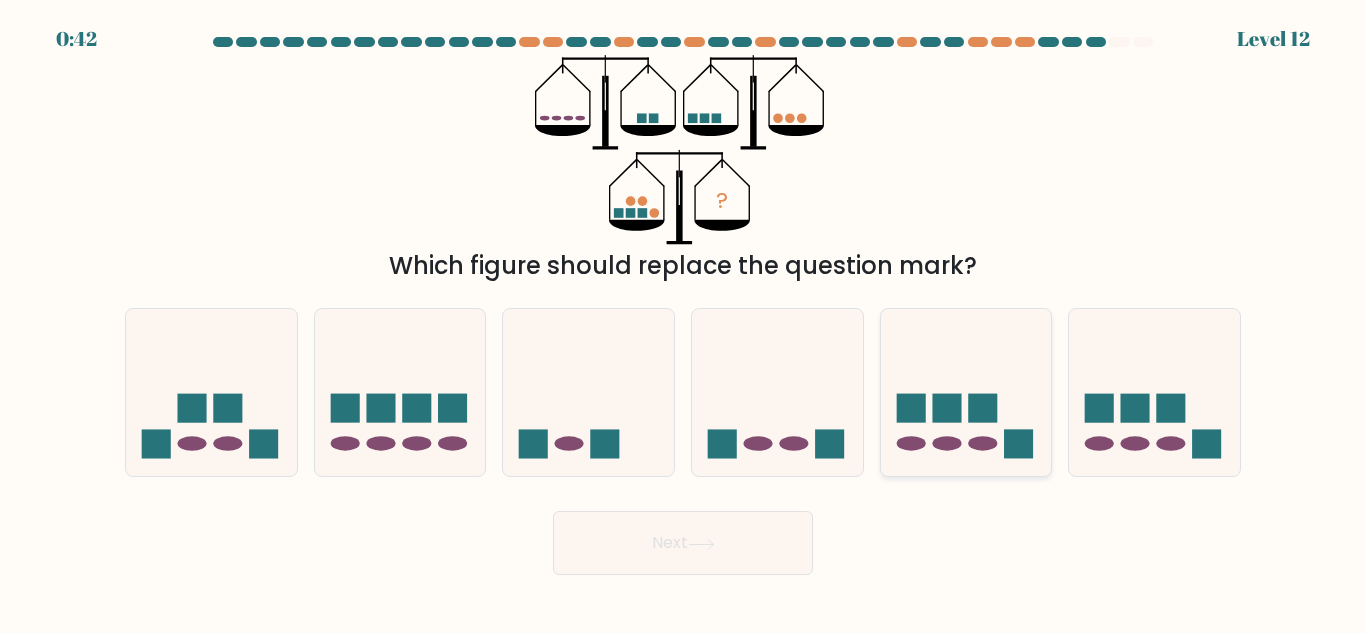 click at bounding box center (966, 392) 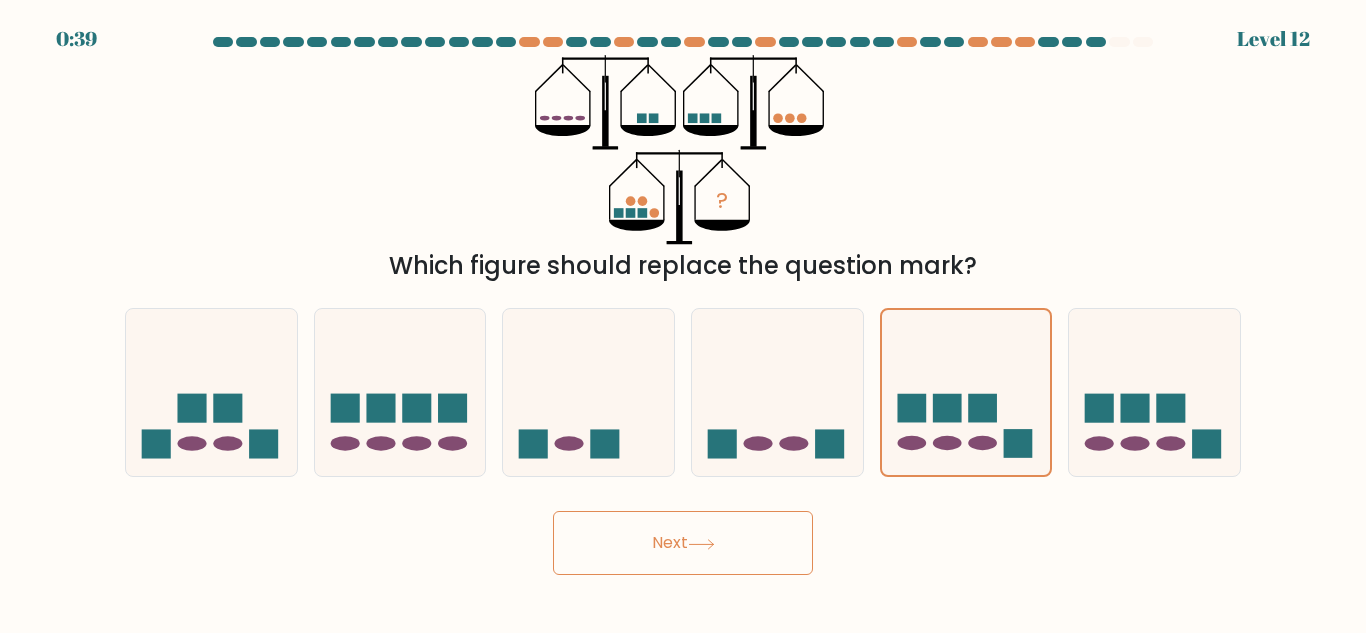 click on "Next" at bounding box center [683, 543] 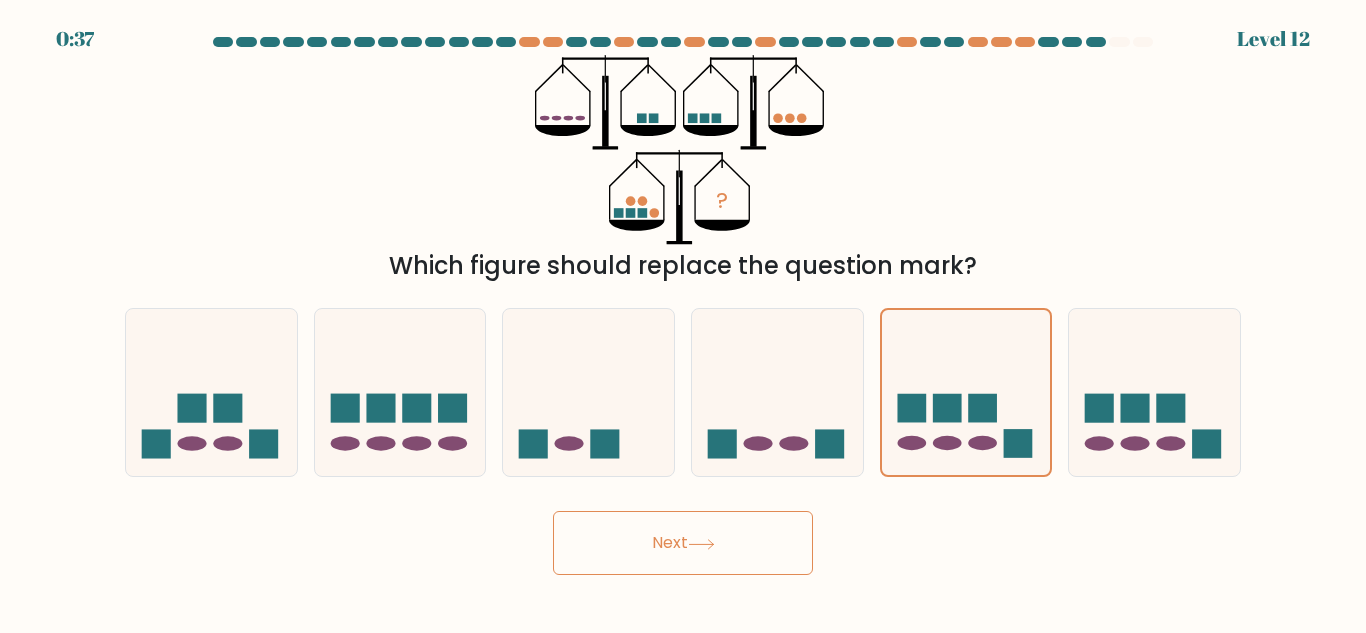 click on "Next" at bounding box center [683, 543] 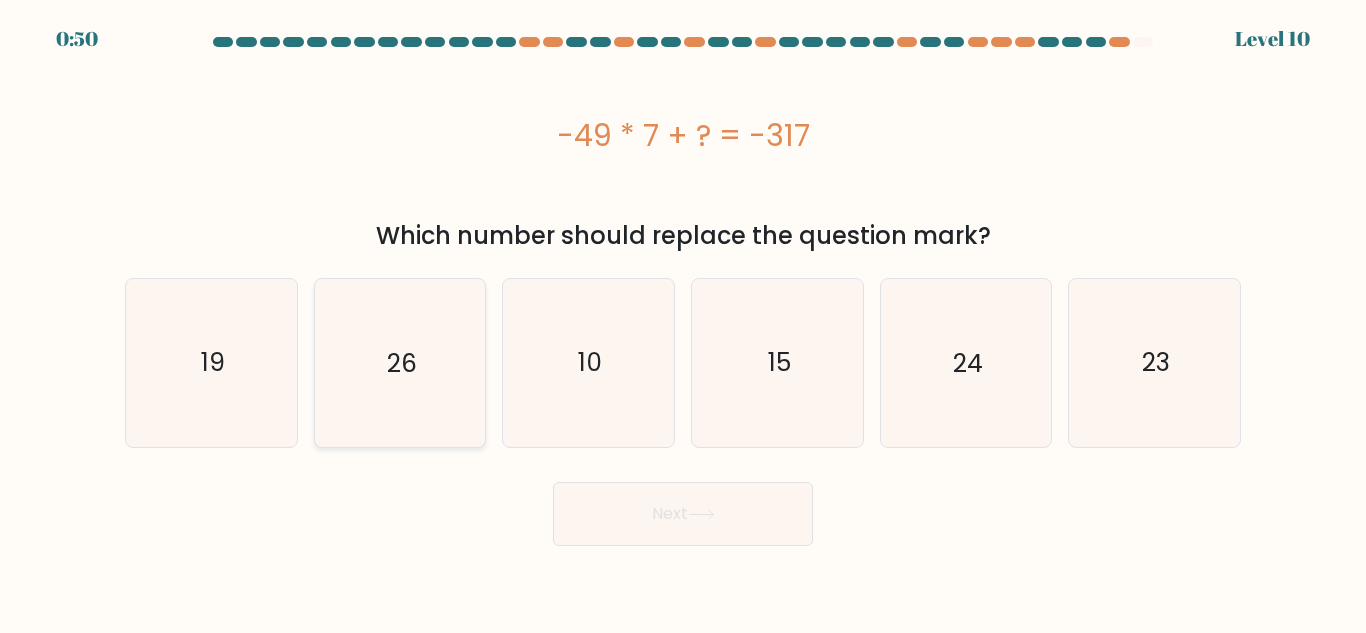 click on "26" 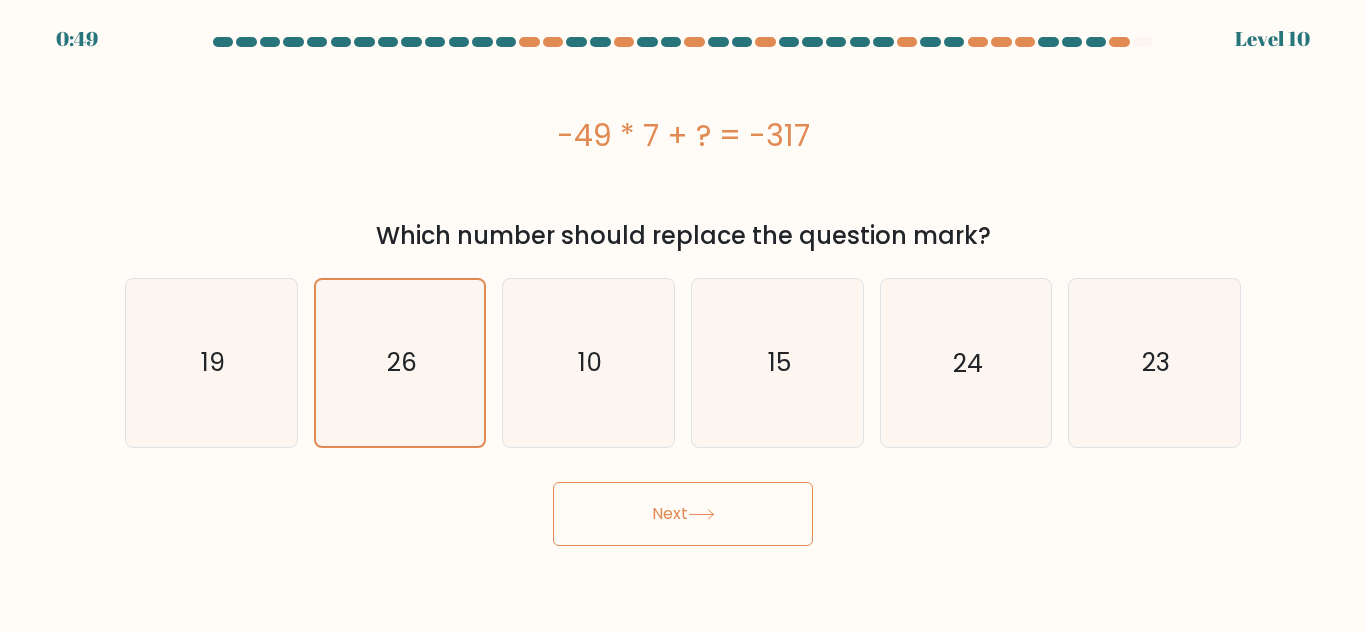 click on "Next" at bounding box center [683, 514] 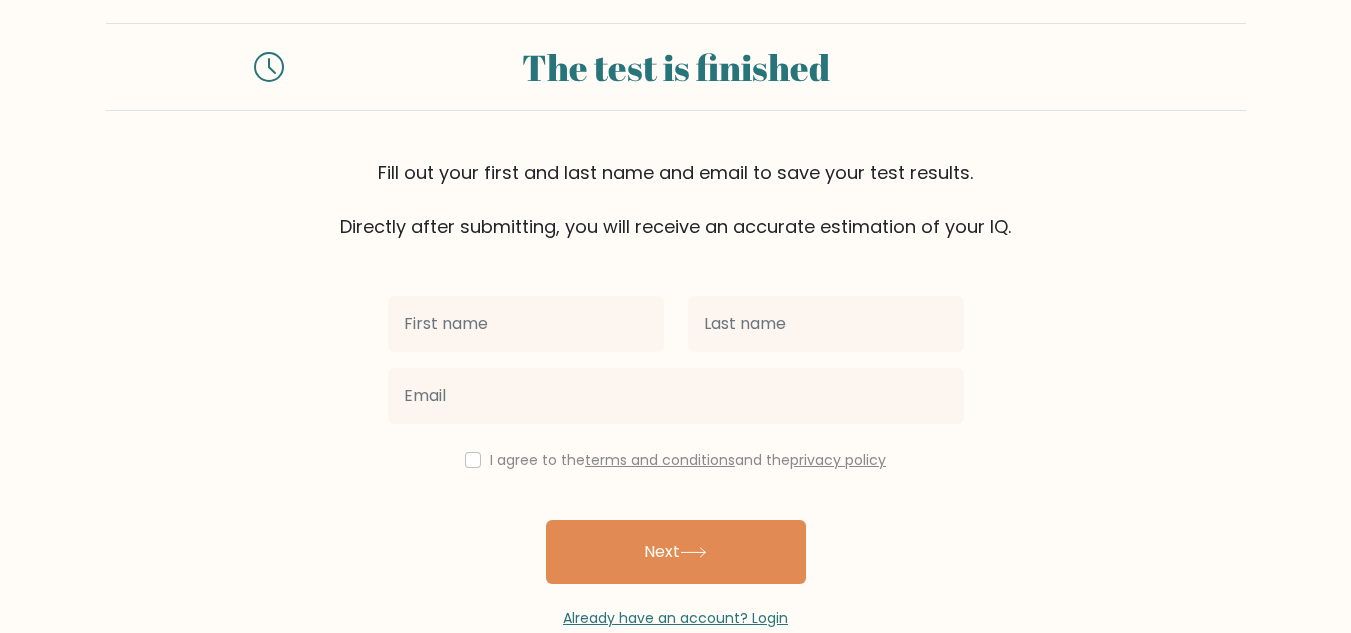 scroll, scrollTop: 69, scrollLeft: 0, axis: vertical 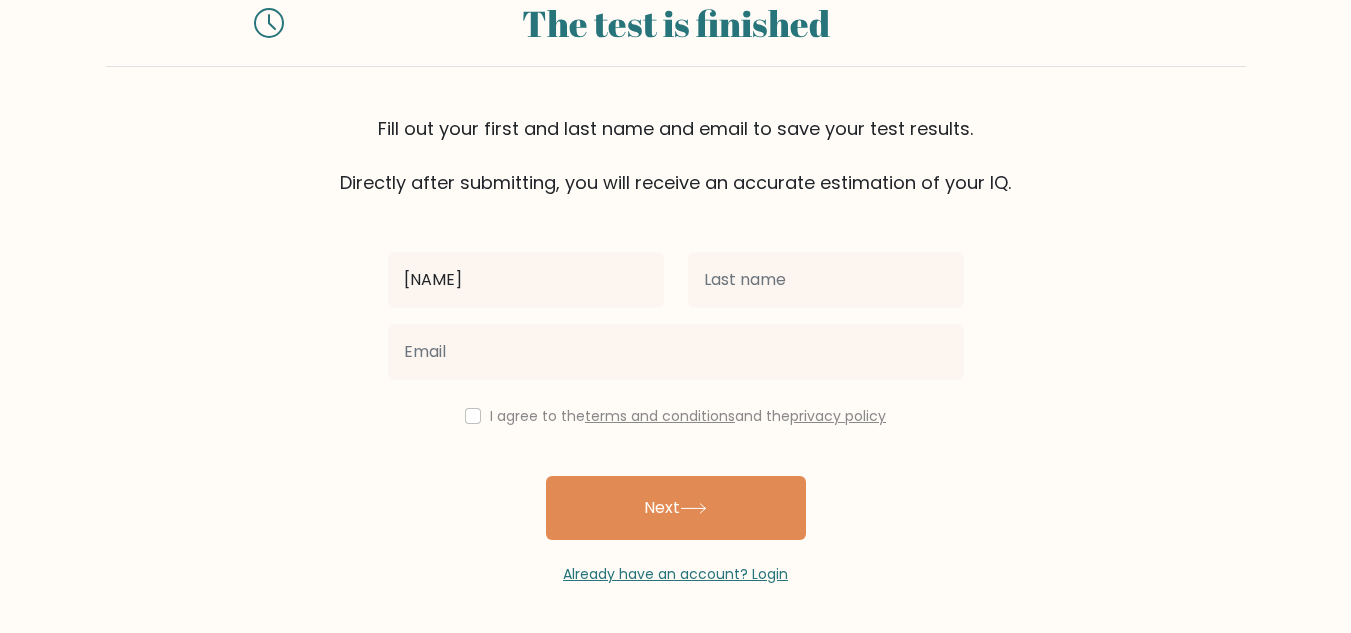 type on "[NAME]" 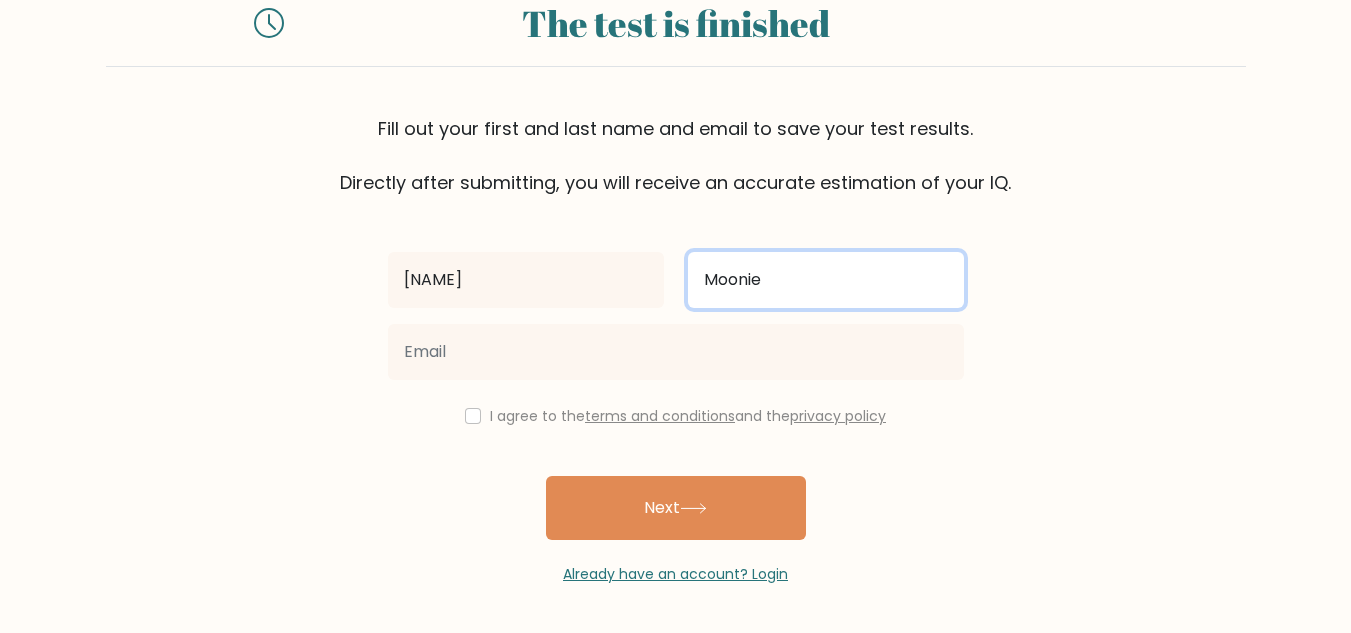 type on "Moonie" 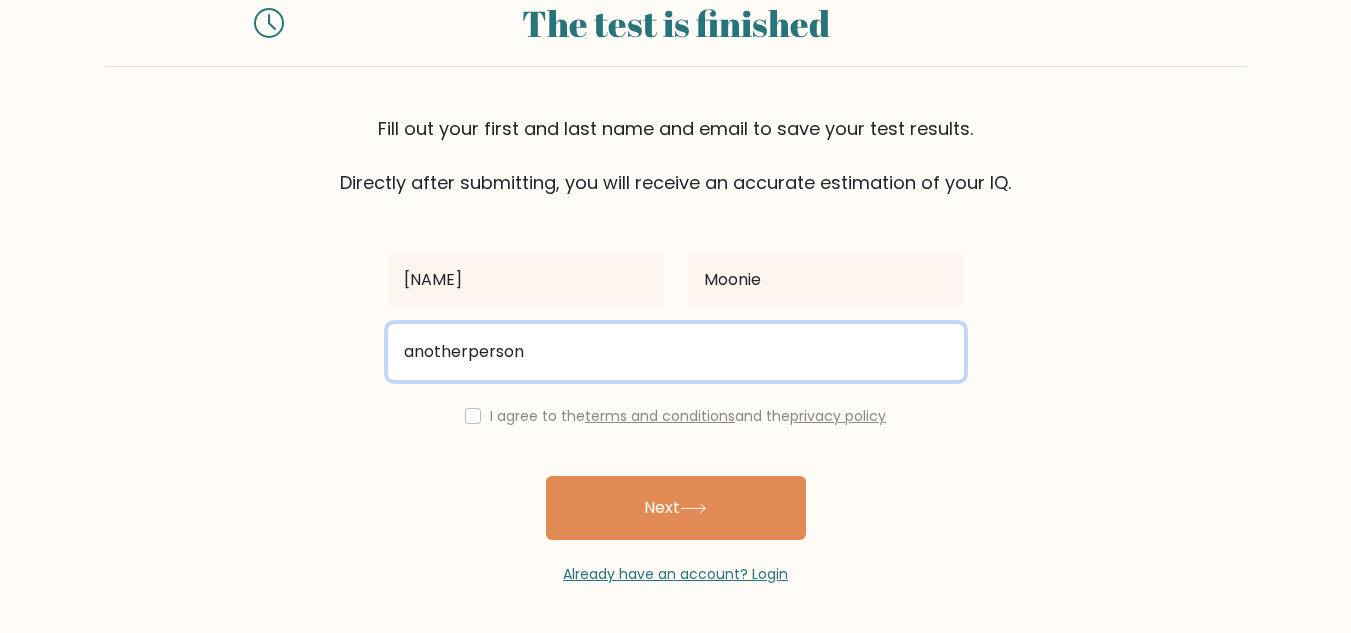 drag, startPoint x: 806, startPoint y: 332, endPoint x: 803, endPoint y: 347, distance: 15.297058 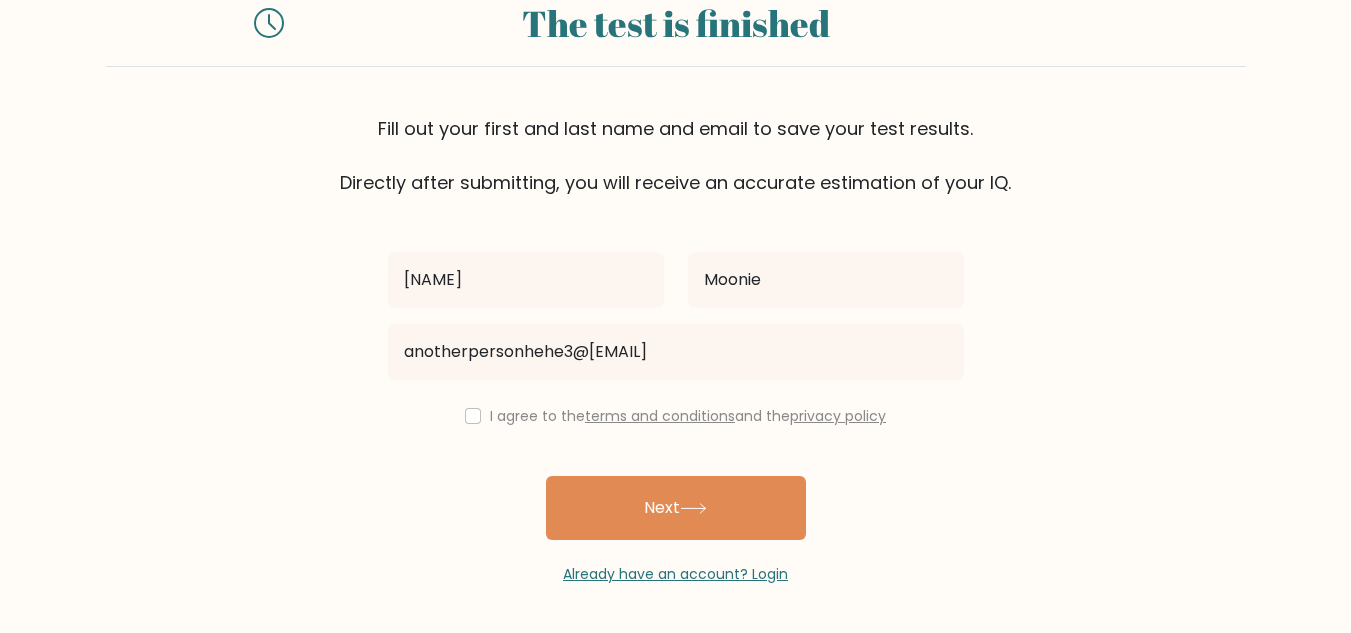 click on "I agree to the  terms and conditions  and the  privacy policy" at bounding box center [676, 416] 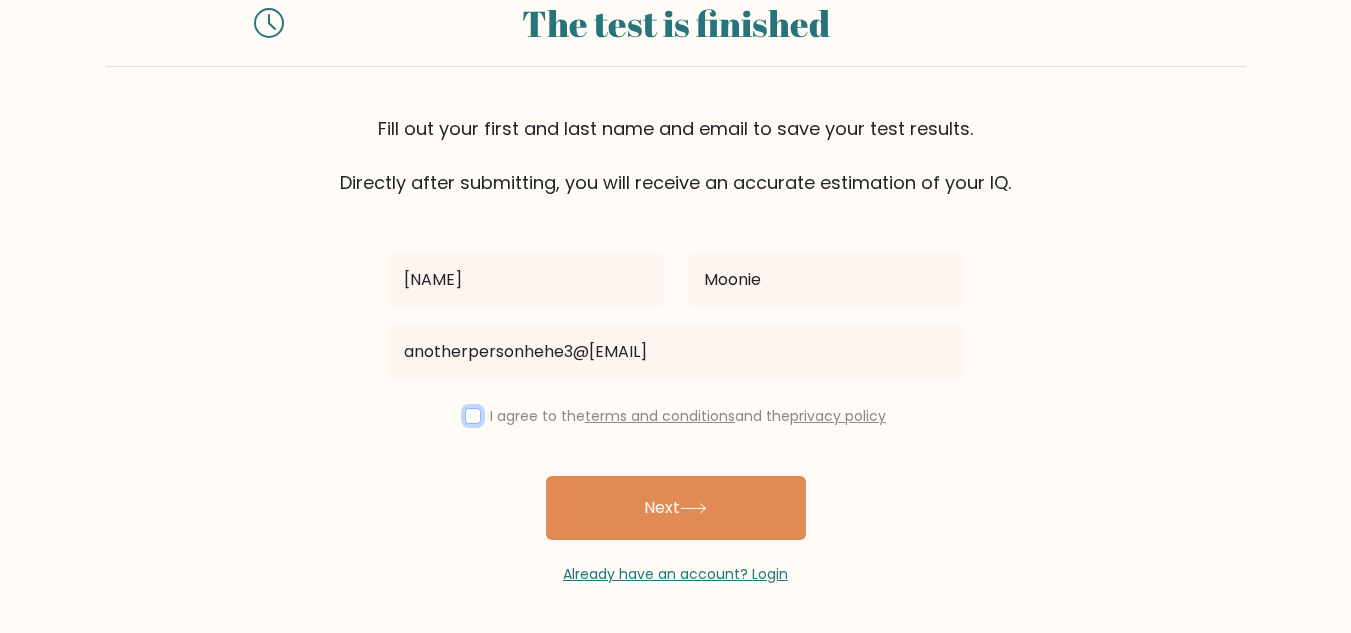 click at bounding box center (473, 416) 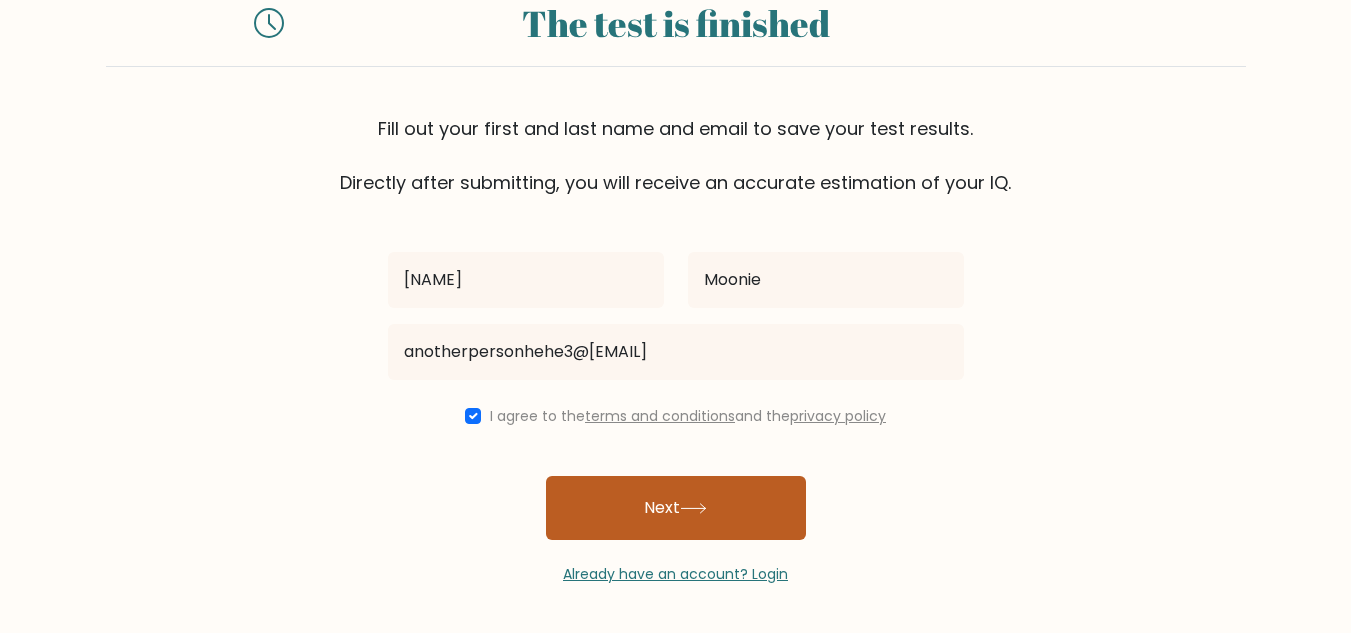 click on "Next" at bounding box center (676, 508) 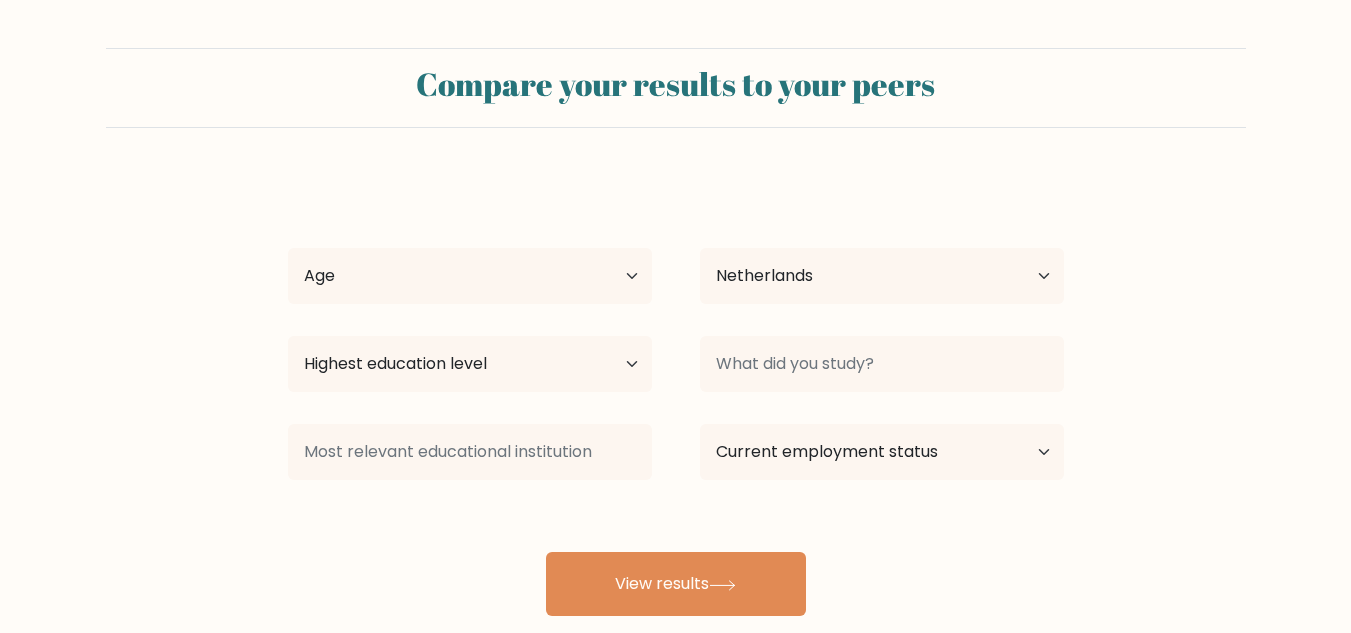 scroll, scrollTop: 0, scrollLeft: 0, axis: both 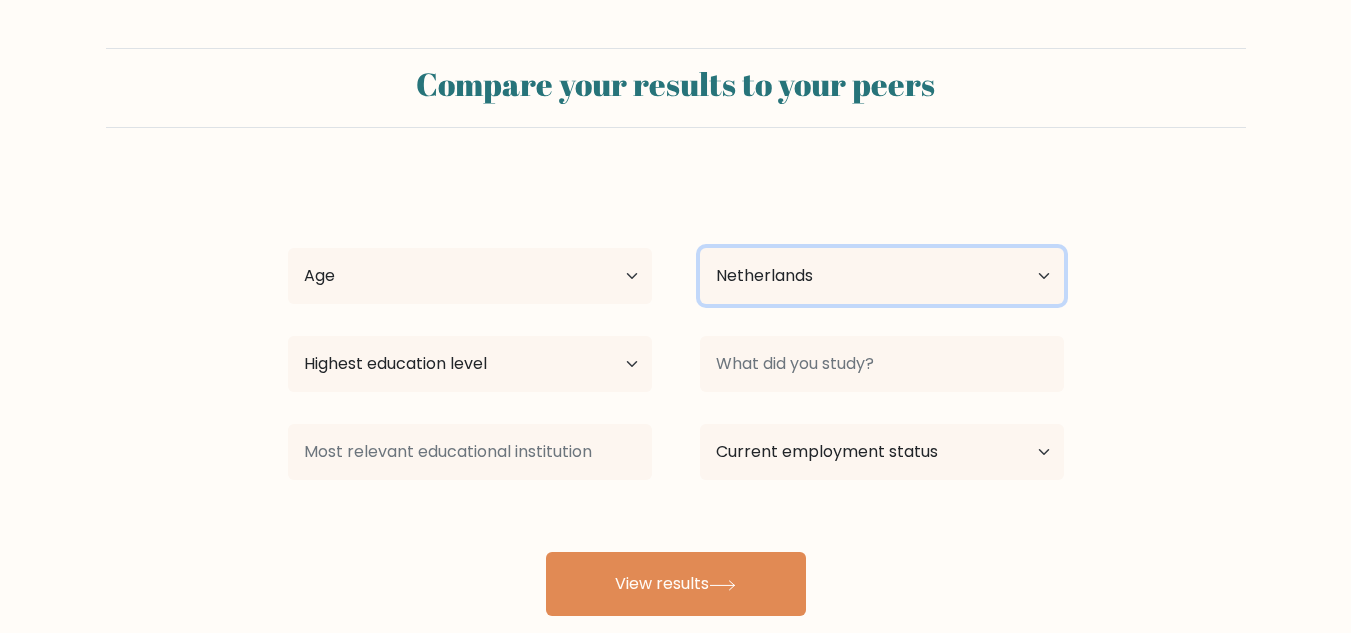 click on "Country
Afghanistan
Albania
Algeria
American Samoa
Andorra
Angola
Anguilla
Antarctica
Antigua and Barbuda
Argentina
Armenia
Aruba
Australia
Austria
Azerbaijan
Bahamas
Bahrain
Bangladesh
Barbados
Belarus
Belgium
Belize
Benin
Bermuda
Bhutan
Bolivia
Bonaire, Sint Eustatius and Saba
Bosnia and Herzegovina
Botswana
Bouvet Island
Brazil
British Indian Ocean Territory
Brunei
Bulgaria
Burkina Faso
Burundi
Cabo Verde
Cambodia
Cameroon
Canada
Cayman Islands
Central African Republic
Chad
Chile
China
Christmas Island
Cocos (Keeling) Islands
Colombia
Comoros
Congo
Congo (the Democratic Republic of the)
Cook Islands
Costa Rica
Côte d'Ivoire
Croatia
Cuba" at bounding box center [882, 276] 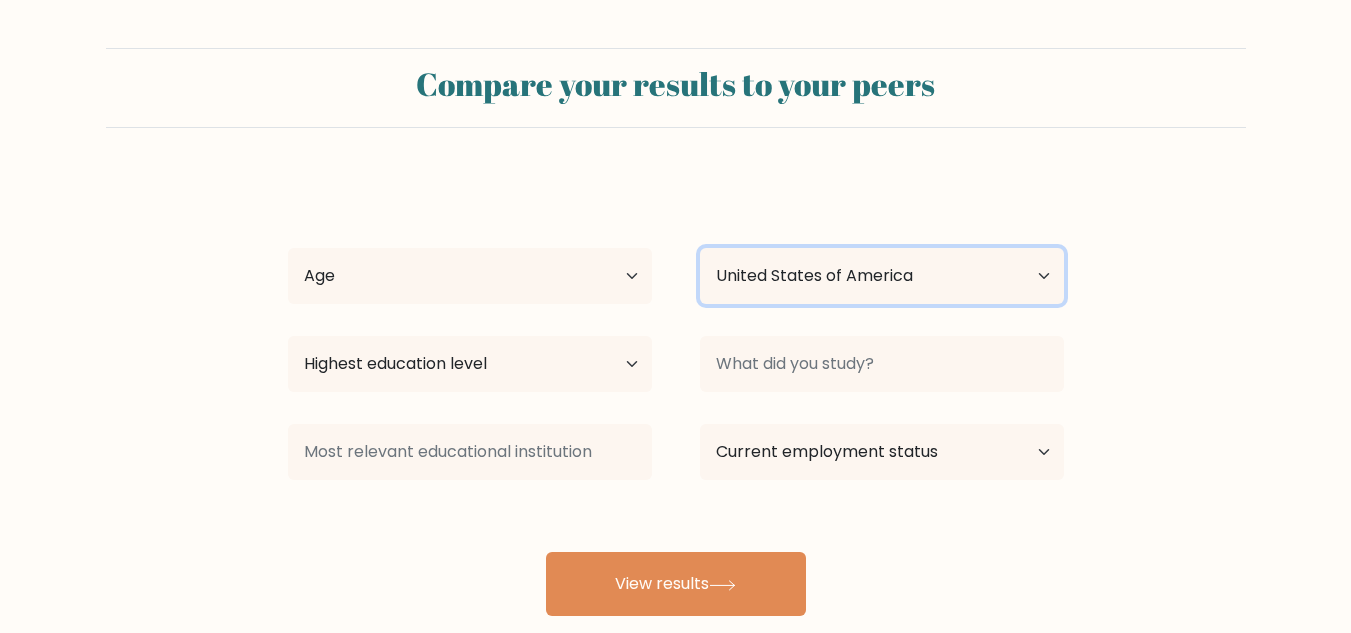 click on "Country
Afghanistan
Albania
Algeria
American Samoa
Andorra
Angola
Anguilla
Antarctica
Antigua and Barbuda
Argentina
Armenia
Aruba
Australia
Austria
Azerbaijan
Bahamas
Bahrain
Bangladesh
Barbados
Belarus
Belgium
Belize
Benin
Bermuda
Bhutan
Bolivia
Bonaire, Sint Eustatius and Saba
Bosnia and Herzegovina
Botswana
Bouvet Island
Brazil
British Indian Ocean Territory
Brunei
Bulgaria
Burkina Faso
Burundi
Cabo Verde
Cambodia
Cameroon
Canada
Cayman Islands
Central African Republic
Chad
Chile
China
Christmas Island
Cocos (Keeling) Islands
Colombia
Comoros
Congo
Congo (the Democratic Republic of the)
Cook Islands
Costa Rica
Côte d'Ivoire
Croatia
Cuba" at bounding box center [882, 276] 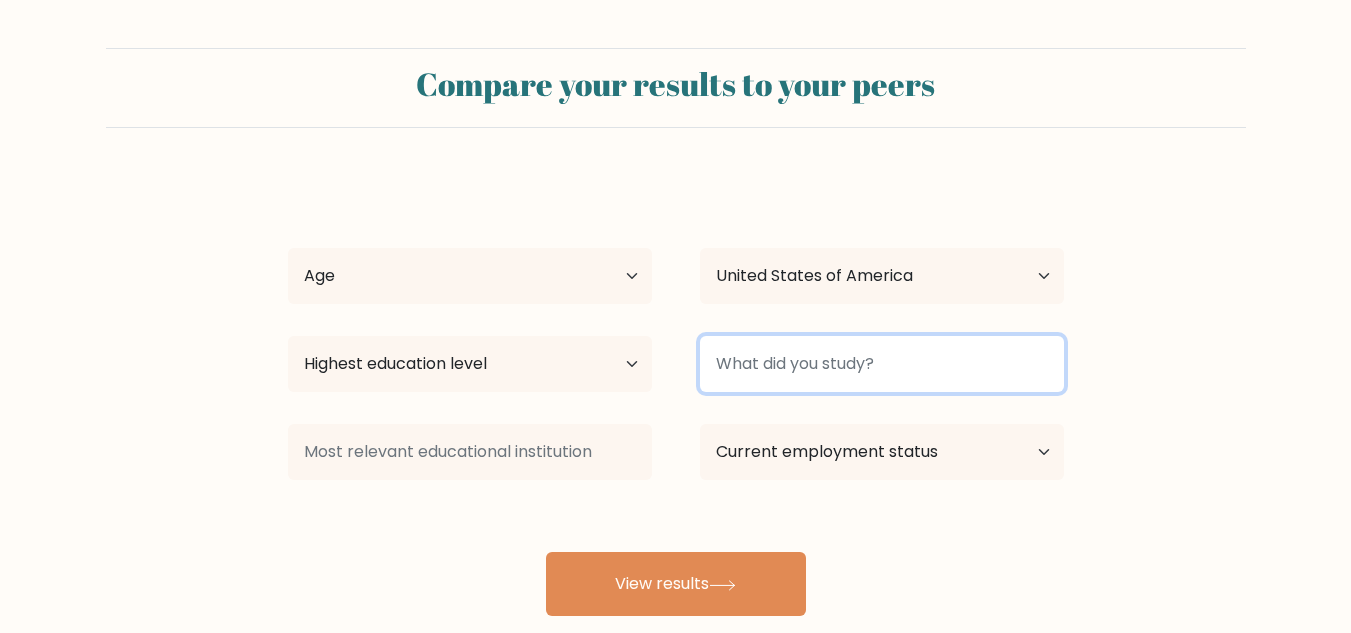 drag, startPoint x: 832, startPoint y: 359, endPoint x: 837, endPoint y: 385, distance: 26.476404 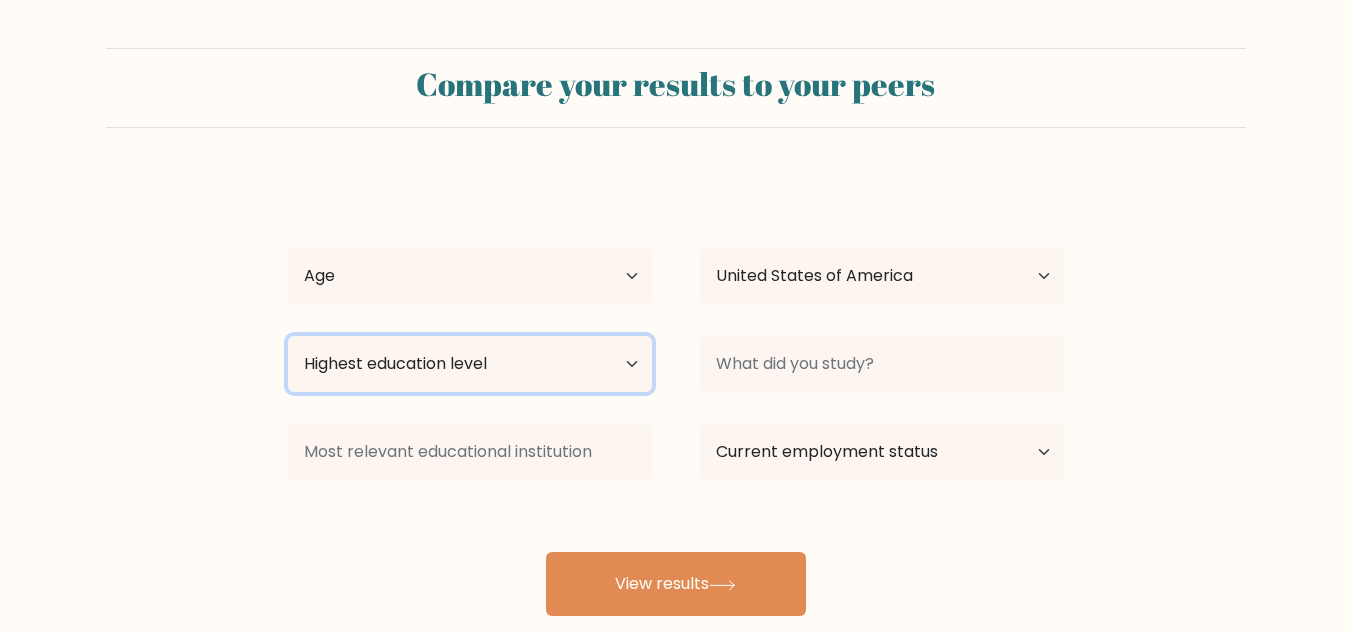 click on "Highest education level
No schooling
Primary
Lower Secondary
Upper Secondary
Occupation Specific
Bachelor's degree
Master's degree
Doctoral degree" at bounding box center (470, 364) 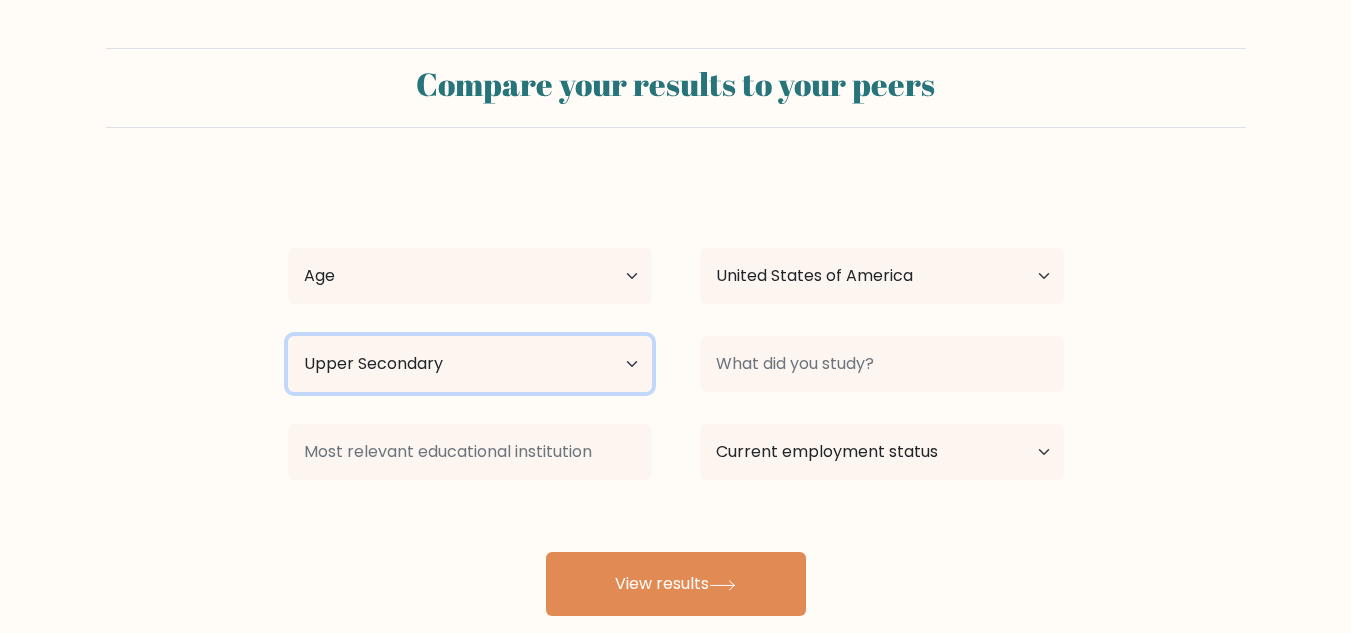 click on "Highest education level
No schooling
Primary
Lower Secondary
Upper Secondary
Occupation Specific
Bachelor's degree
Master's degree
Doctoral degree" at bounding box center [470, 364] 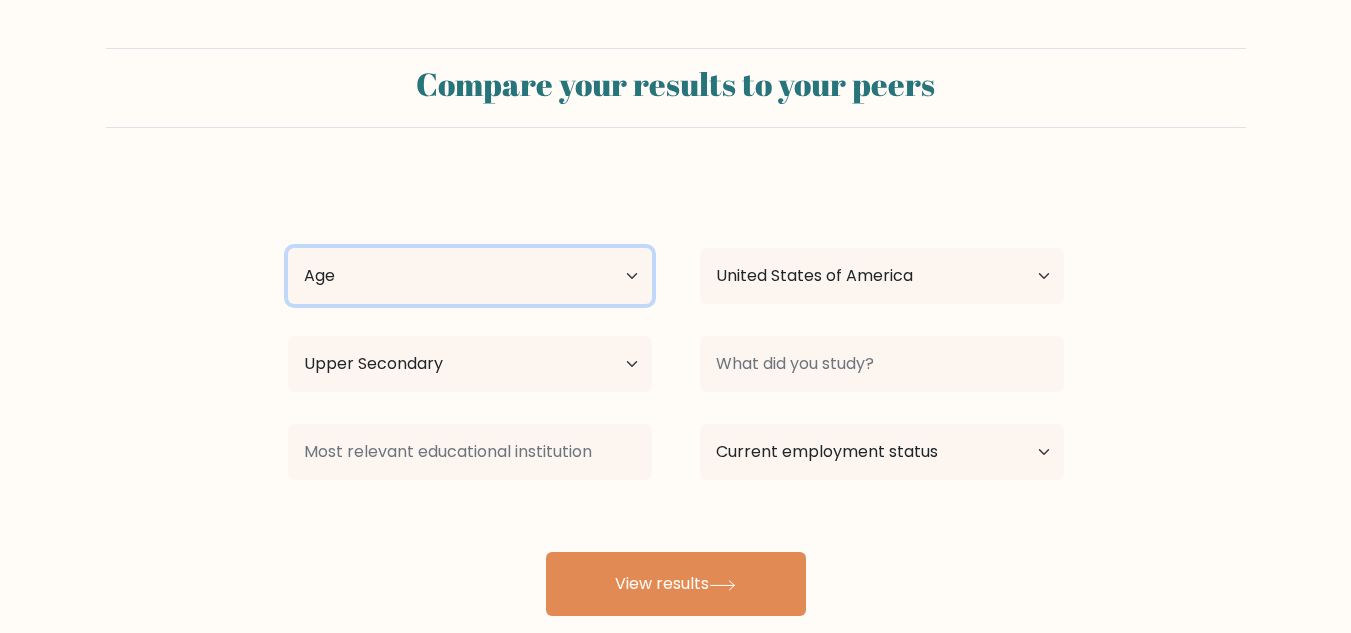 click on "Age
Under 18 years old
18-24 years old
25-34 years old
35-44 years old
45-54 years old
55-64 years old
65 years old and above" at bounding box center [470, 276] 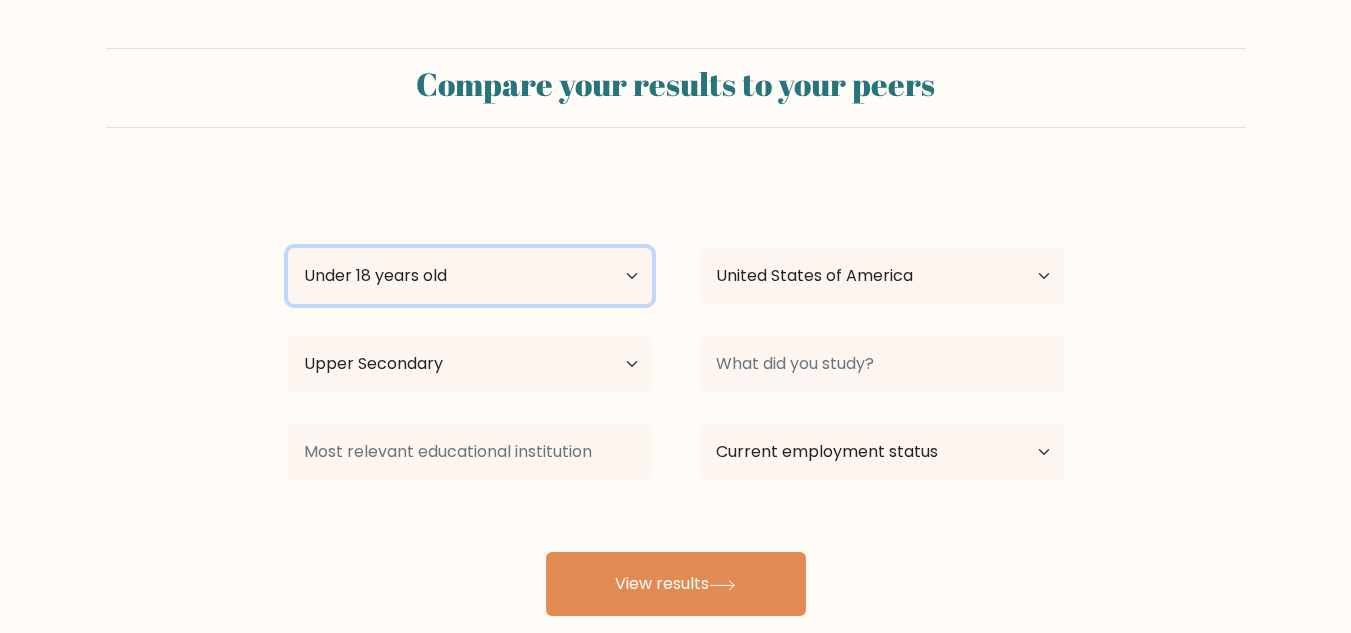 click on "Age
Under 18 years old
18-24 years old
25-34 years old
35-44 years old
45-54 years old
55-64 years old
65 years old and above" at bounding box center (470, 276) 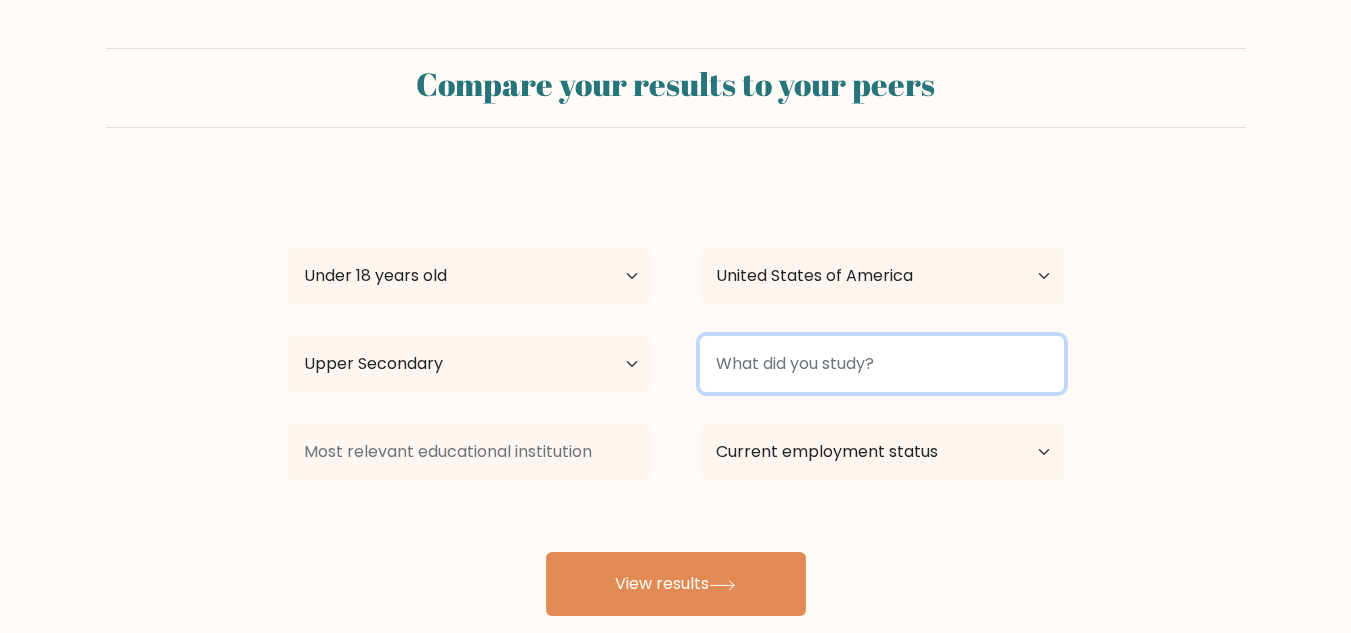 click at bounding box center (882, 364) 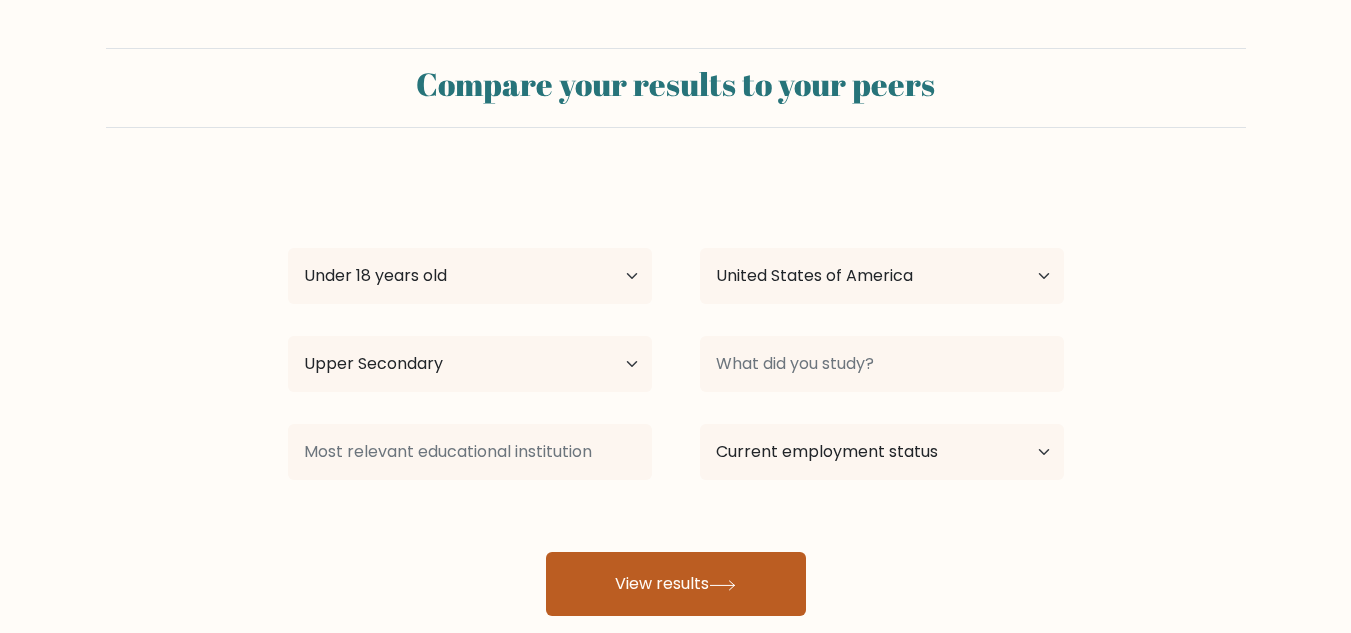 click on "View results" at bounding box center [676, 584] 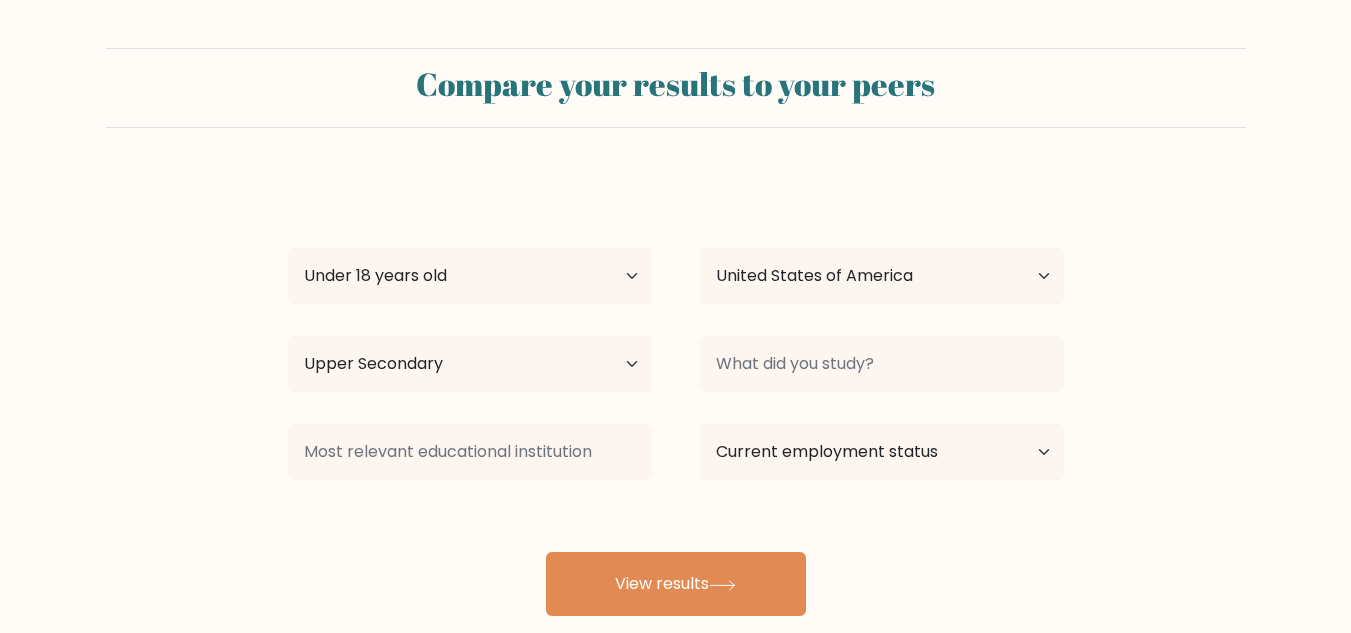 drag, startPoint x: 736, startPoint y: 556, endPoint x: 769, endPoint y: 528, distance: 43.27817 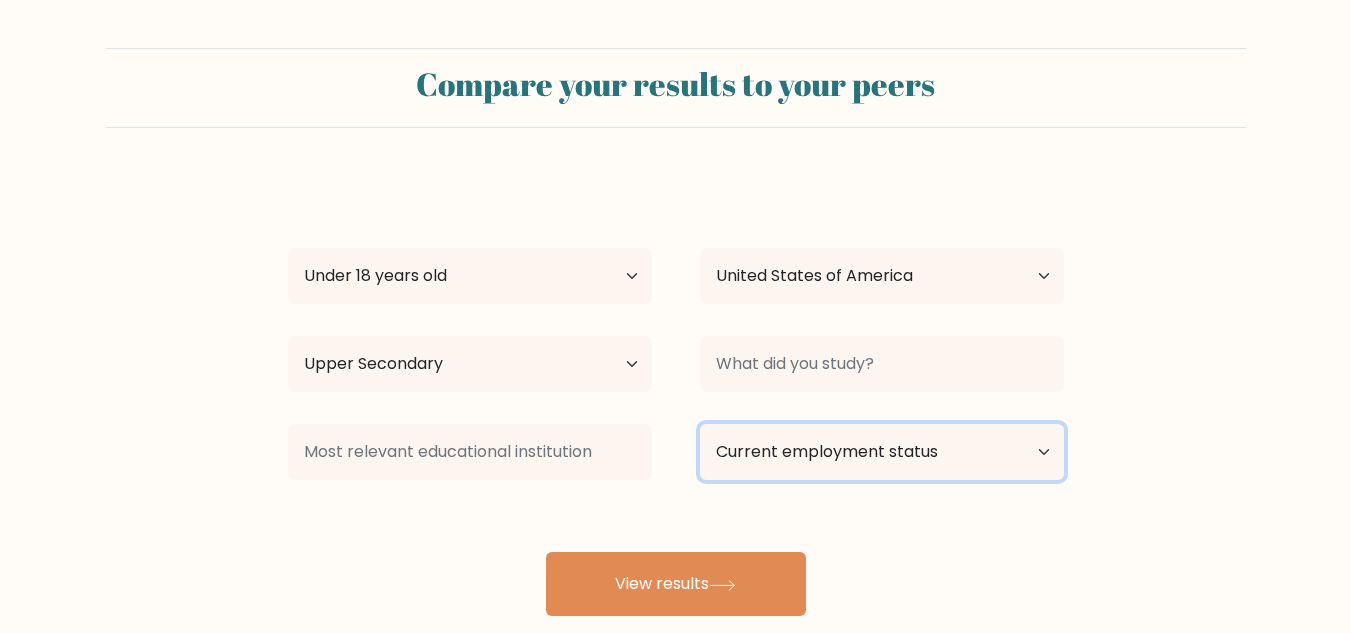 click on "Current employment status
Employed
Student
Retired
Other / prefer not to answer" at bounding box center (882, 452) 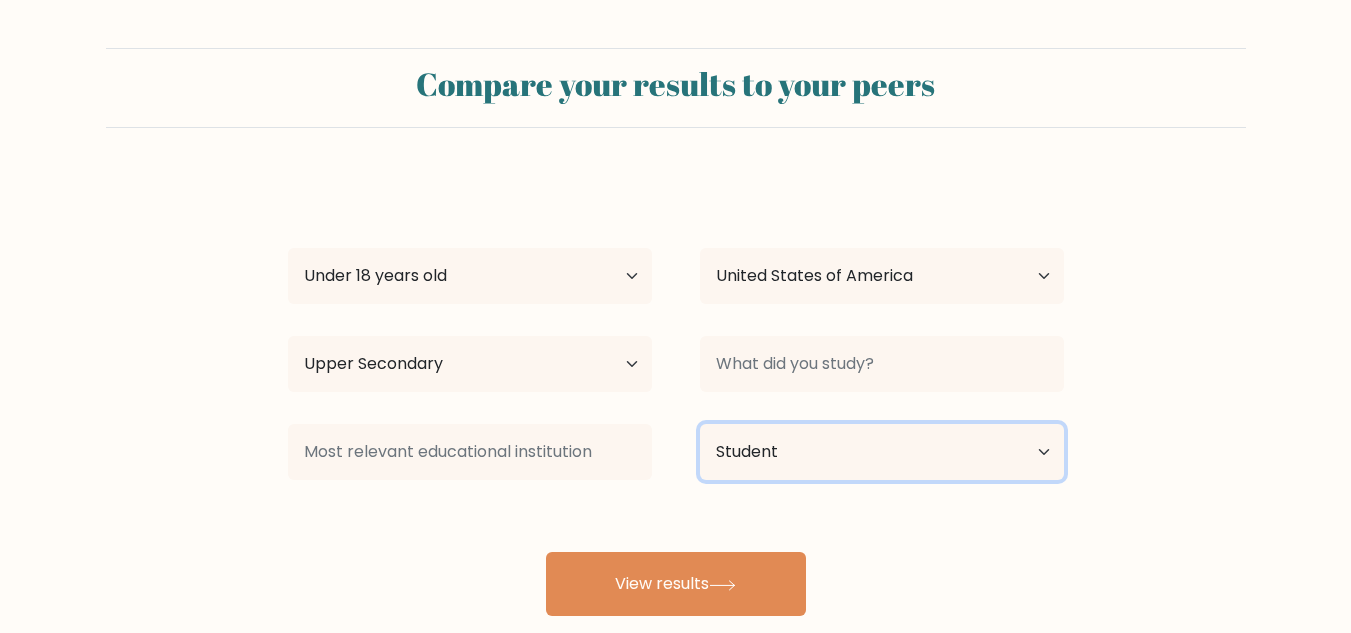 click on "Current employment status
Employed
Student
Retired
Other / prefer not to answer" at bounding box center [882, 452] 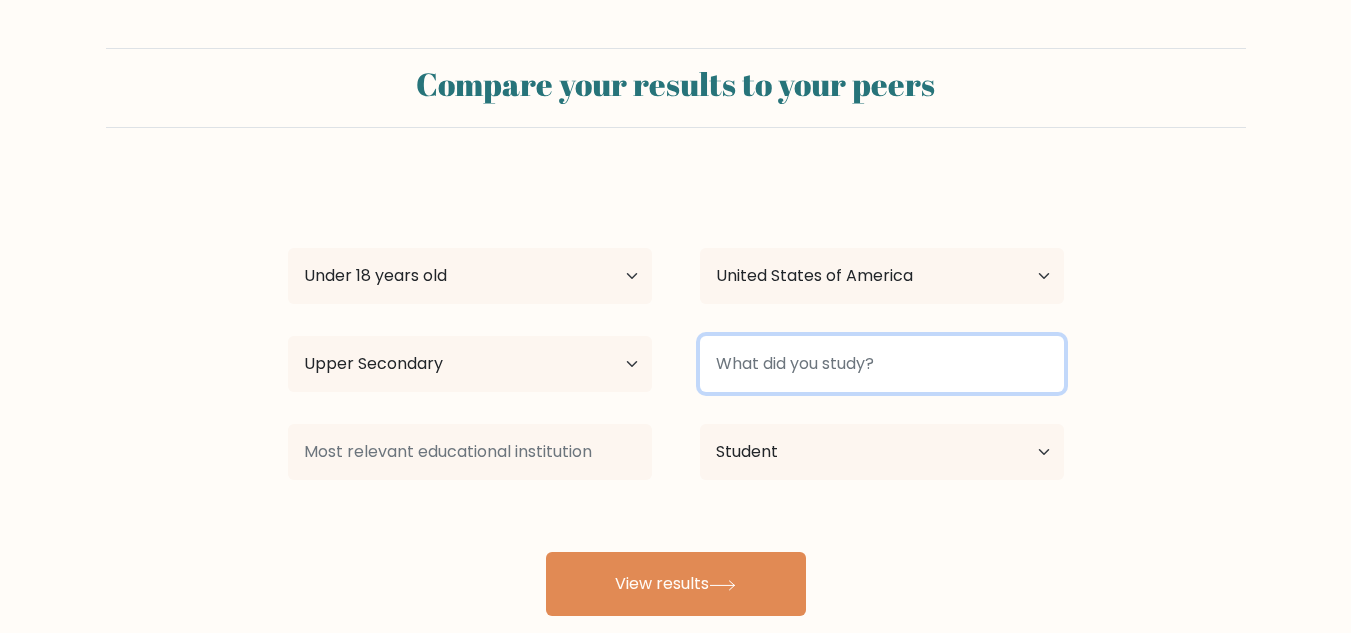 drag, startPoint x: 836, startPoint y: 375, endPoint x: 828, endPoint y: 355, distance: 21.540659 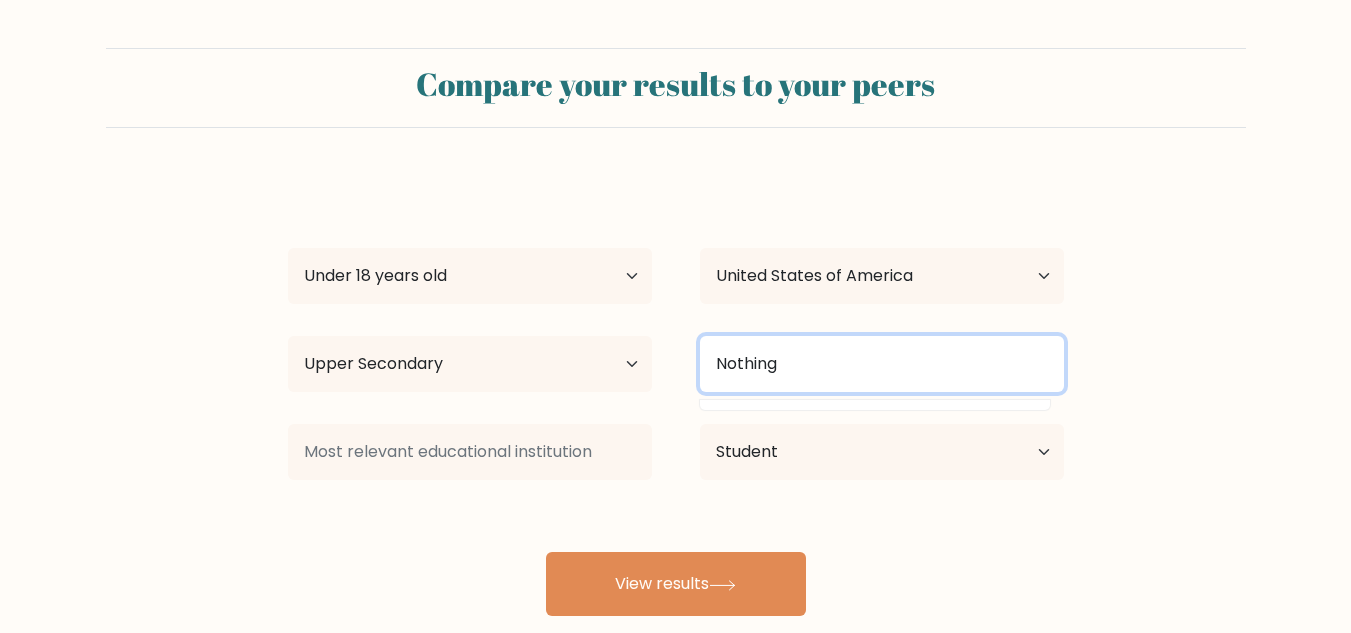 type on "Nothing" 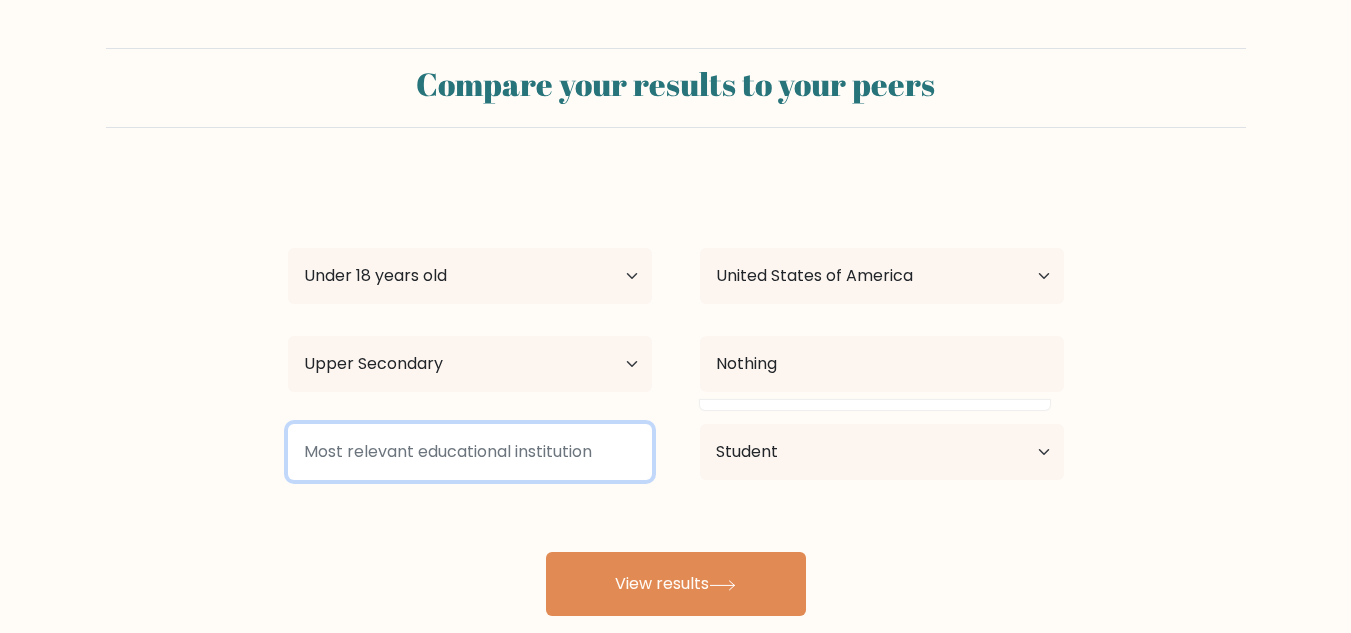 click at bounding box center [470, 452] 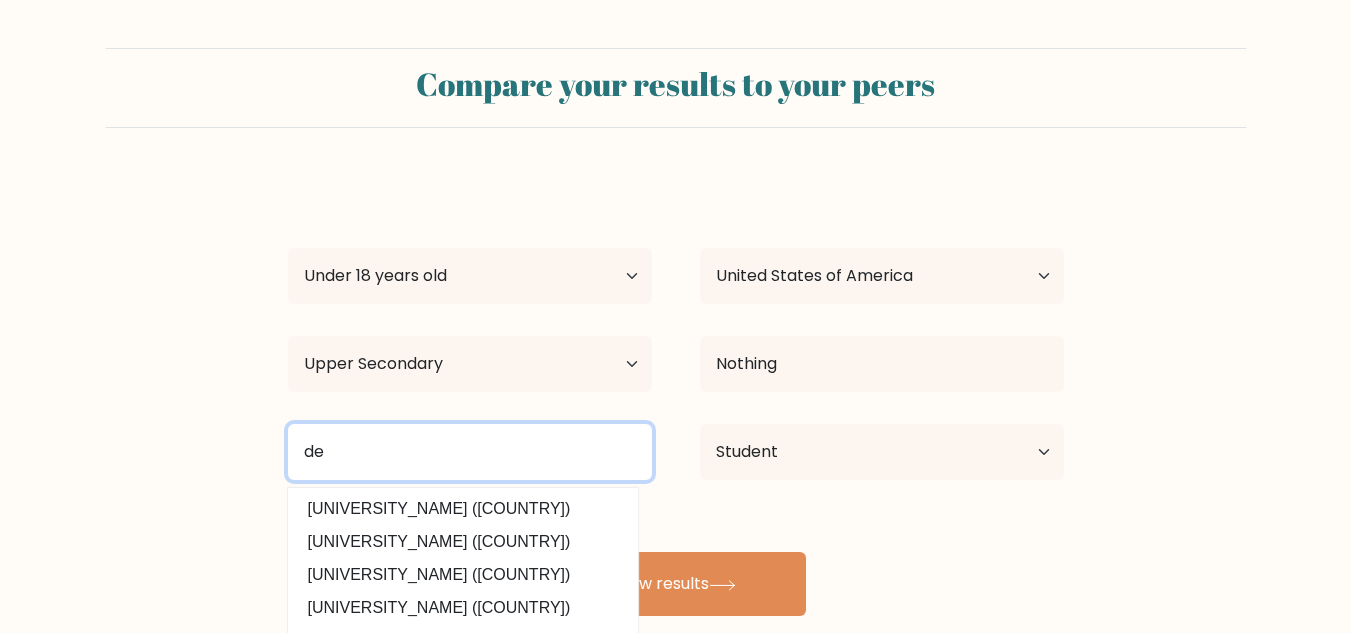 type on "d" 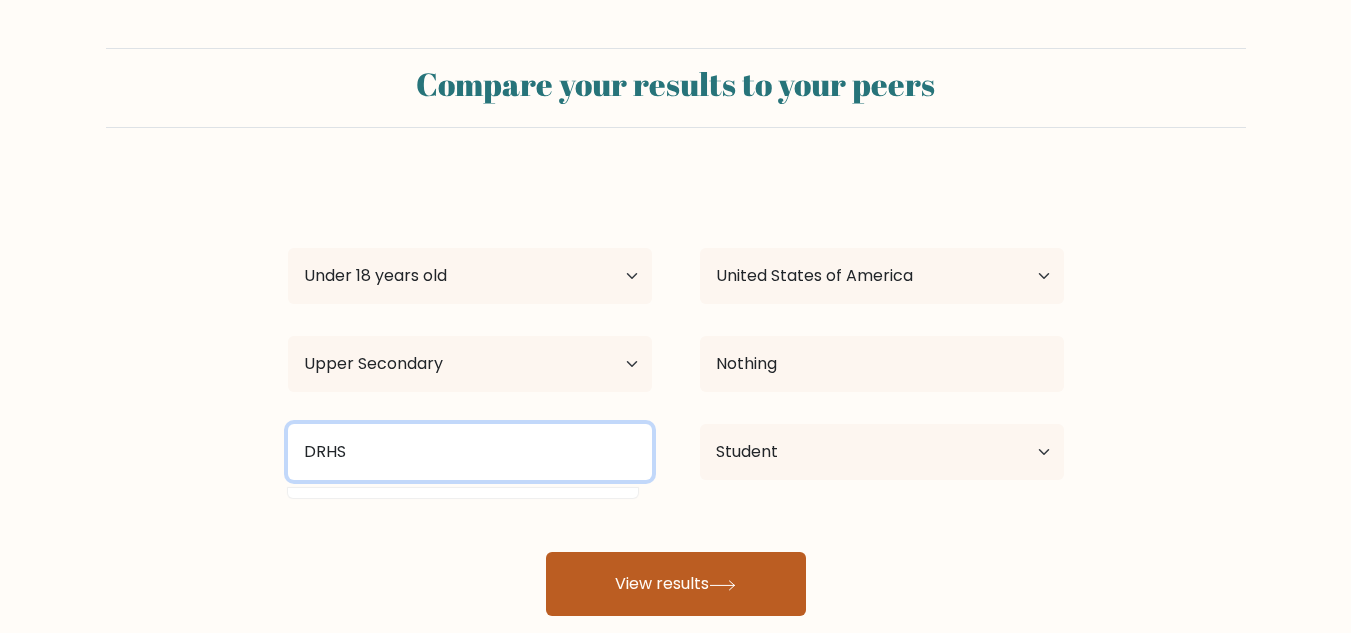 type on "DRHS" 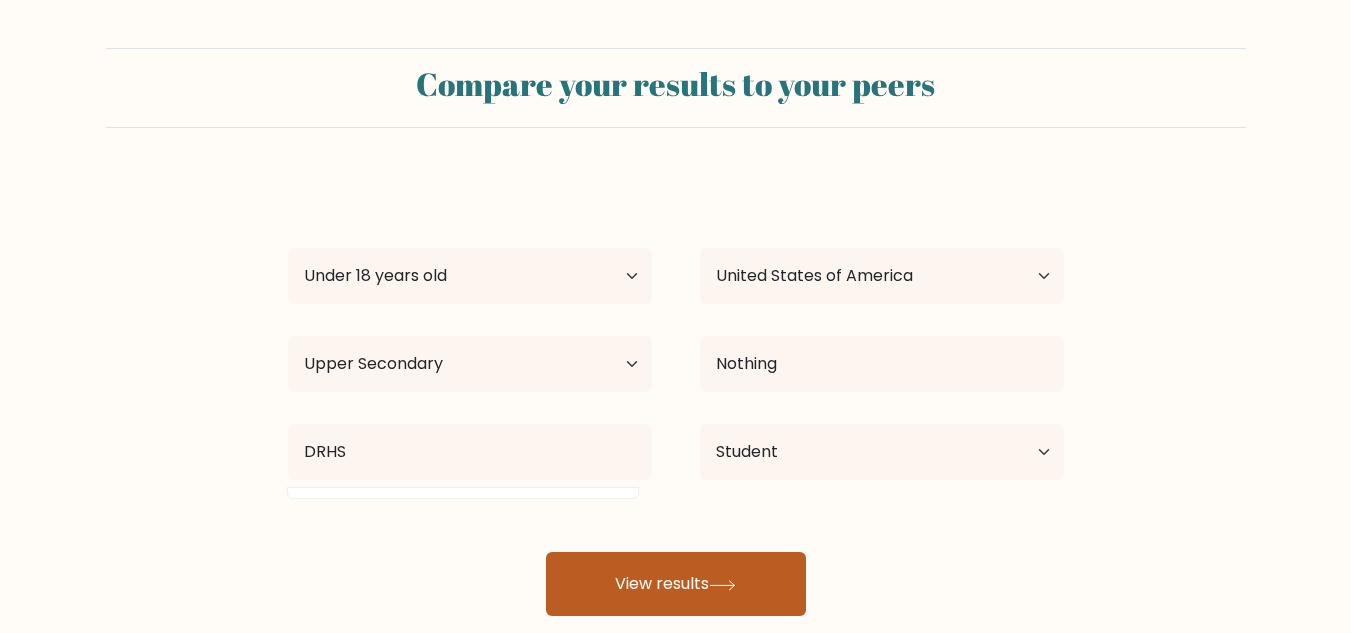 click on "View results" at bounding box center [676, 584] 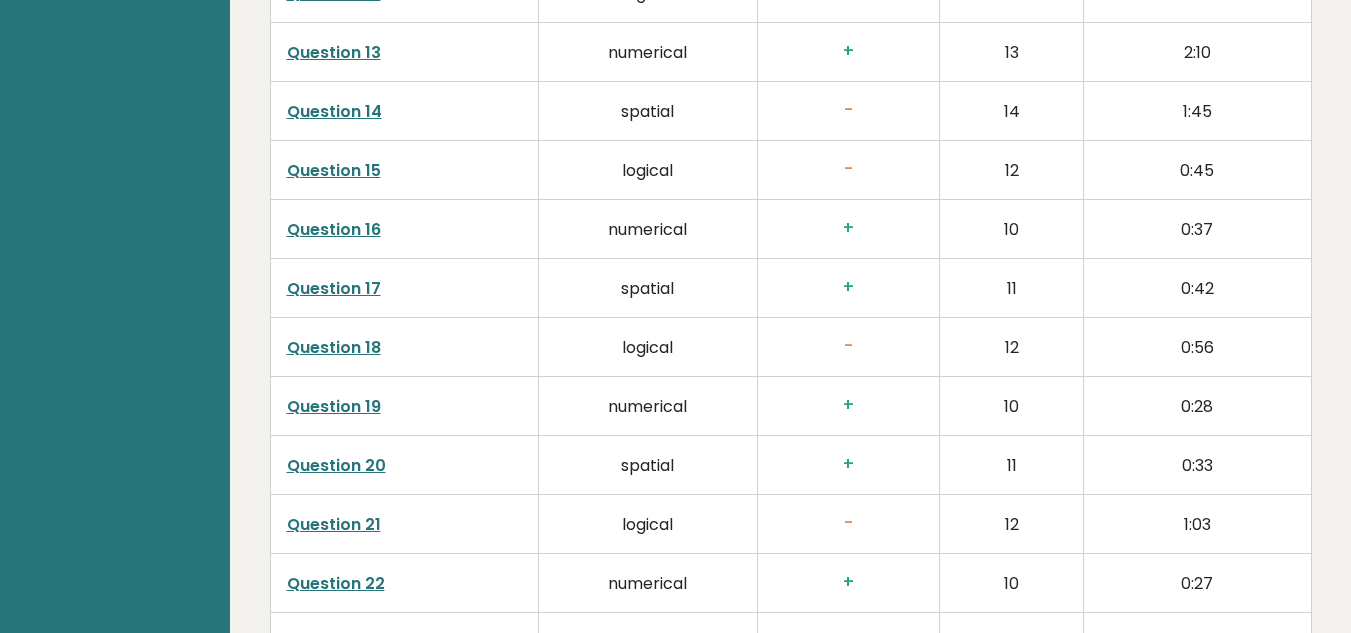 scroll, scrollTop: 3800, scrollLeft: 0, axis: vertical 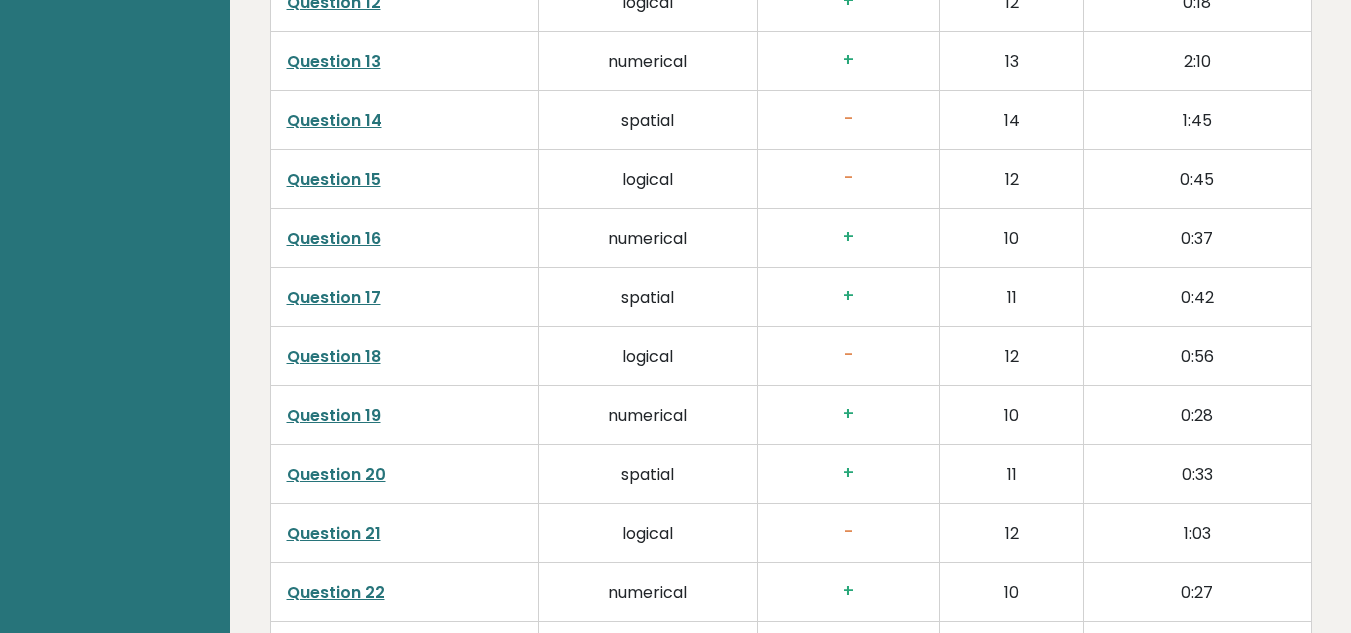 click on "Question
18" at bounding box center [334, 356] 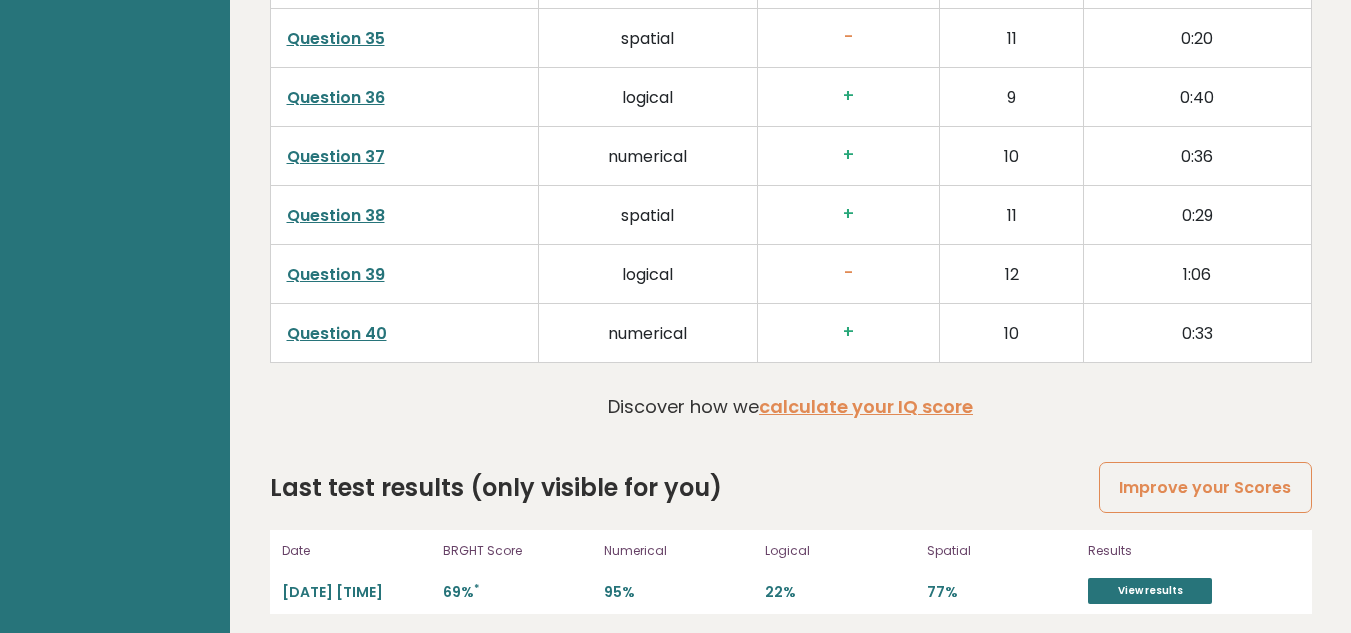 scroll, scrollTop: 5132, scrollLeft: 0, axis: vertical 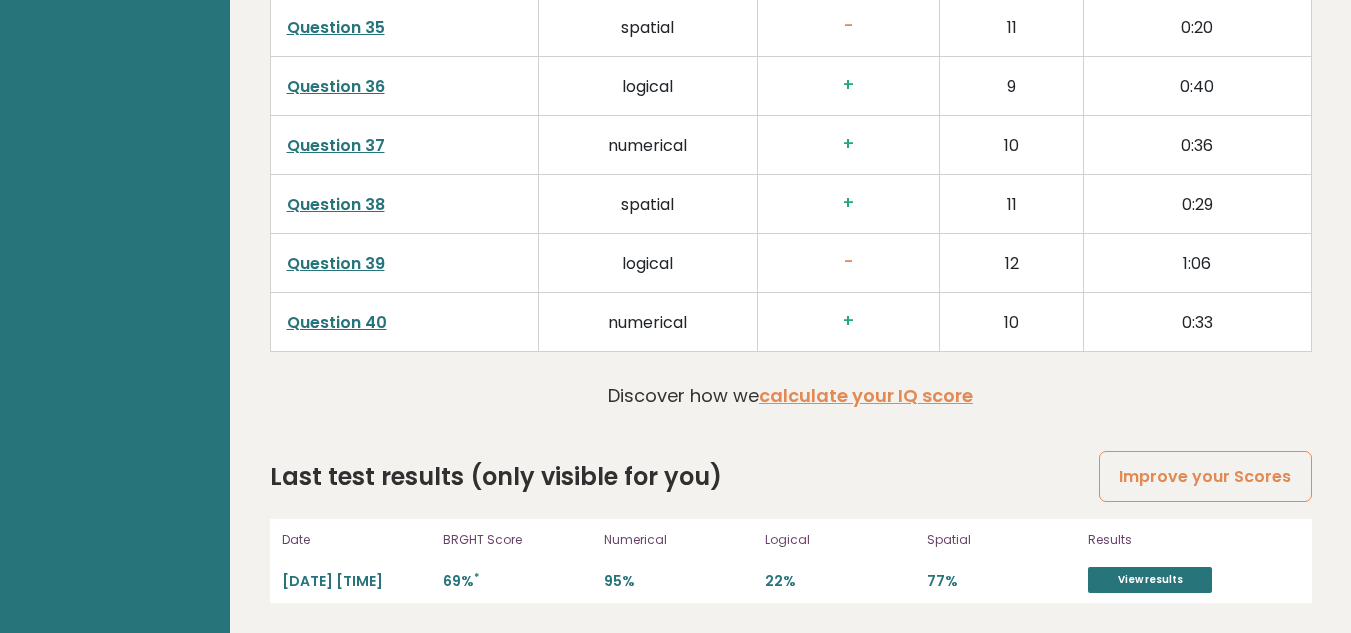 click on "Question
40" at bounding box center [337, 322] 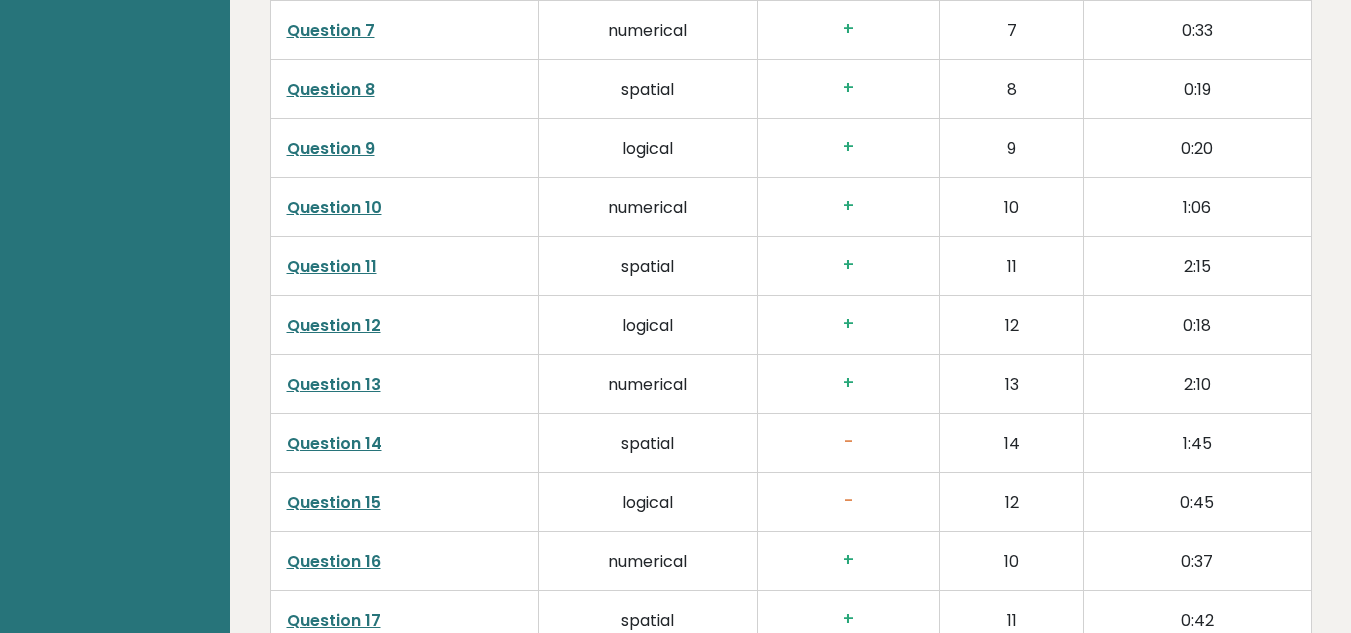scroll, scrollTop: 3500, scrollLeft: 0, axis: vertical 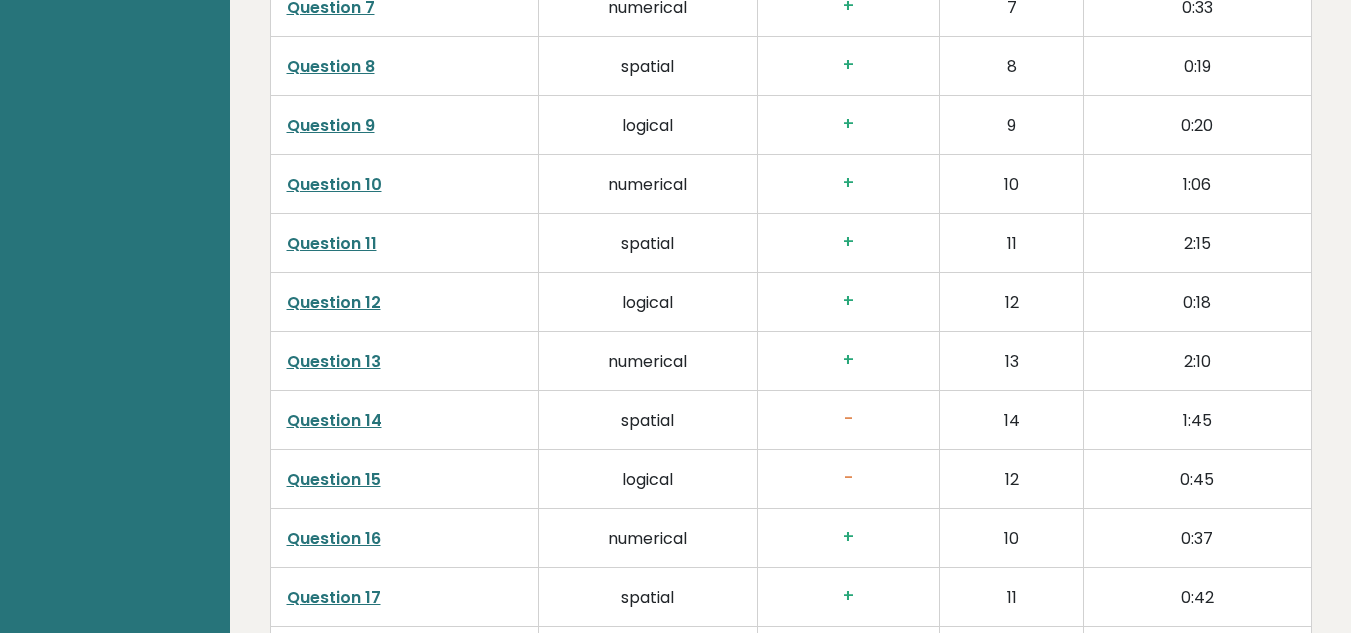 drag, startPoint x: 336, startPoint y: 420, endPoint x: 503, endPoint y: 199, distance: 277.0018 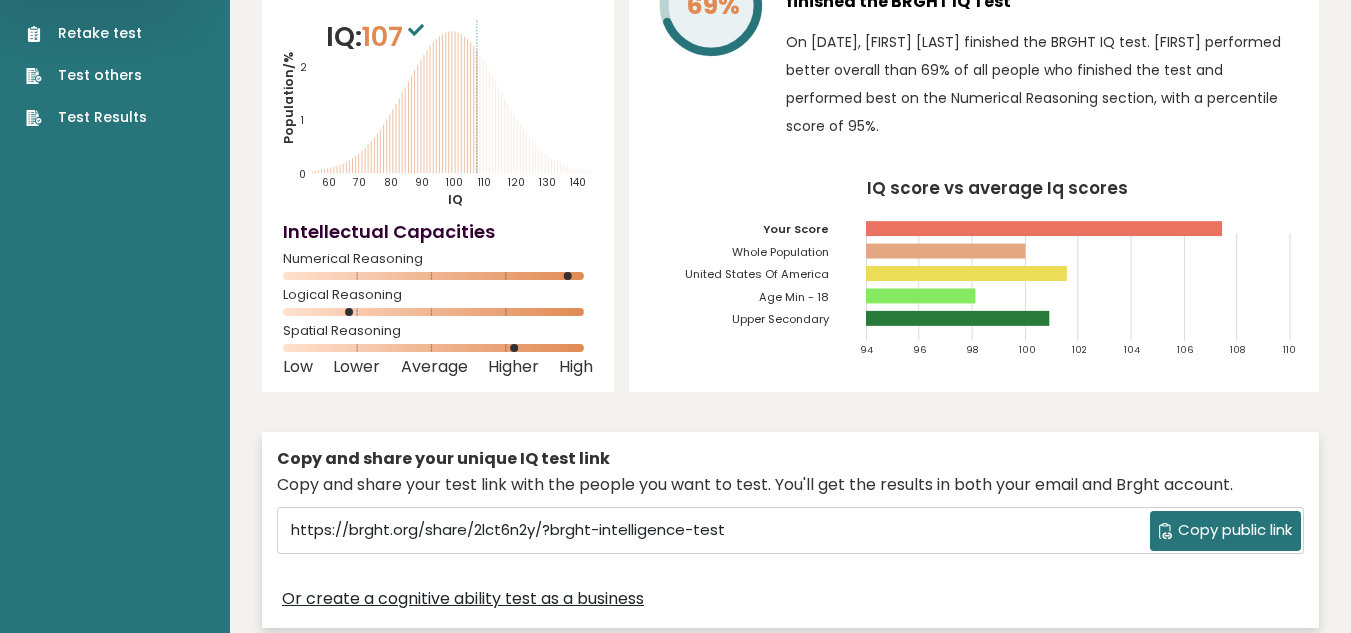 scroll, scrollTop: 0, scrollLeft: 0, axis: both 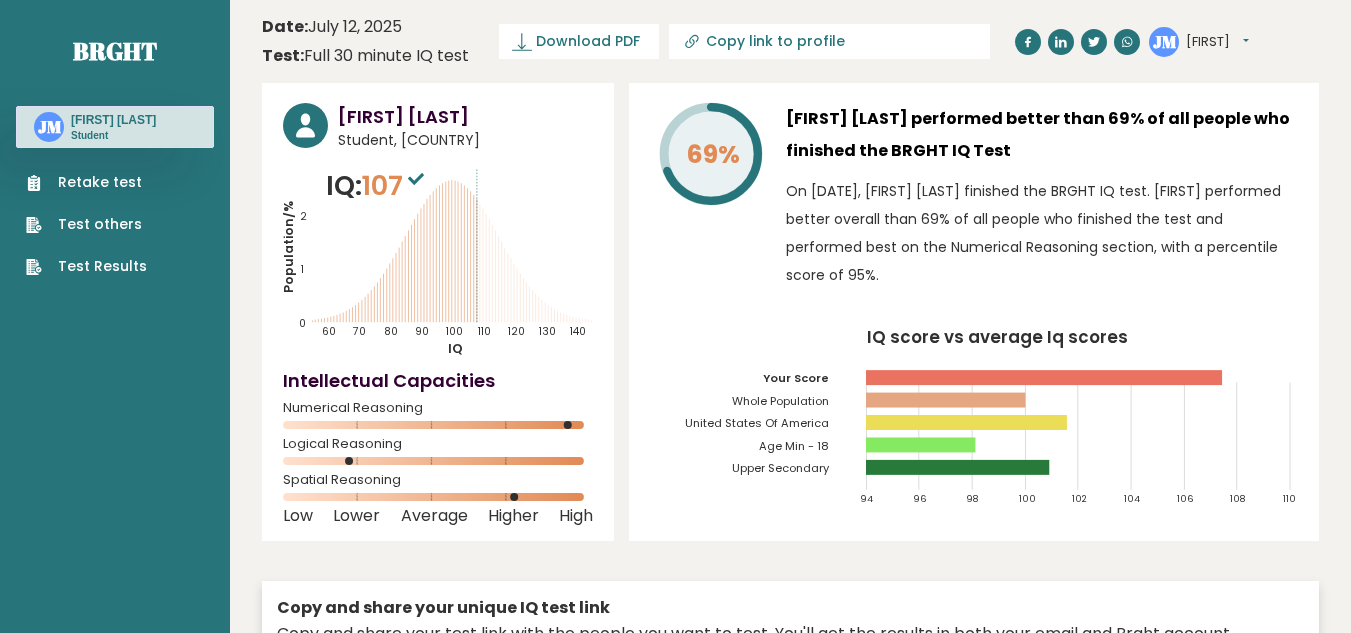 click on "Retake test" at bounding box center (86, 182) 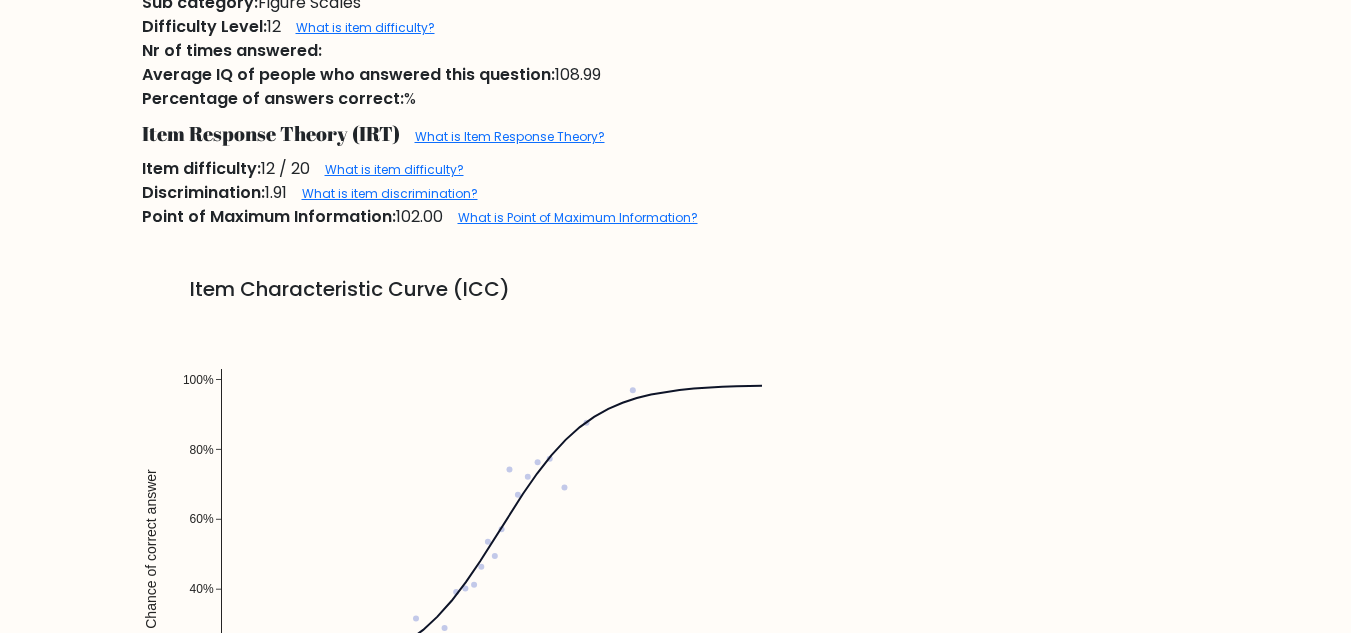 scroll, scrollTop: 1200, scrollLeft: 0, axis: vertical 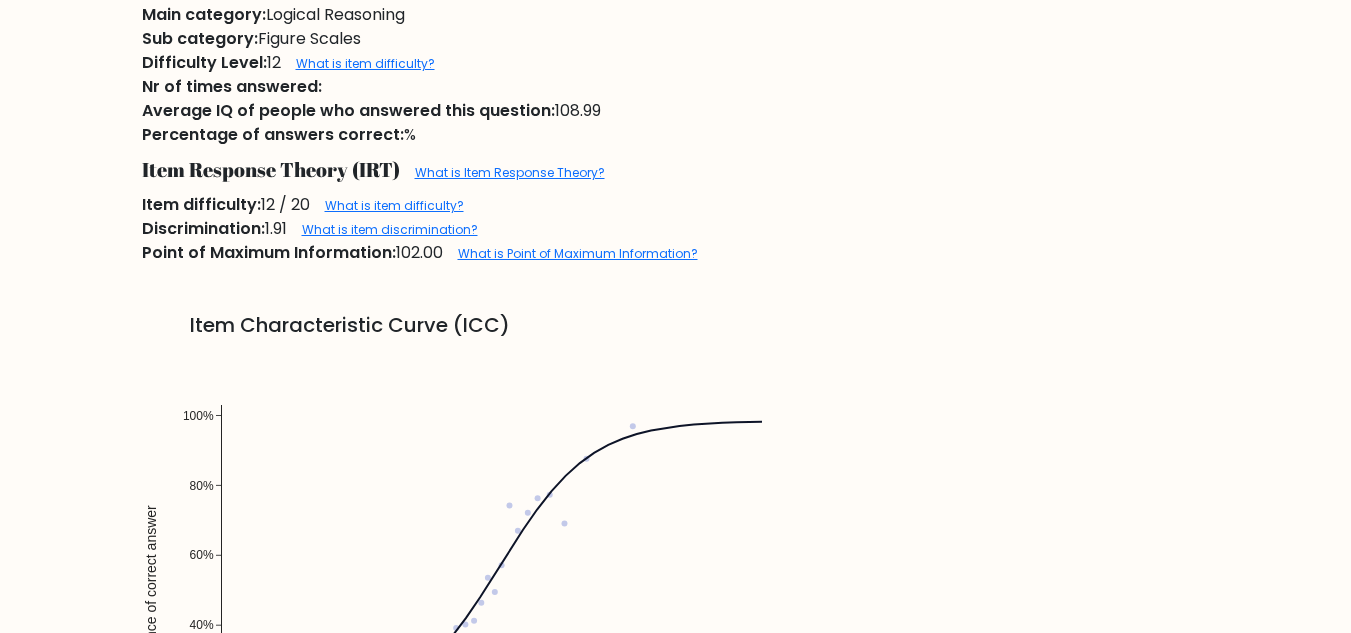 drag, startPoint x: 0, startPoint y: 1, endPoint x: 658, endPoint y: 16, distance: 658.17096 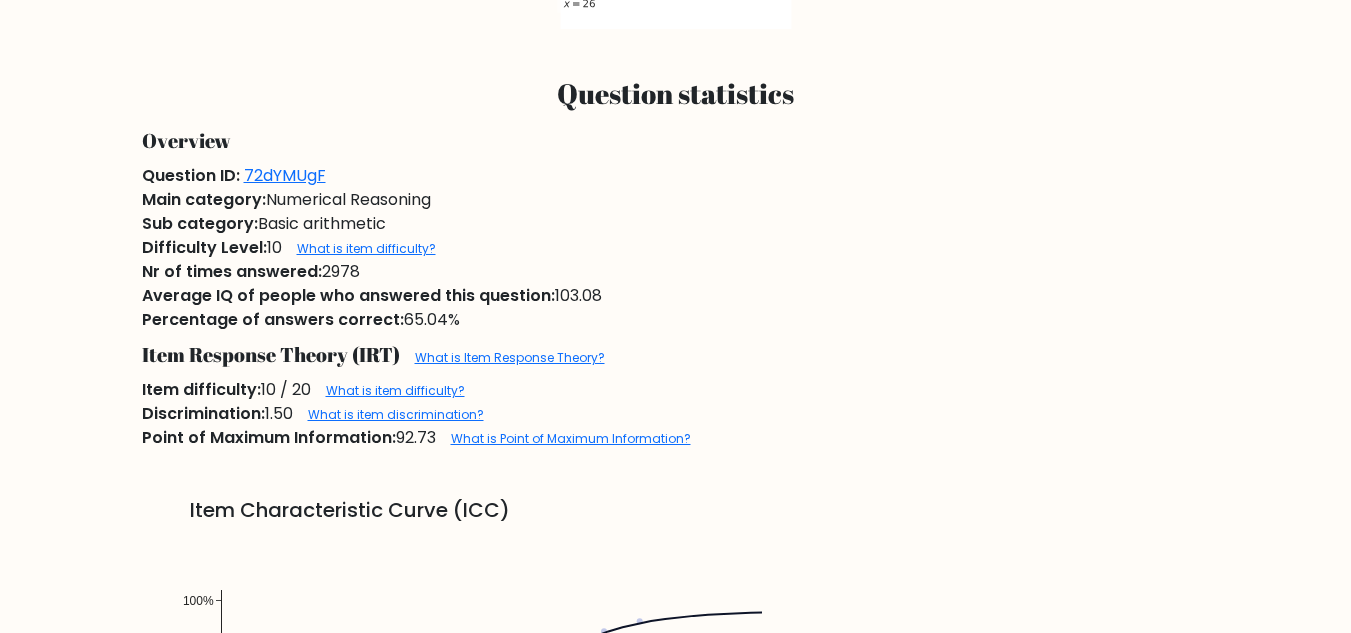 scroll, scrollTop: 1100, scrollLeft: 0, axis: vertical 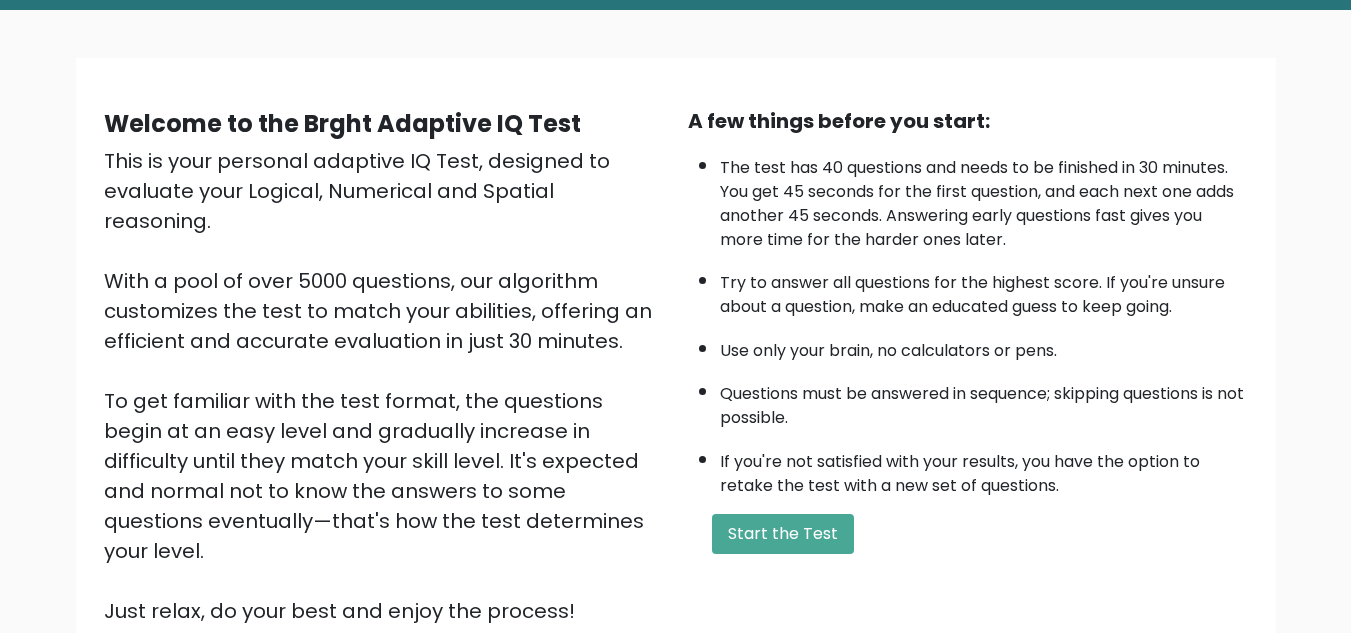 click on "A few things before you start:
The test has 40 questions and needs to be finished in 30 minutes. You get 45 seconds for the first question, and each next one adds another 45 seconds. Answering early questions fast gives you more time for the harder ones later.
Try to answer all questions for the highest score. If you're unsure about a question, make an educated guess to keep going.
Use only your brain, no calculators or pens.
Questions must be answered in sequence; skipping questions is not possible.
If you're not satisfied with your results, you have the option to retake the test with a new set of questions.
Start the Test" at bounding box center (968, 366) 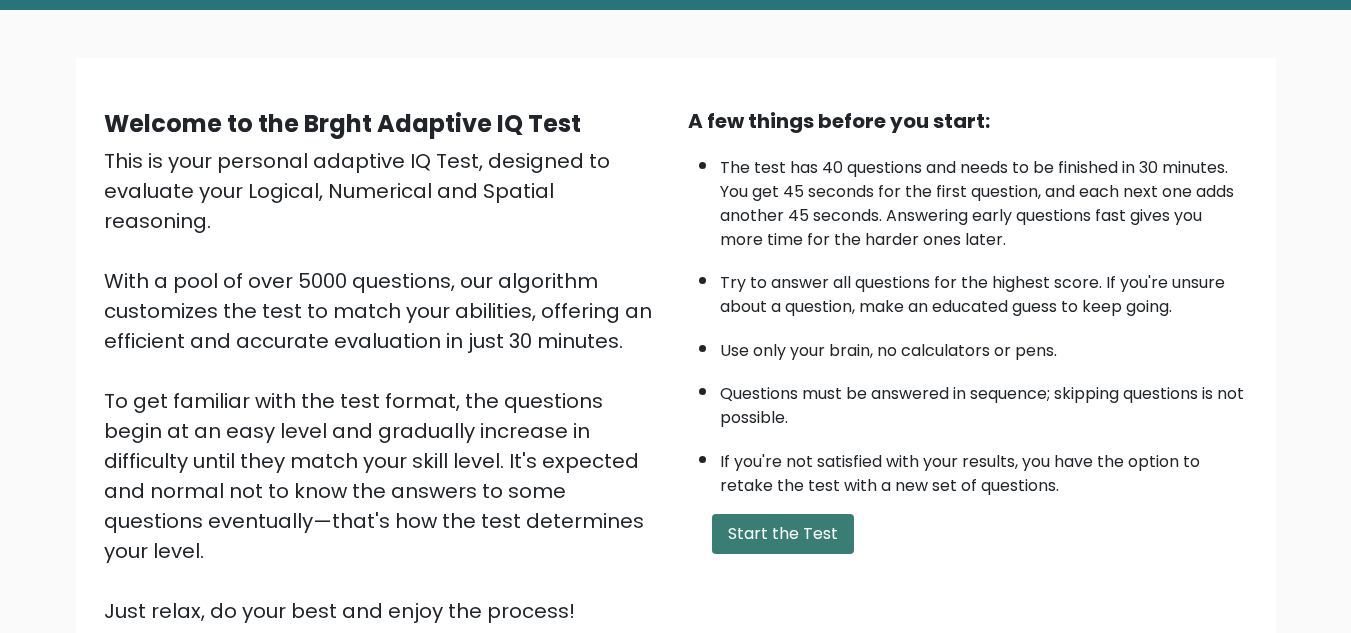 click on "Start the Test" at bounding box center [783, 534] 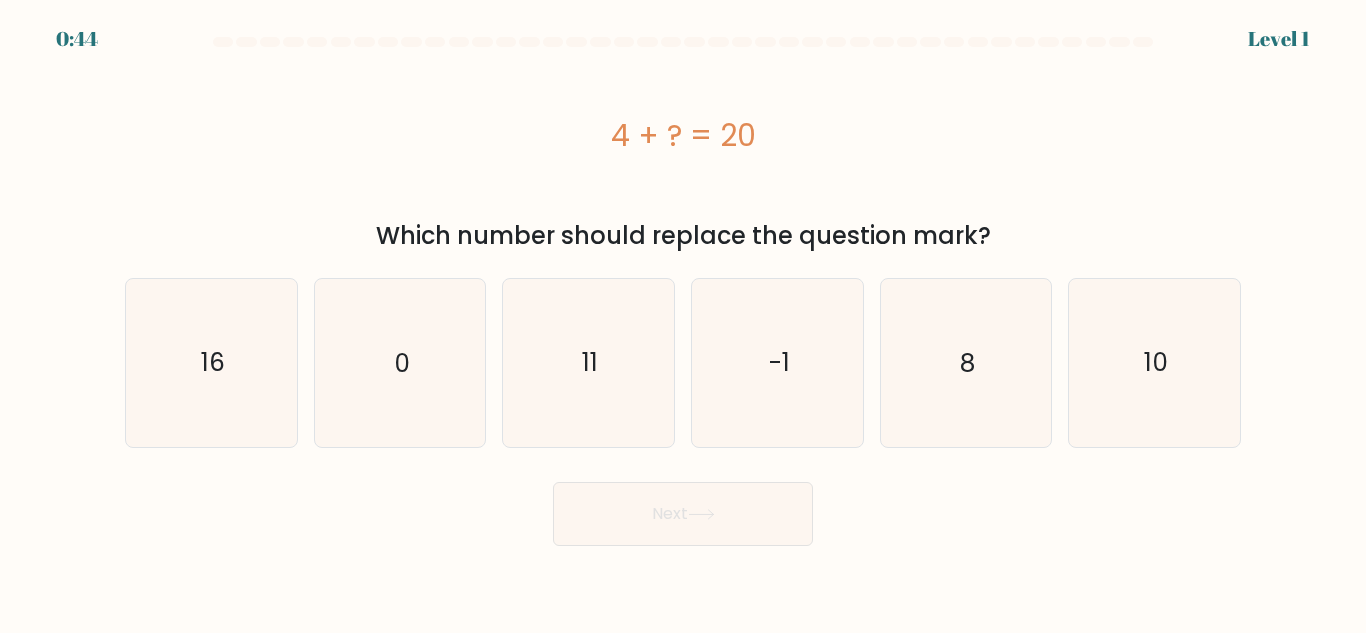 scroll, scrollTop: 0, scrollLeft: 0, axis: both 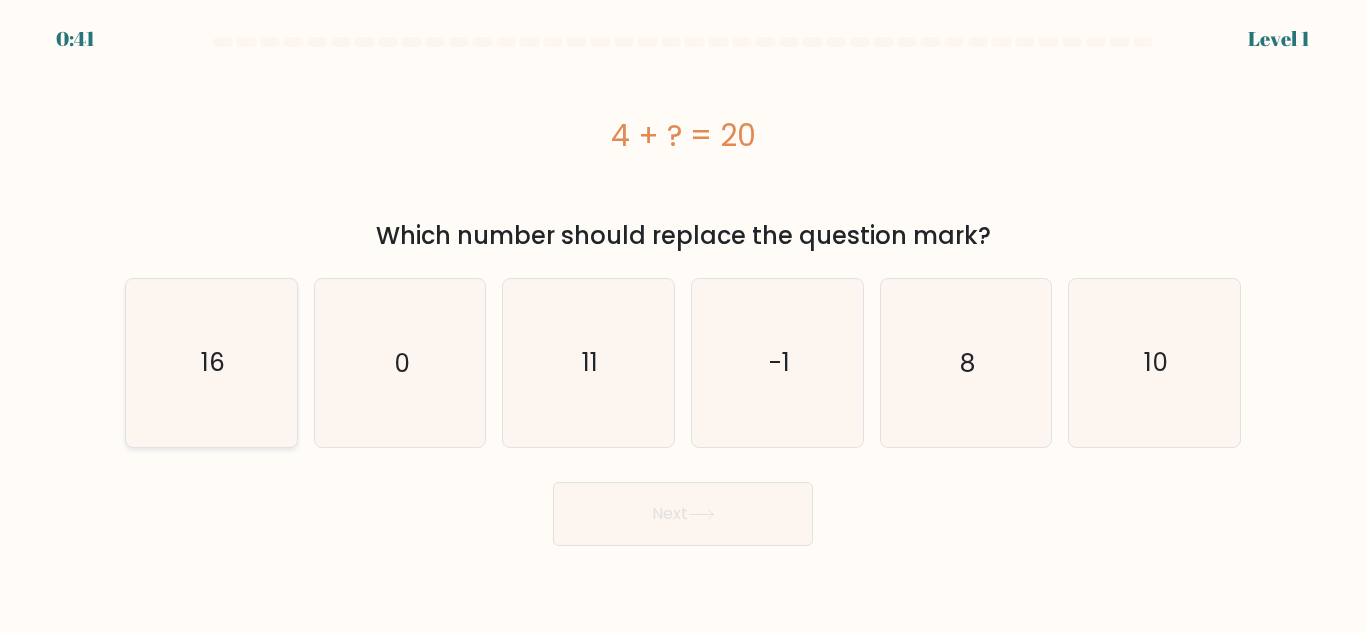 click on "16" 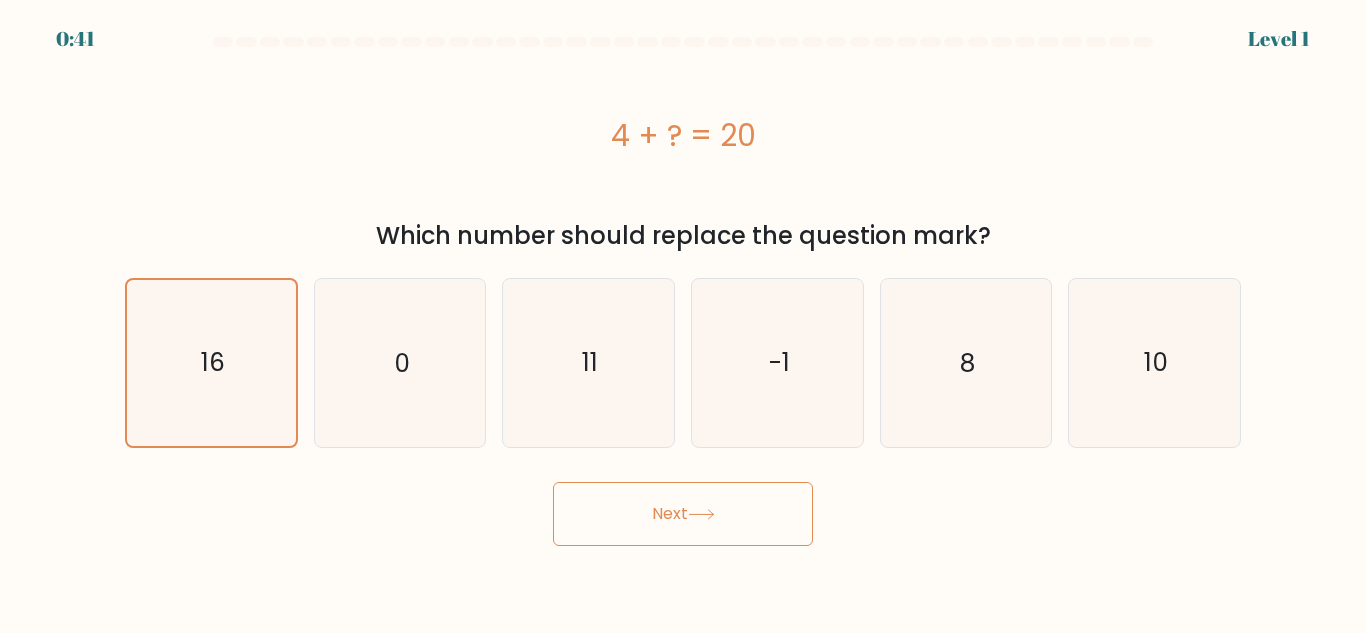 click on "Next" at bounding box center (683, 514) 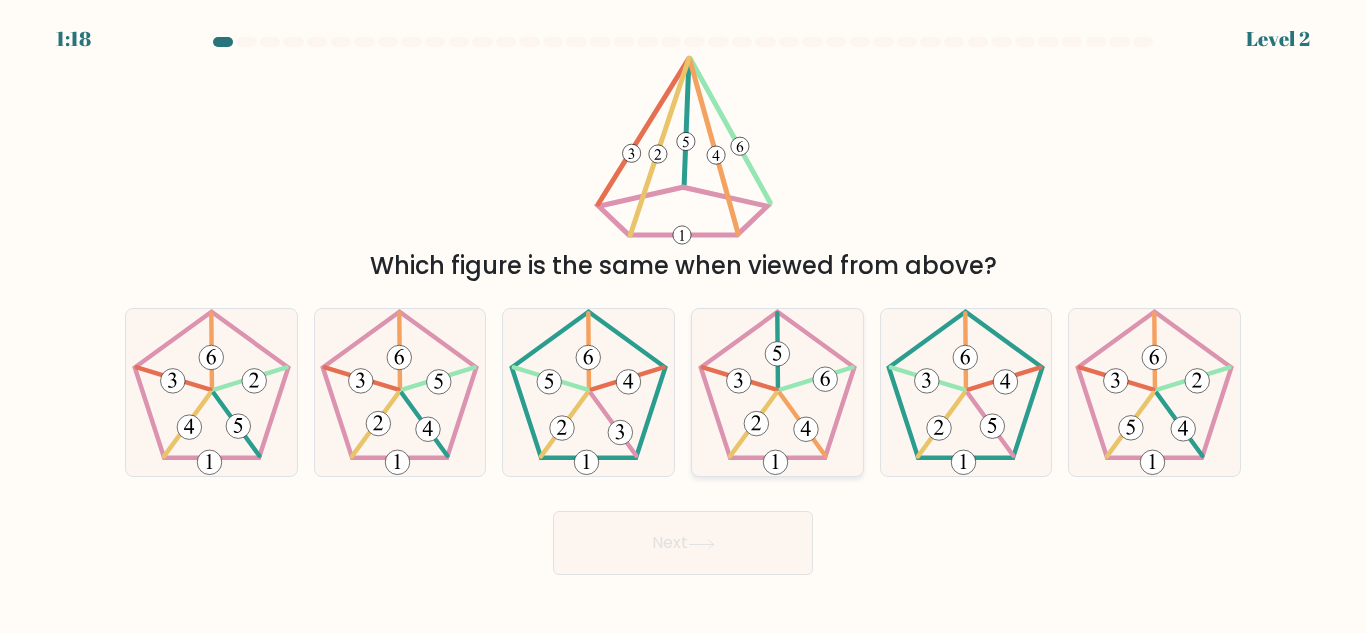 click 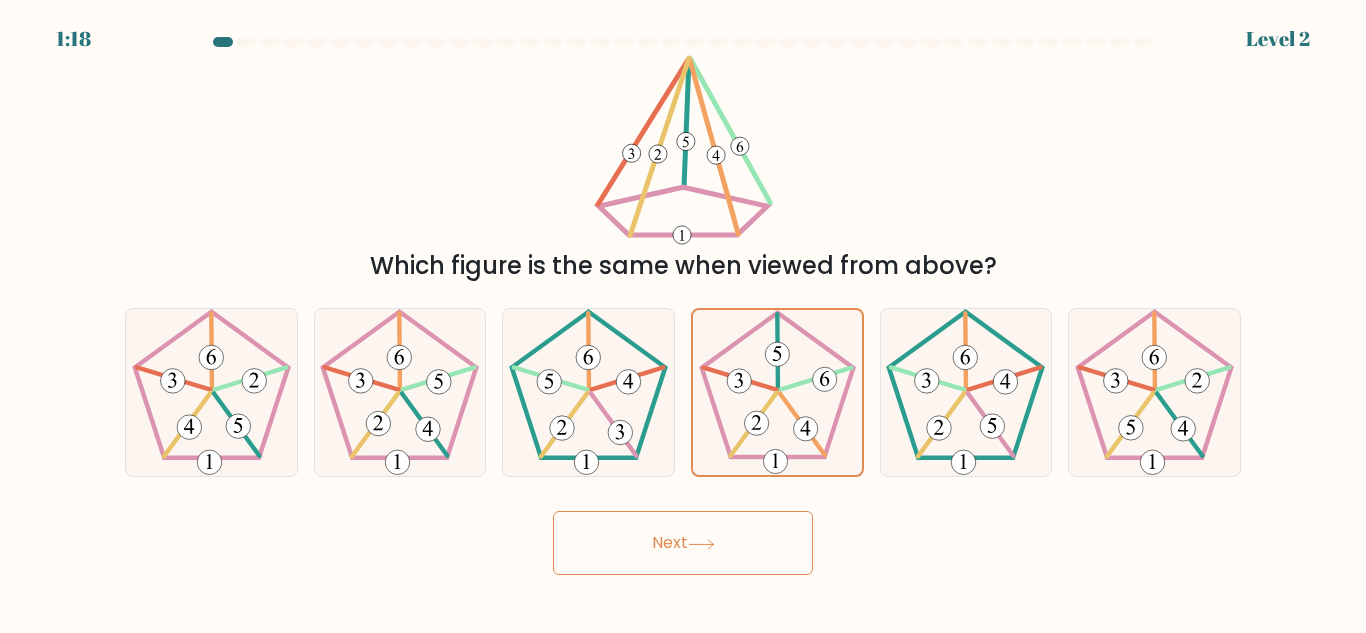 click on "Next" at bounding box center [683, 543] 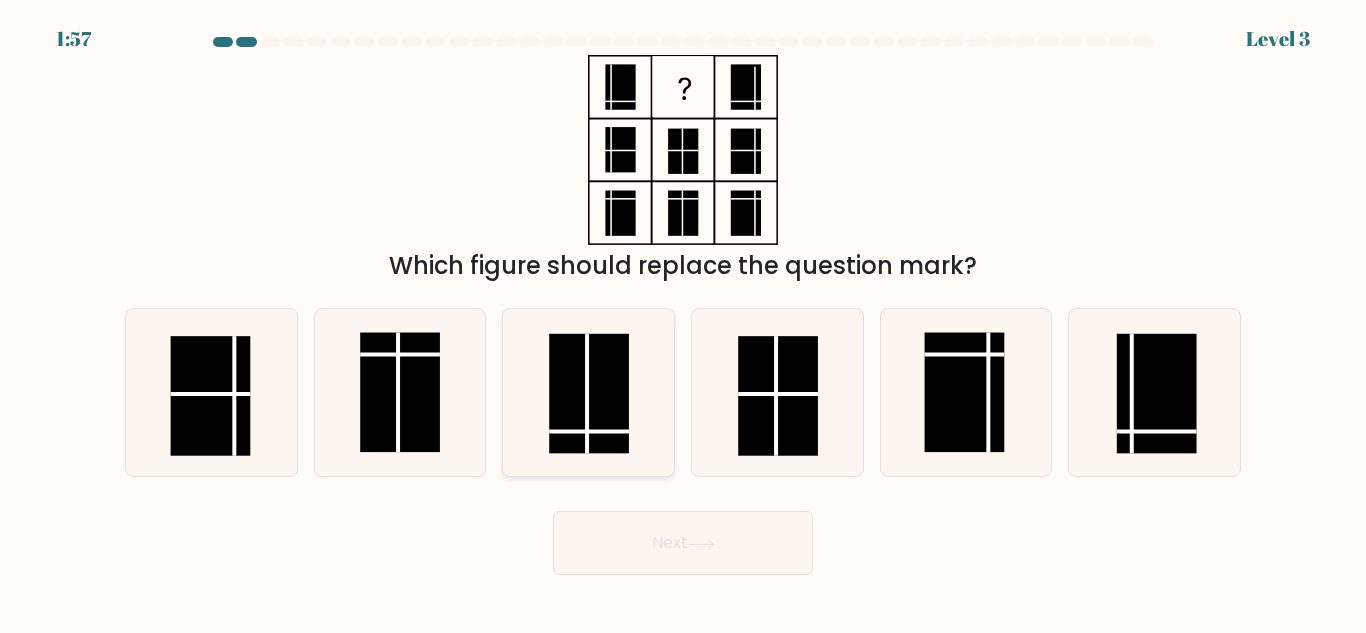 click 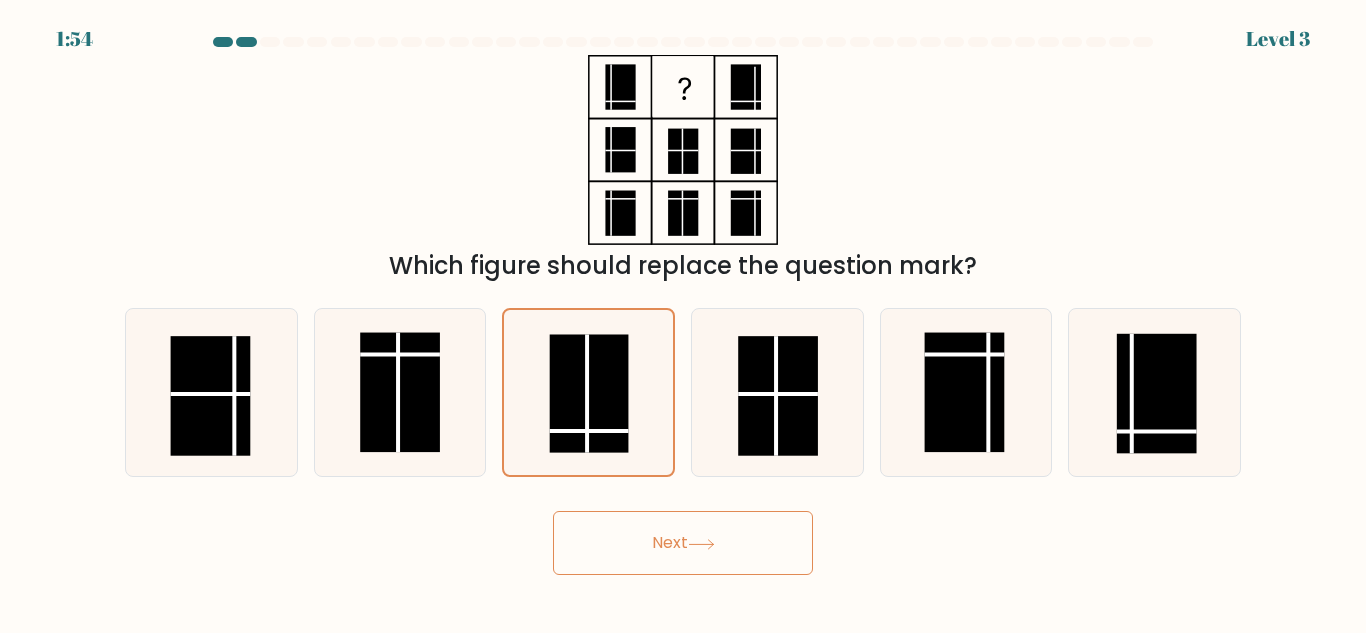click on "Next" at bounding box center (683, 543) 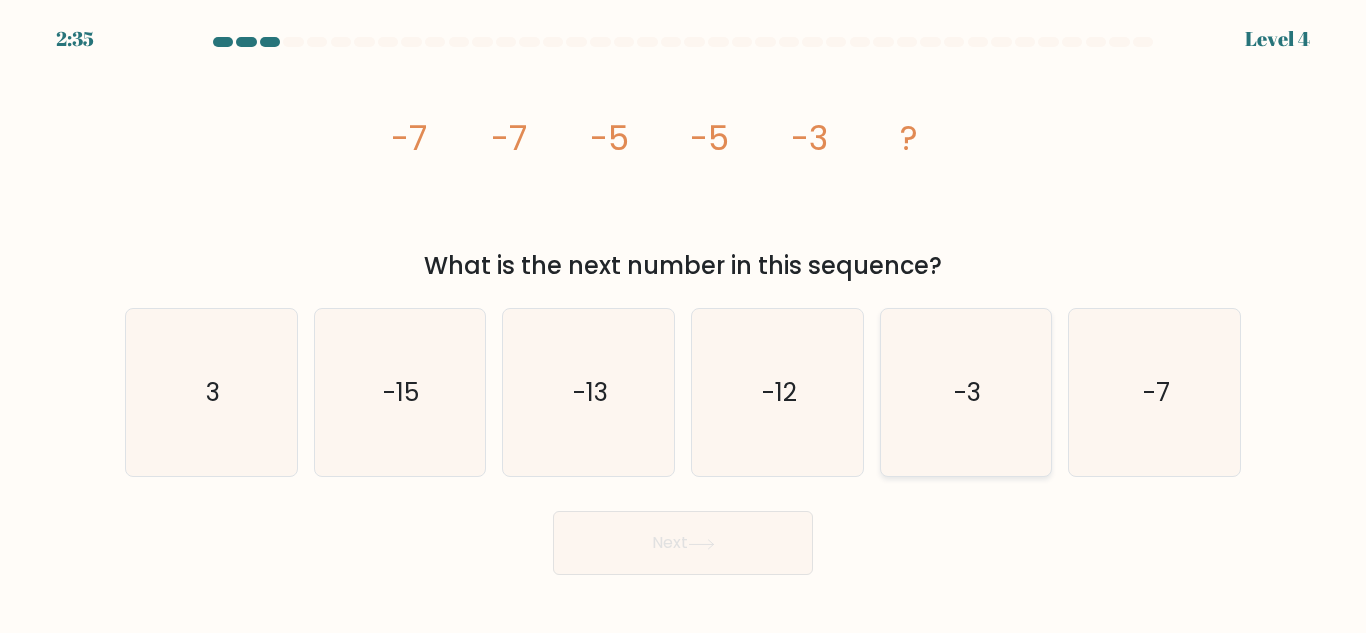 click on "-3" 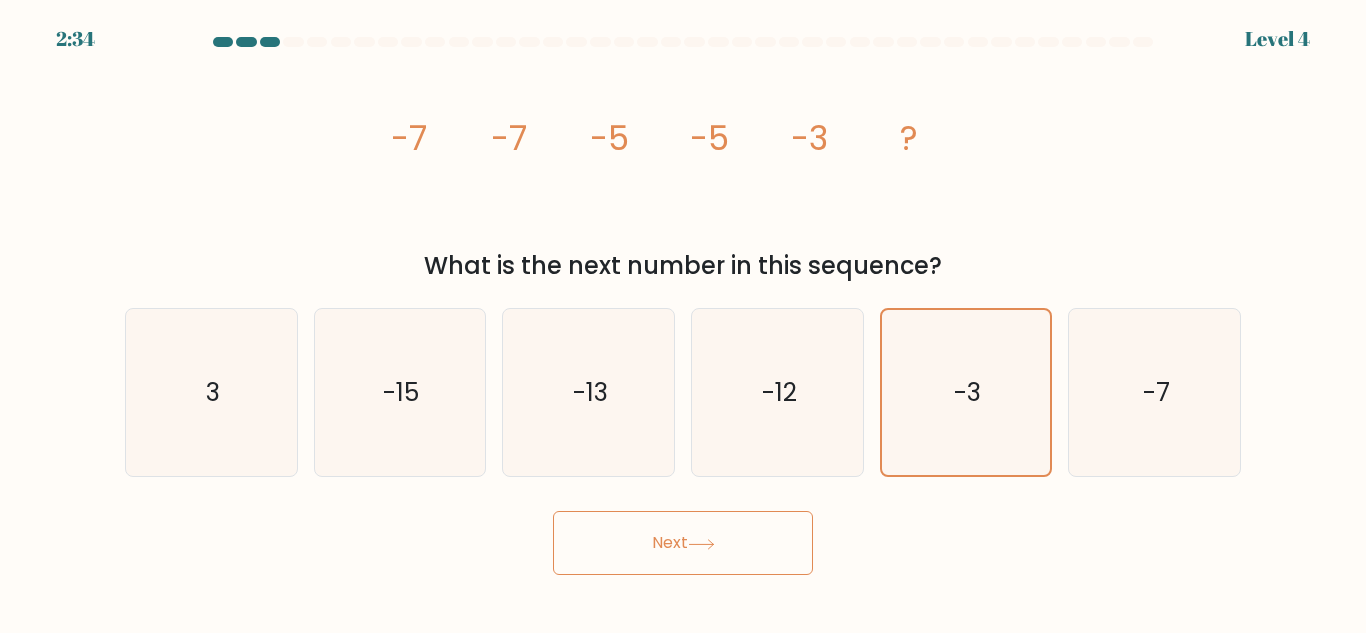 click on "Next" at bounding box center (683, 543) 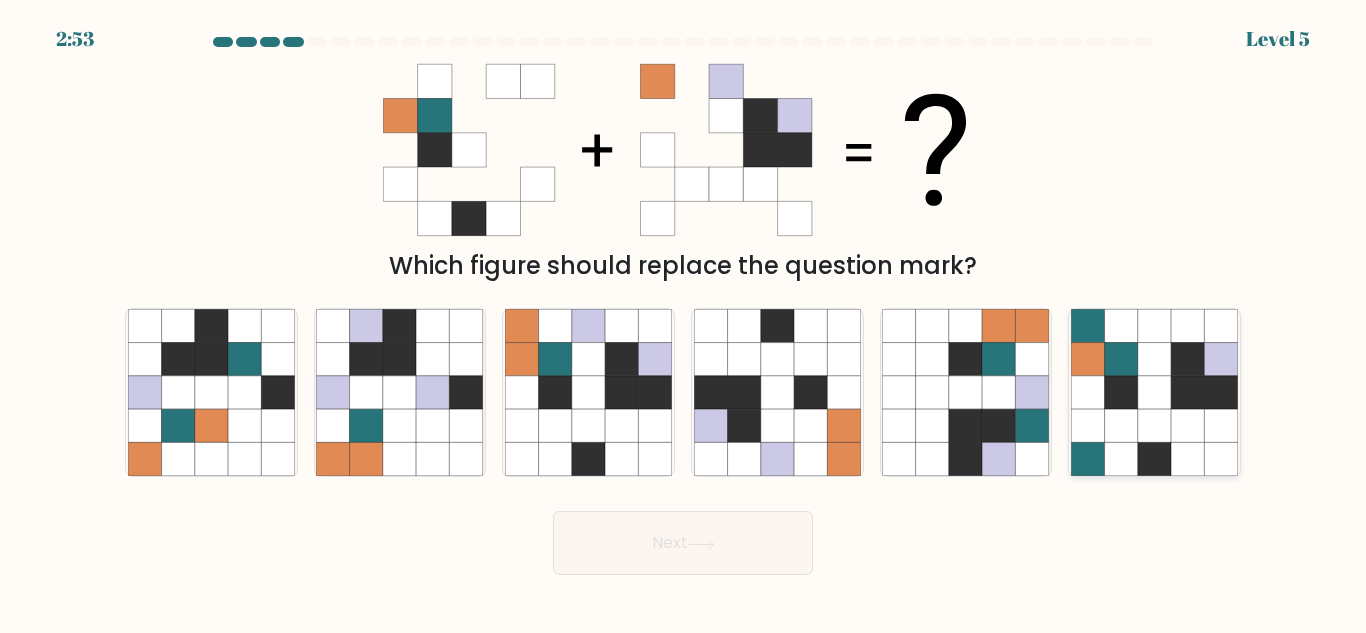 click 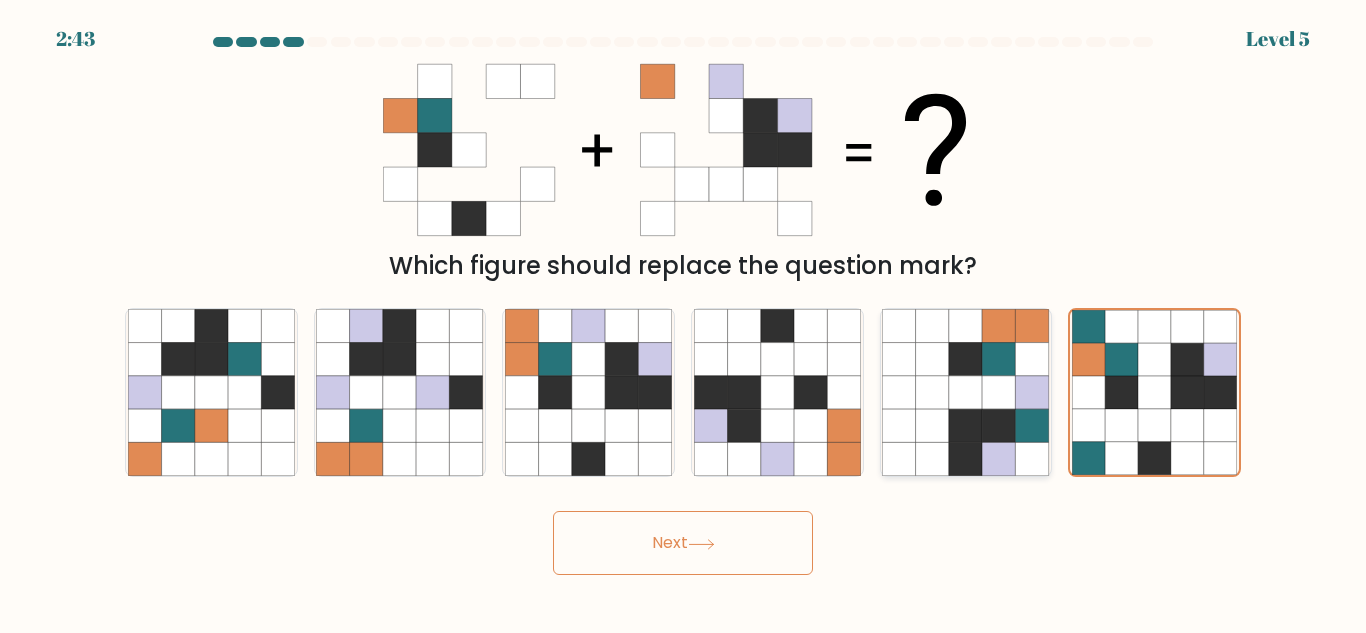click 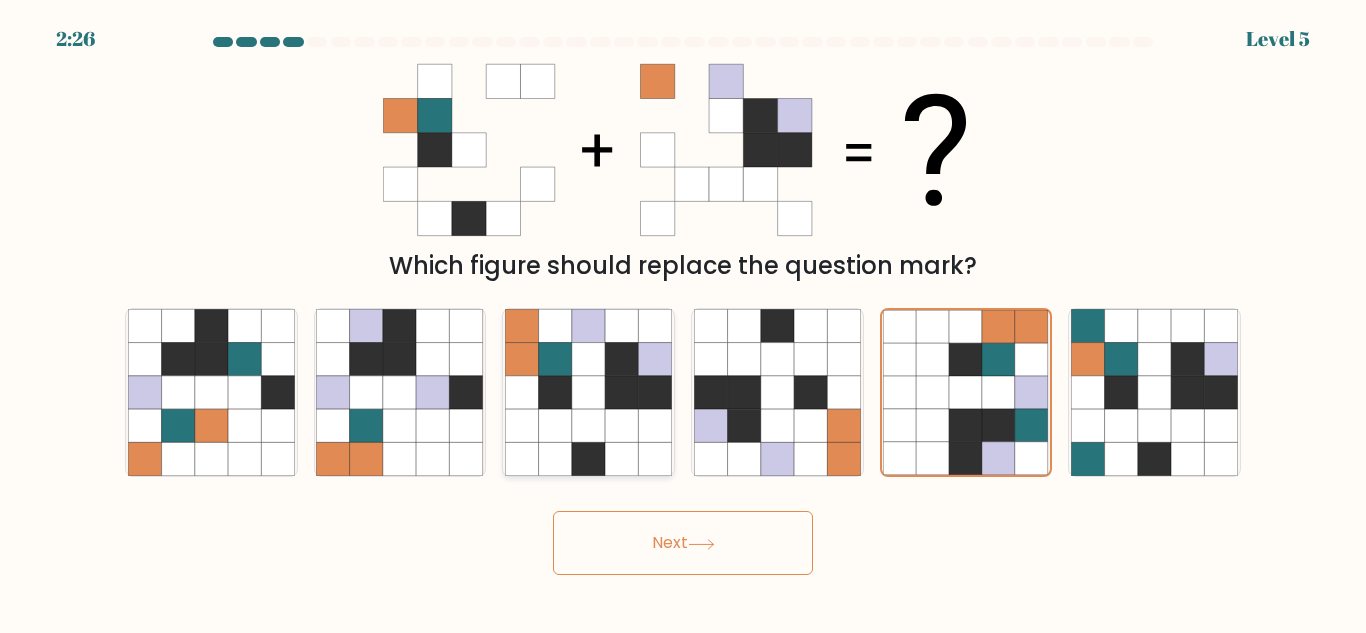 click 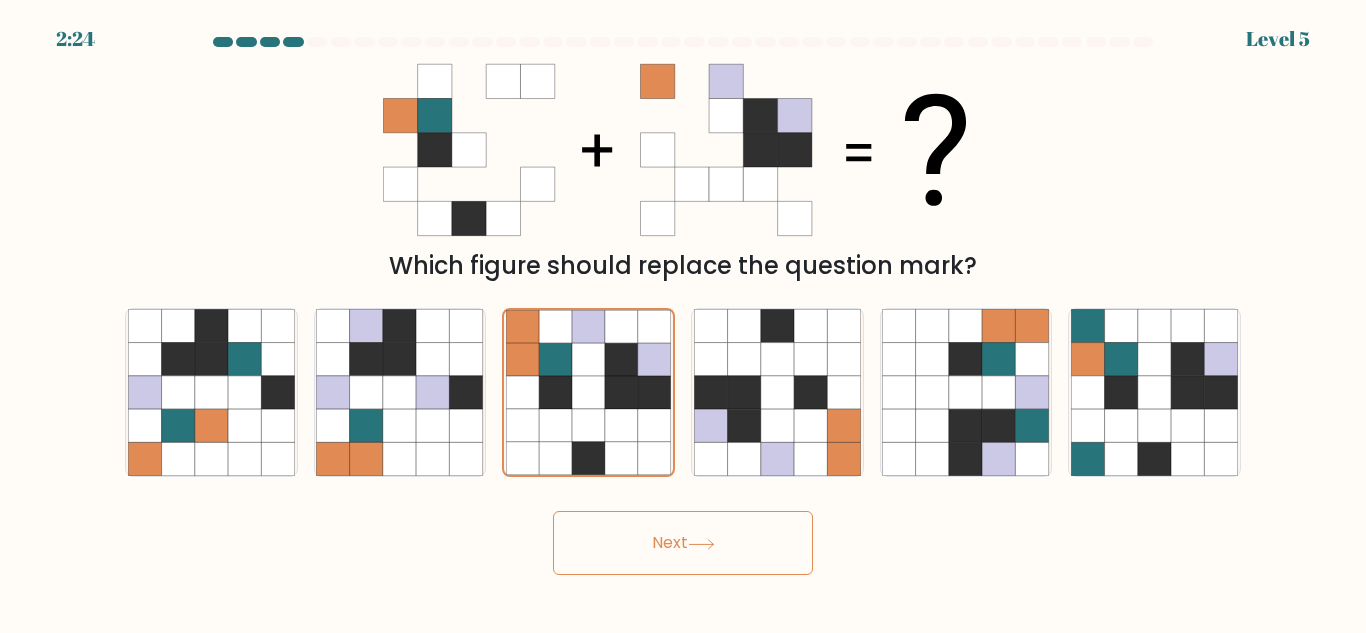 click on "2:24
Level 5" at bounding box center (683, 316) 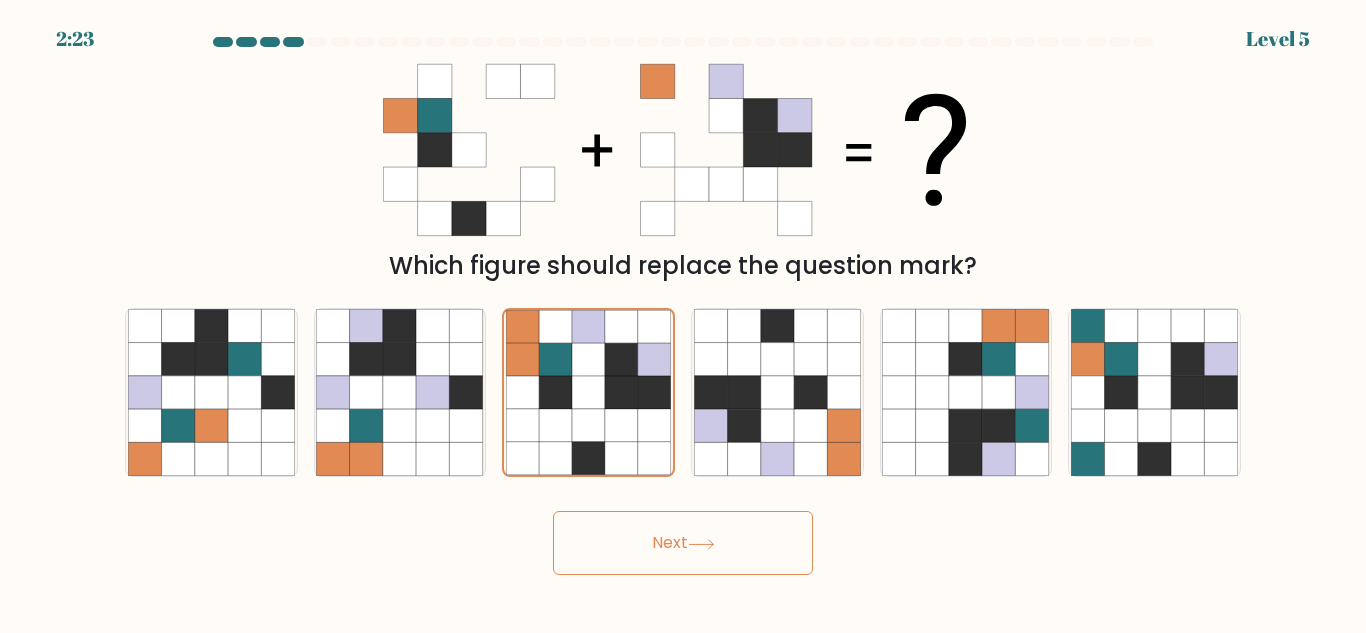 click on "Next" at bounding box center (683, 543) 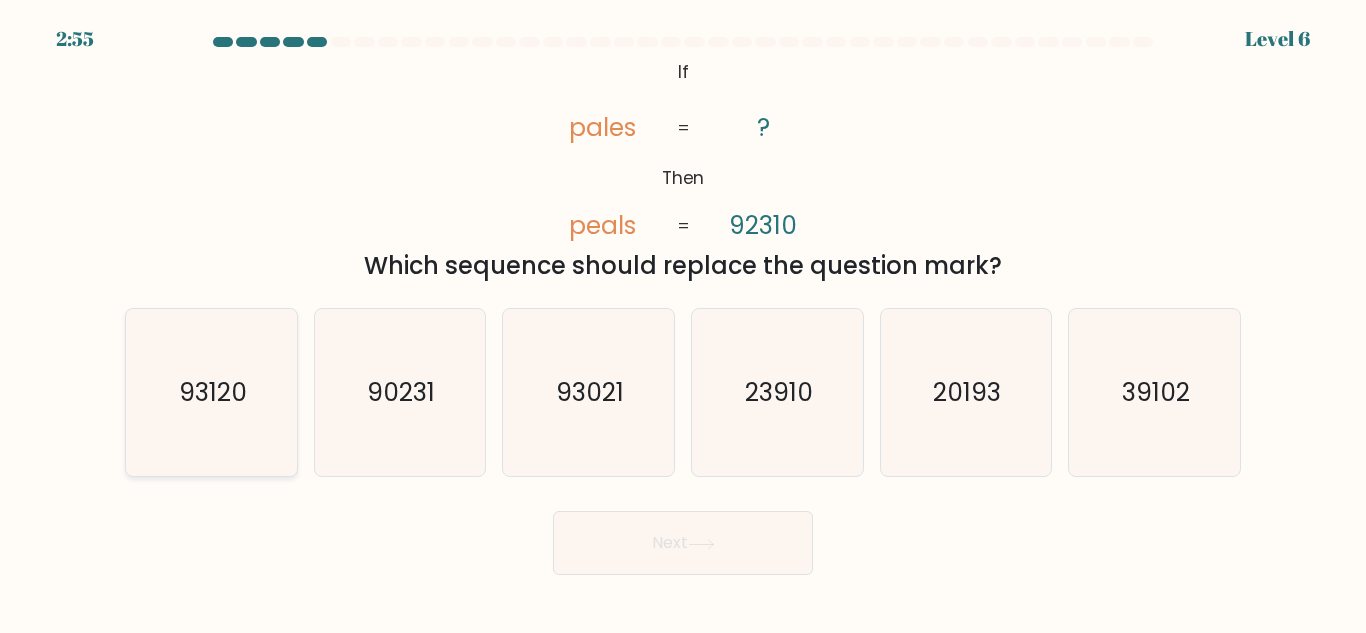 click on "93120" 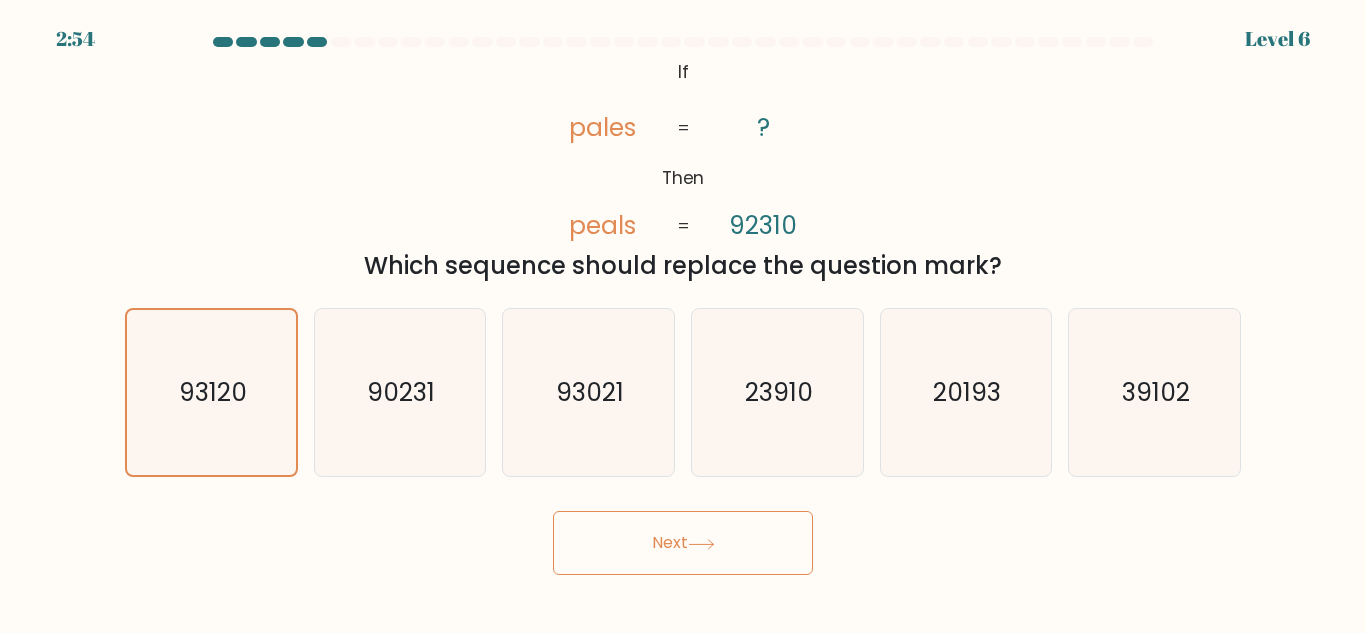 click on "Next" at bounding box center (683, 543) 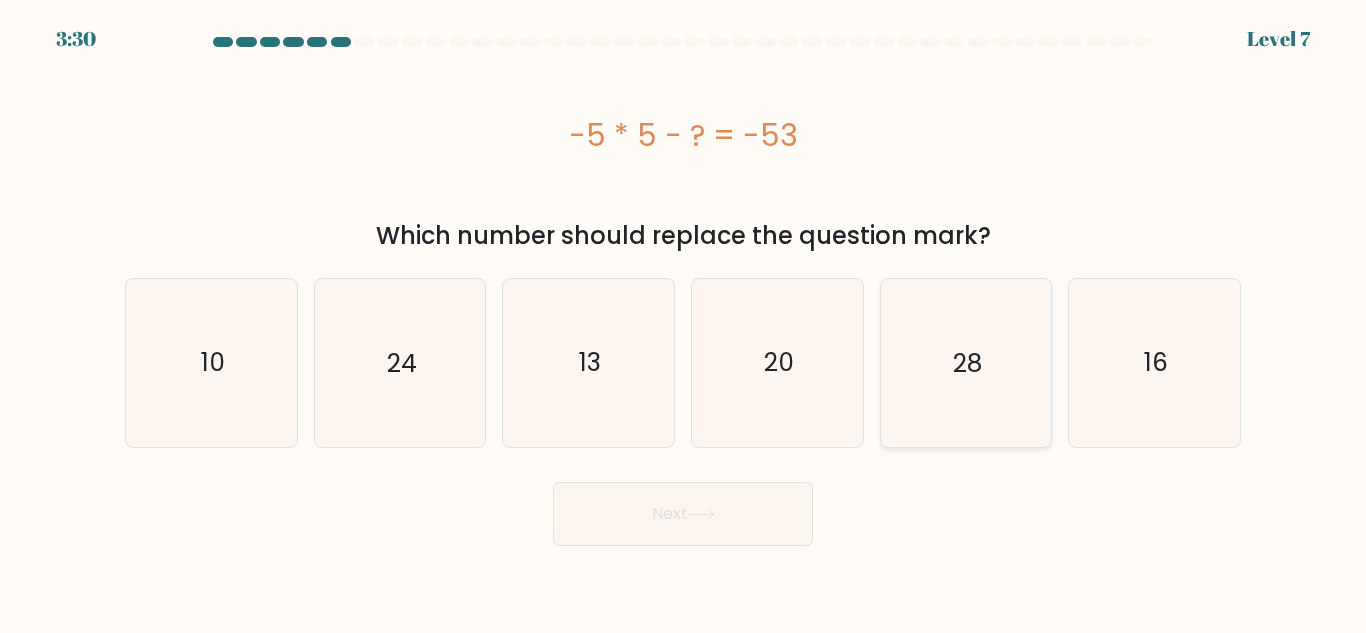click on "28" 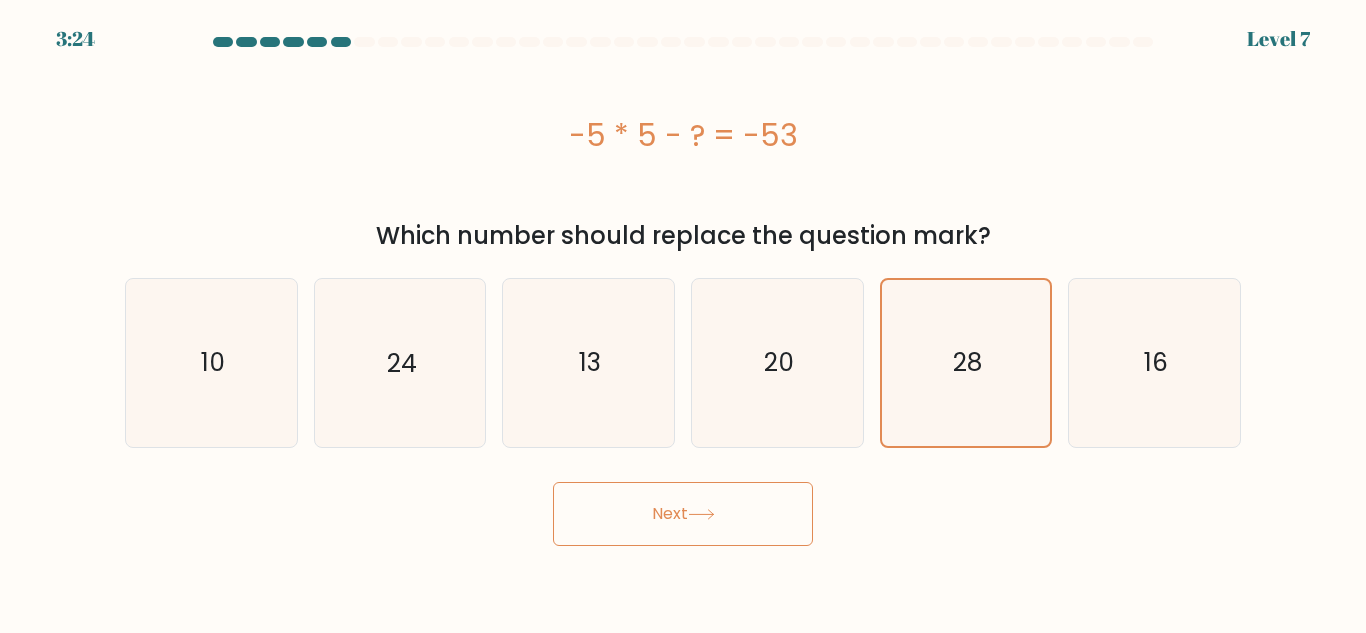 click on "Next" at bounding box center [683, 514] 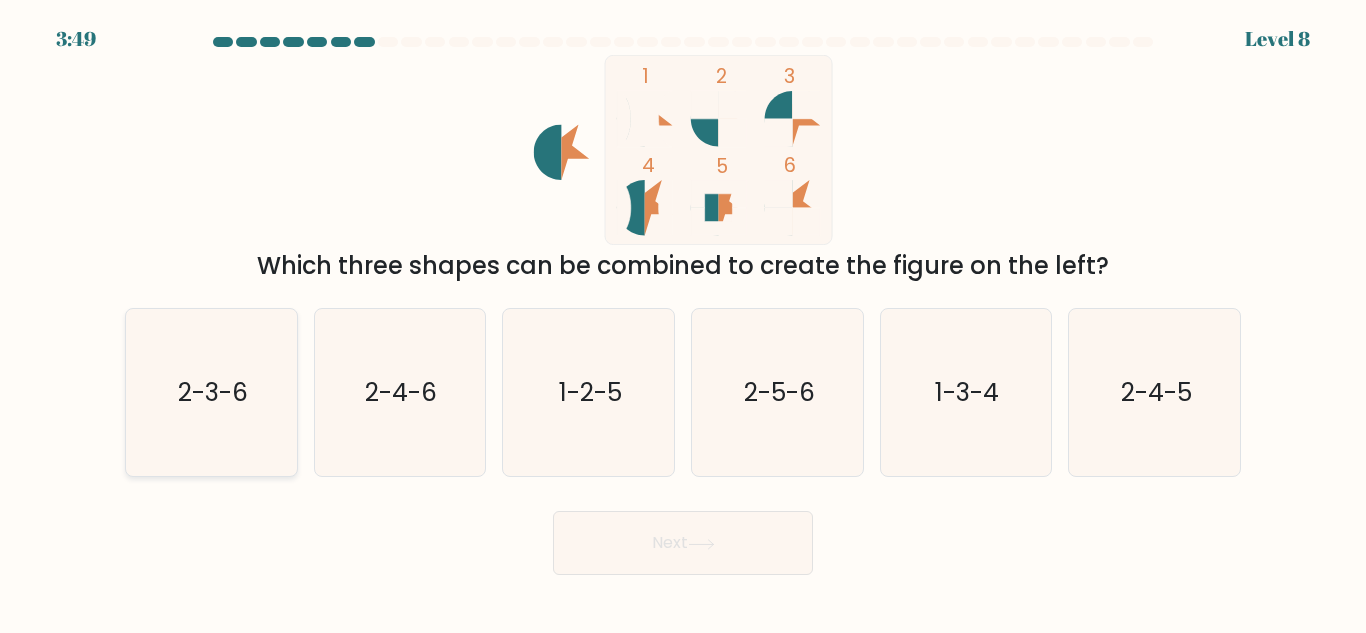 click on "2-3-6" 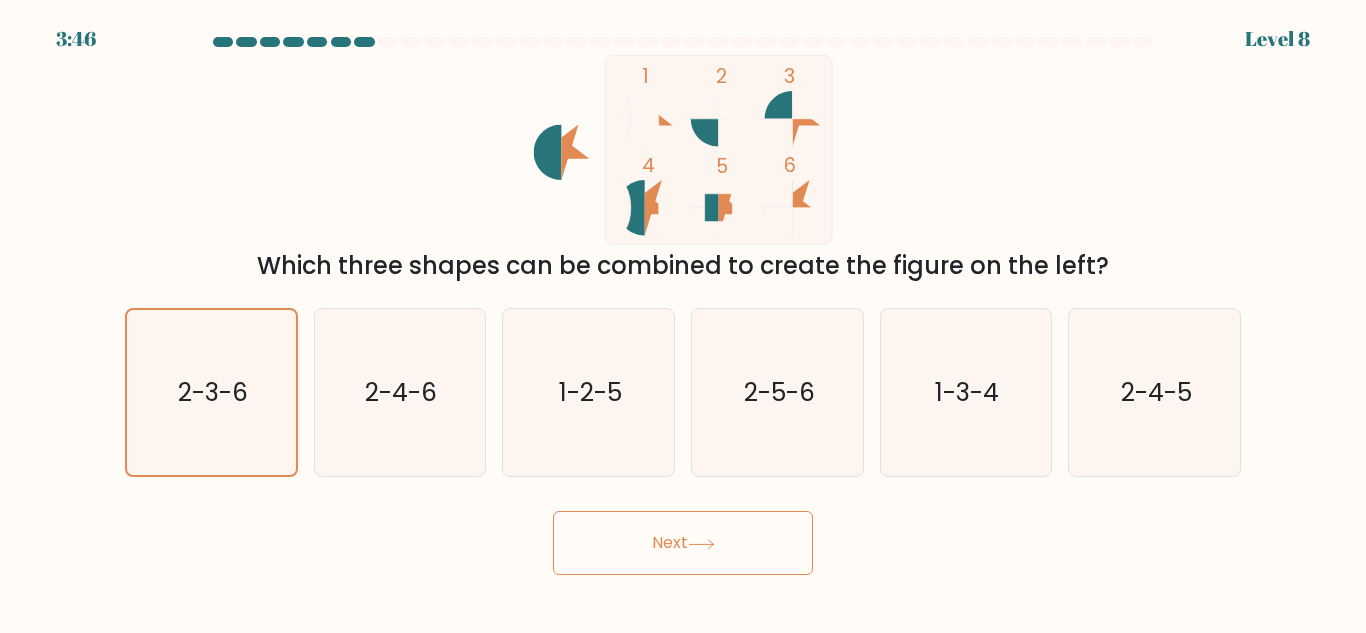 click on "Next" at bounding box center (683, 543) 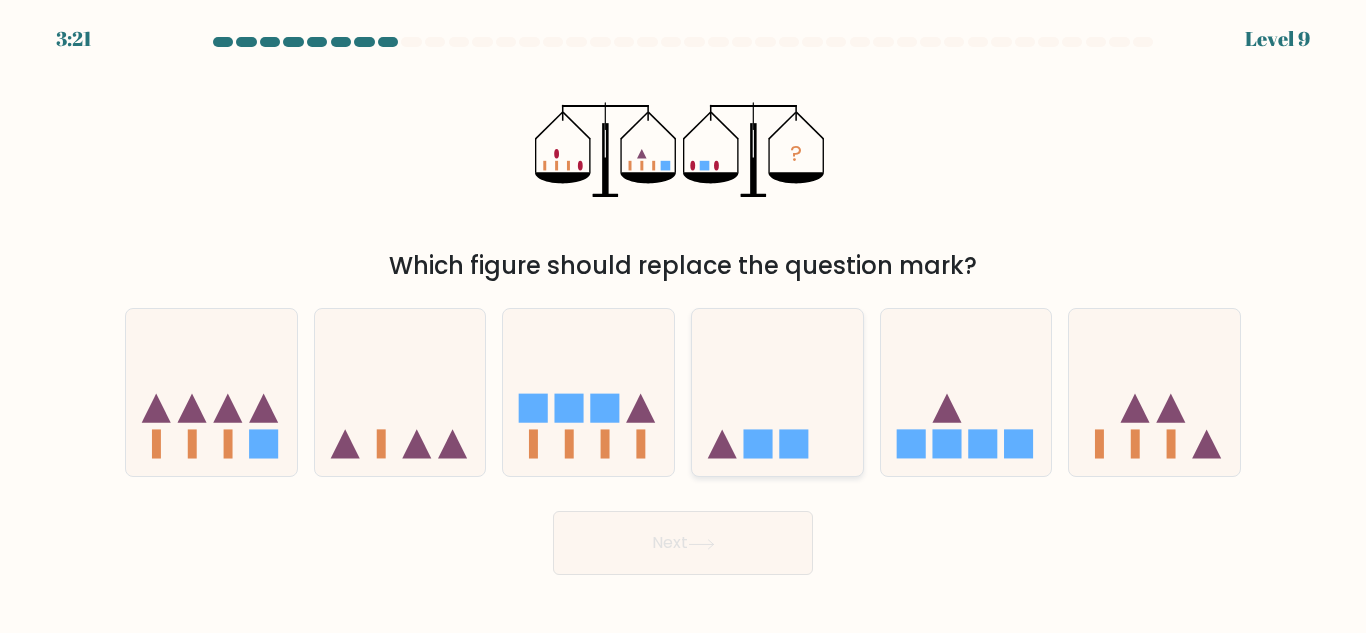 click 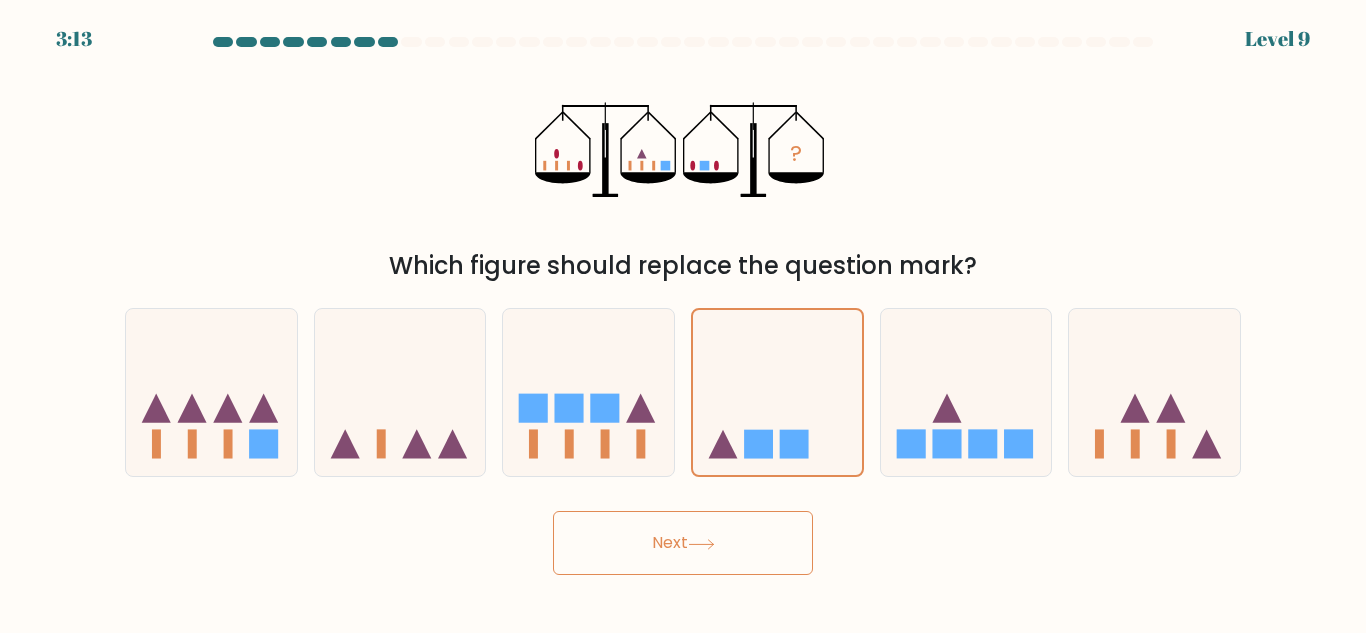 click on "Next" at bounding box center (683, 543) 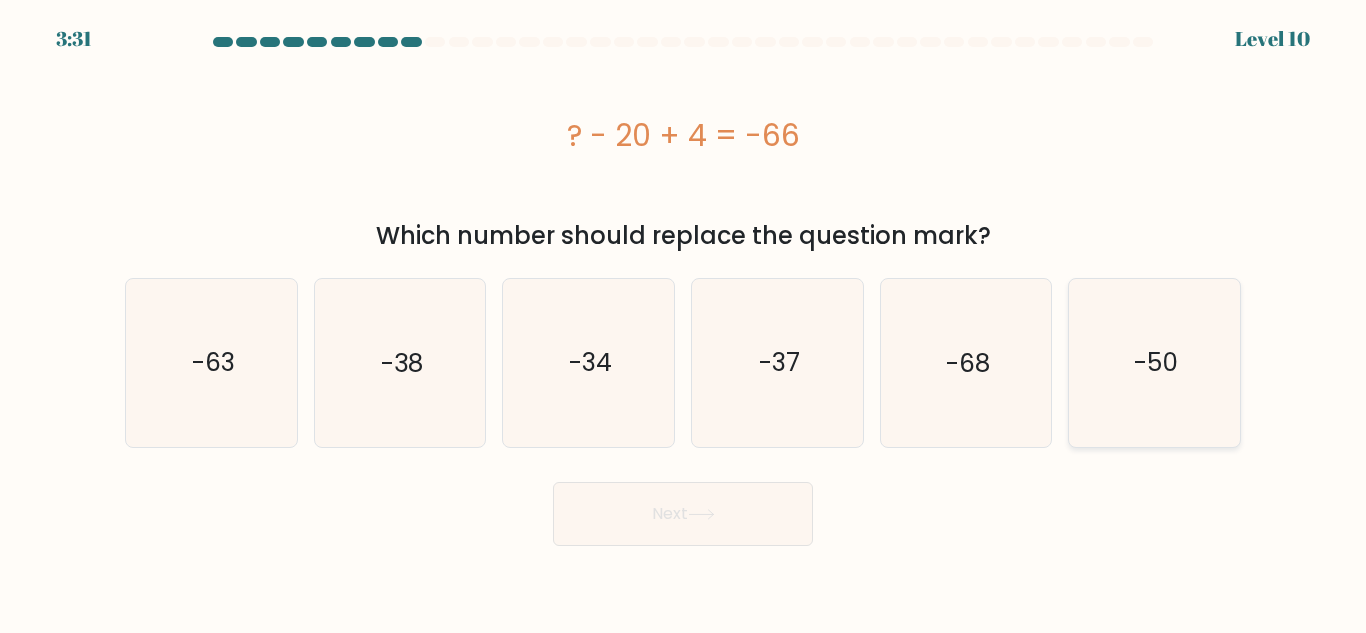 click on "-50" 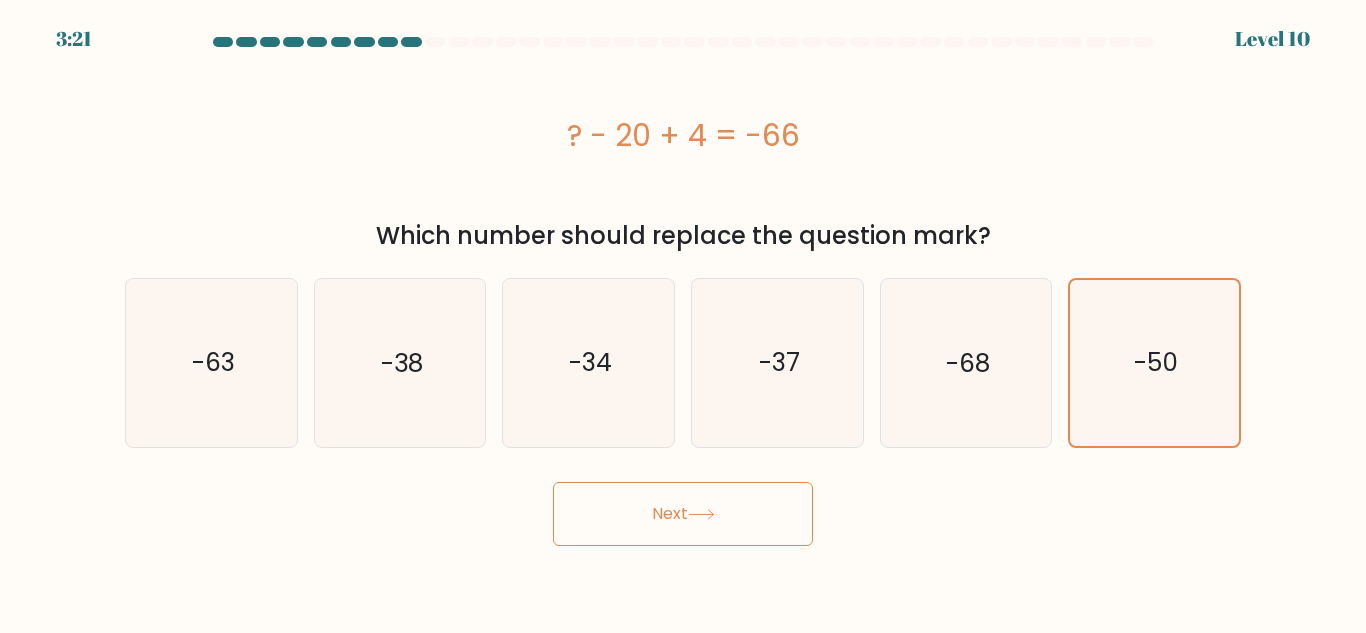 click on "Next" at bounding box center (683, 514) 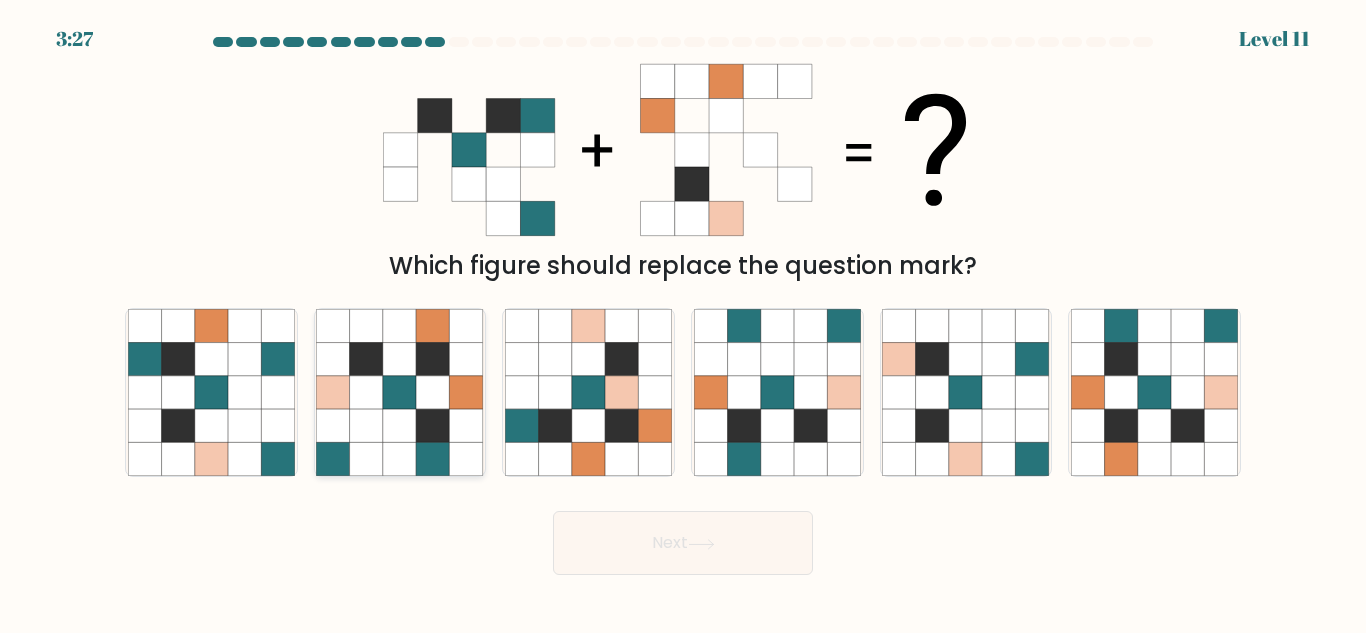 click 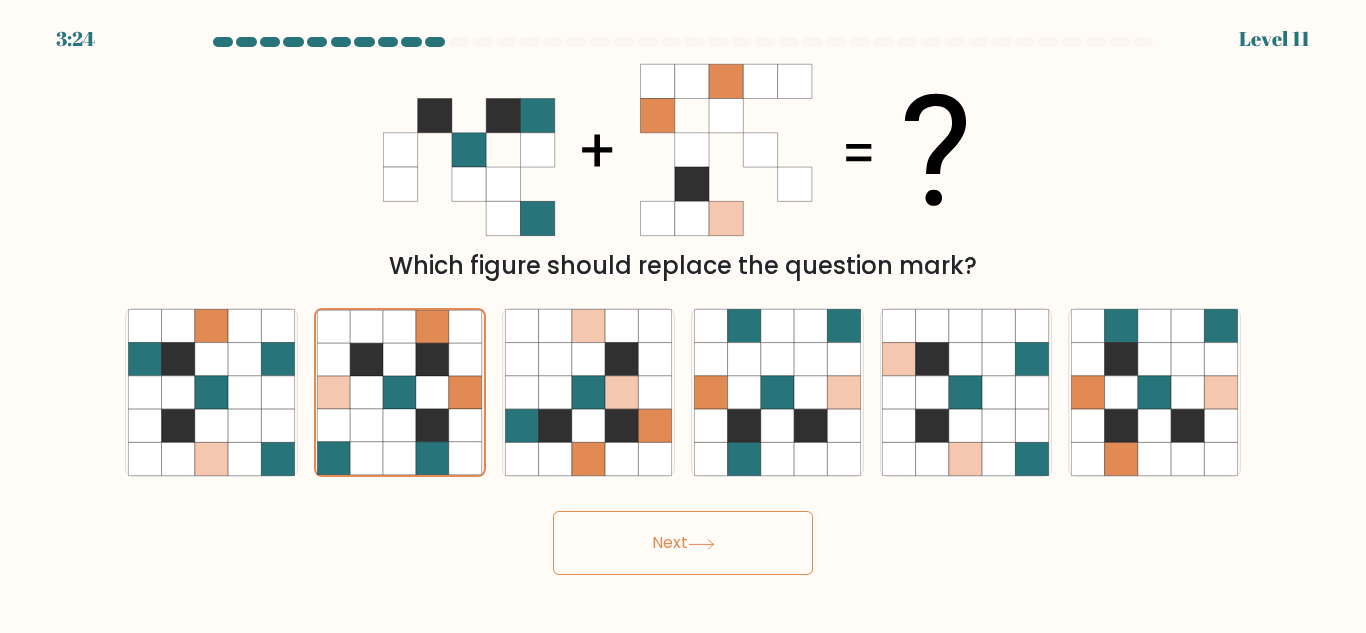 click on "Next" at bounding box center (683, 543) 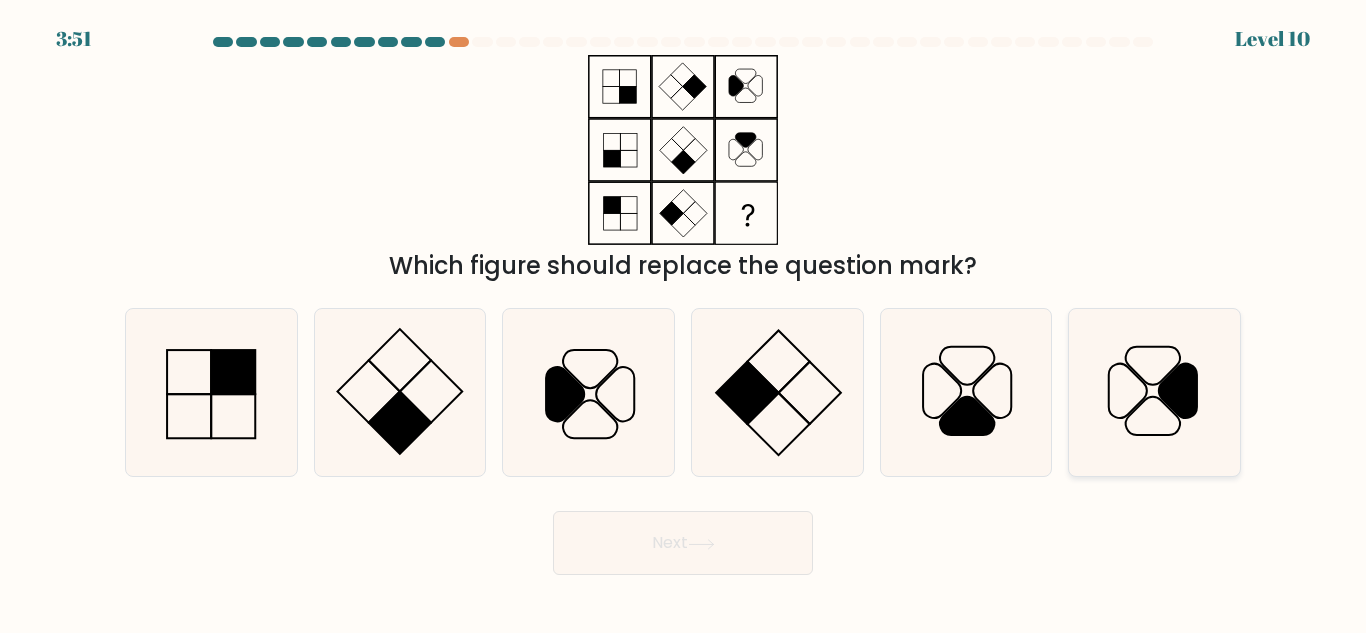 click 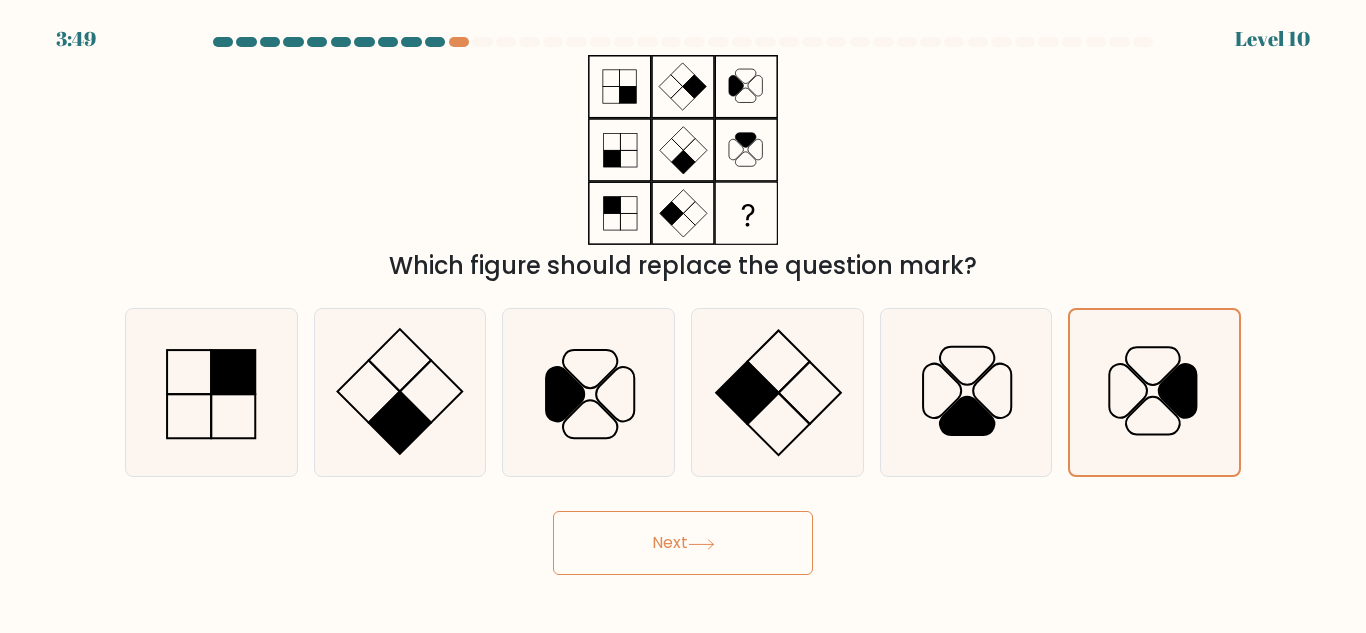 click on "Next" at bounding box center [683, 543] 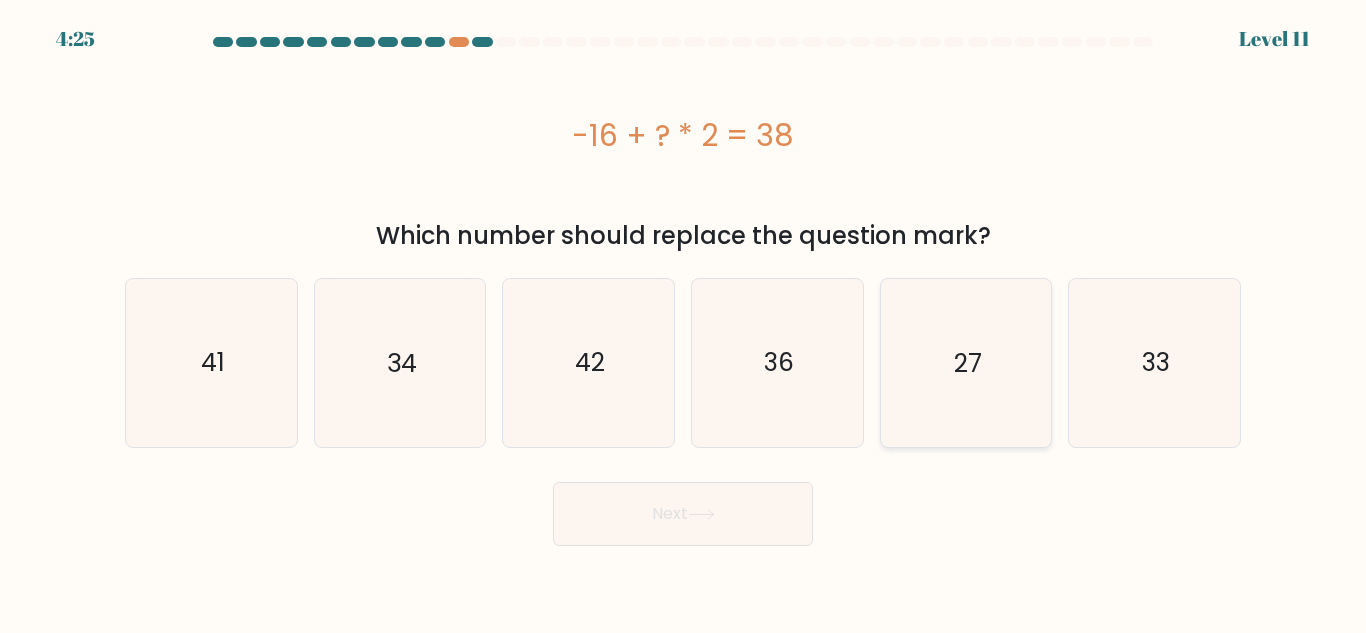 click on "27" 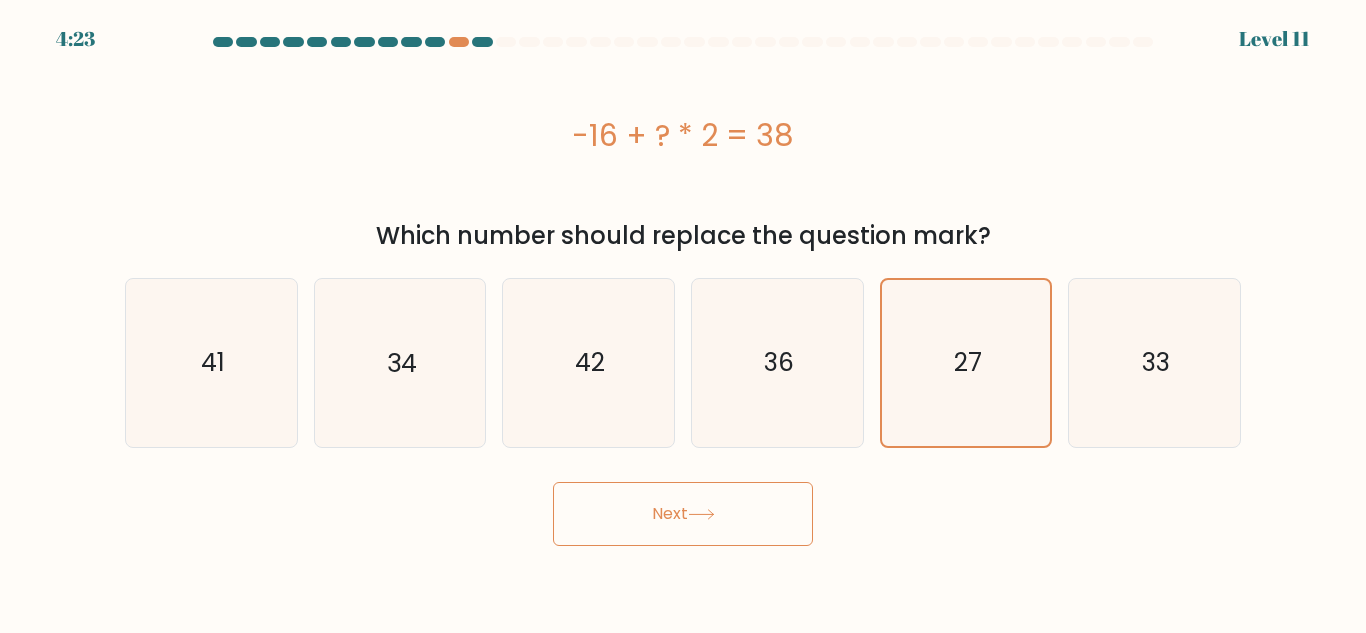 click on "Next" at bounding box center [683, 514] 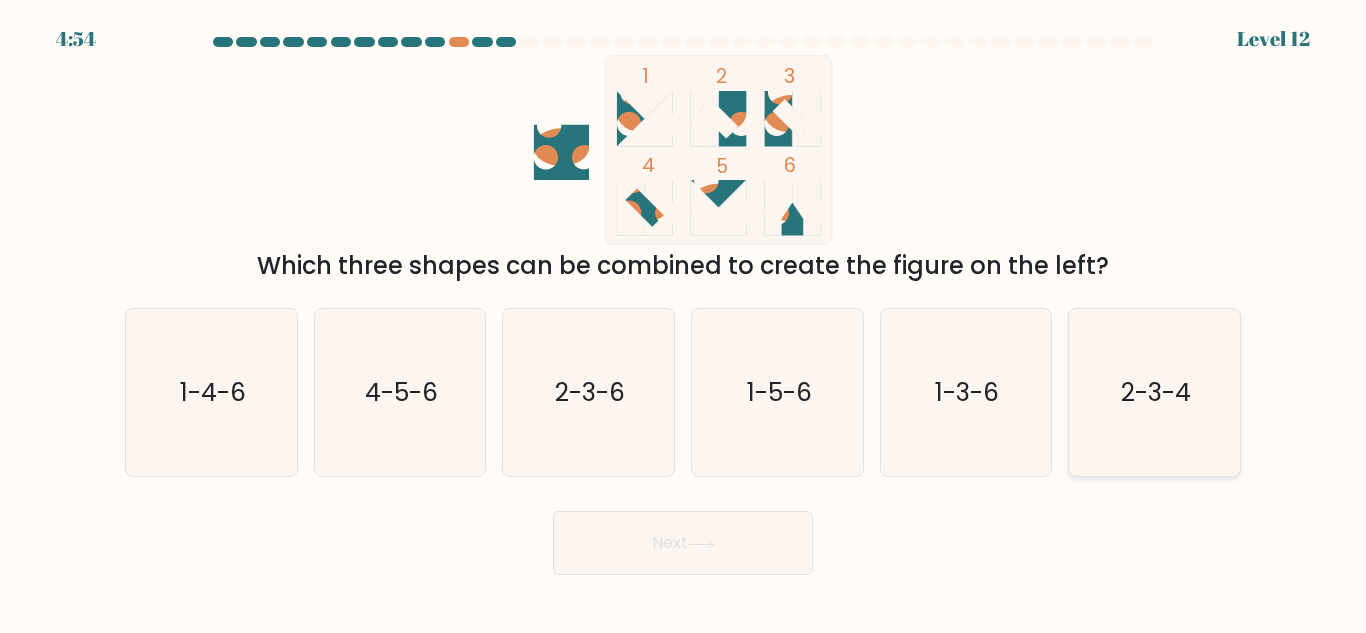 click on "2-3-4" 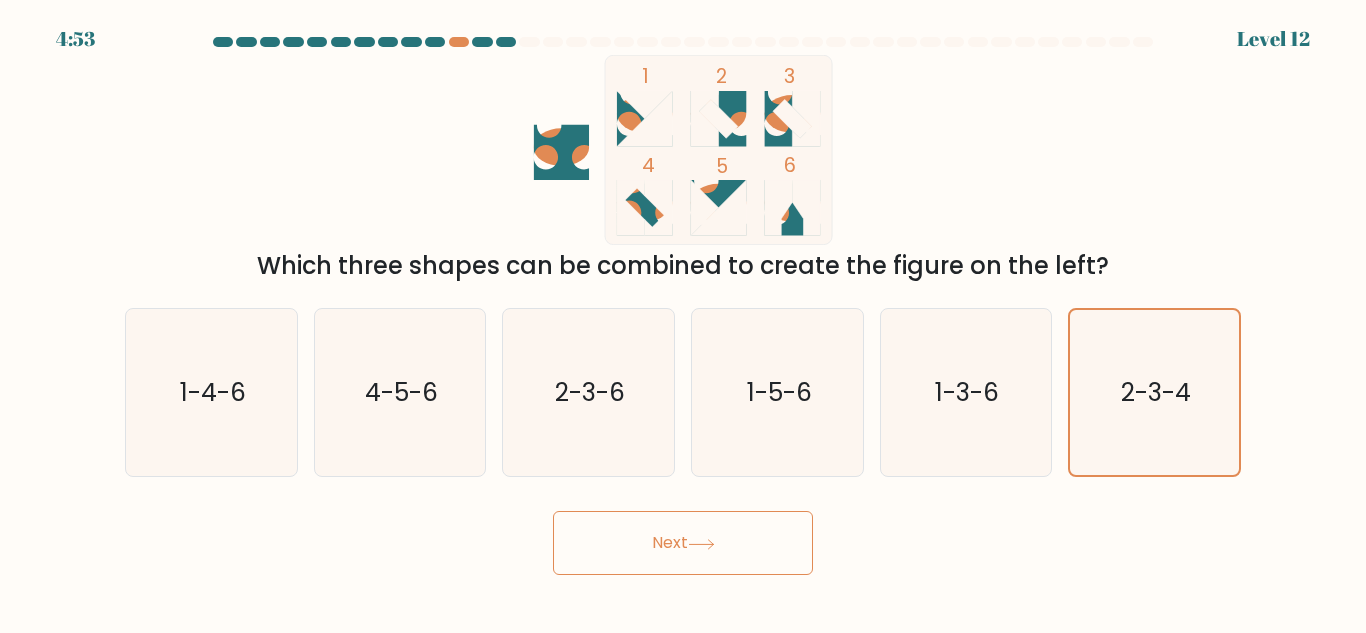 click on "Next" at bounding box center [683, 543] 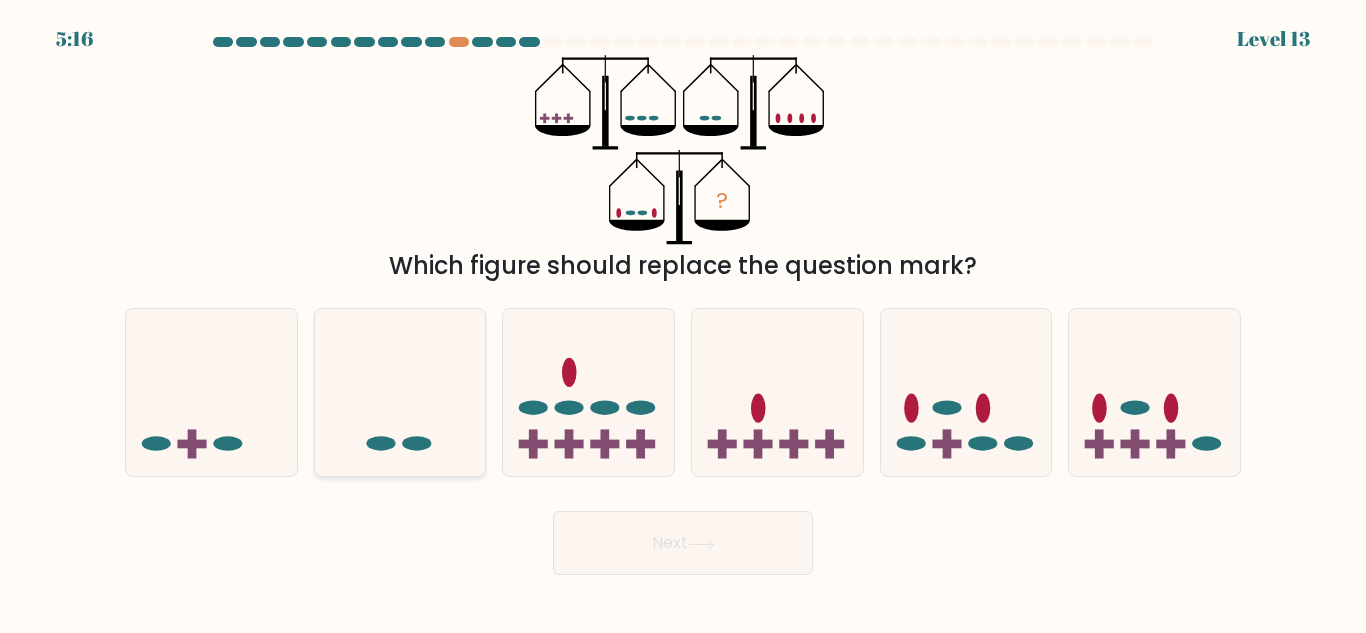 click 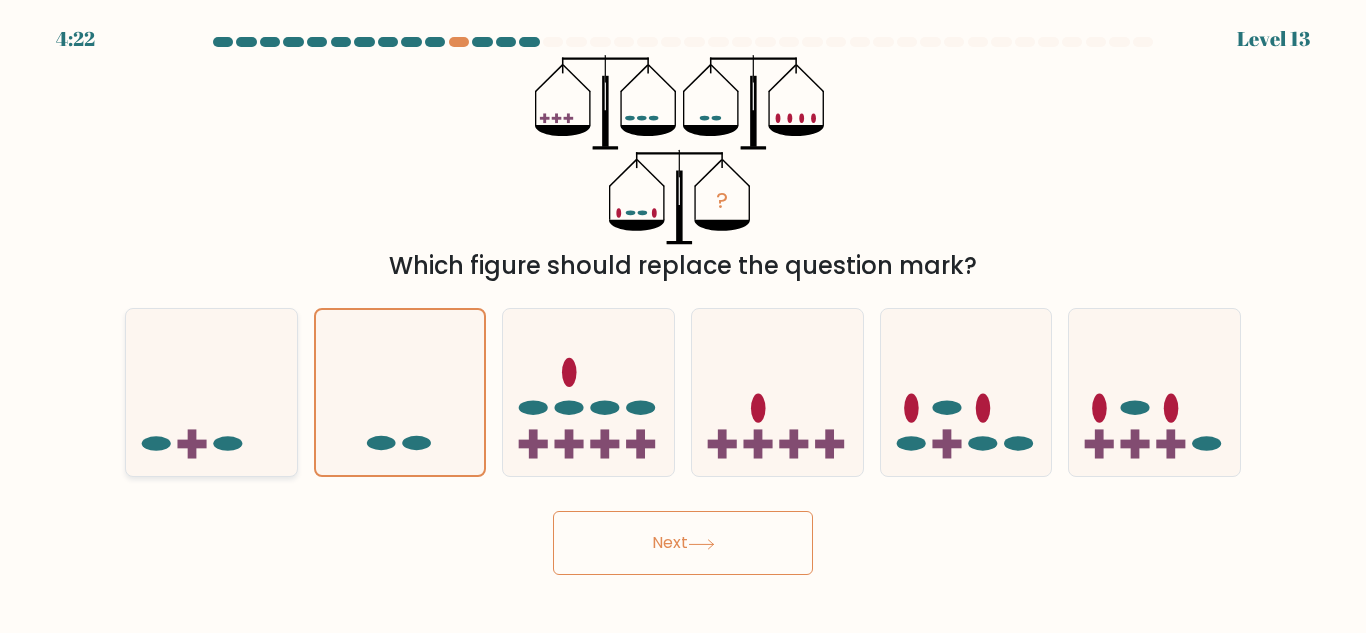 click 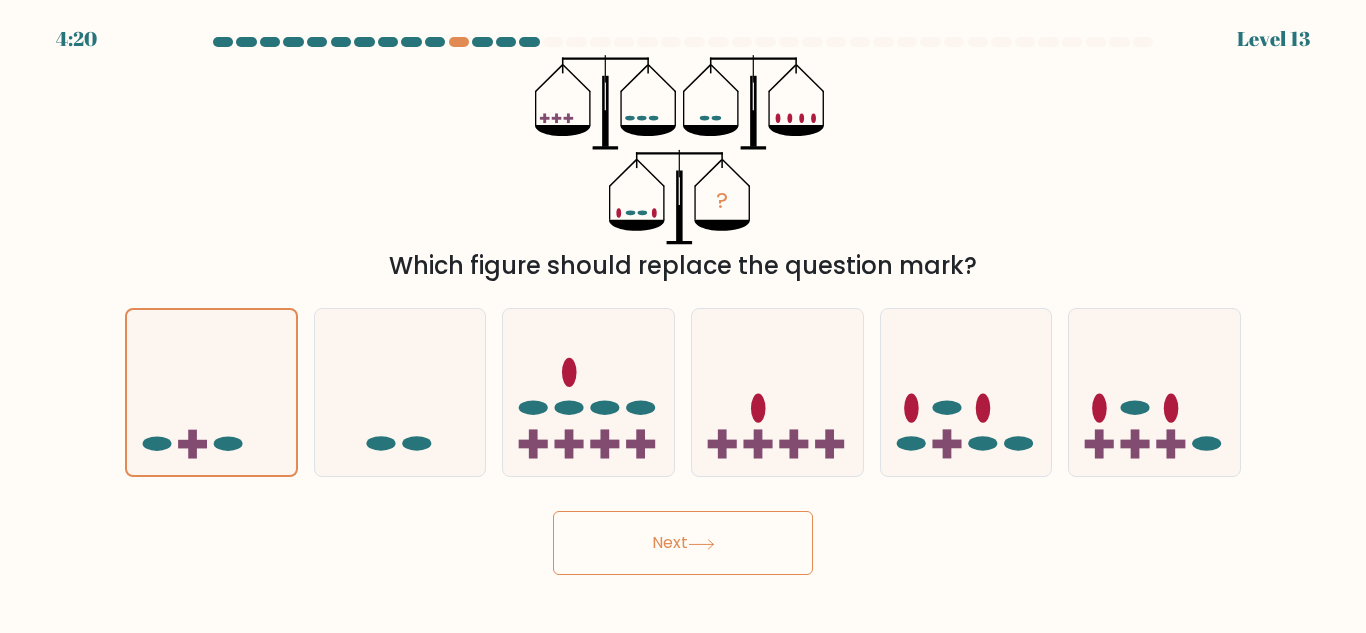 click on "Next" at bounding box center (683, 543) 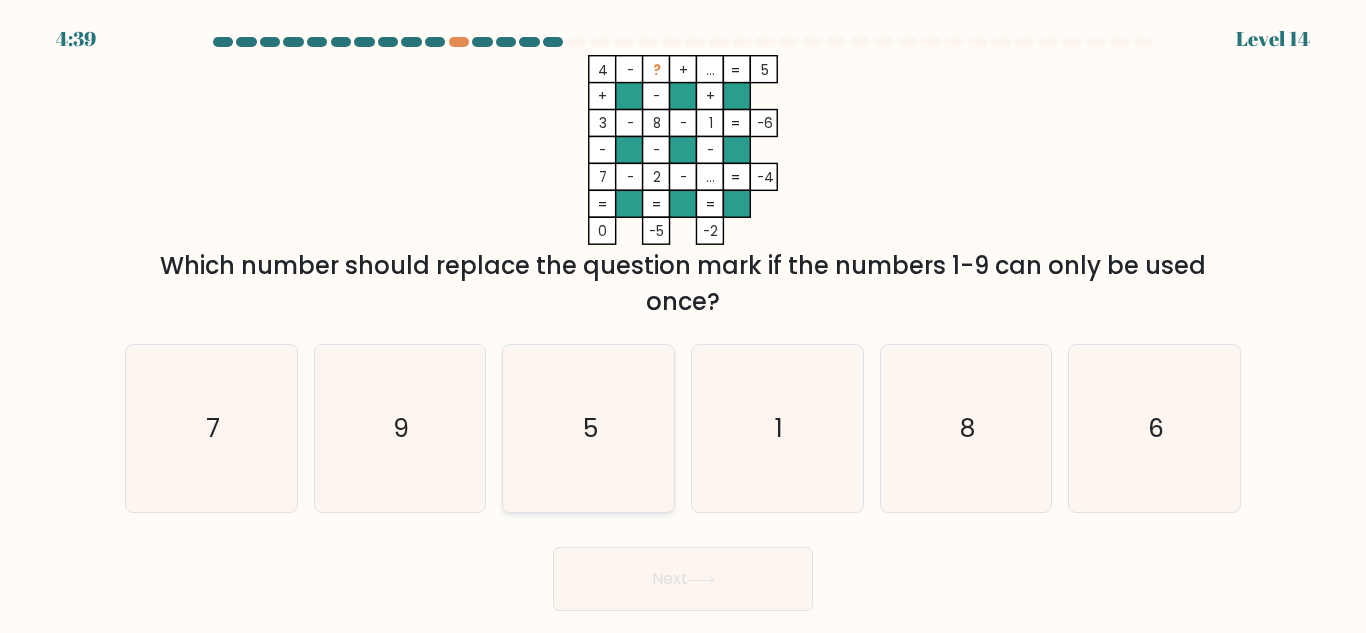 click on "5" 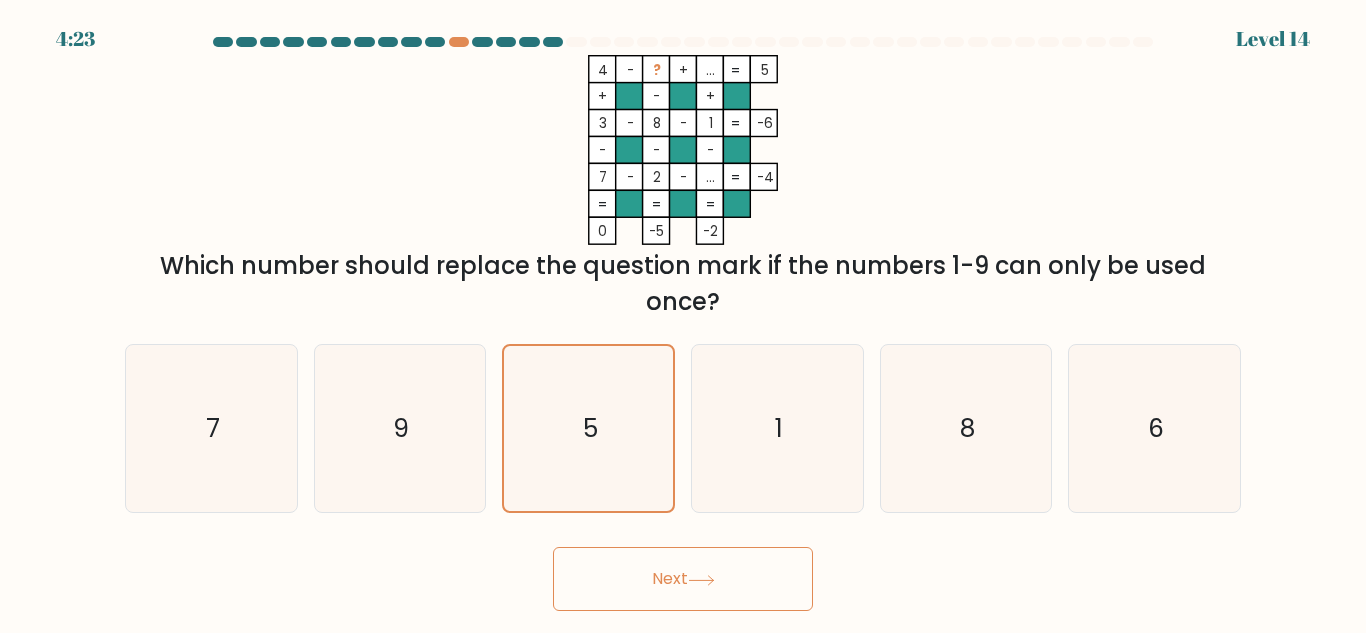 click on "Next" at bounding box center [683, 579] 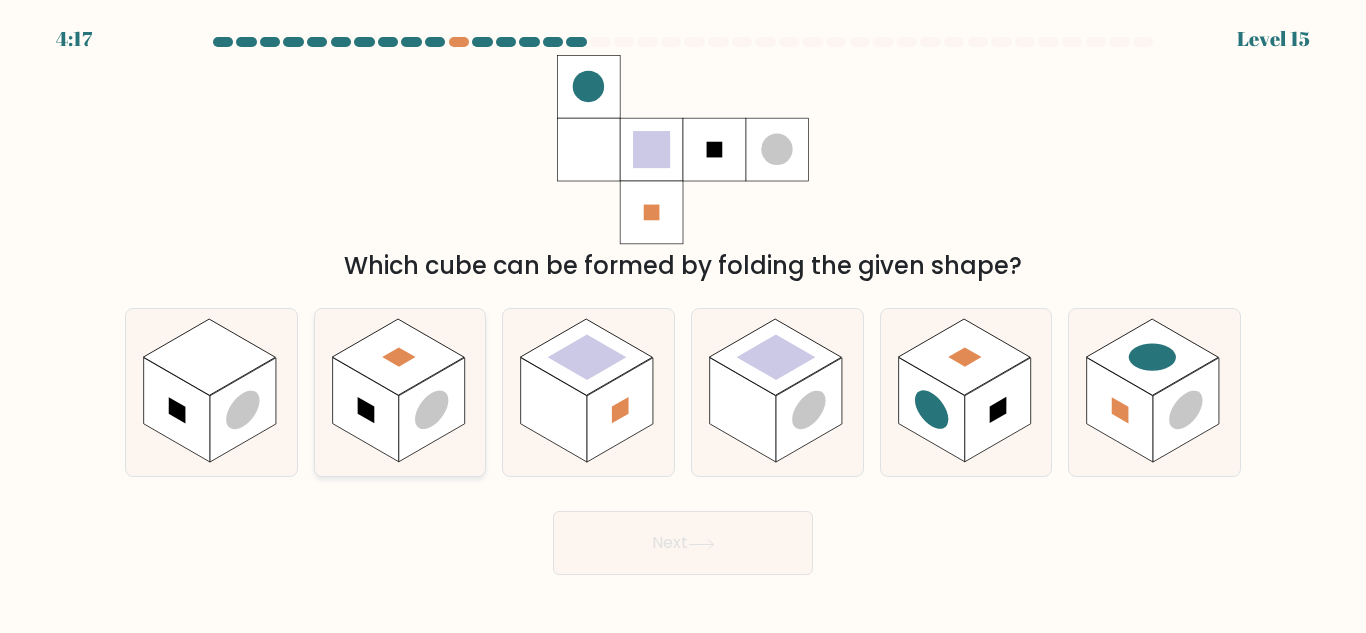 click 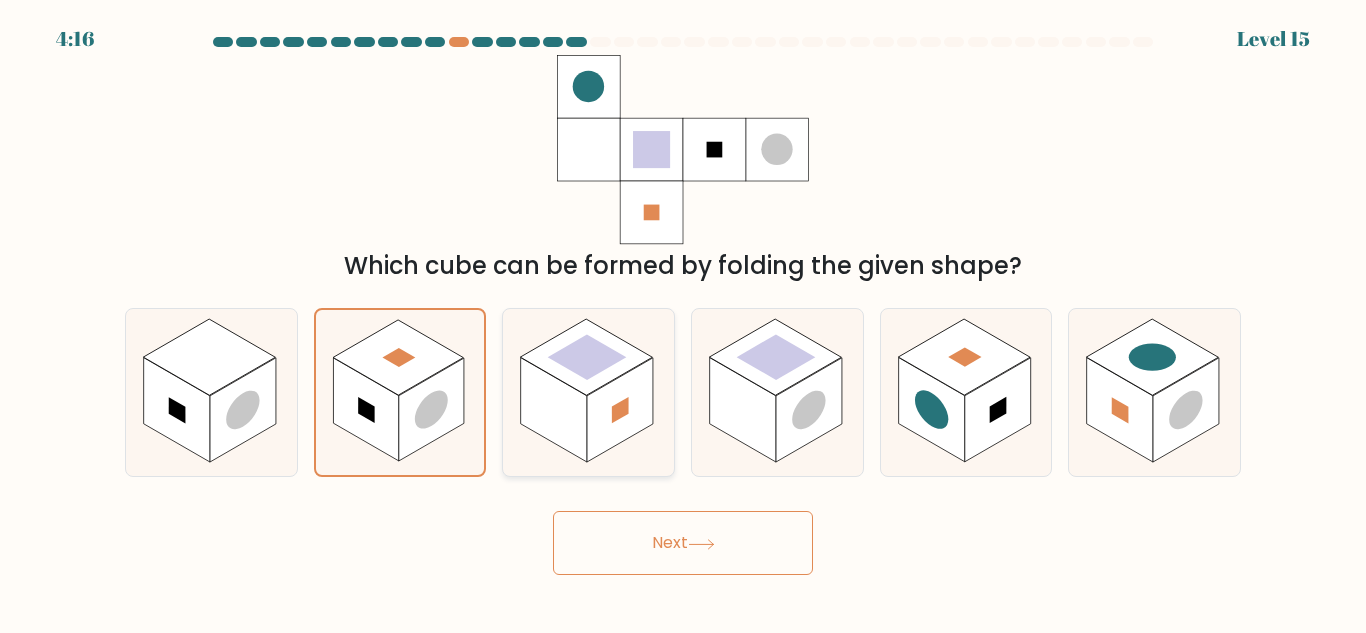 click 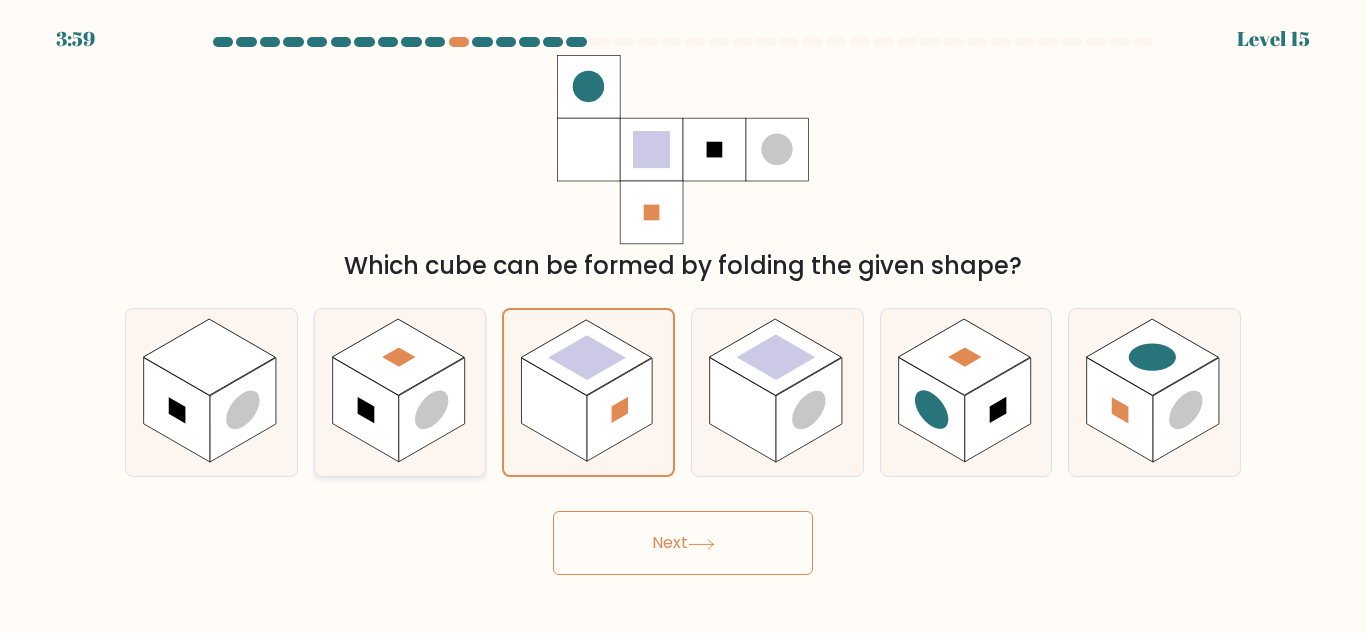click 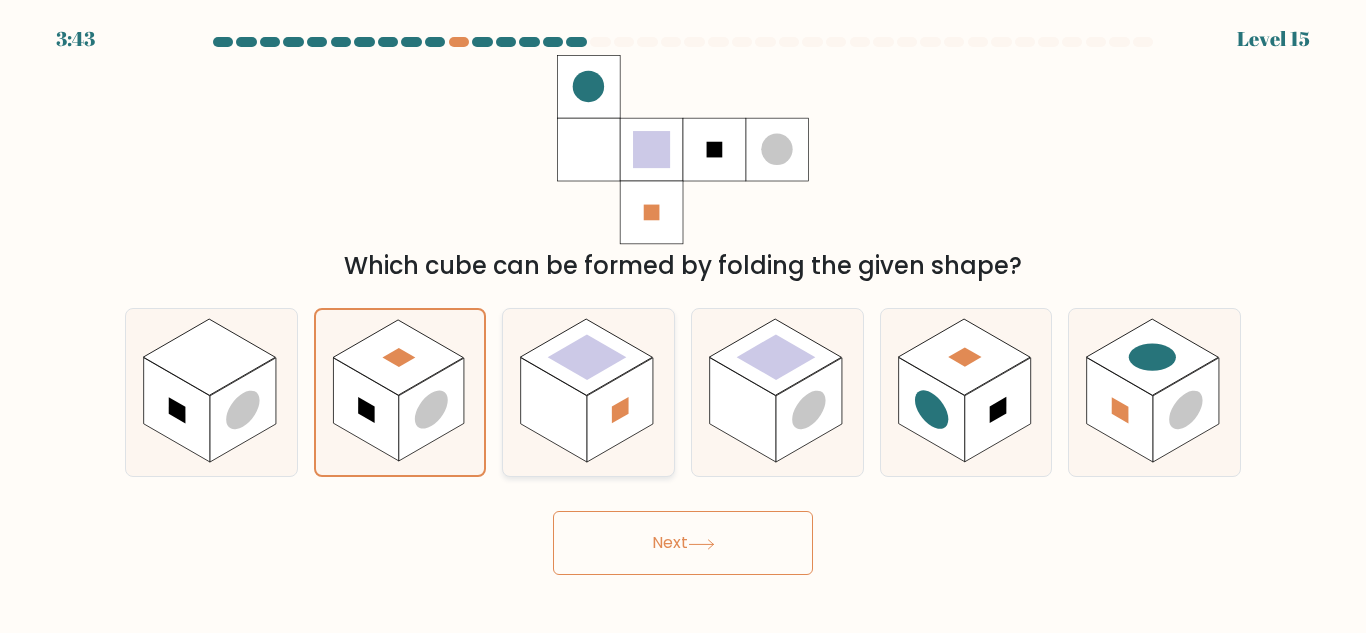 click 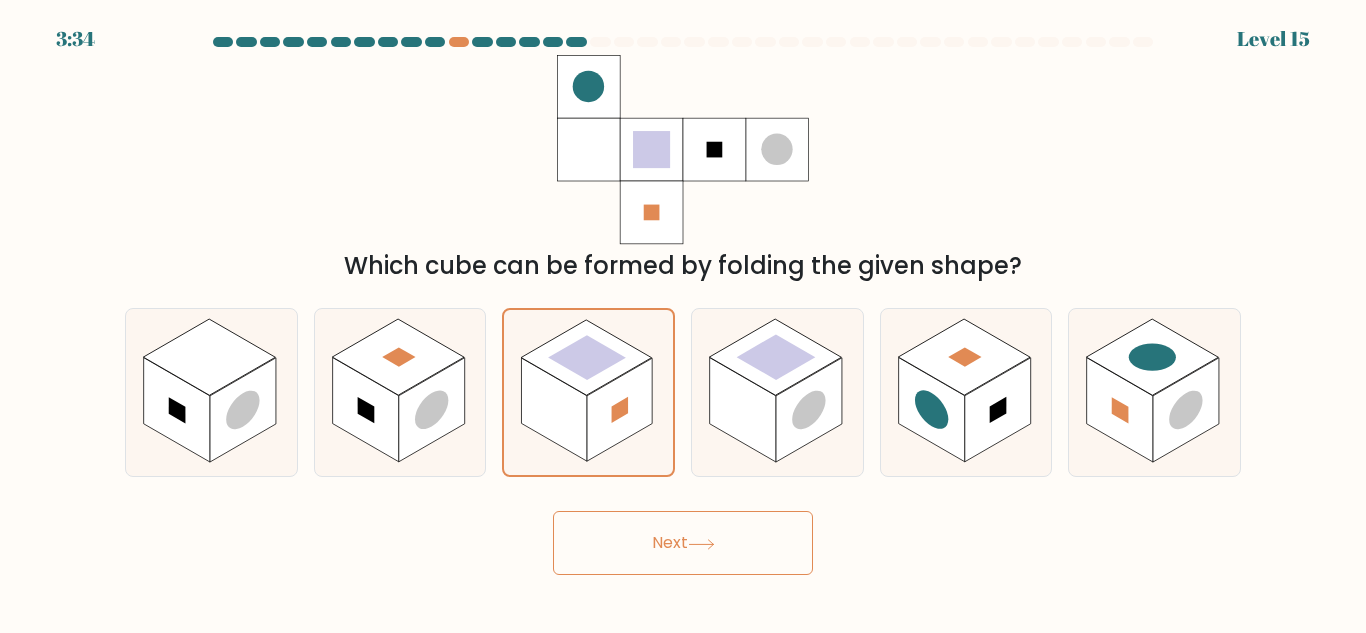 click on "Next" at bounding box center [683, 543] 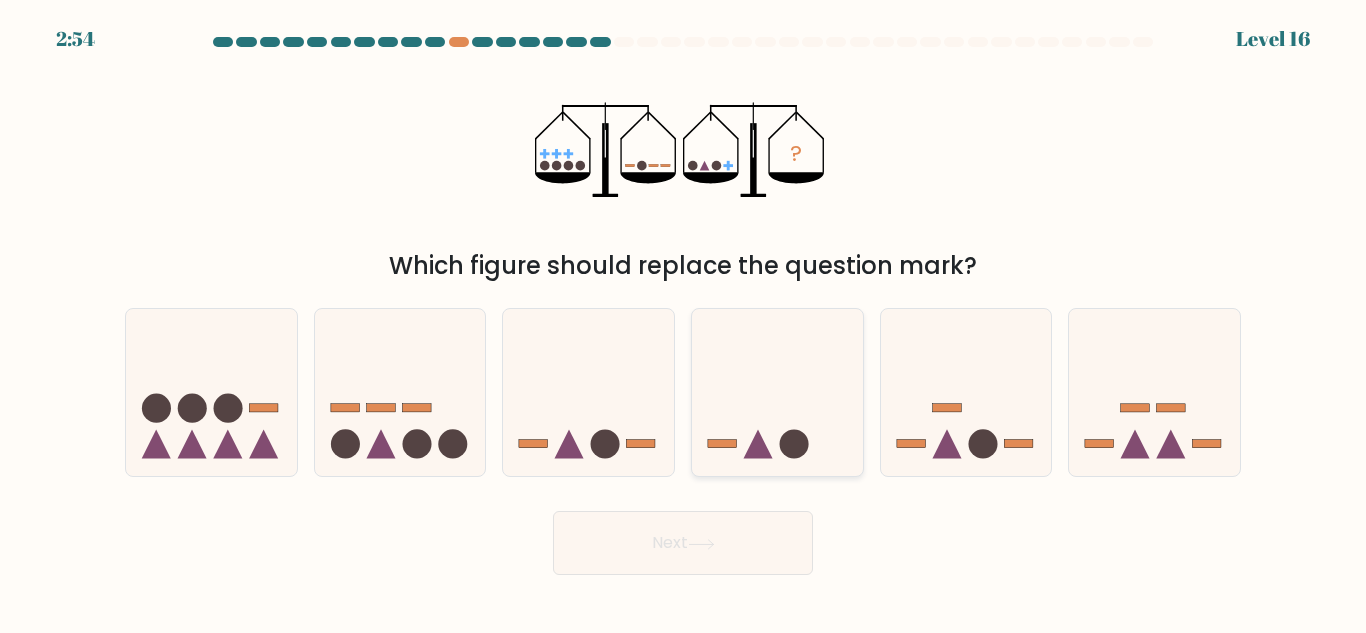click 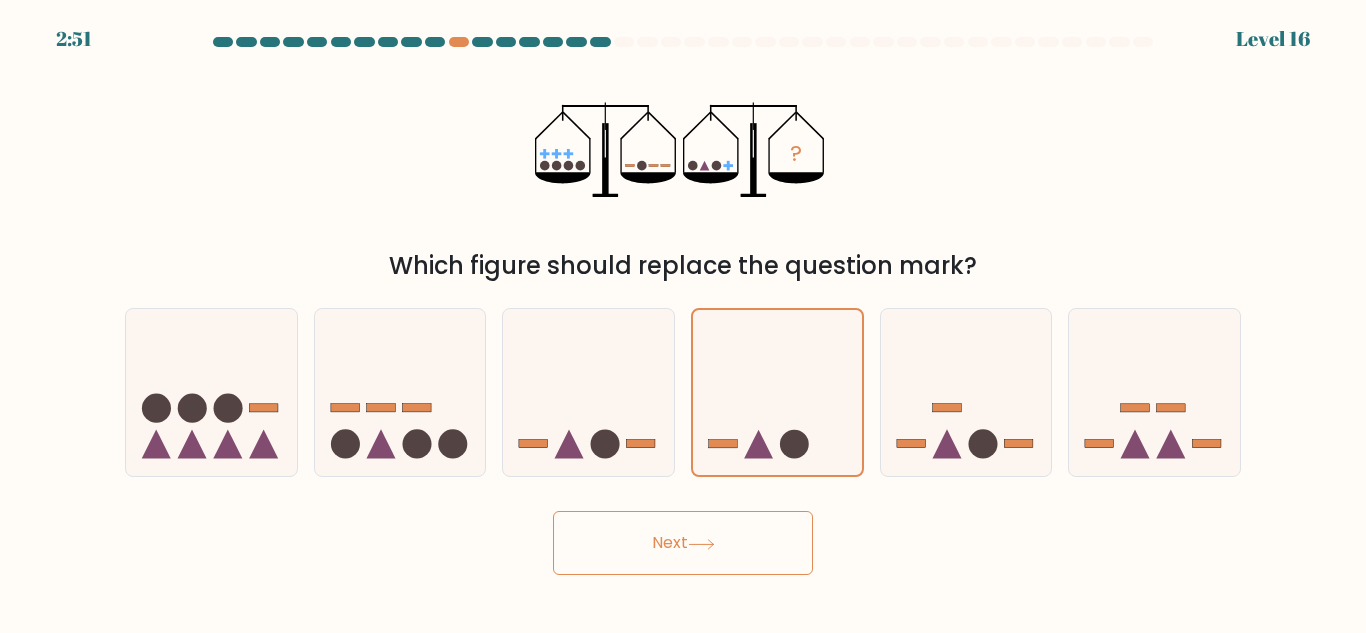 click on "Next" at bounding box center [683, 543] 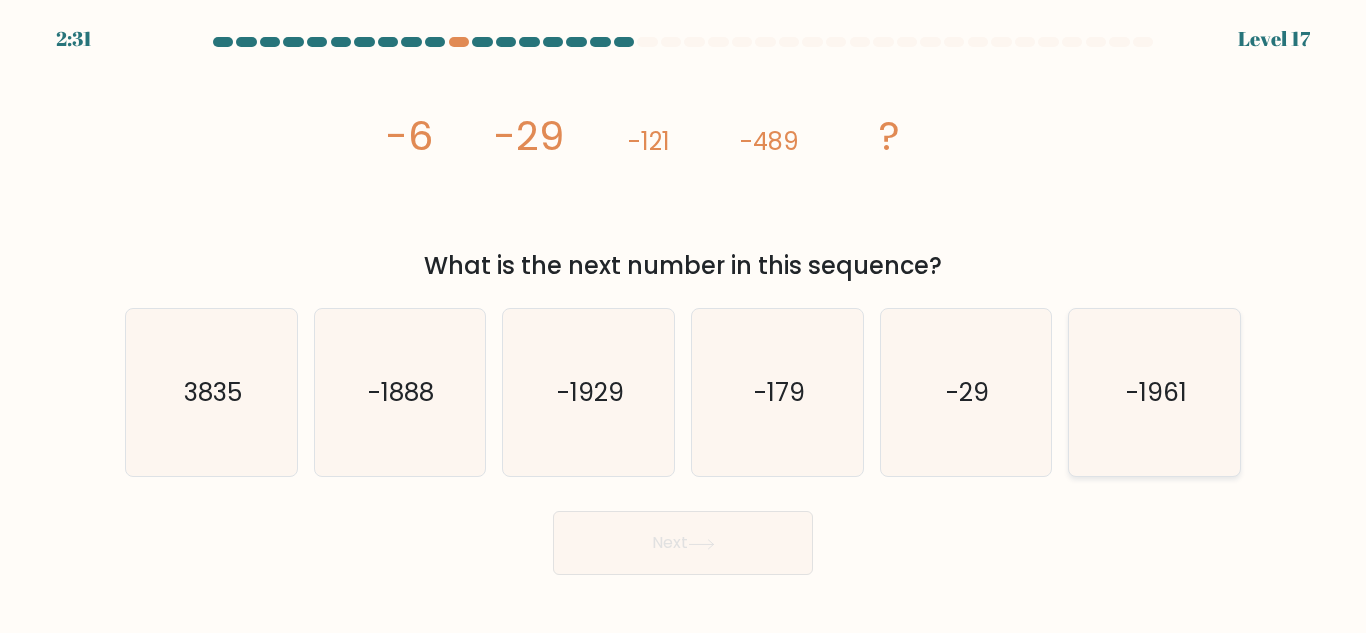click on "-1961" 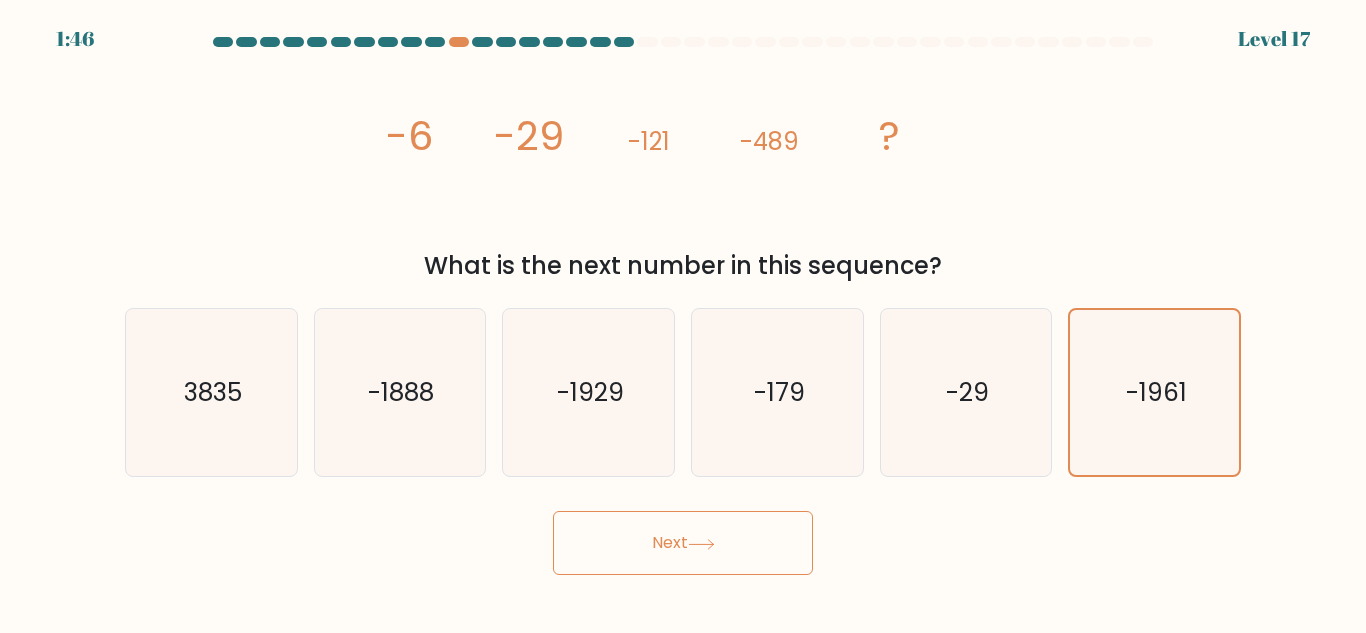 click on "Next" at bounding box center (683, 543) 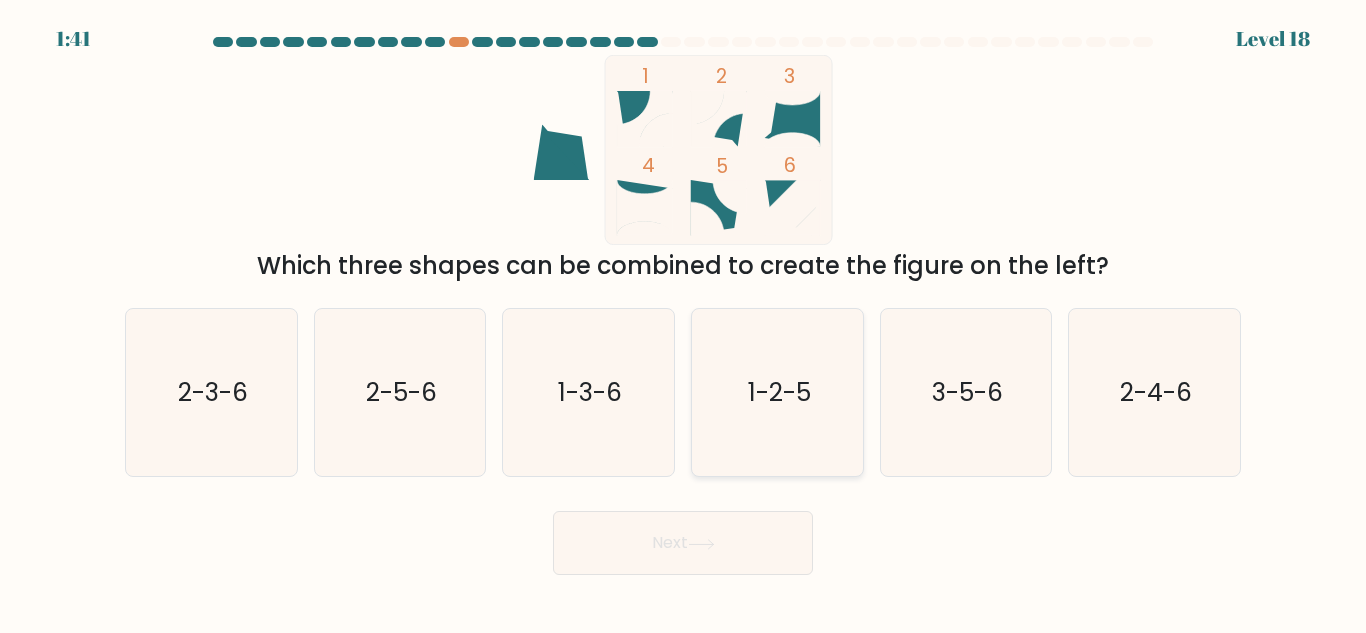 drag, startPoint x: 723, startPoint y: 324, endPoint x: 718, endPoint y: 338, distance: 14.866069 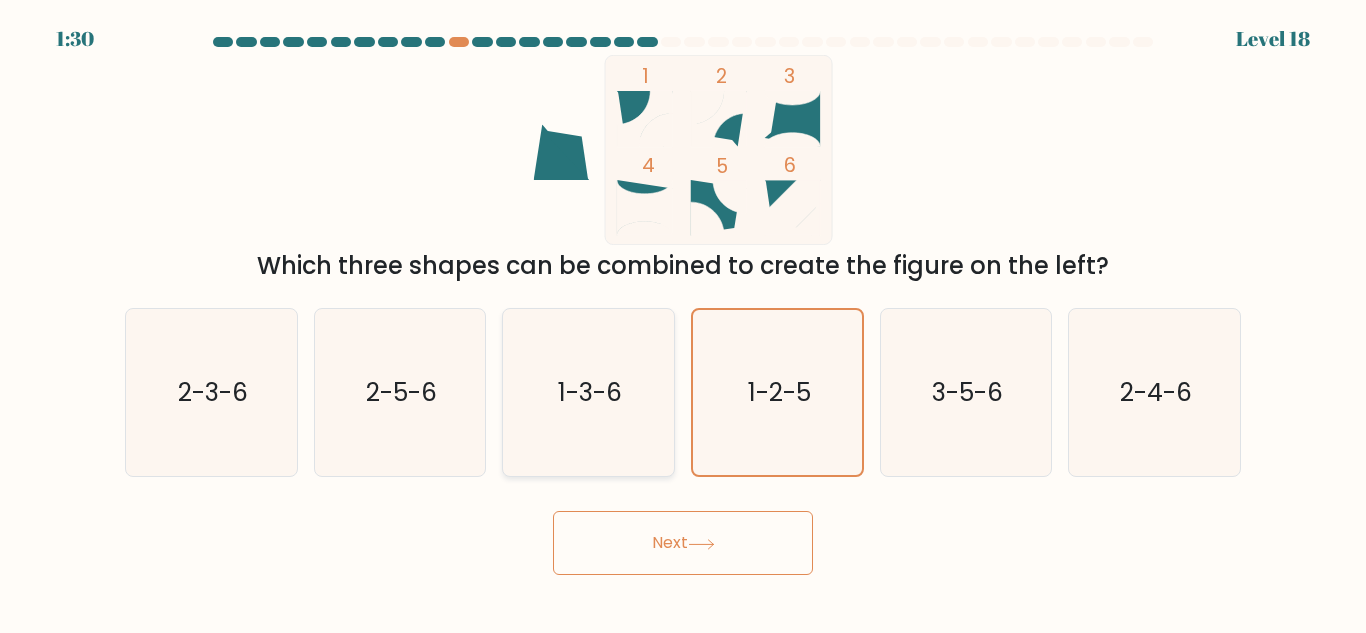 click on "1-3-6" 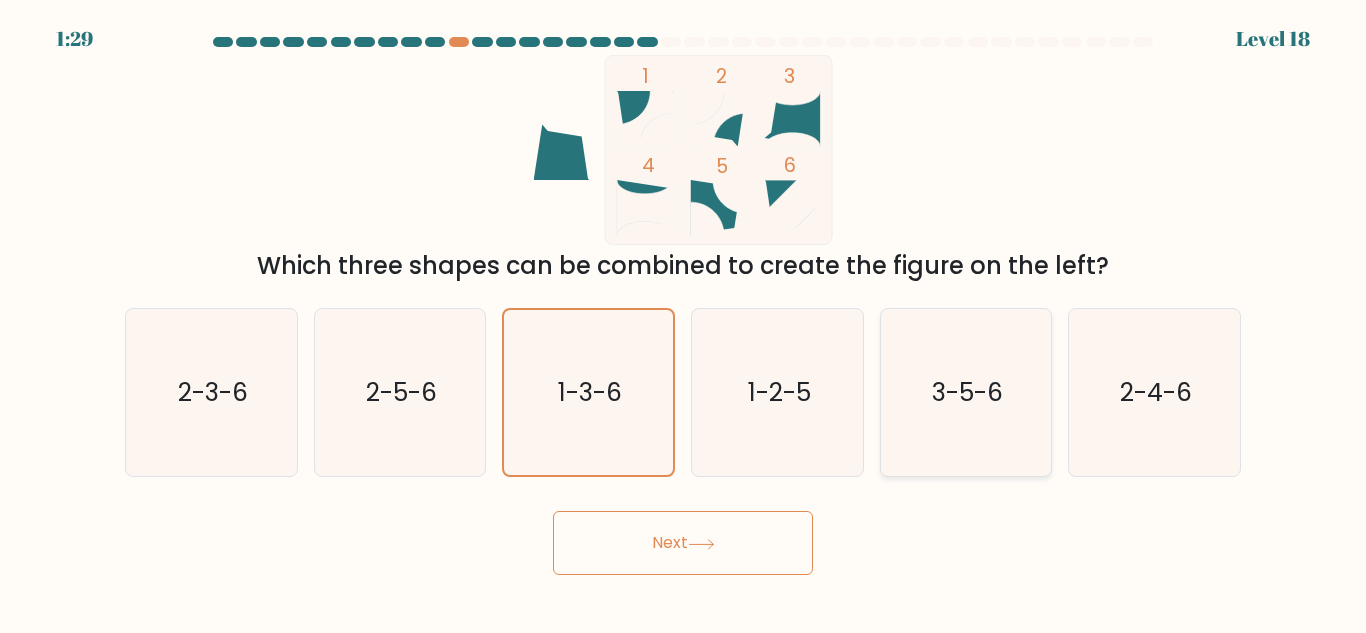 click on "3-5-6" 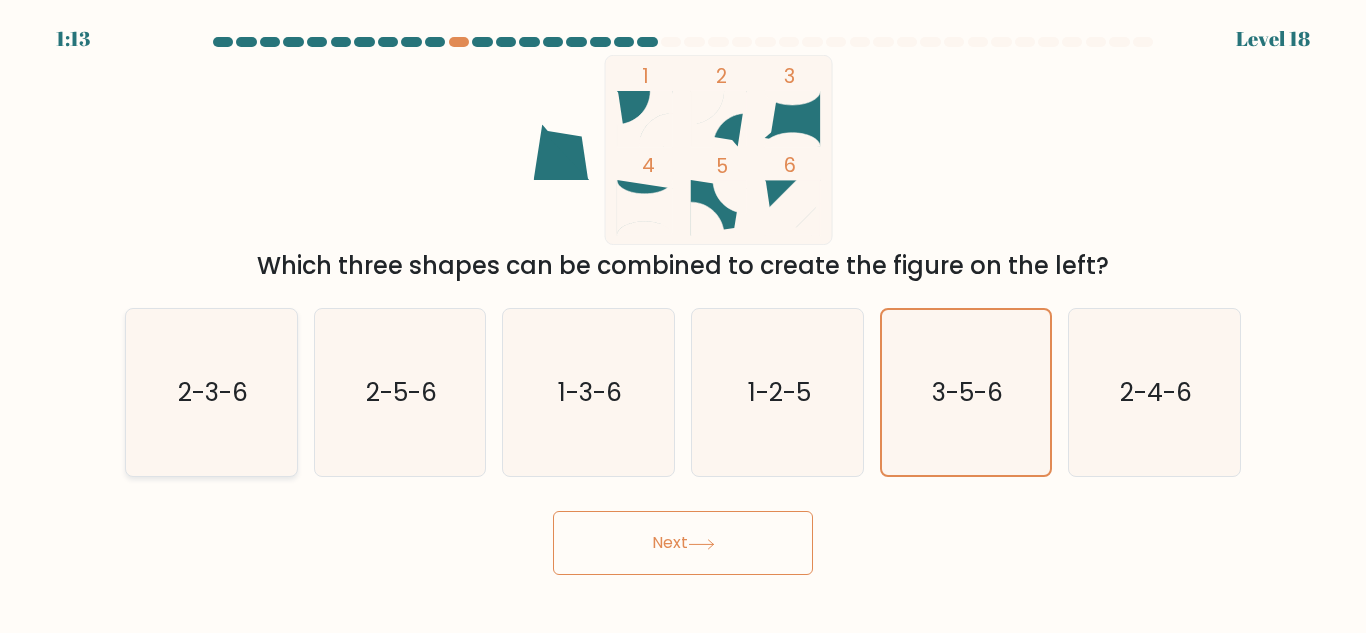 click on "2-3-6" 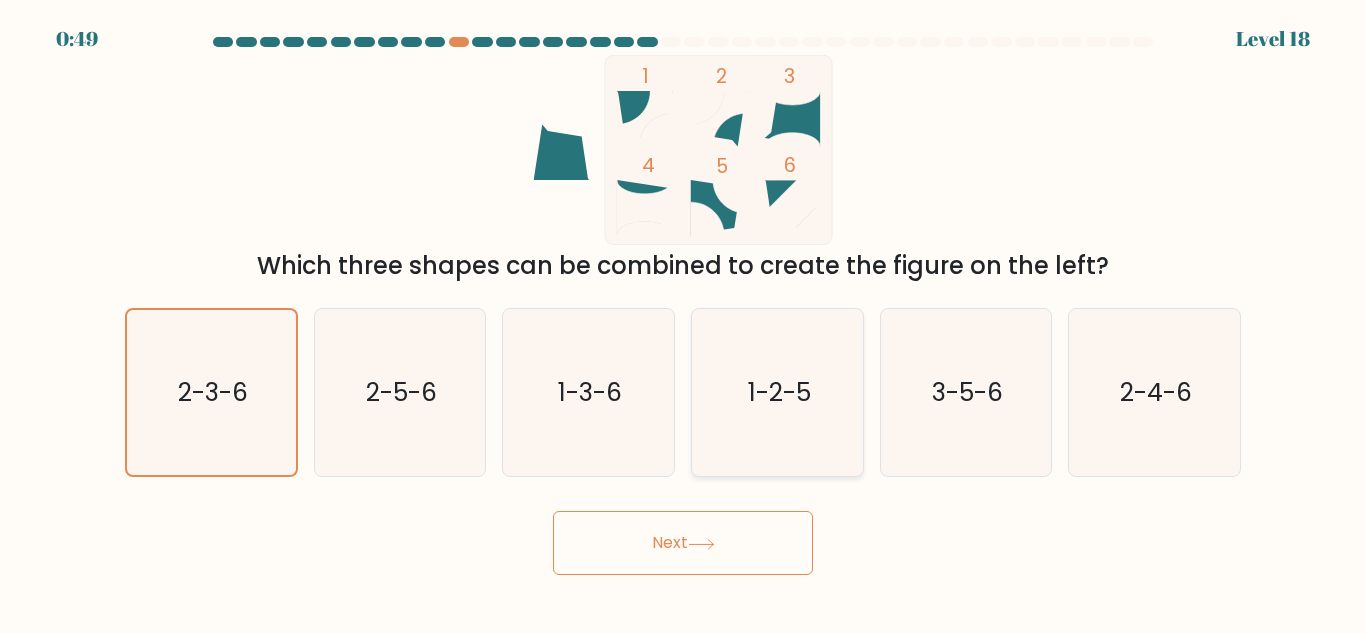 click on "1-2-5" 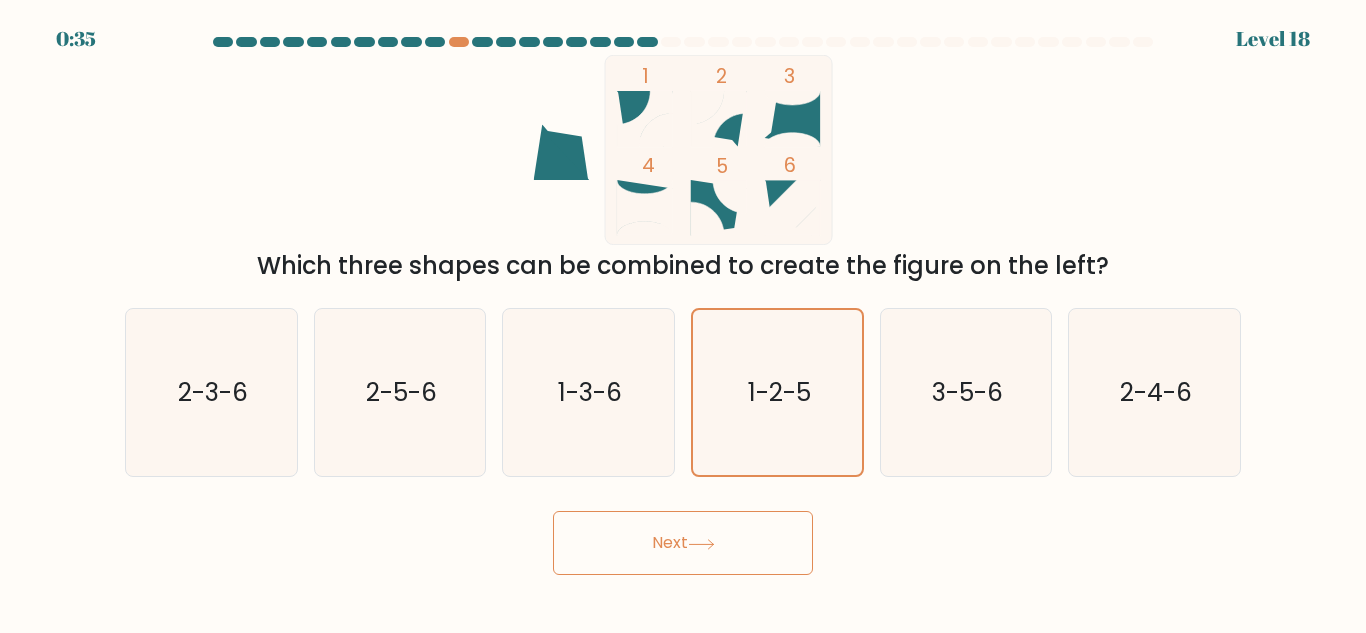 click on "Next" at bounding box center [683, 543] 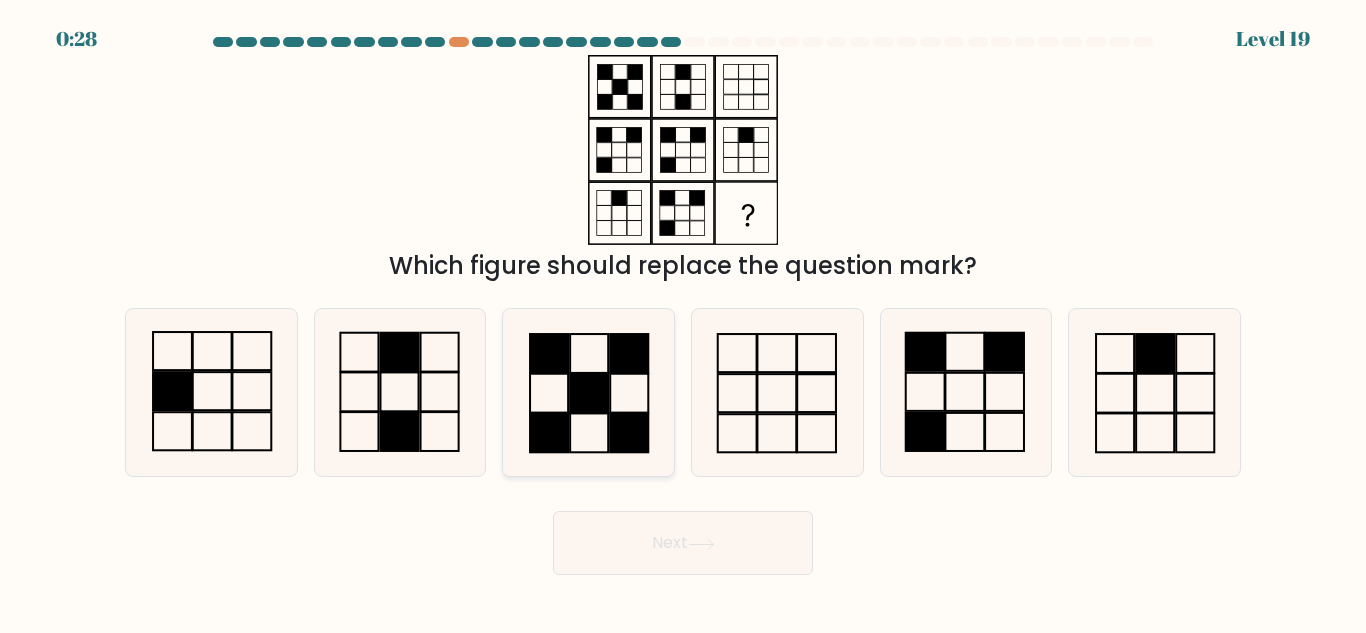 click 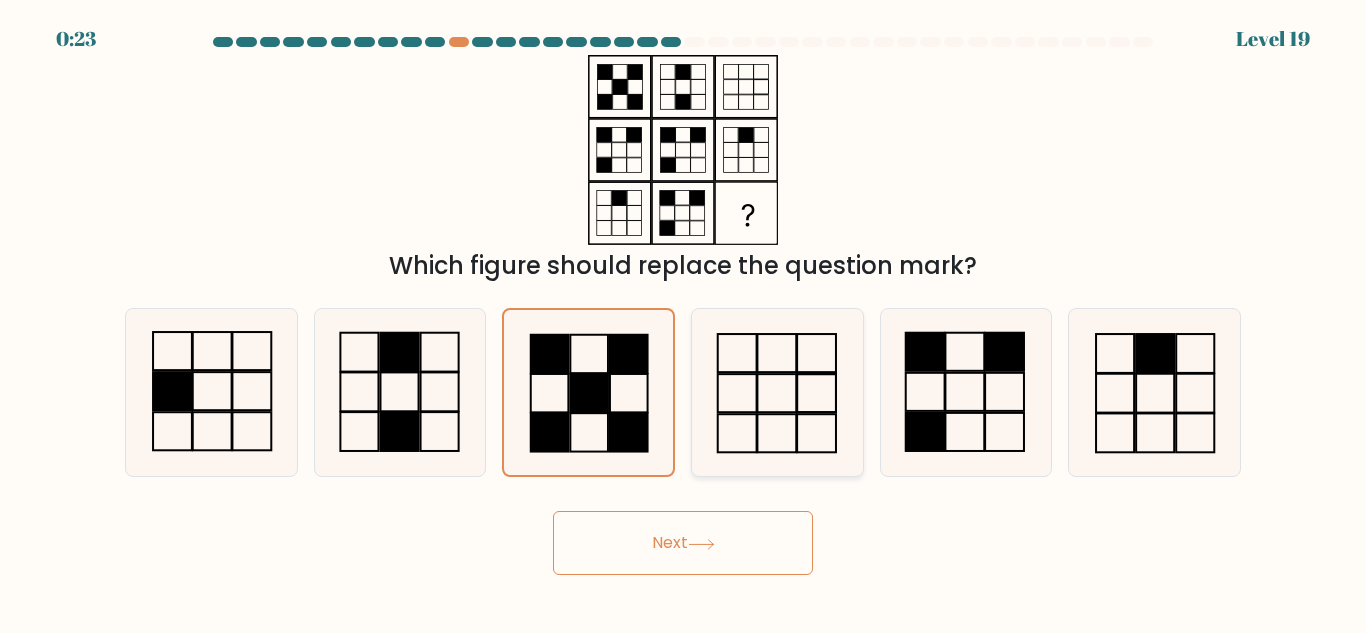 click 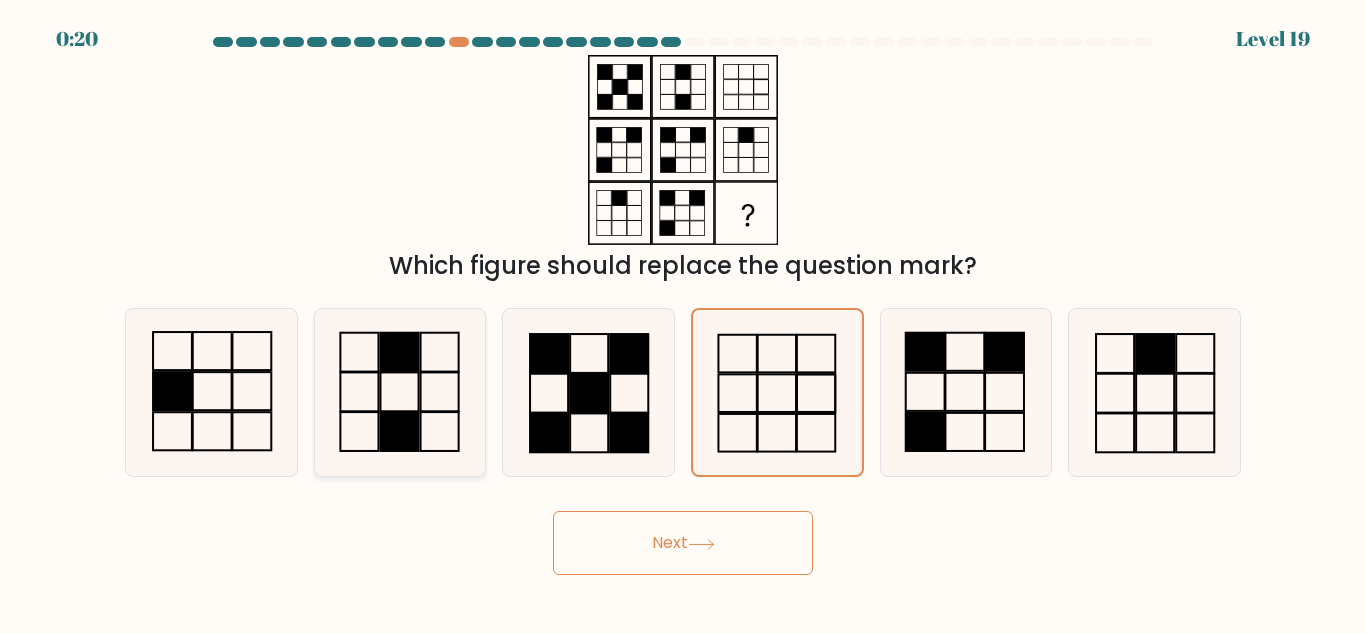 click 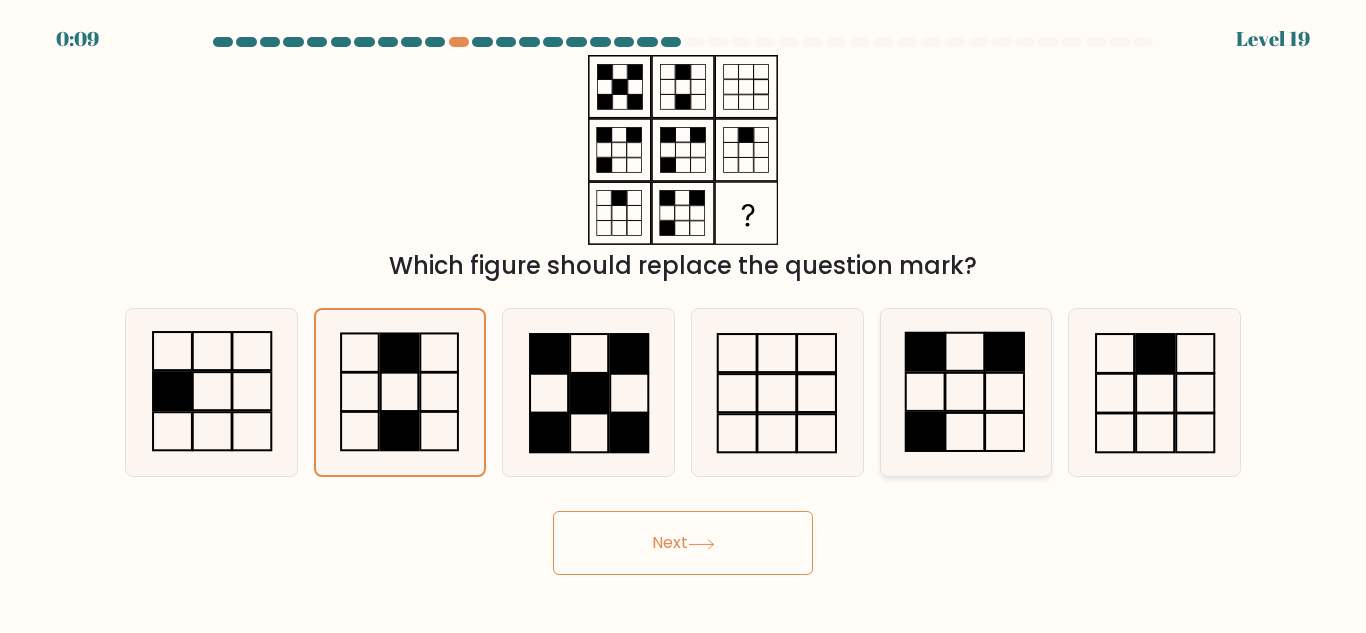 click 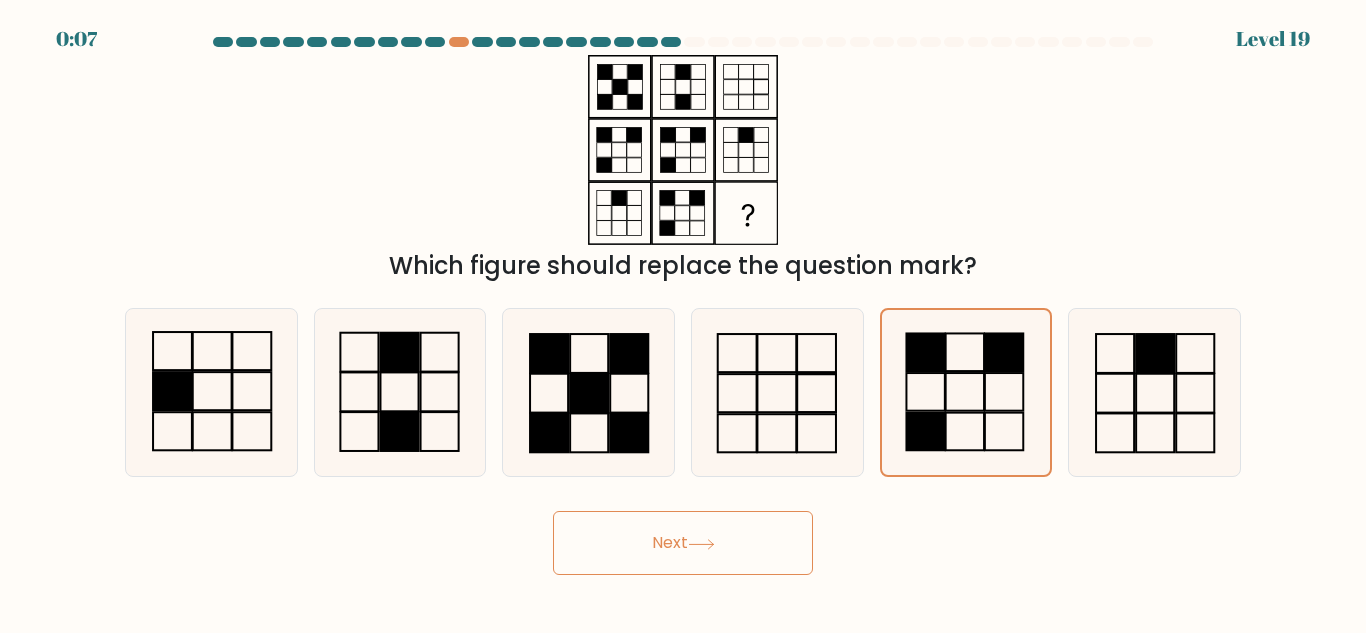 click on "Next" at bounding box center [683, 543] 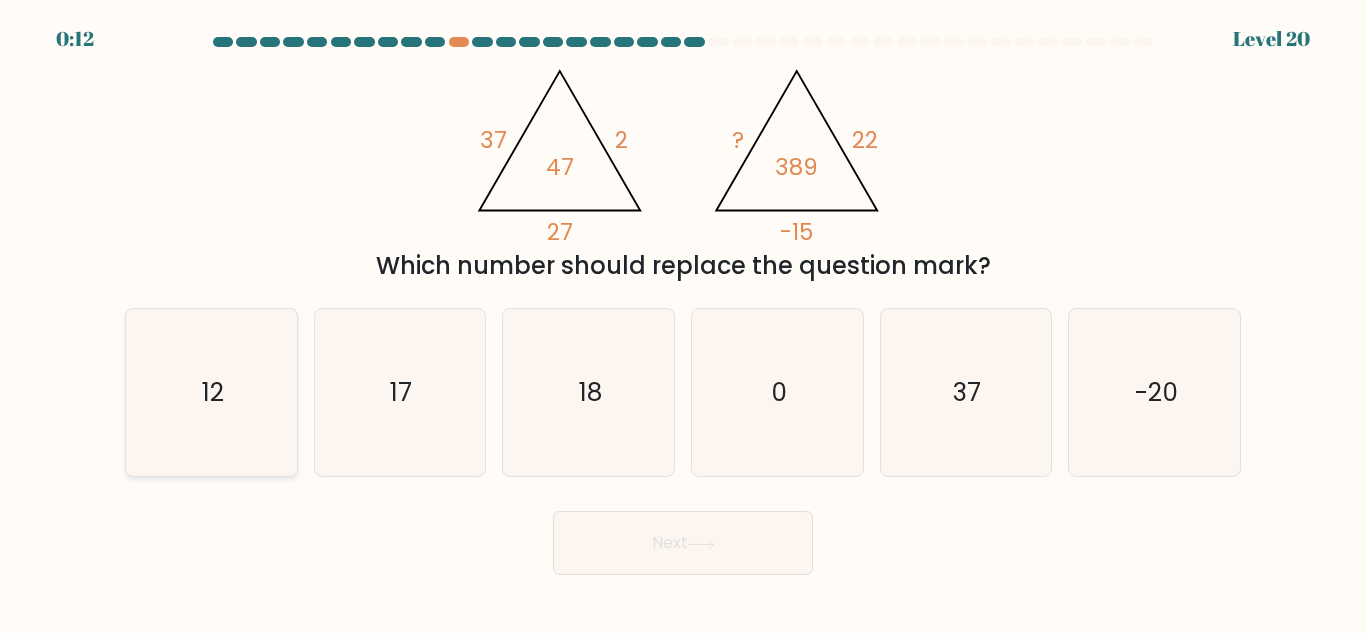 click on "12" 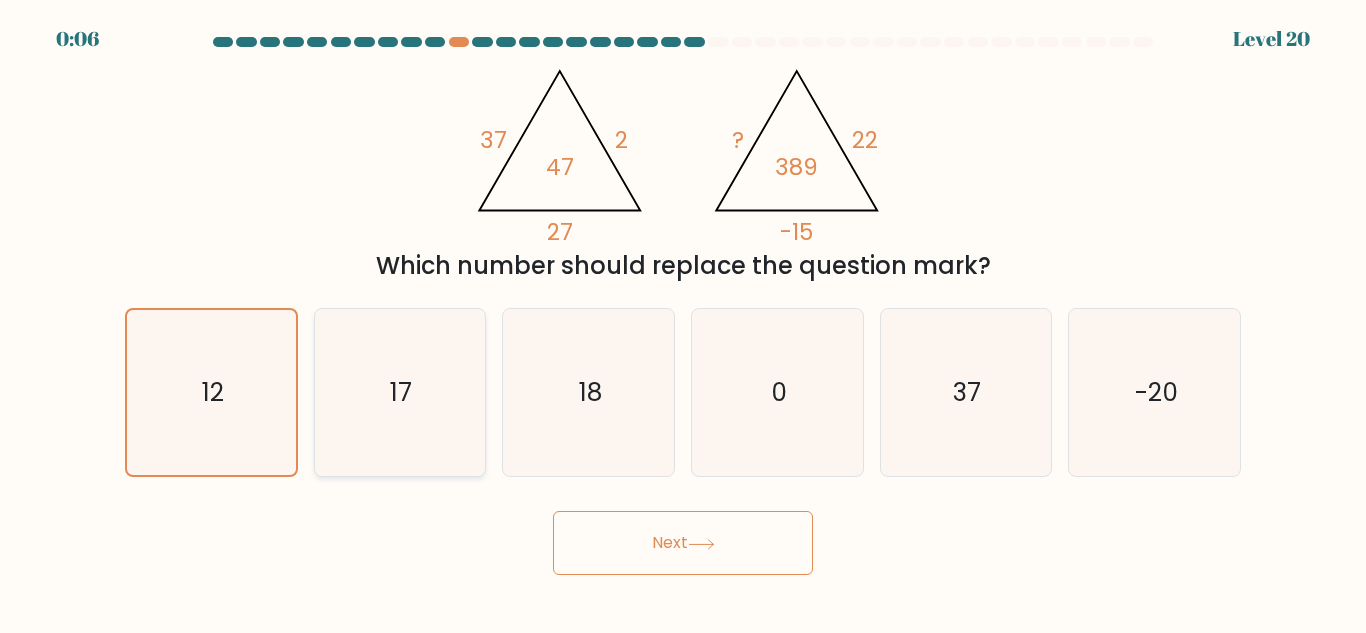 click on "17" 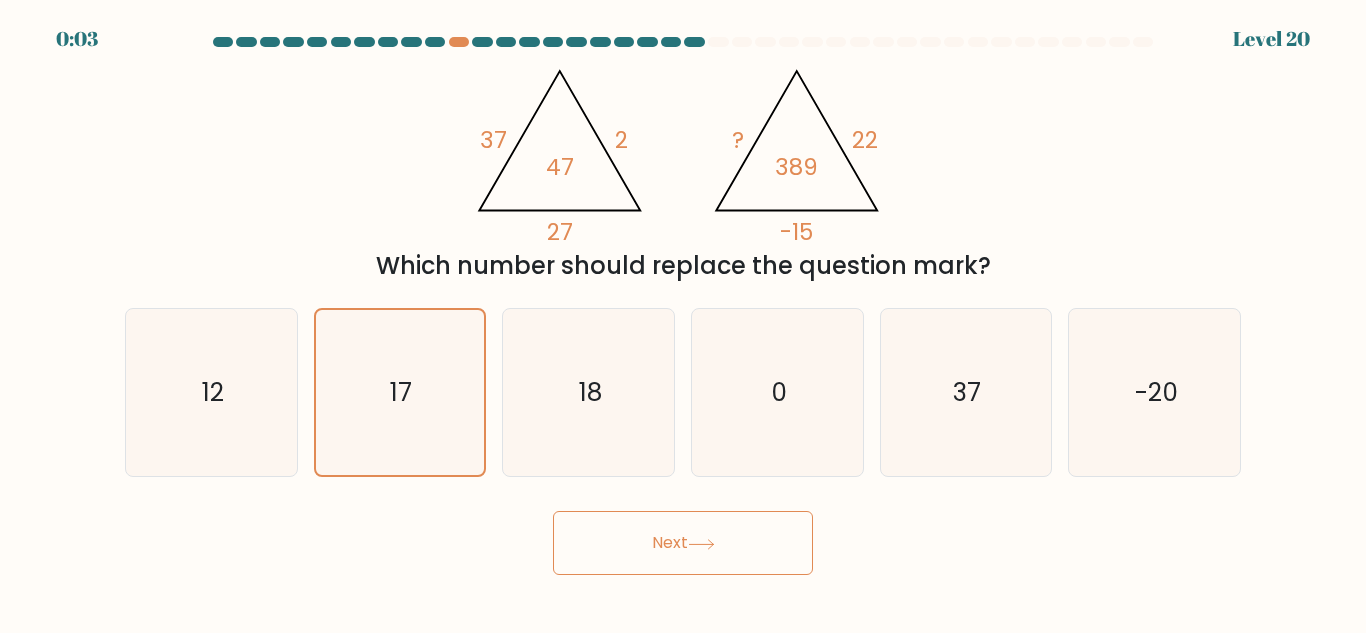 drag, startPoint x: 189, startPoint y: 450, endPoint x: 550, endPoint y: 491, distance: 363.3208 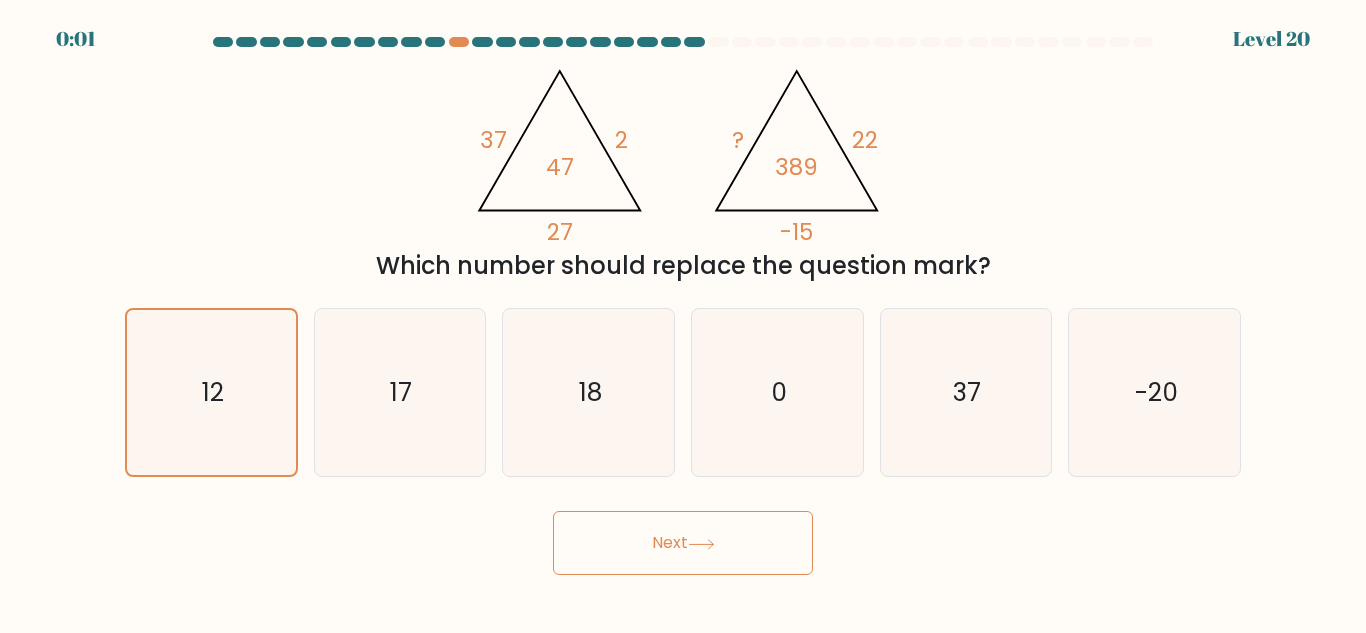 click on "Next" at bounding box center [683, 543] 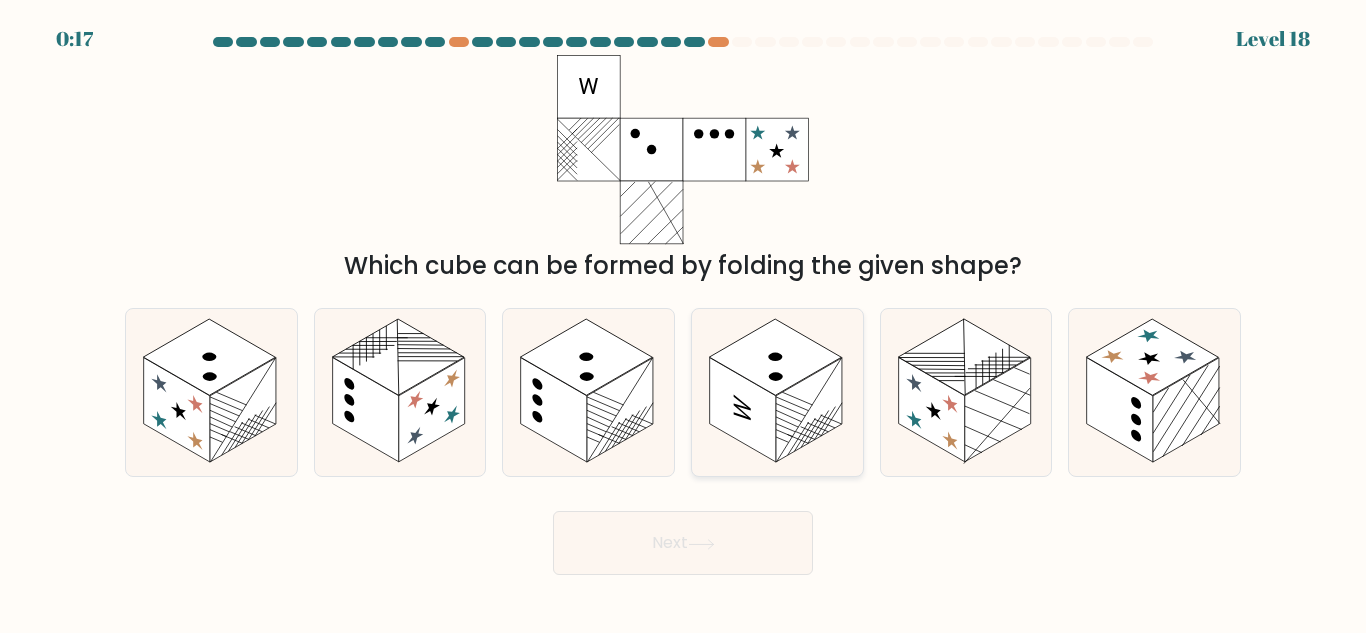 click 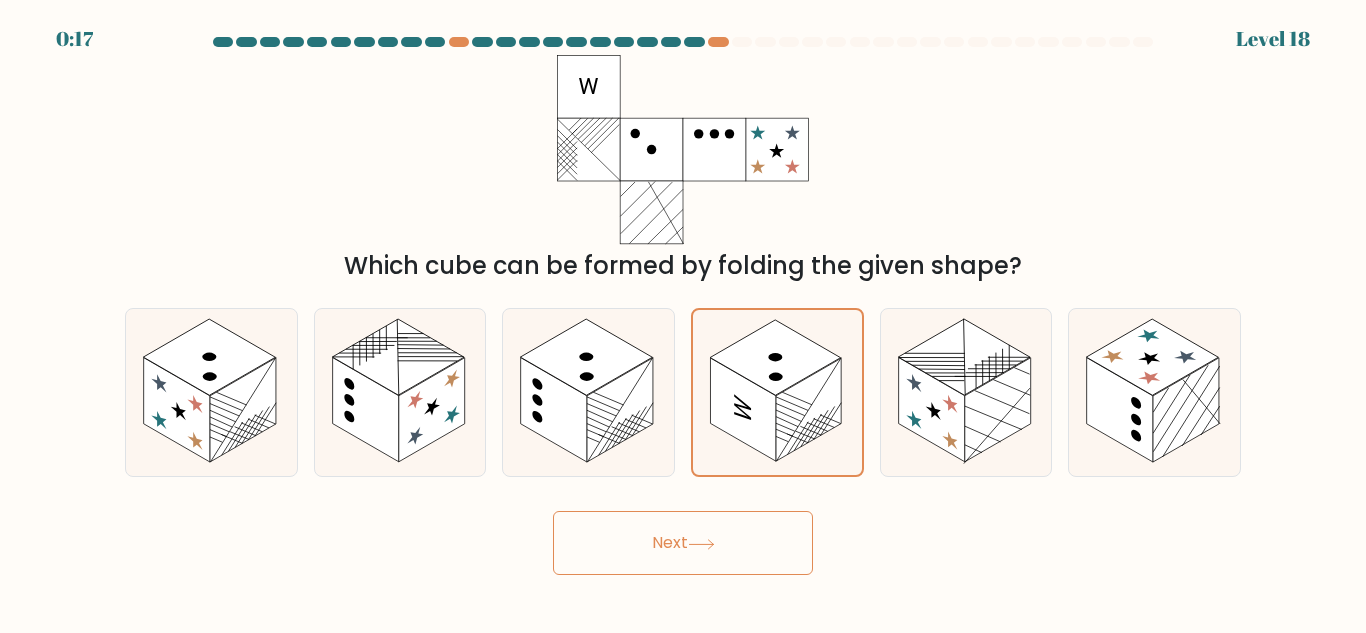 click on "Next" at bounding box center (683, 543) 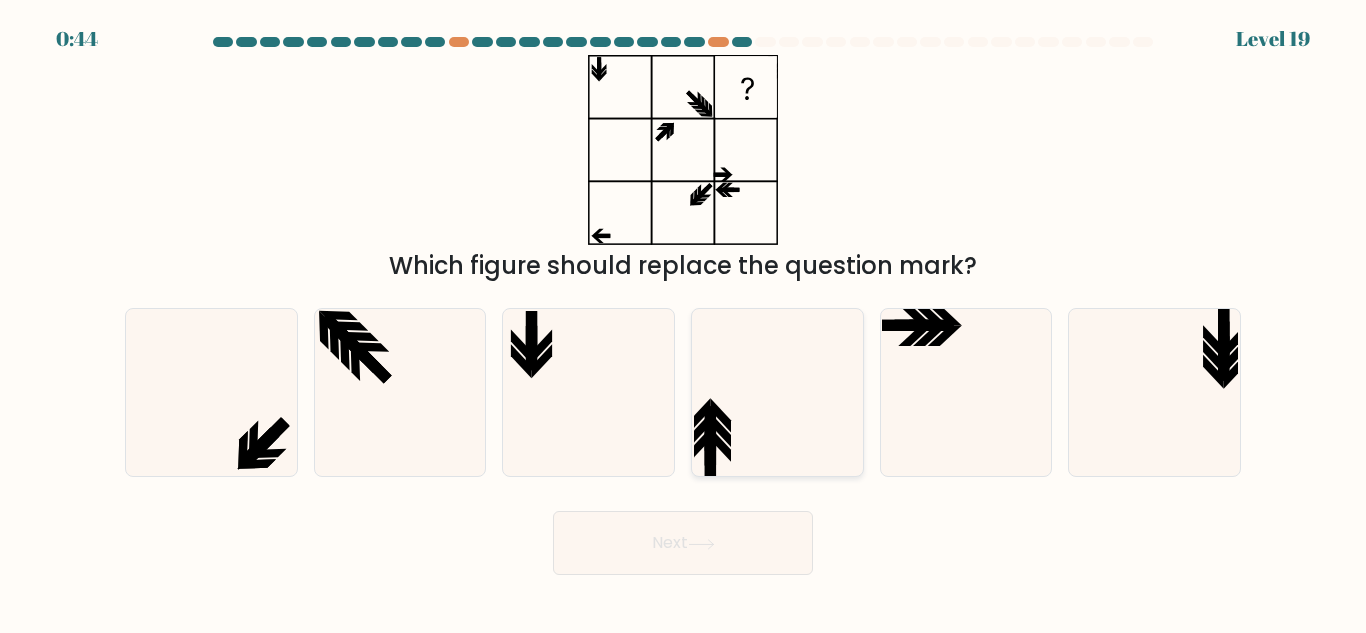 click 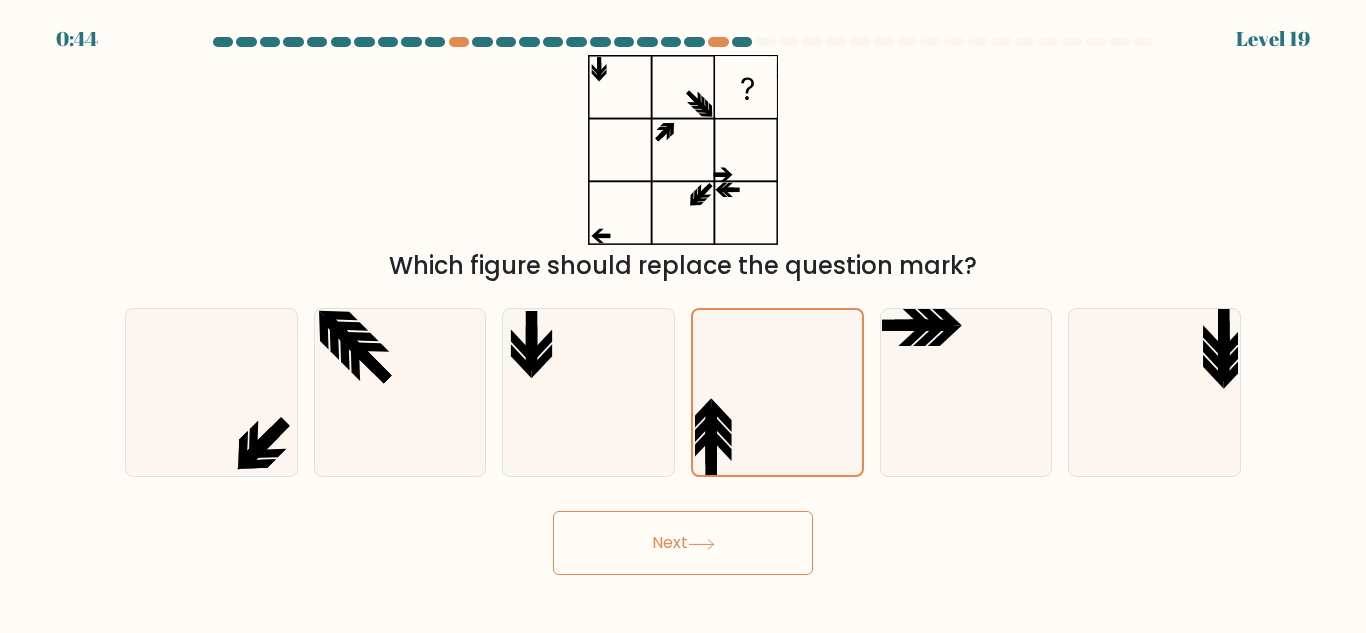 click on "Next" at bounding box center (683, 543) 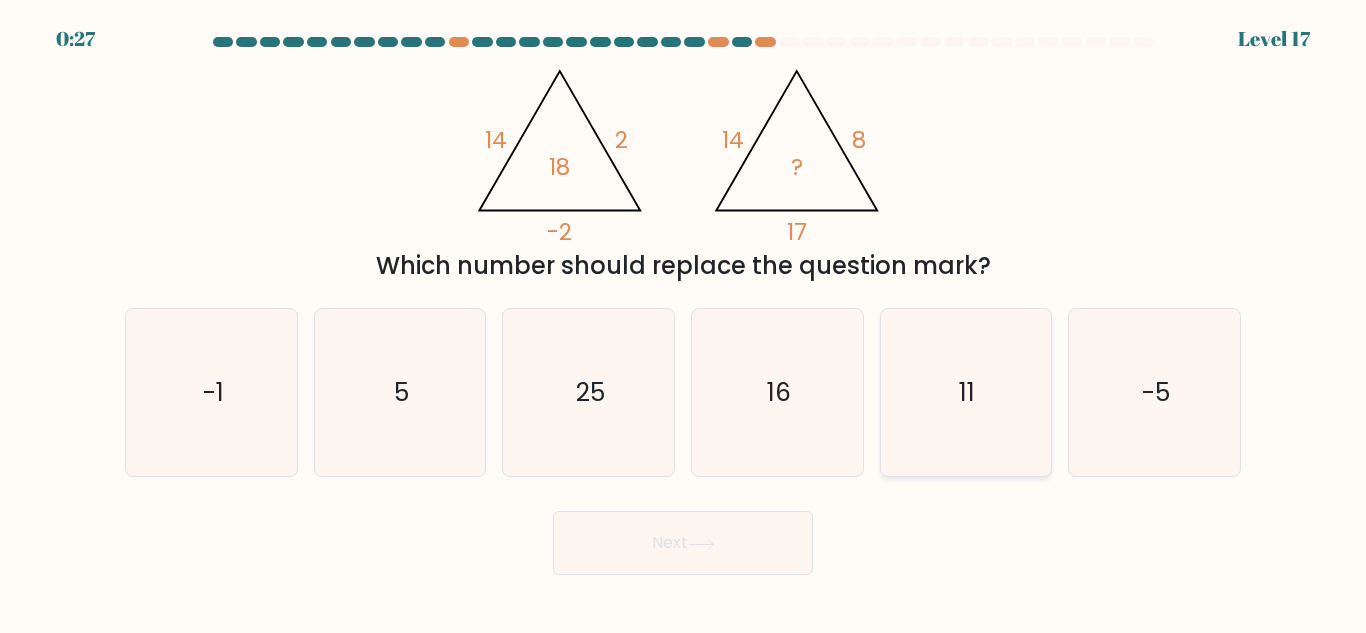 click on "11" 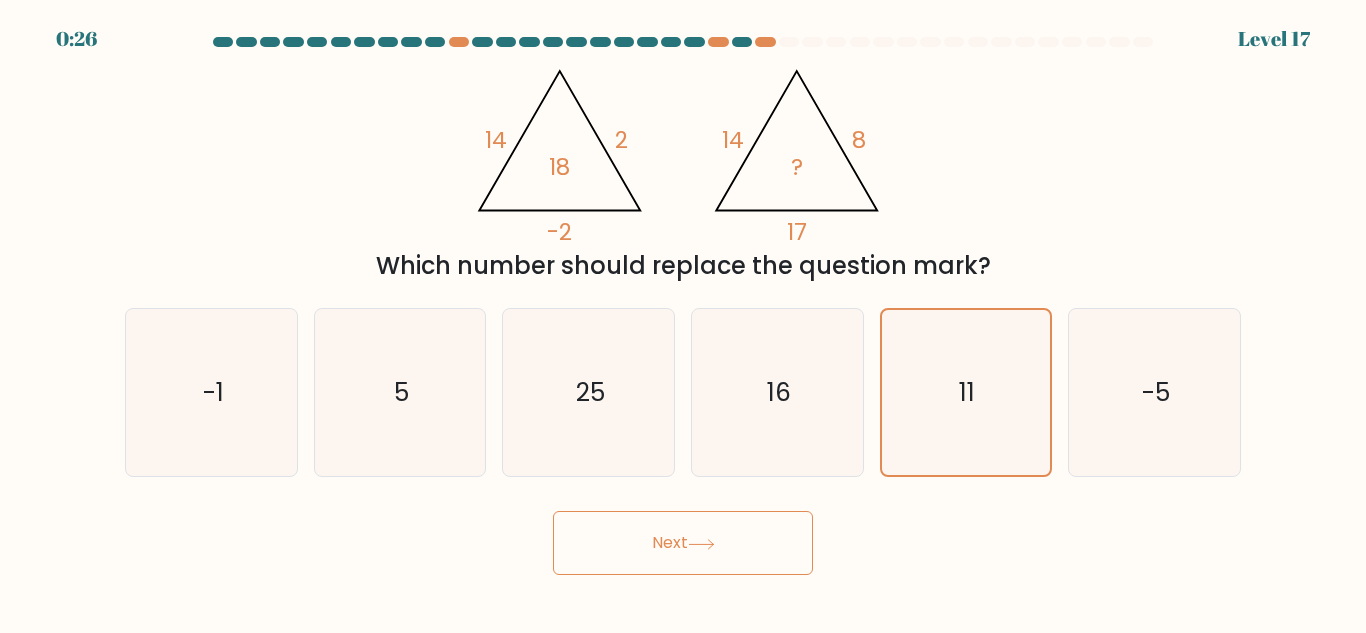 click on "Next" at bounding box center [683, 543] 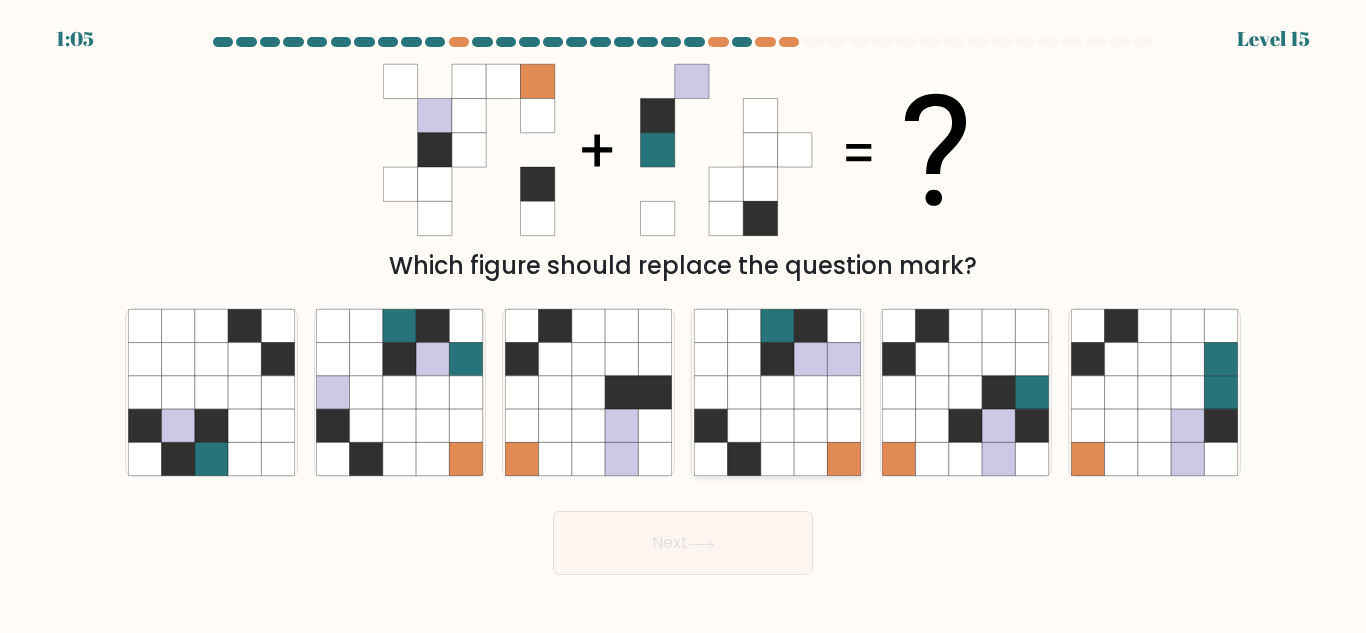 click 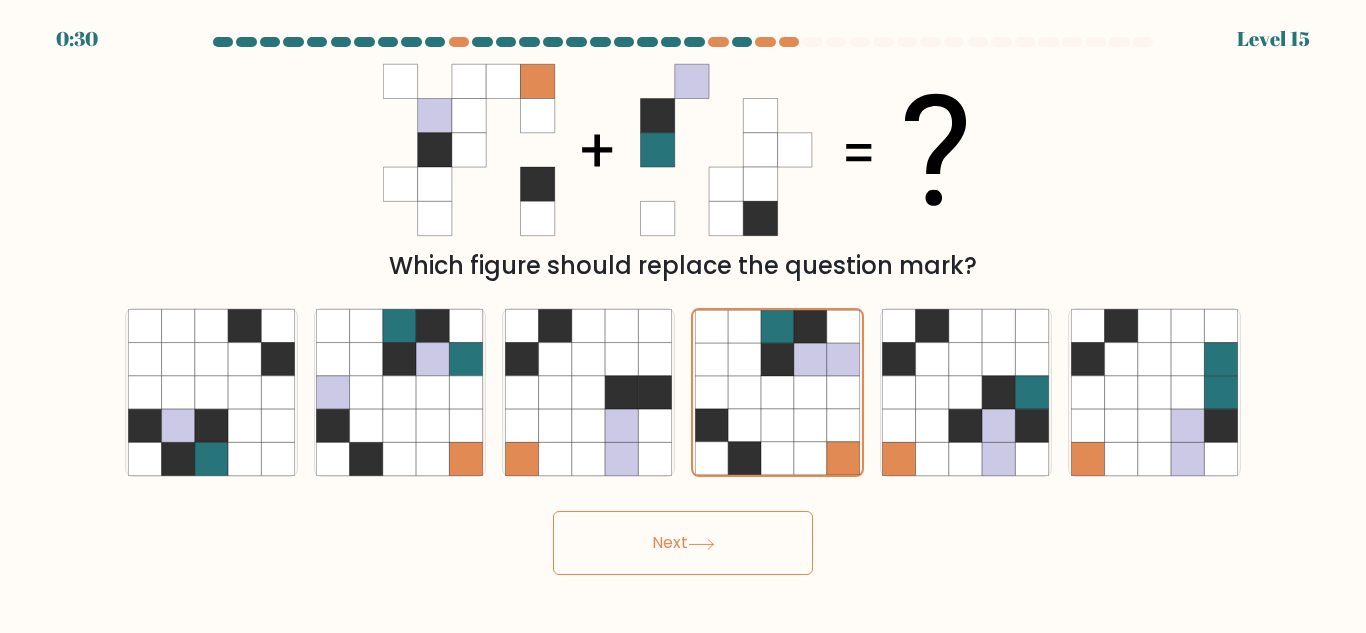 click on "Next" at bounding box center [683, 543] 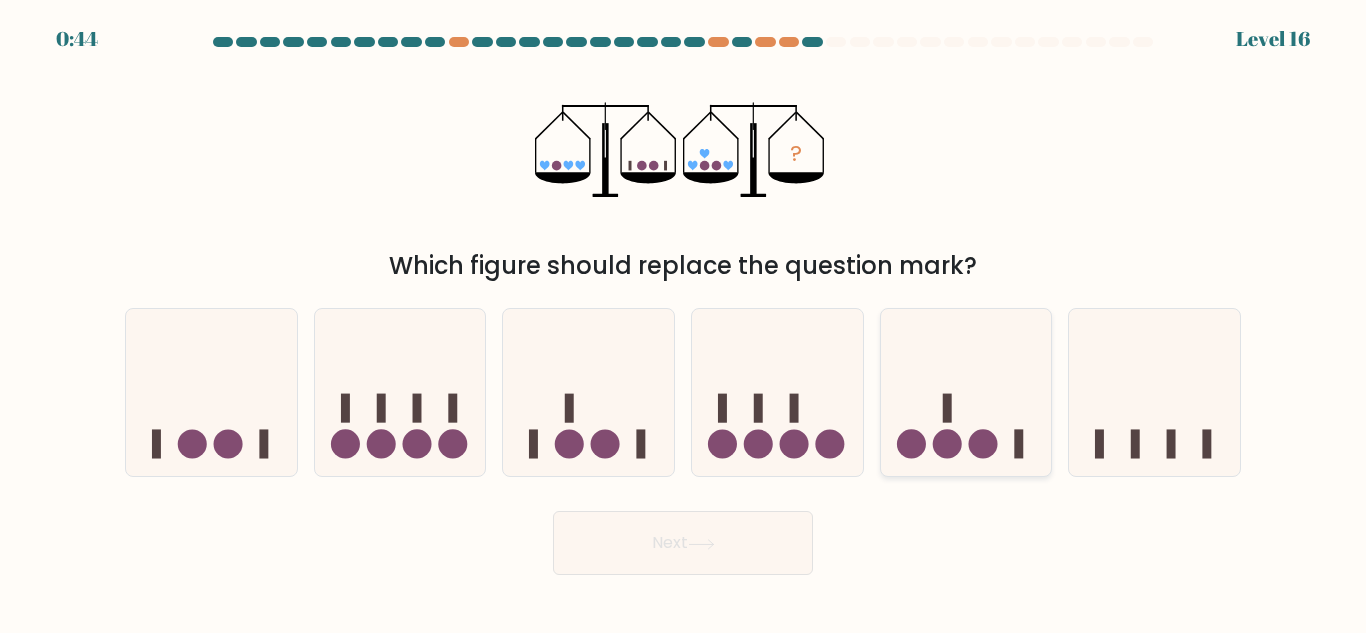 click 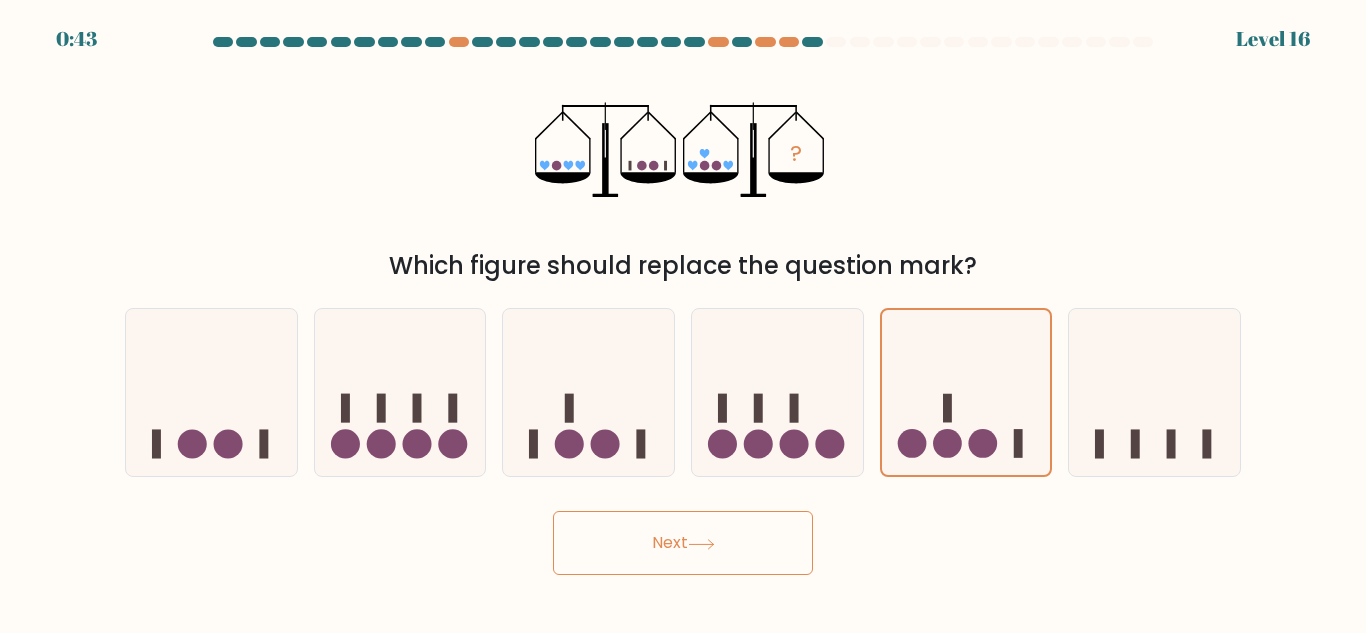 click on "Next" at bounding box center (683, 543) 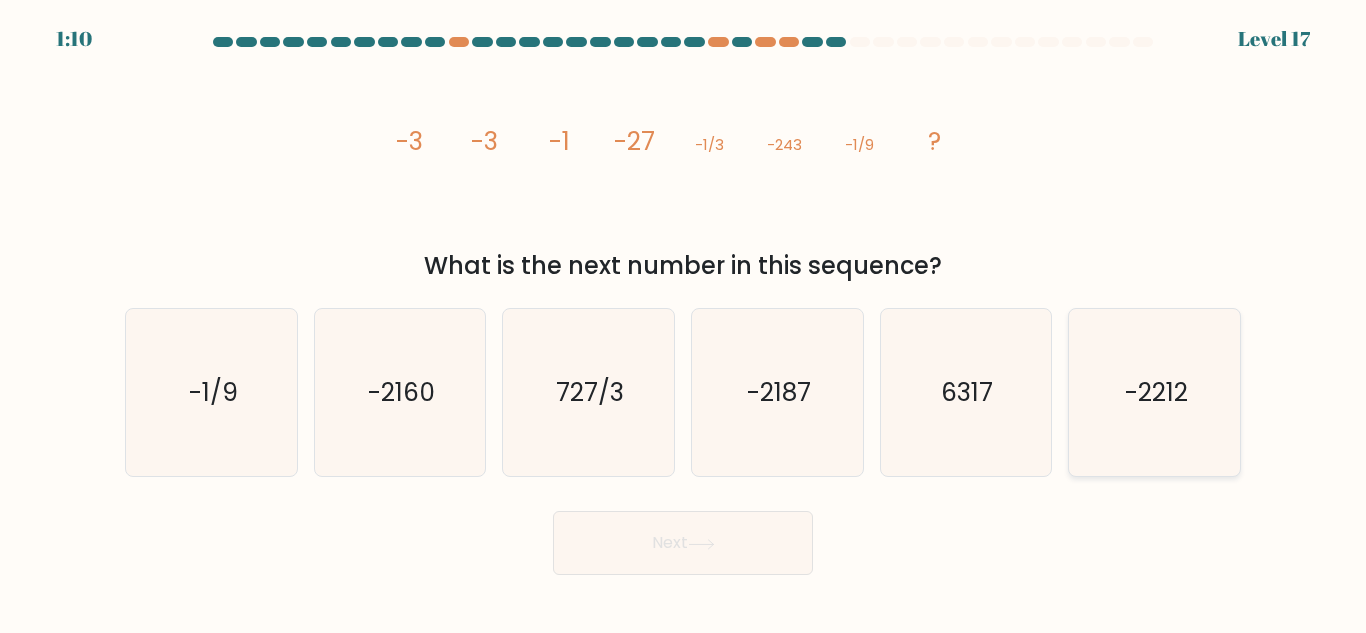 click on "-2212" 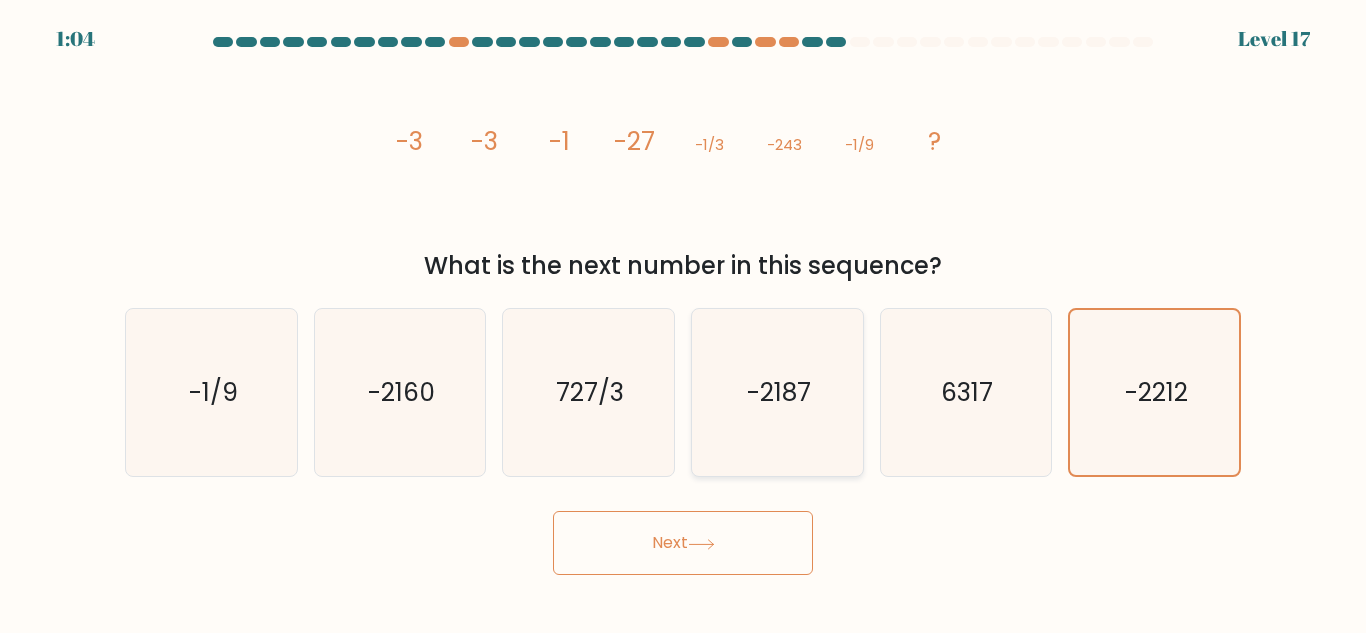 click on "-2187" 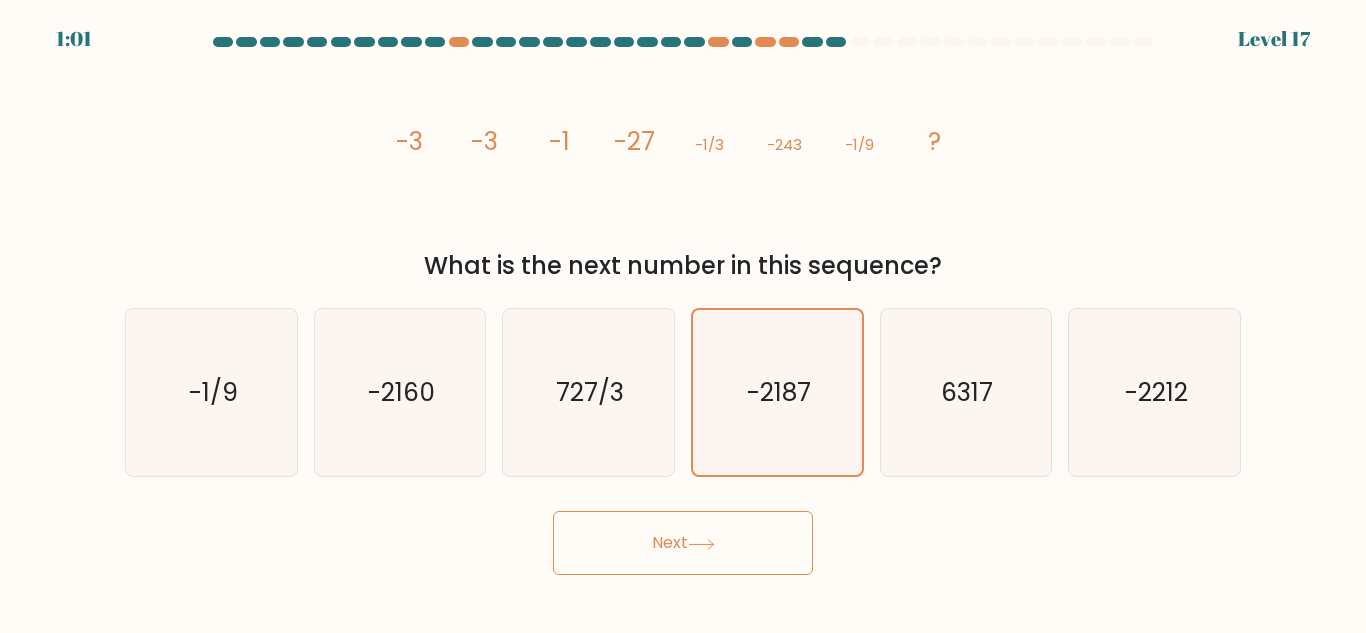 click on "Next" at bounding box center (683, 543) 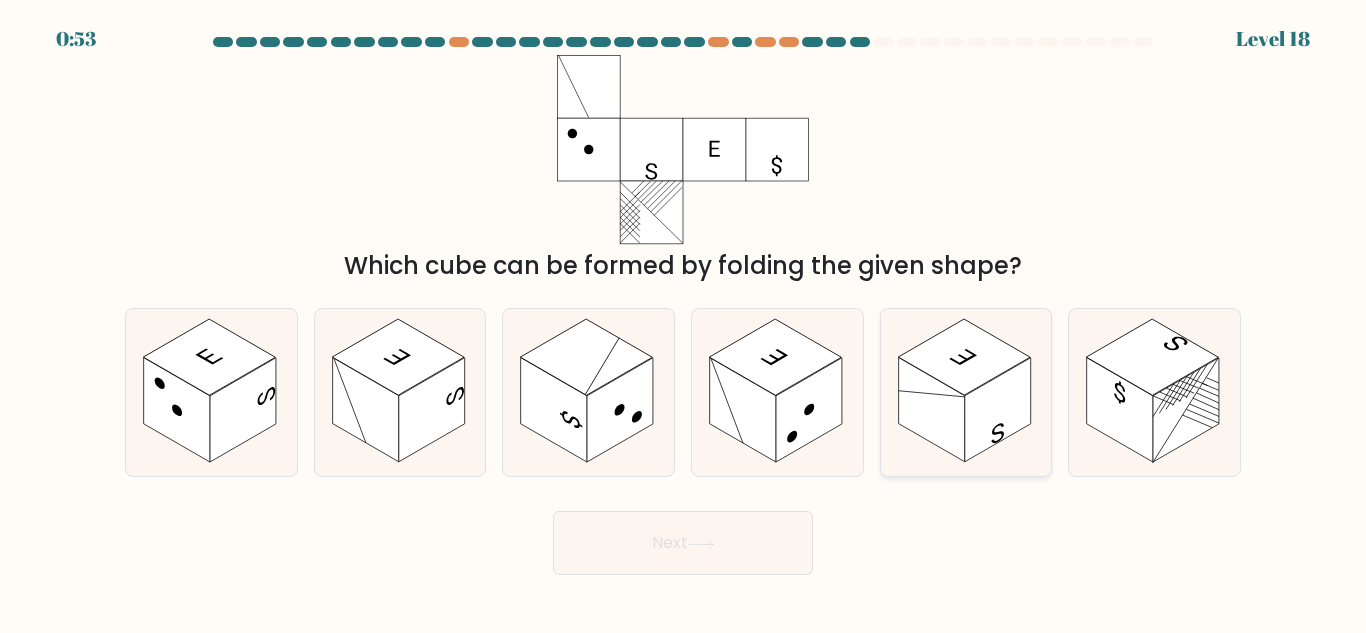 click 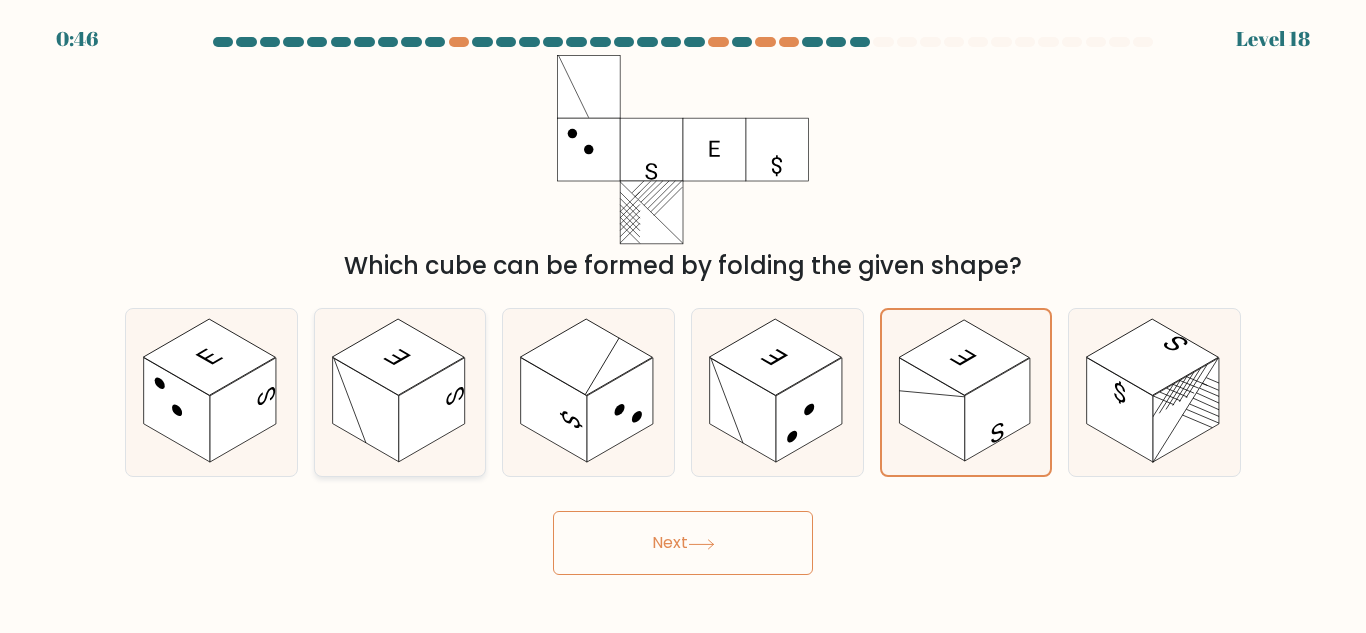 click 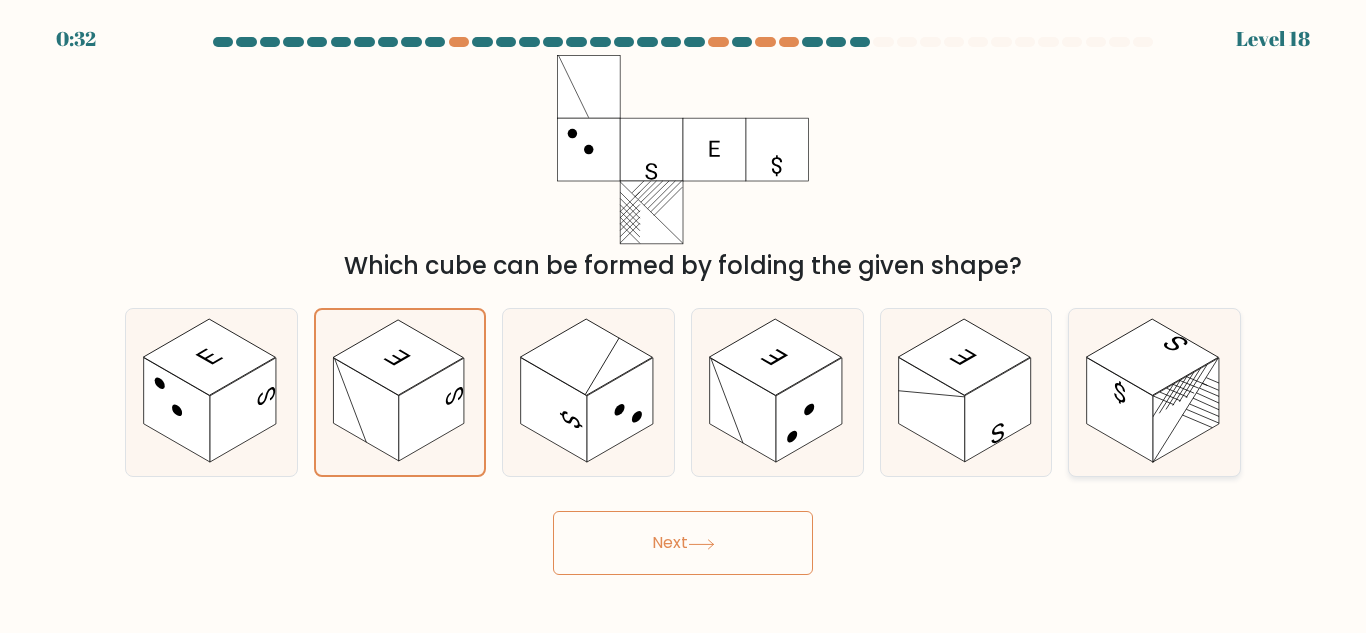 click 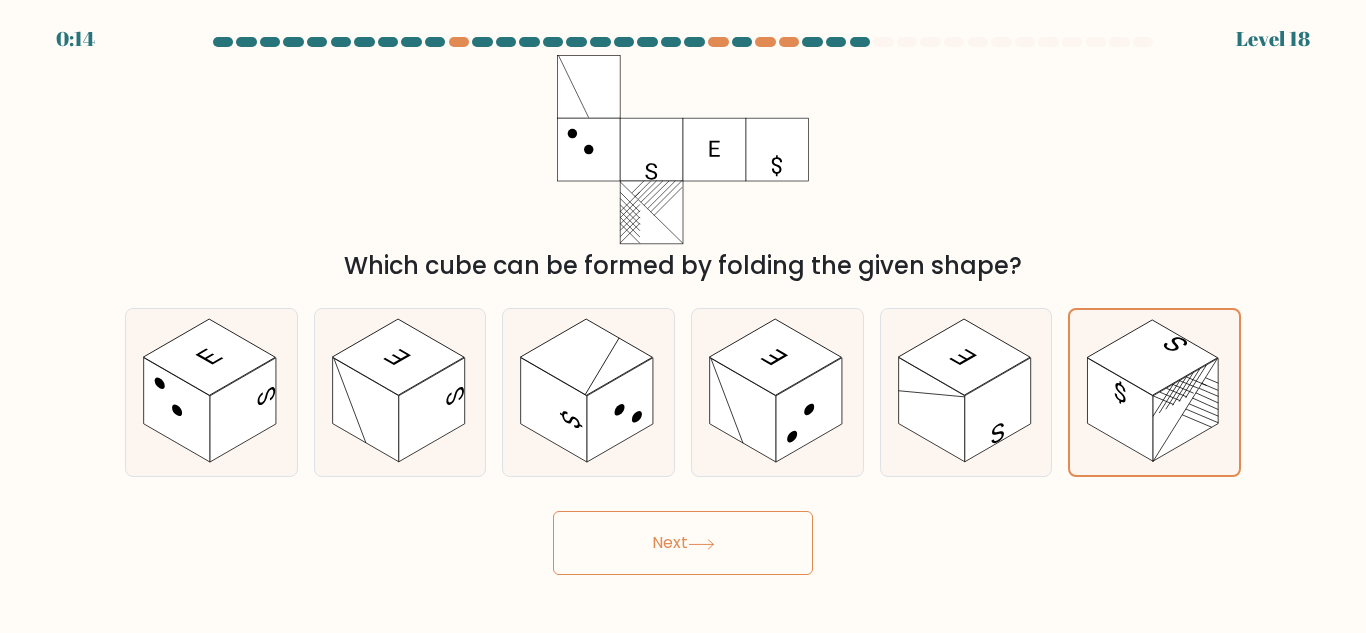 click on "Next" at bounding box center [683, 543] 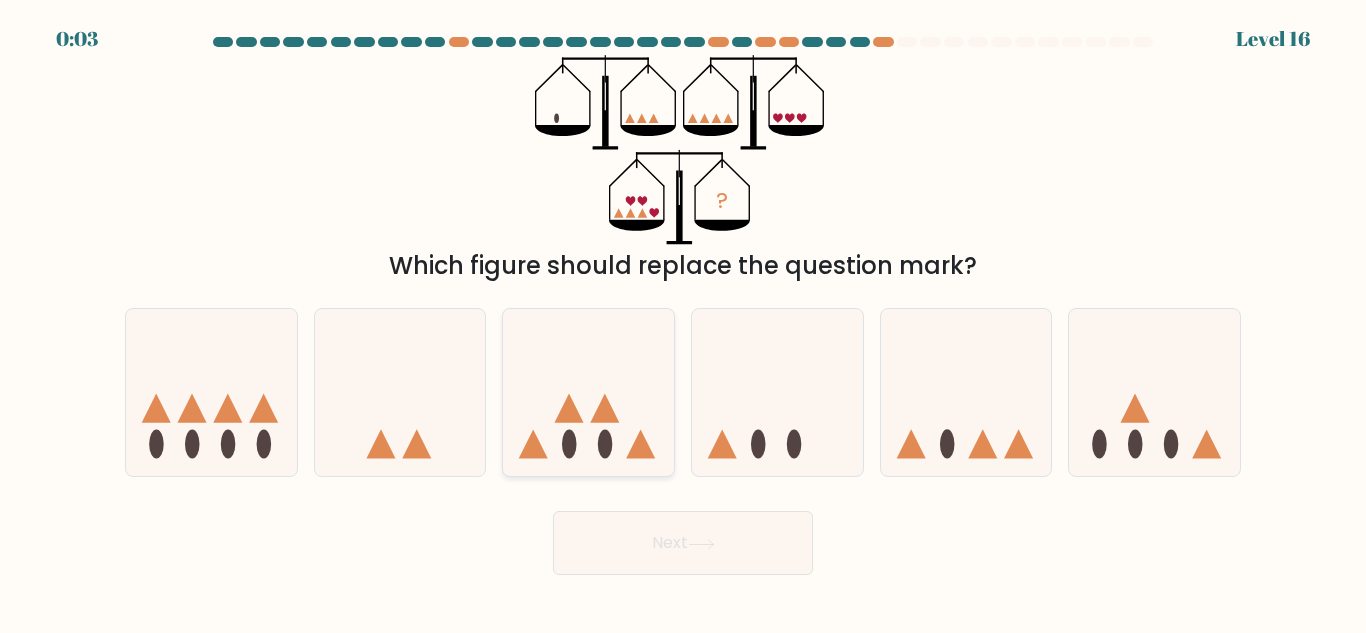 click 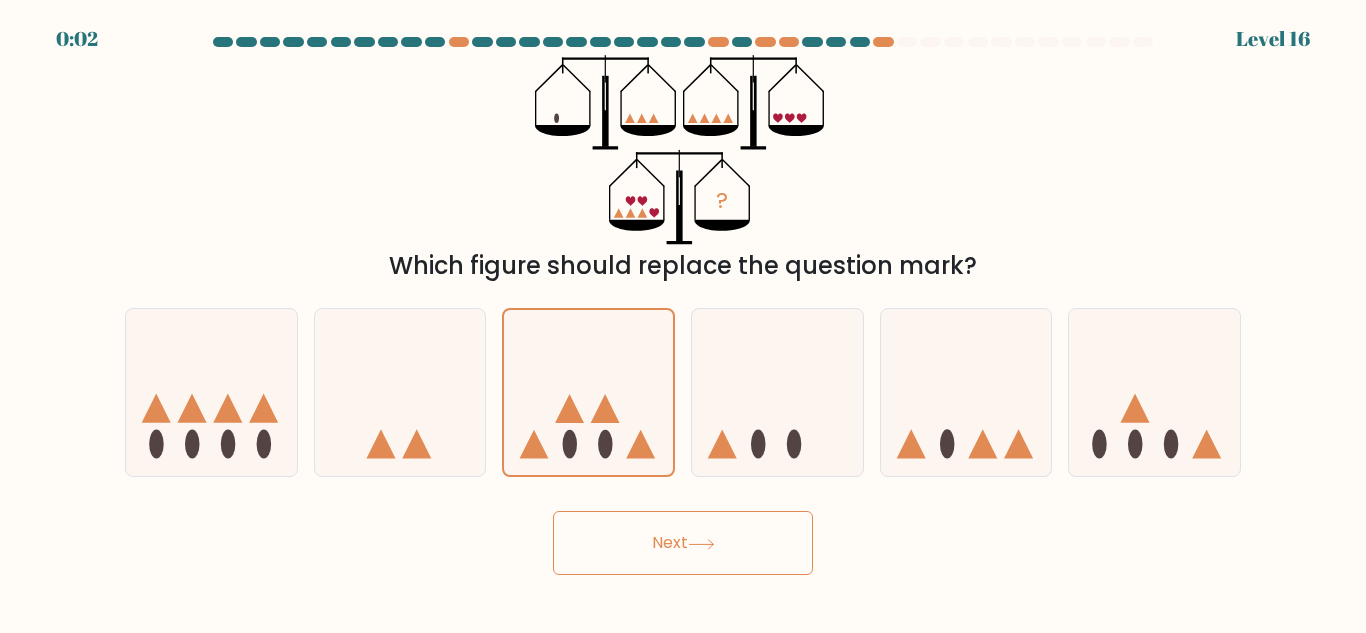 click on "Next" at bounding box center [683, 543] 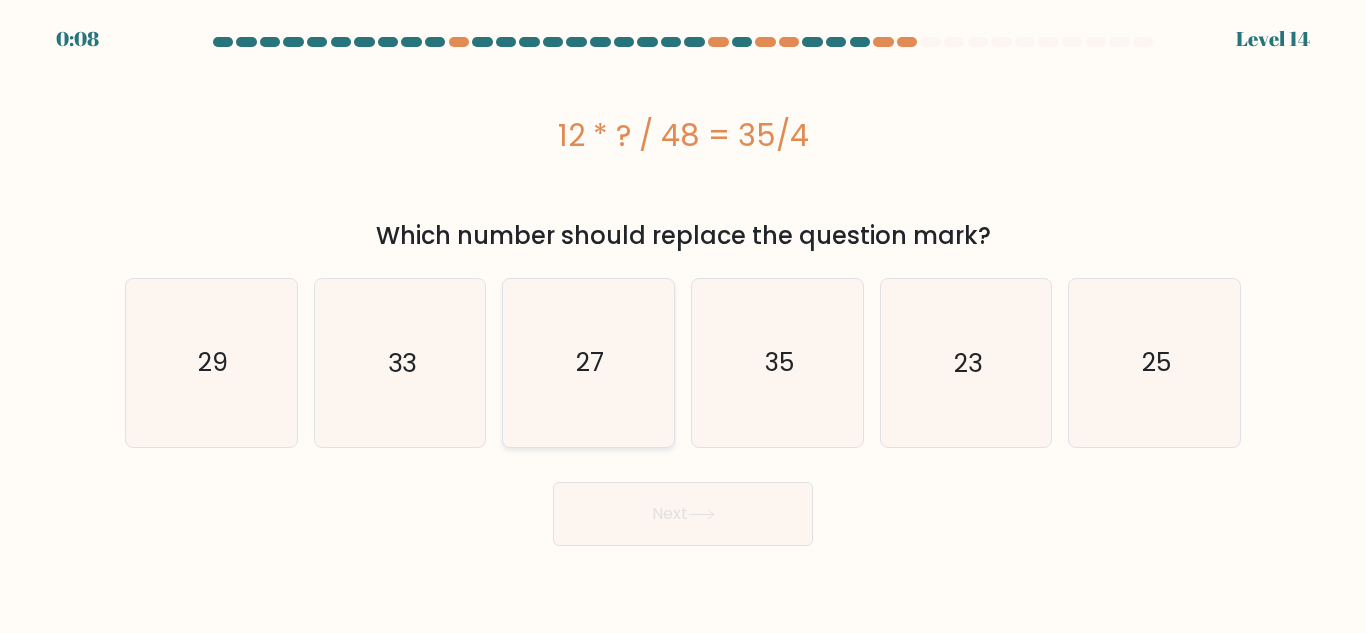 click on "27" 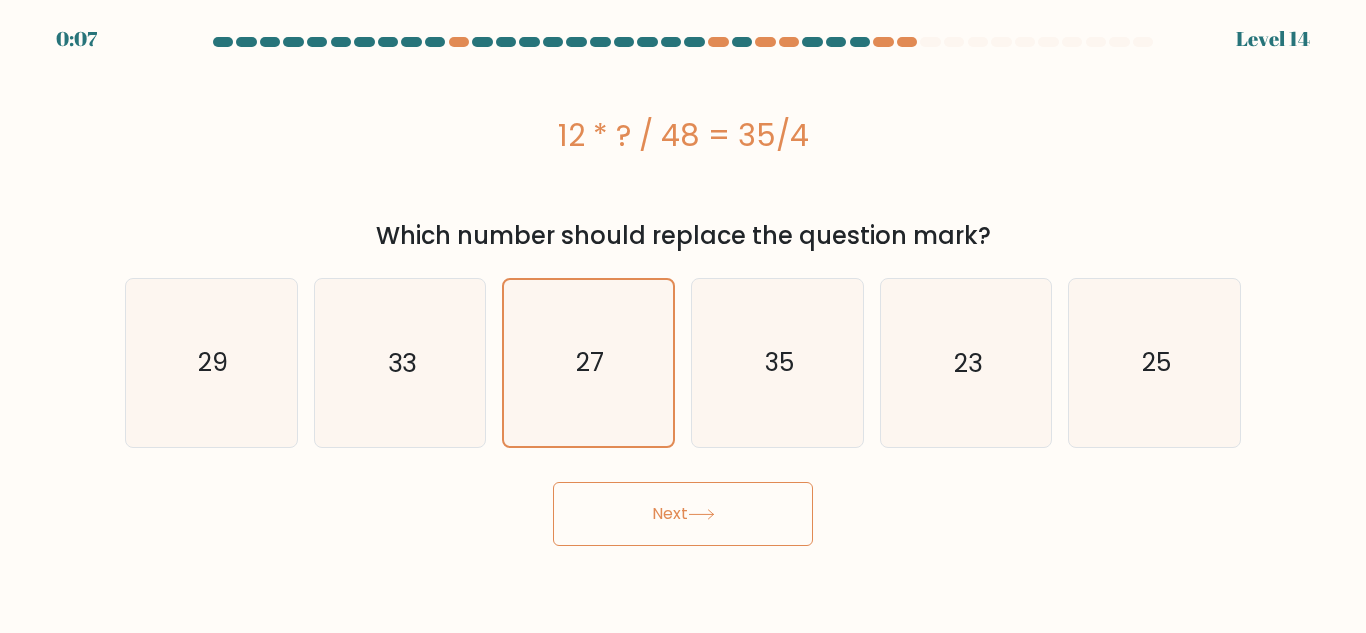 click on "Next" at bounding box center (683, 514) 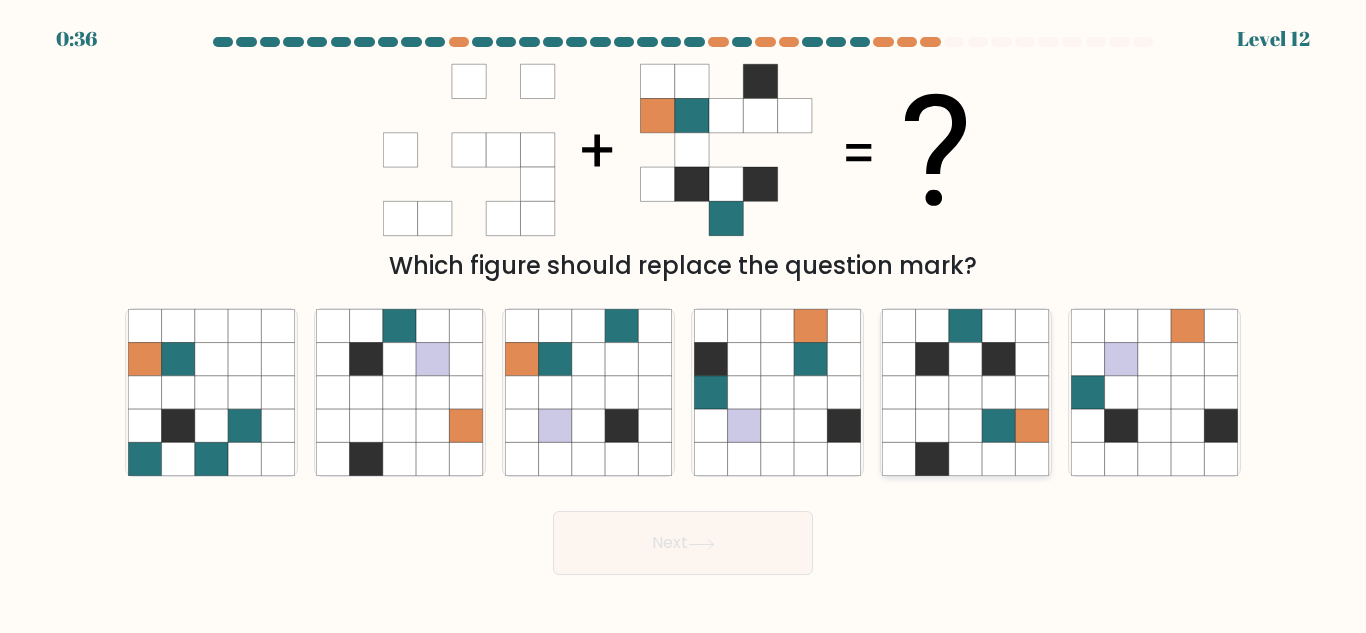 click 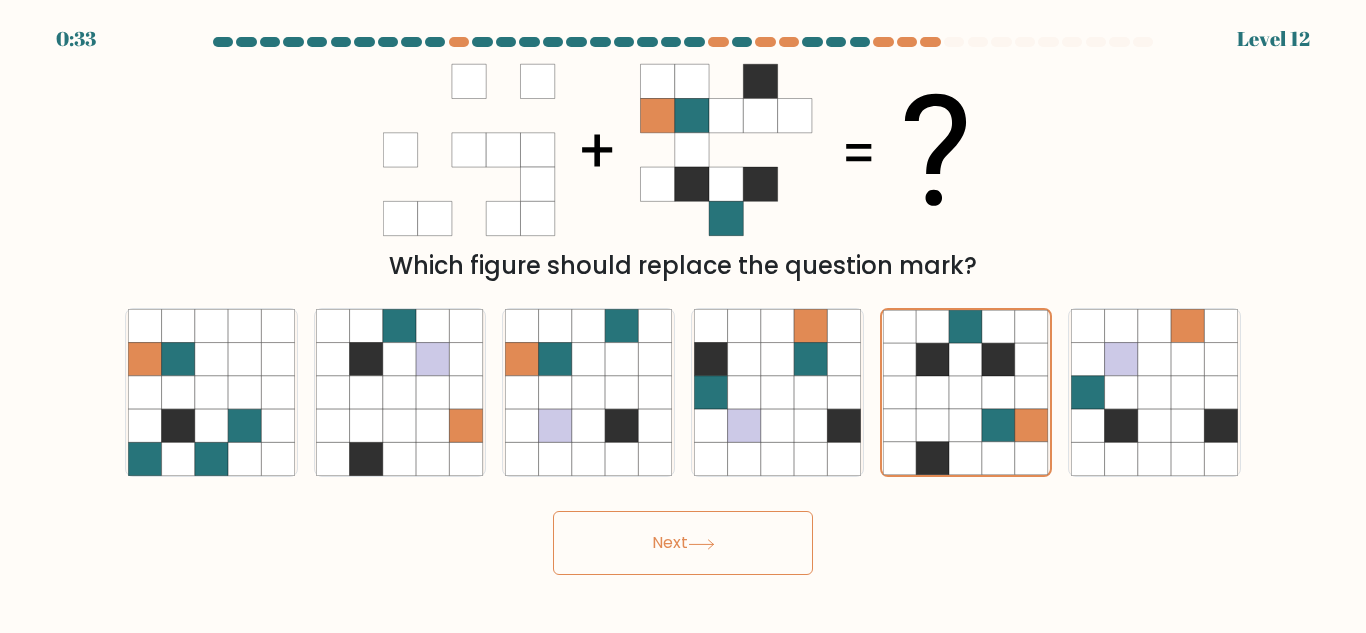 click on "Next" at bounding box center (683, 543) 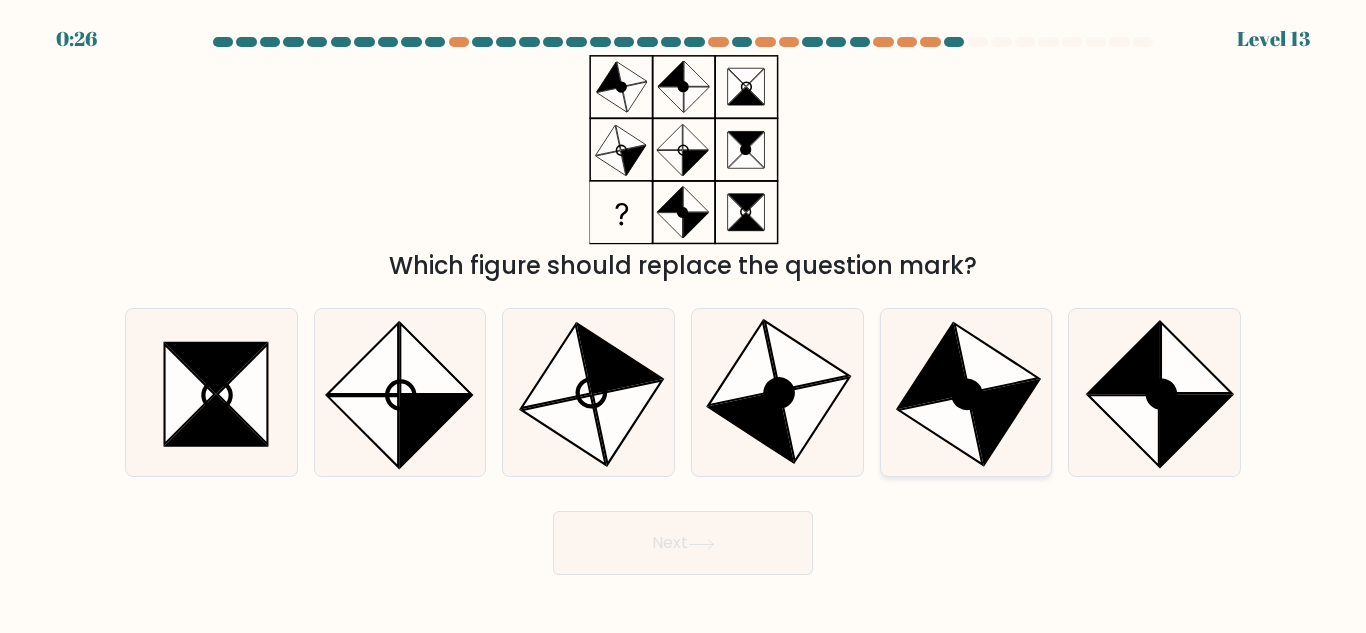 click 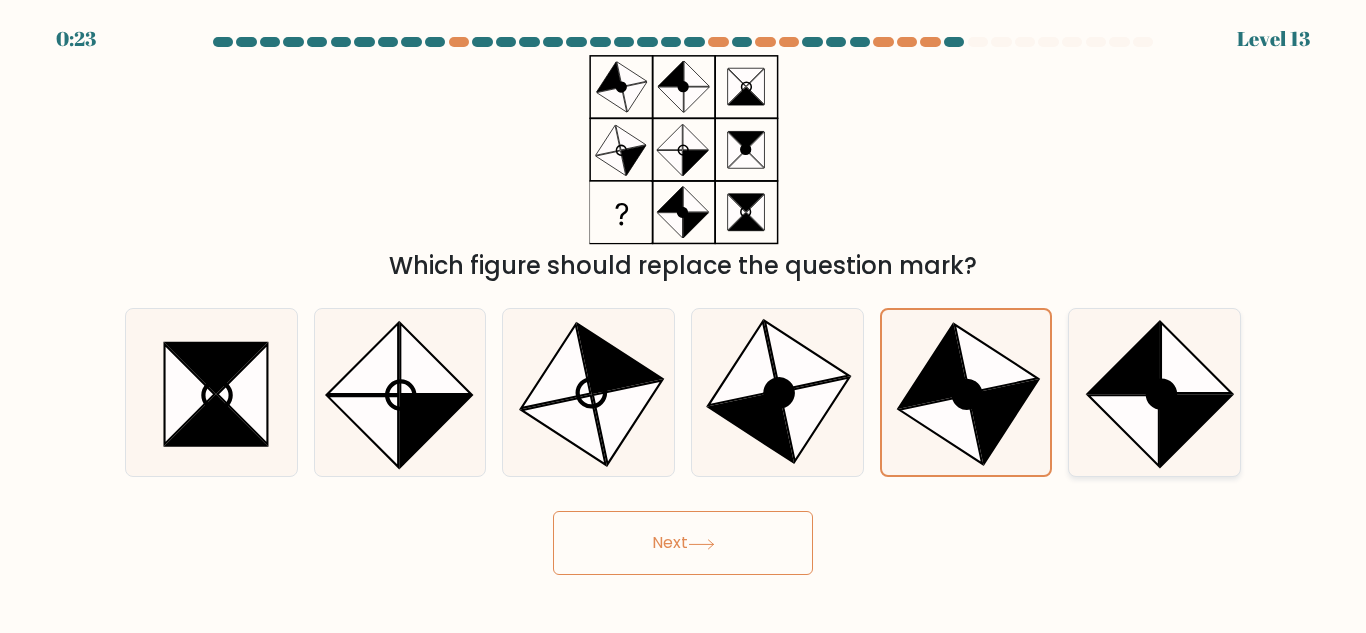 click 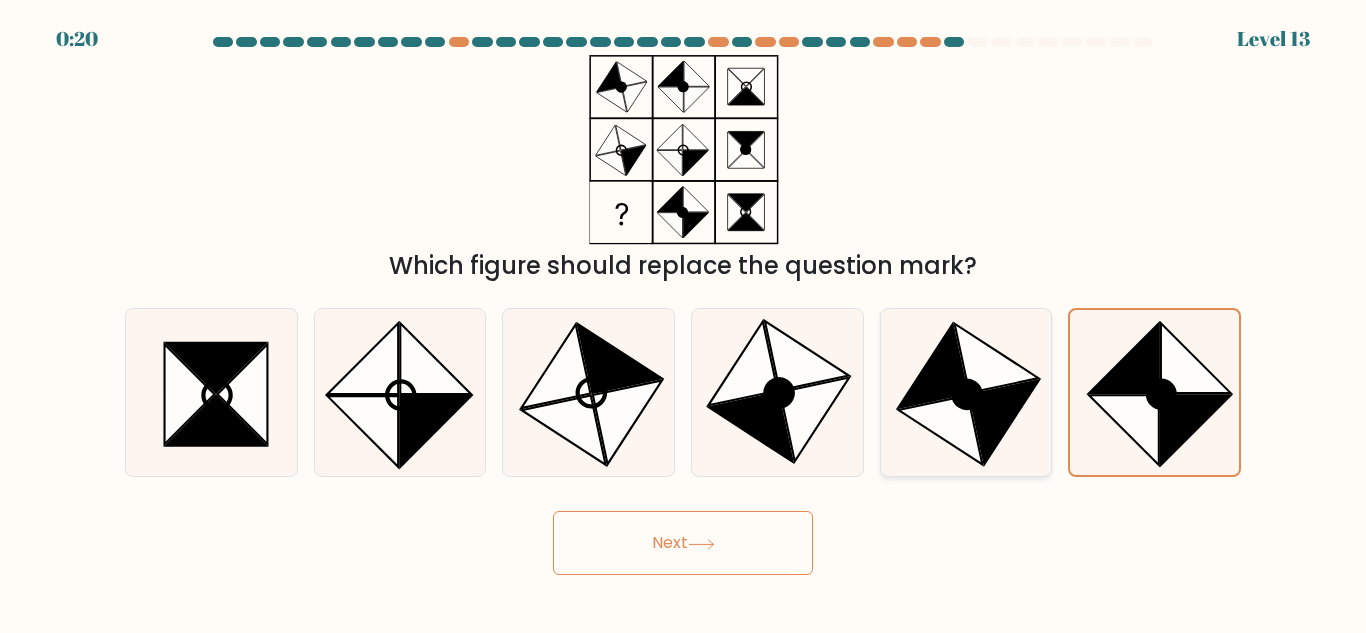 click 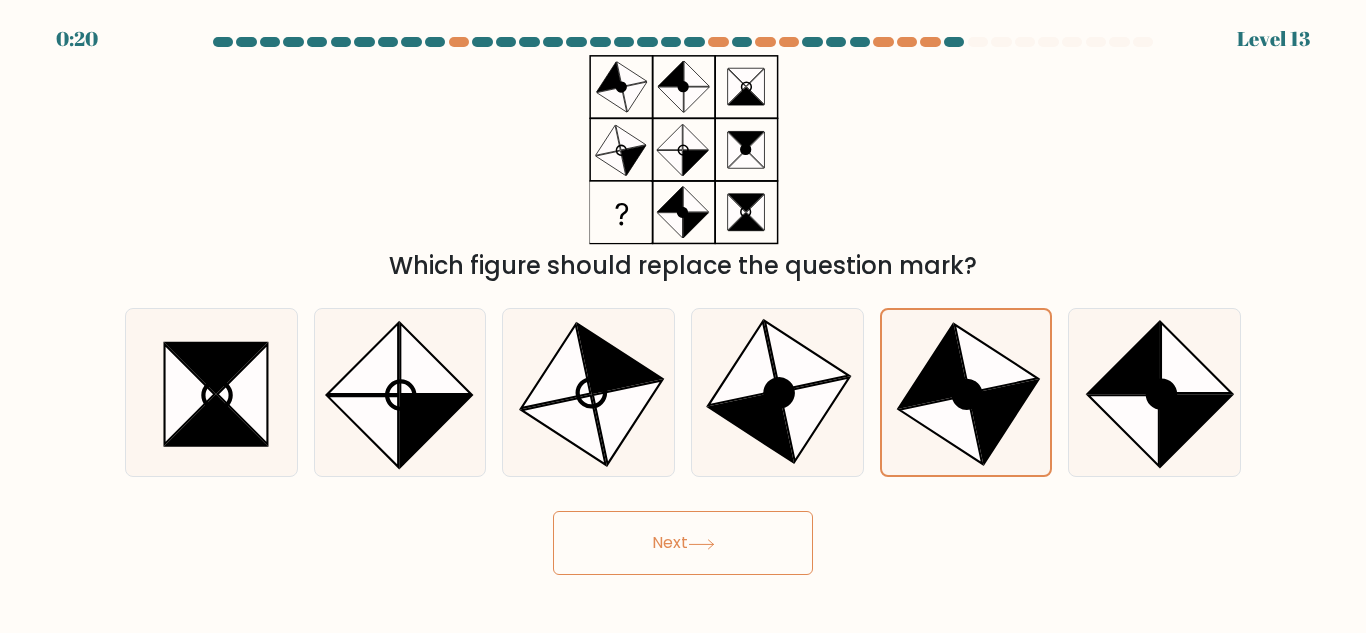 click on "Next" at bounding box center [683, 543] 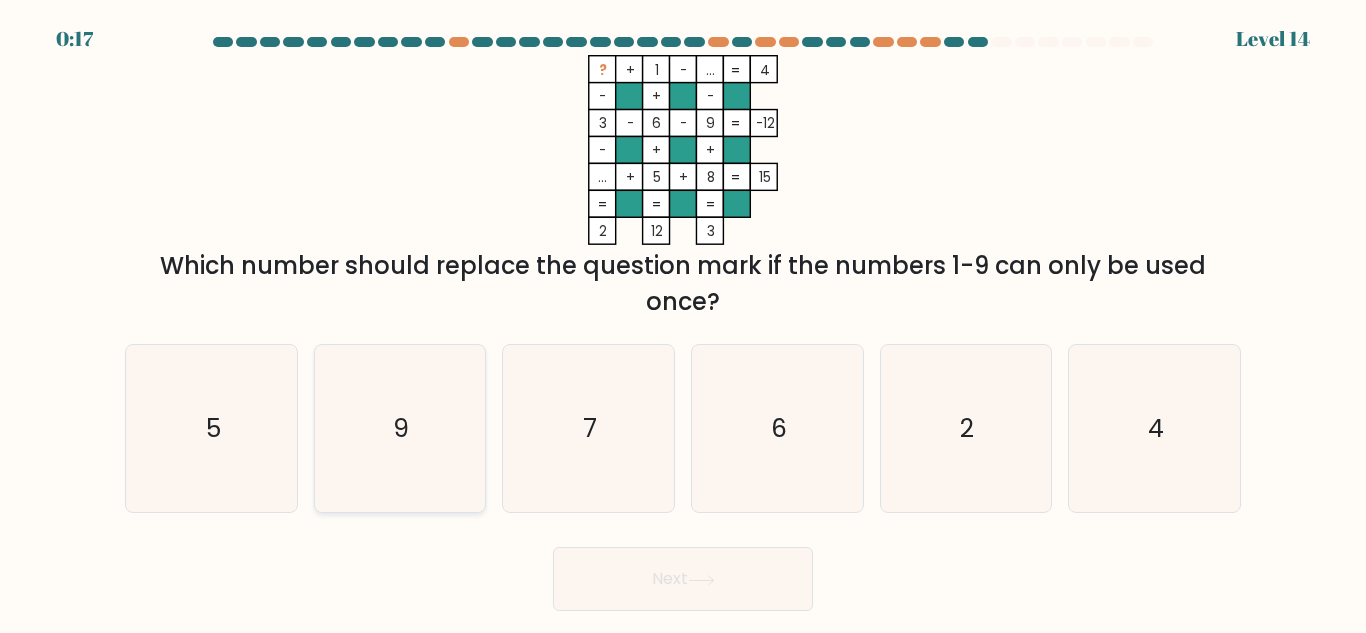 click on "9" 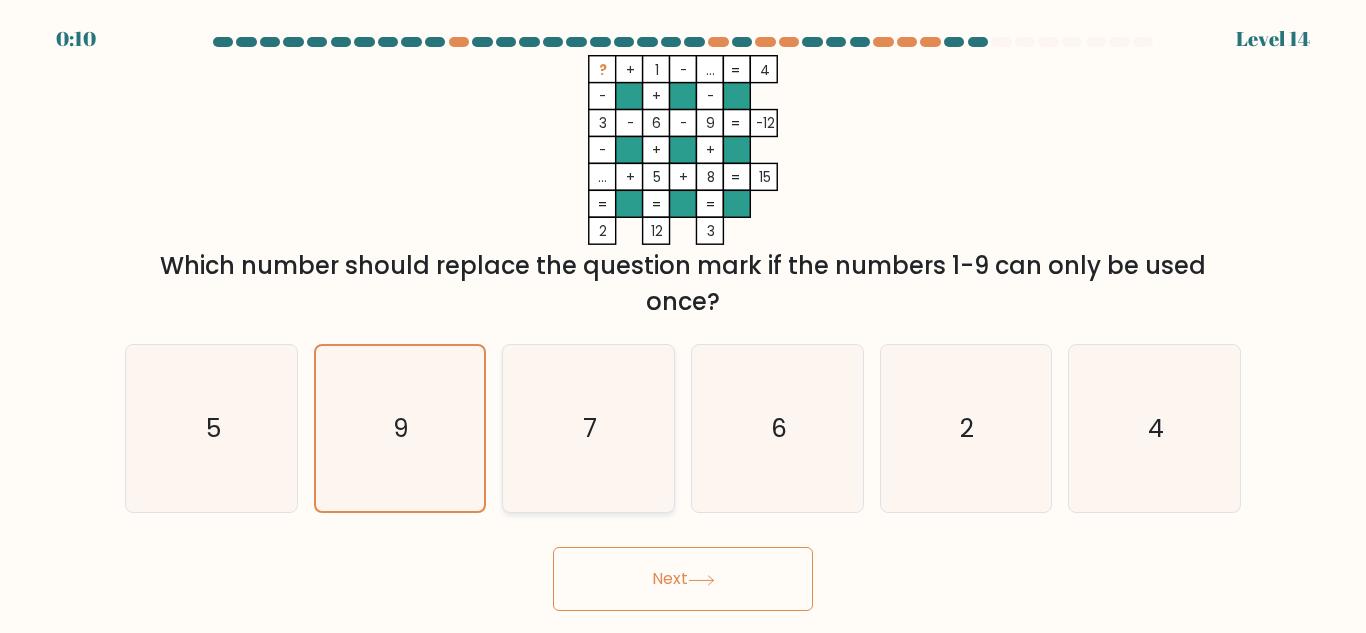 click on "7" 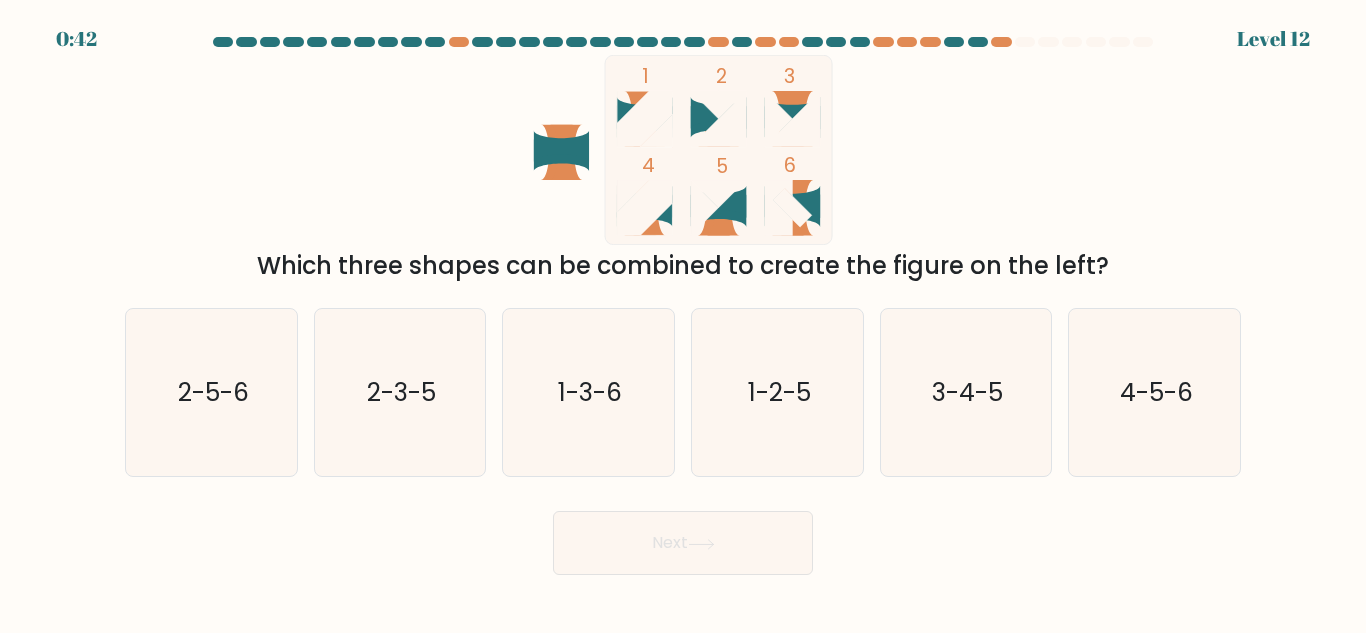 scroll, scrollTop: 0, scrollLeft: 0, axis: both 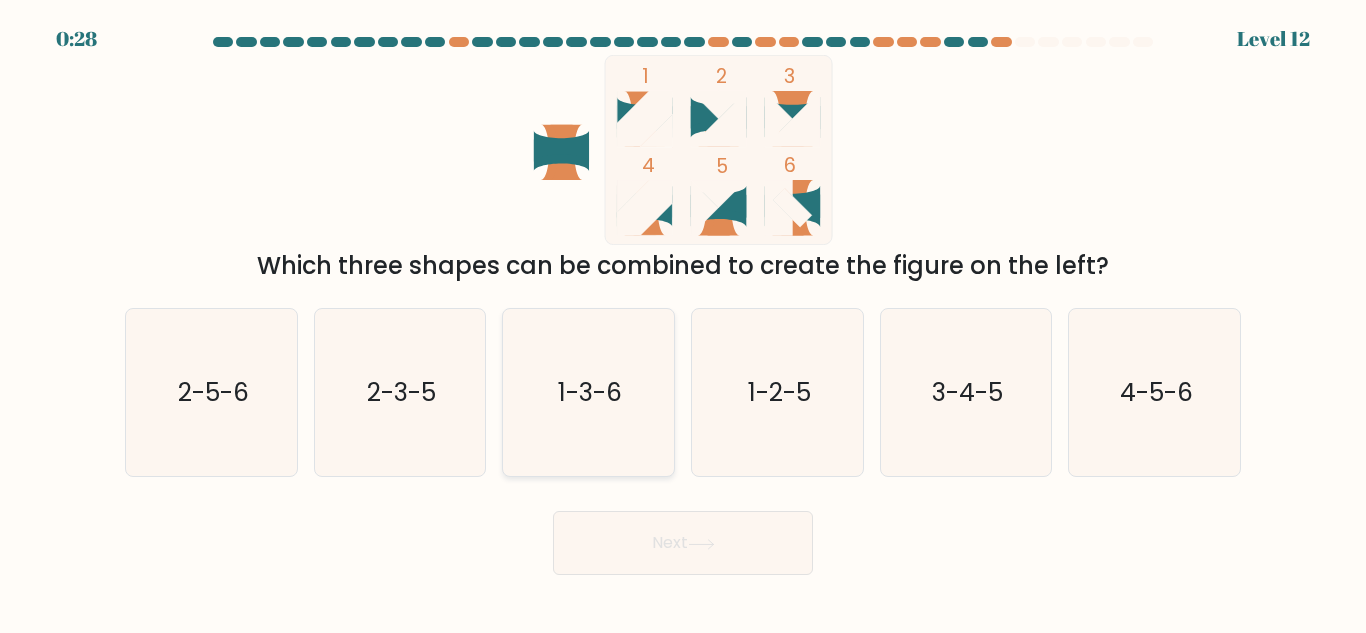 click on "1-3-6" 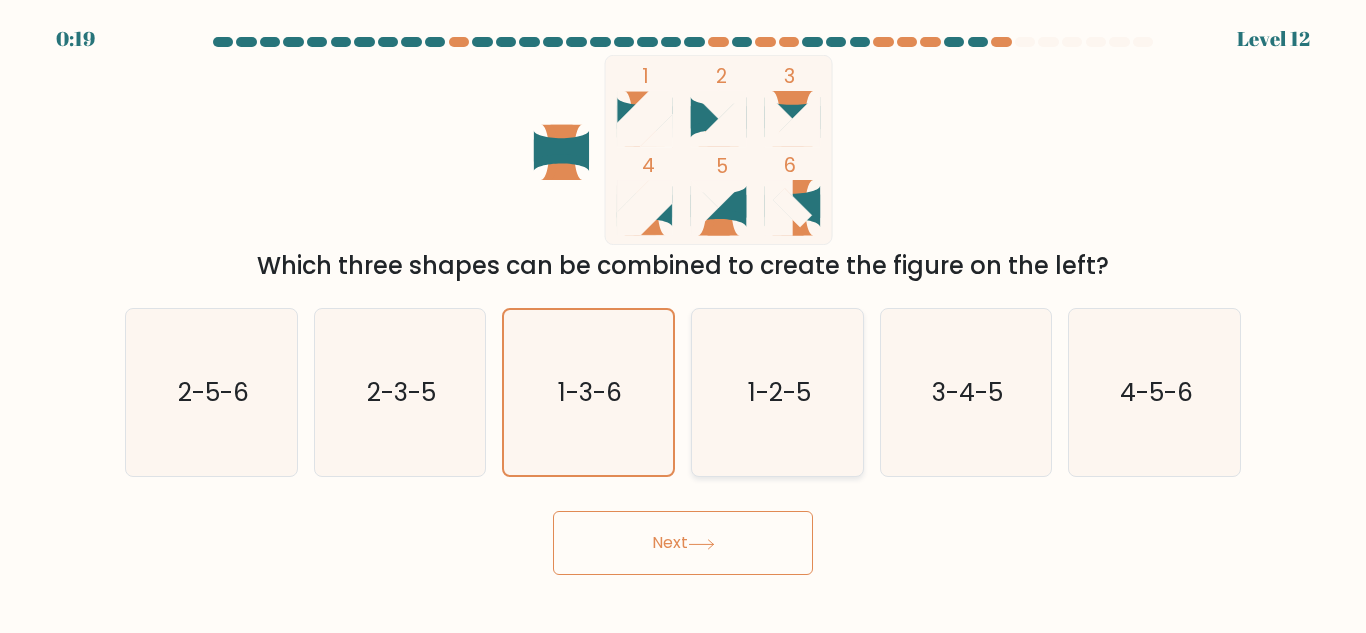 click on "1-2-5" 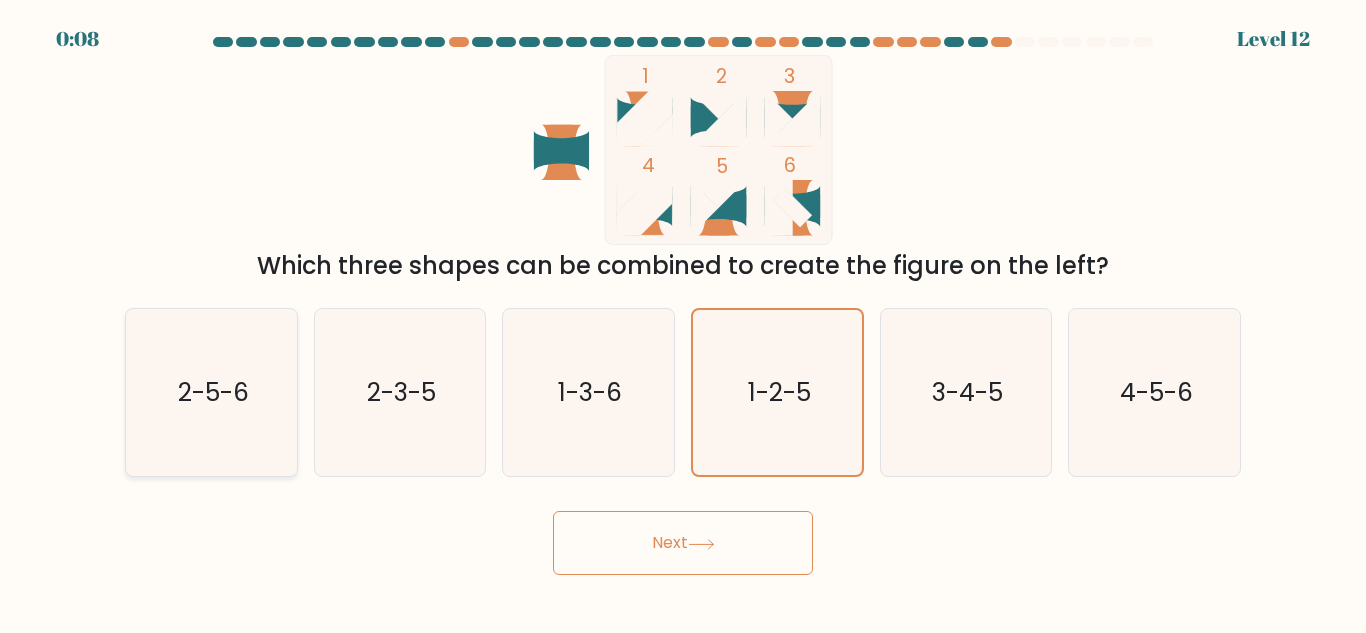 click on "2-5-6" 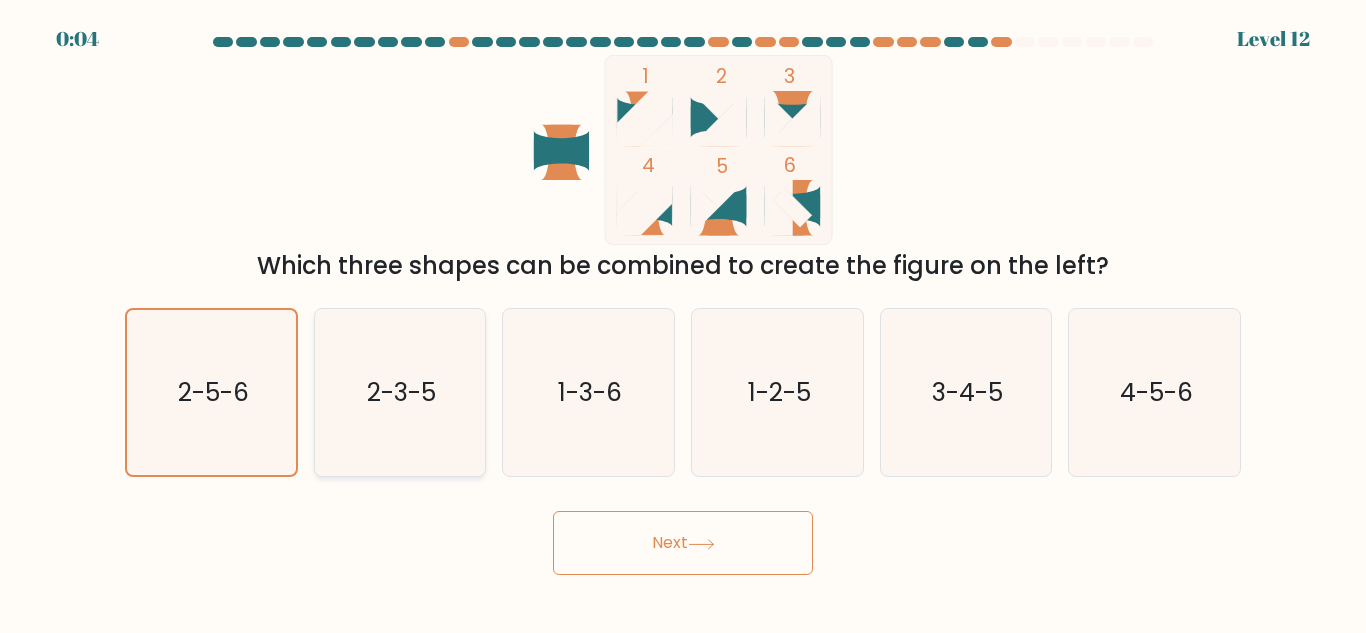 click on "2-3-5" 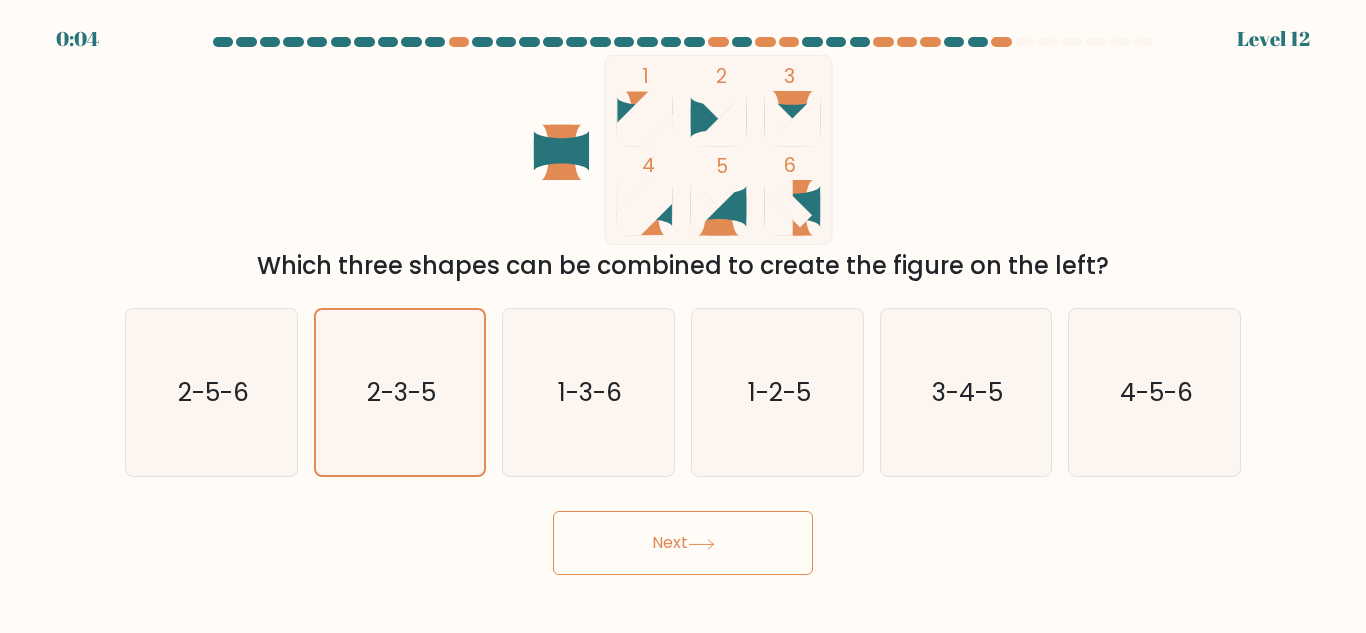 click on "Next" at bounding box center [683, 543] 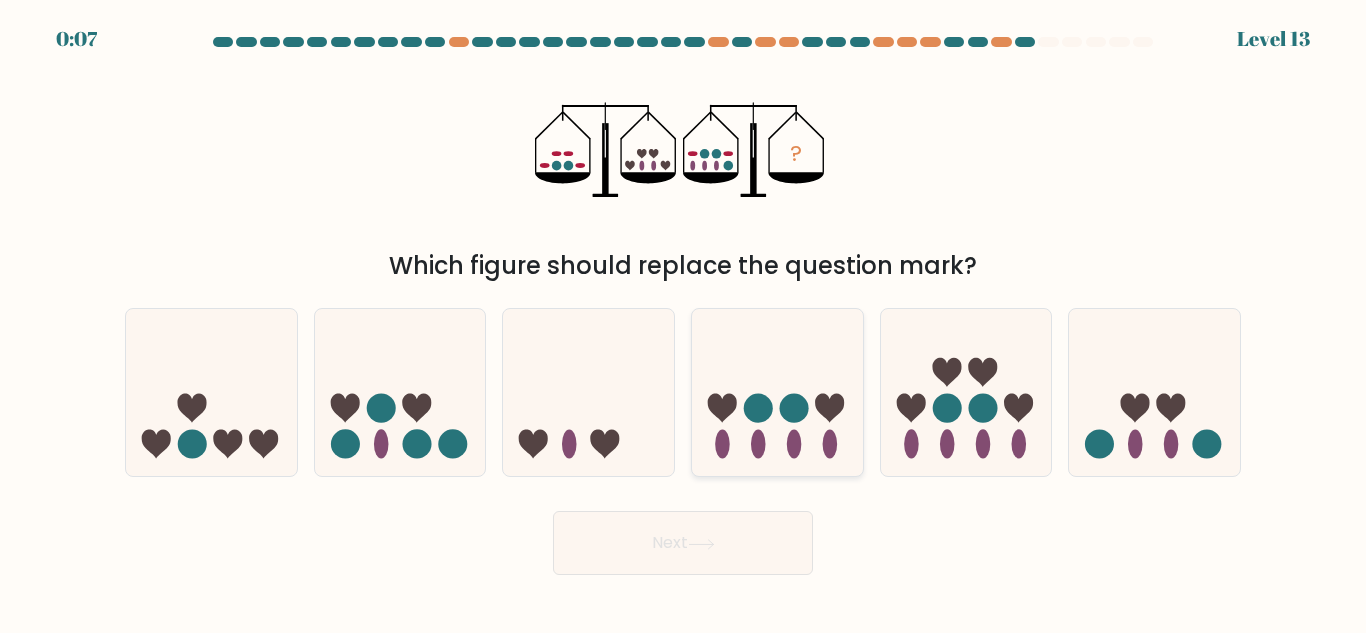 click 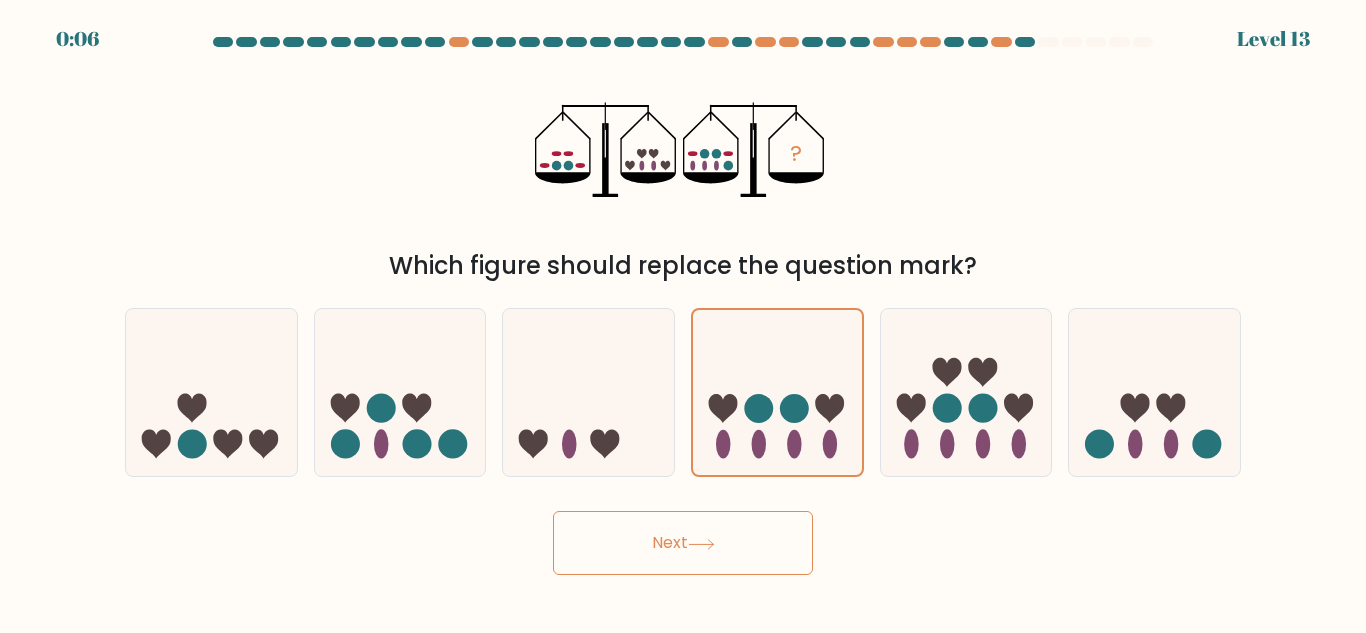 click on "Next" at bounding box center [683, 543] 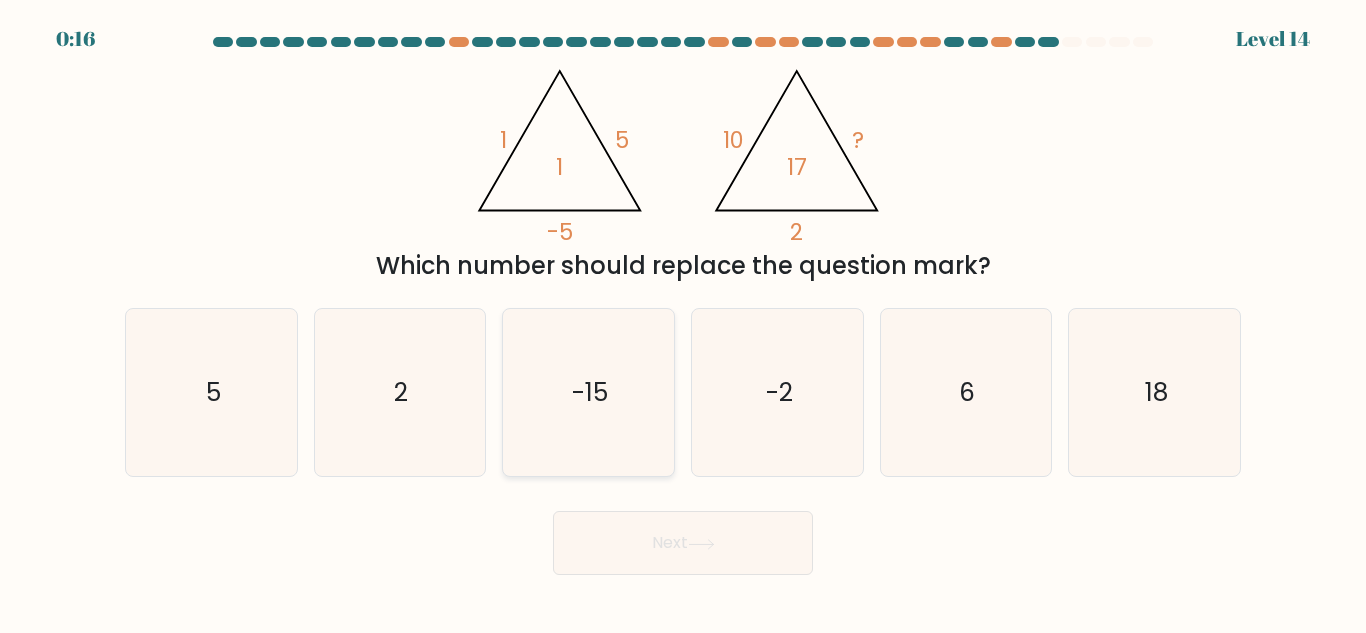 click on "-15" 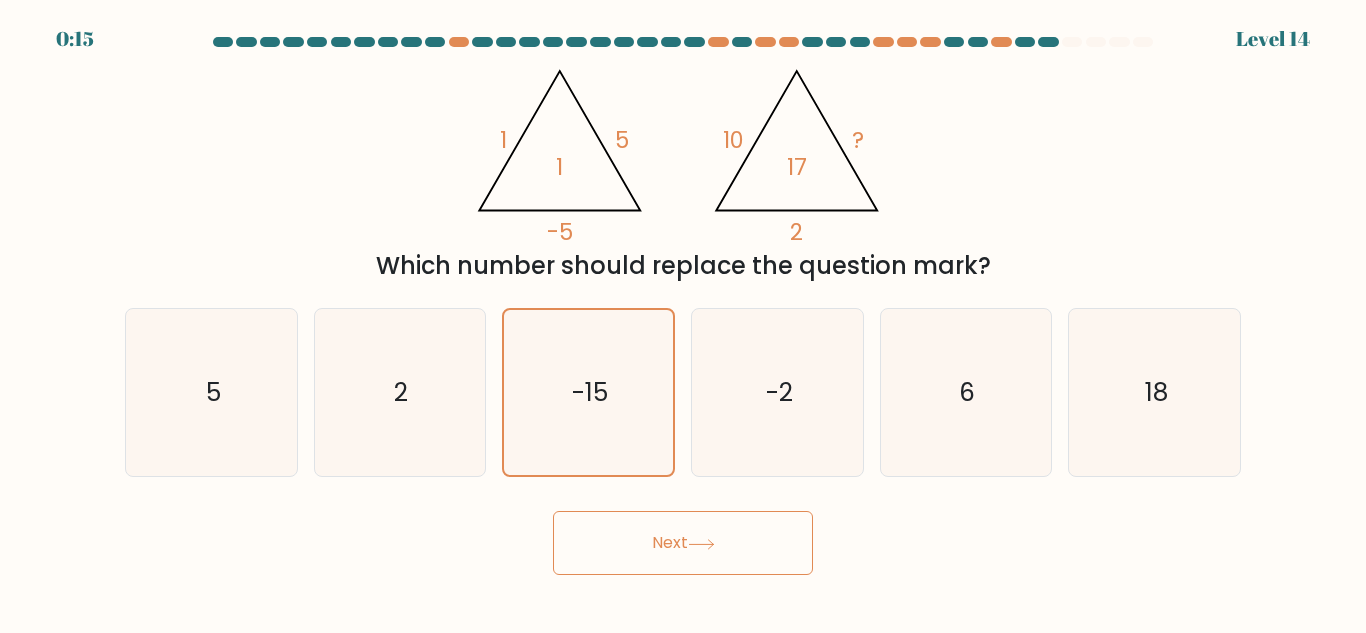 click on "Next" at bounding box center [683, 543] 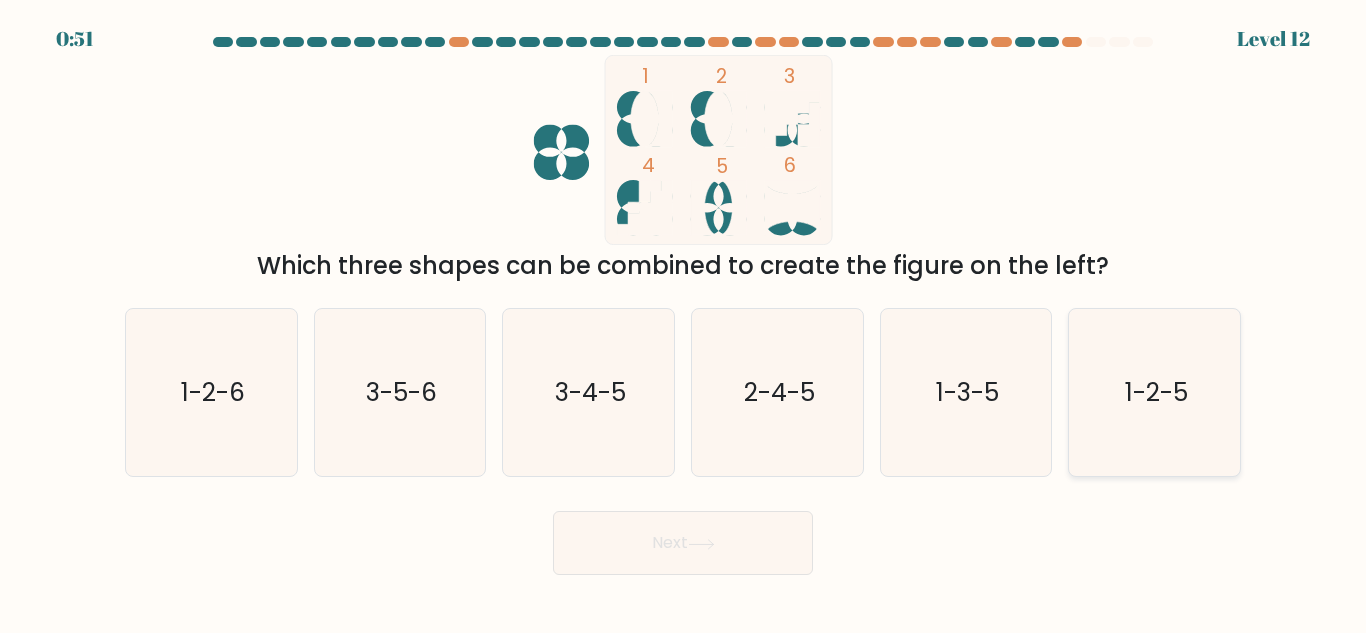 click on "1-2-5" 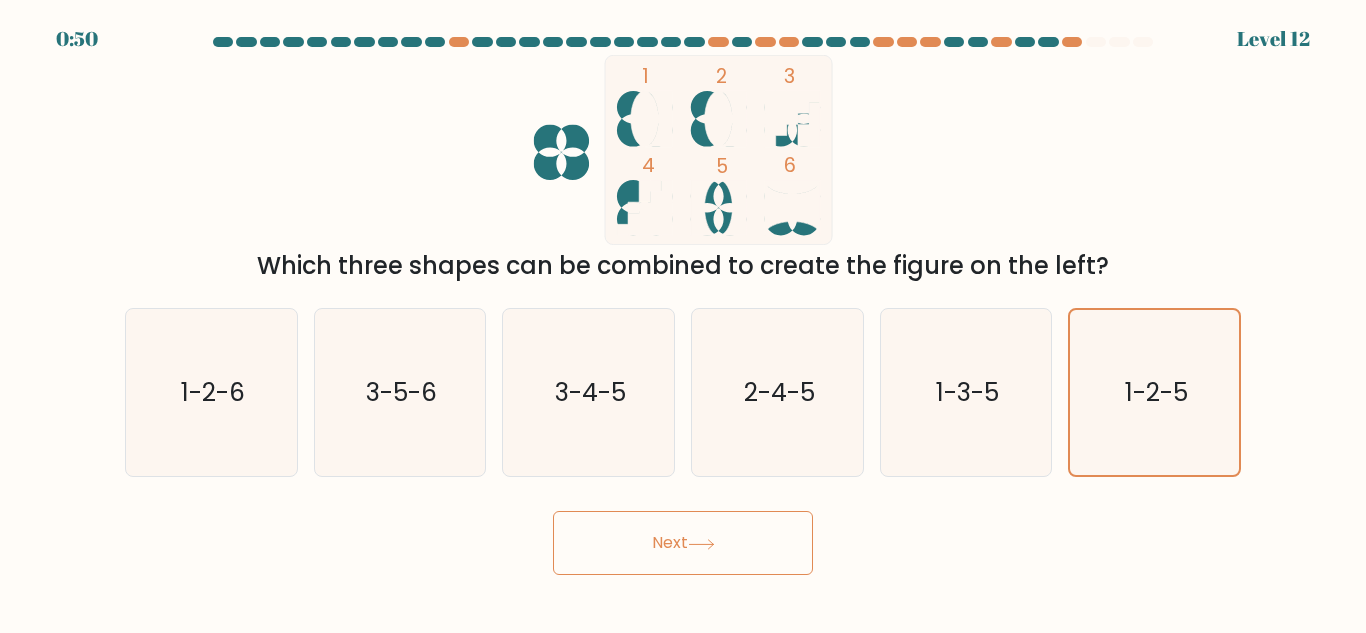 click on "Next" at bounding box center [683, 543] 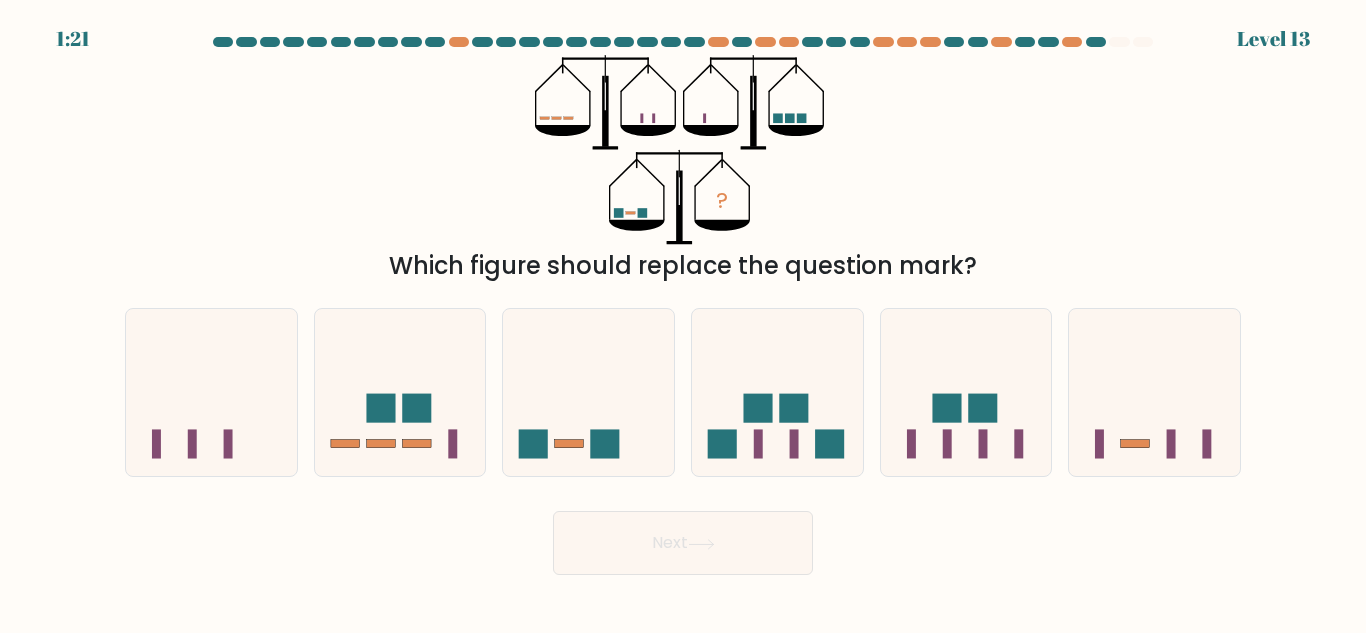 click on "c." at bounding box center (588, 392) 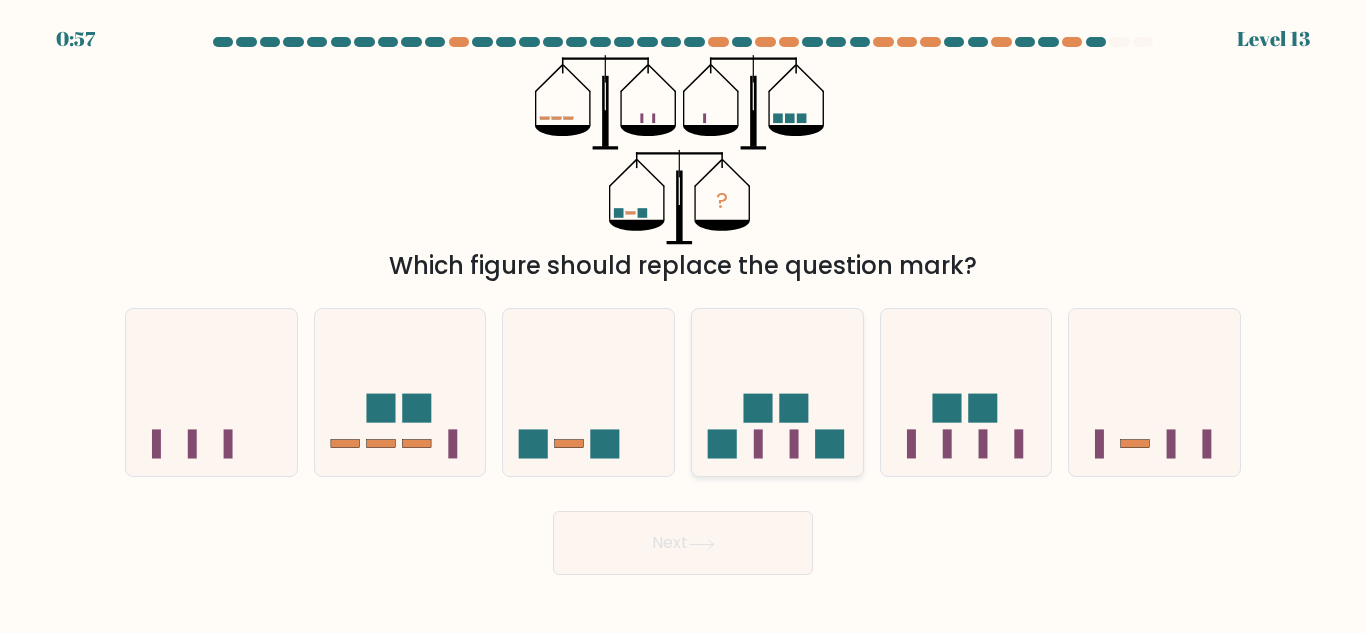 click 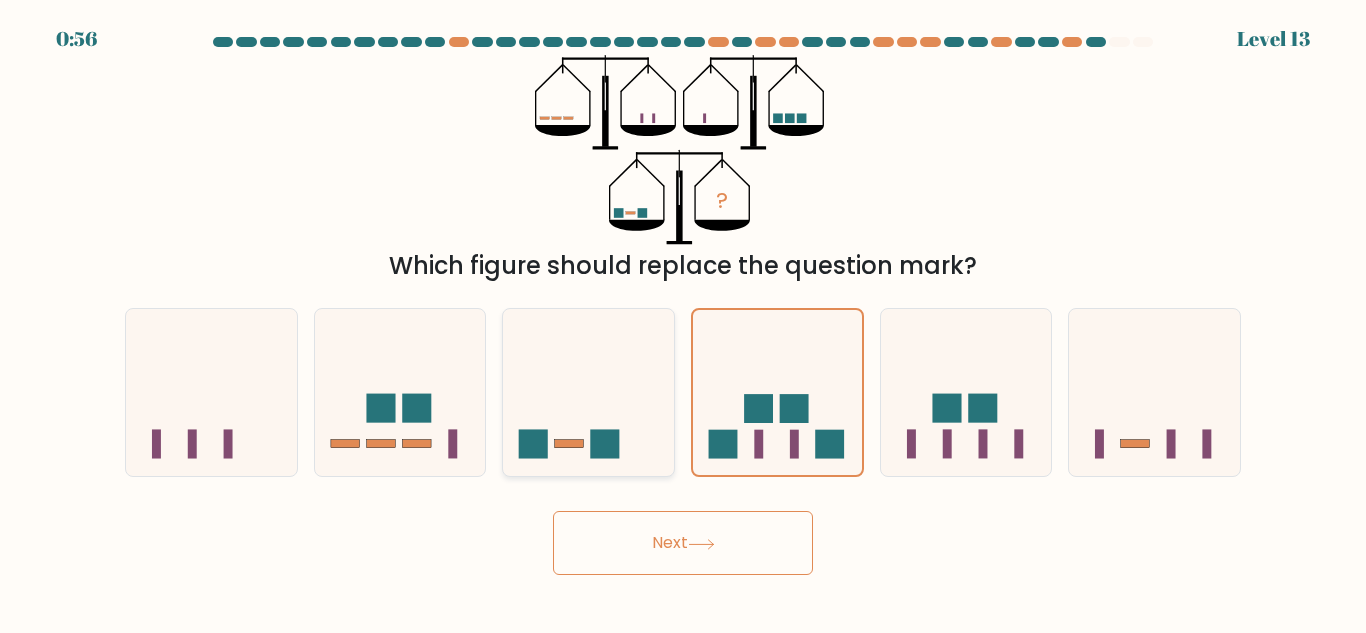 click 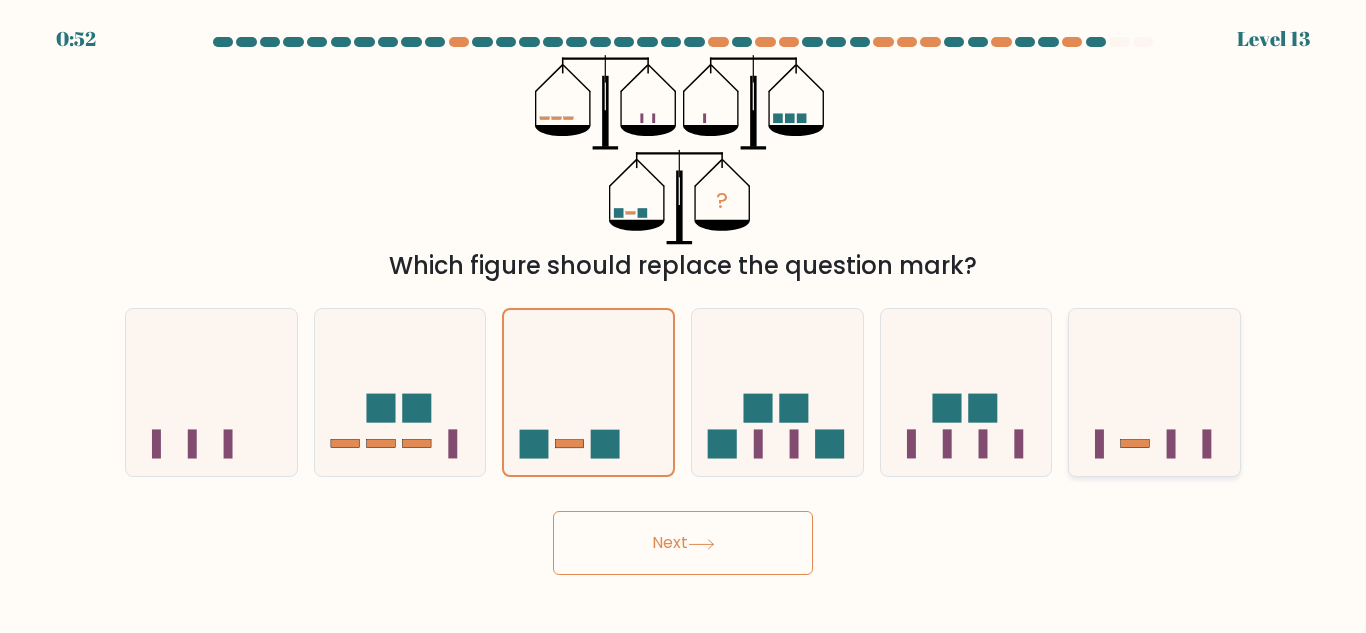click 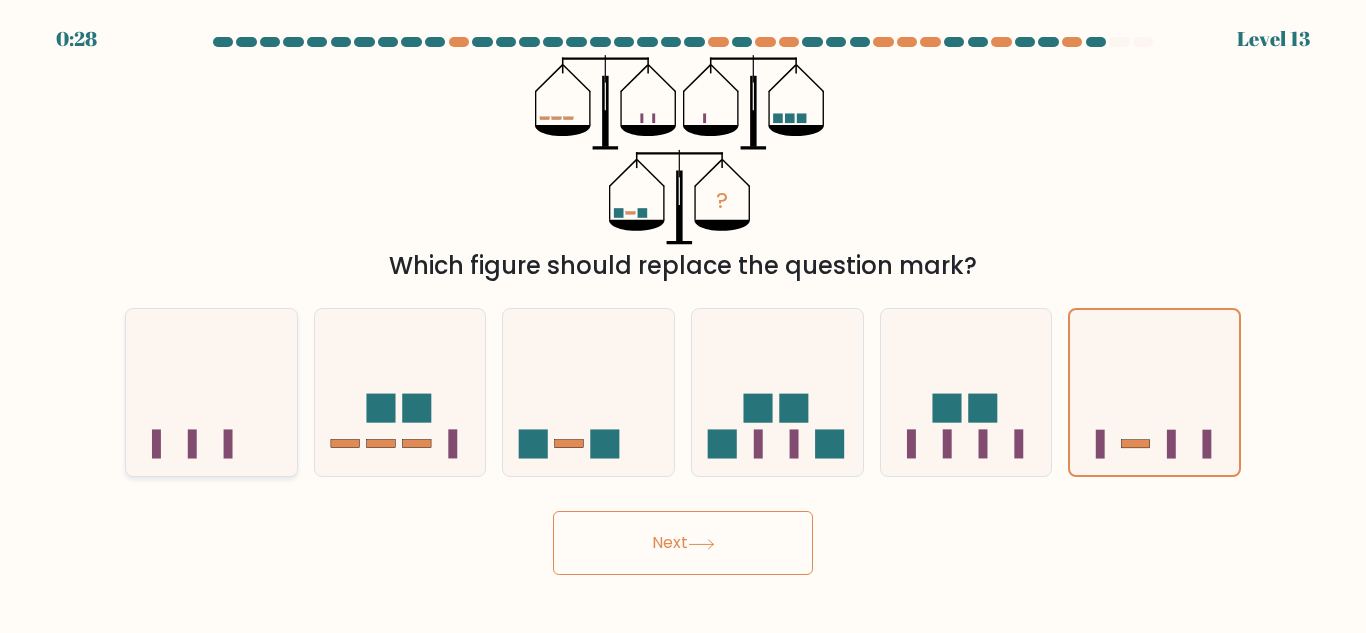 click 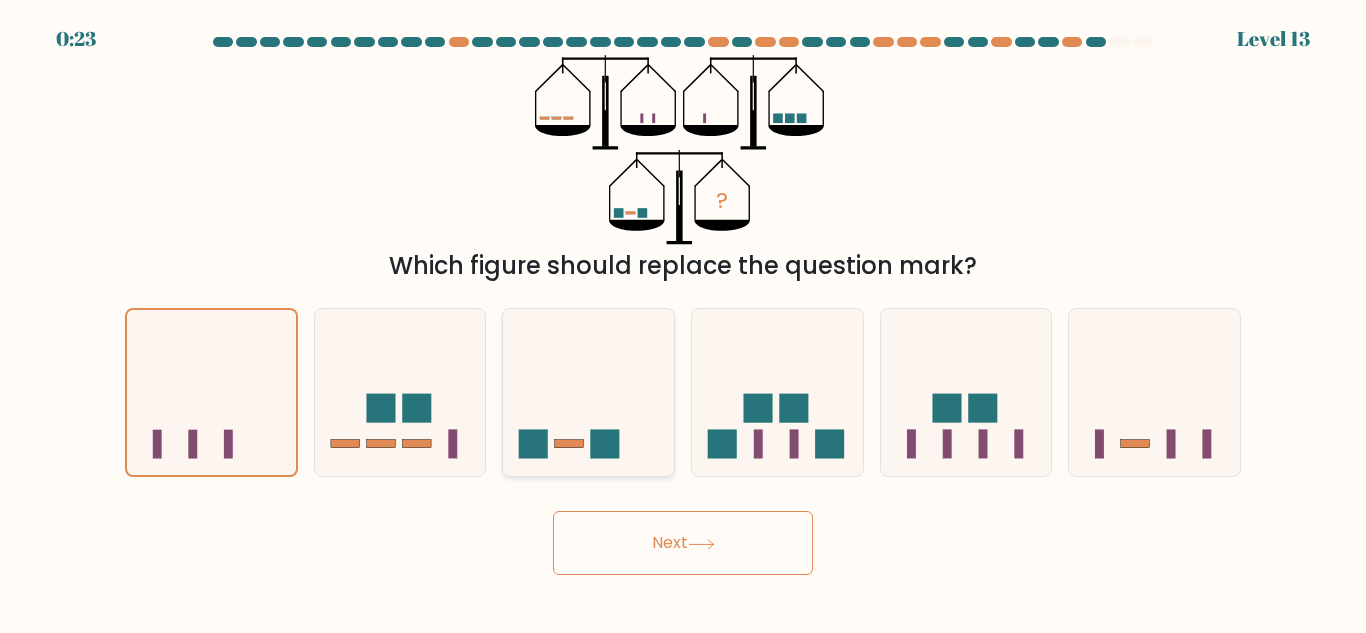 click 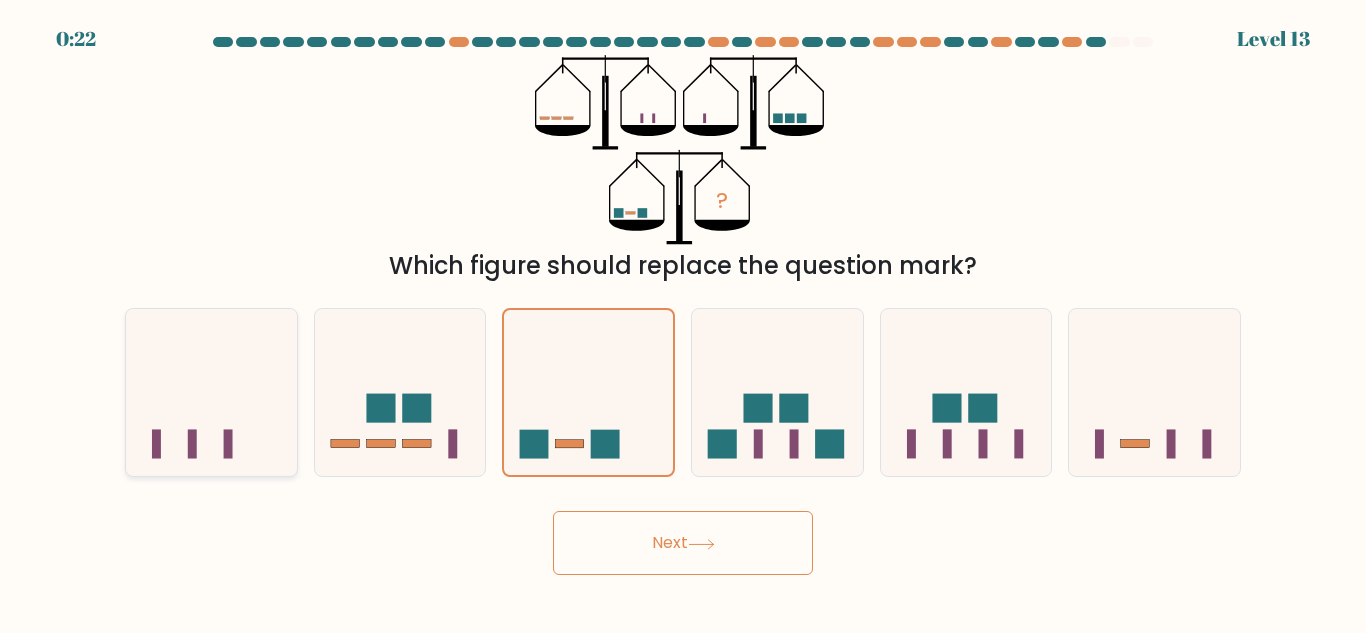 click 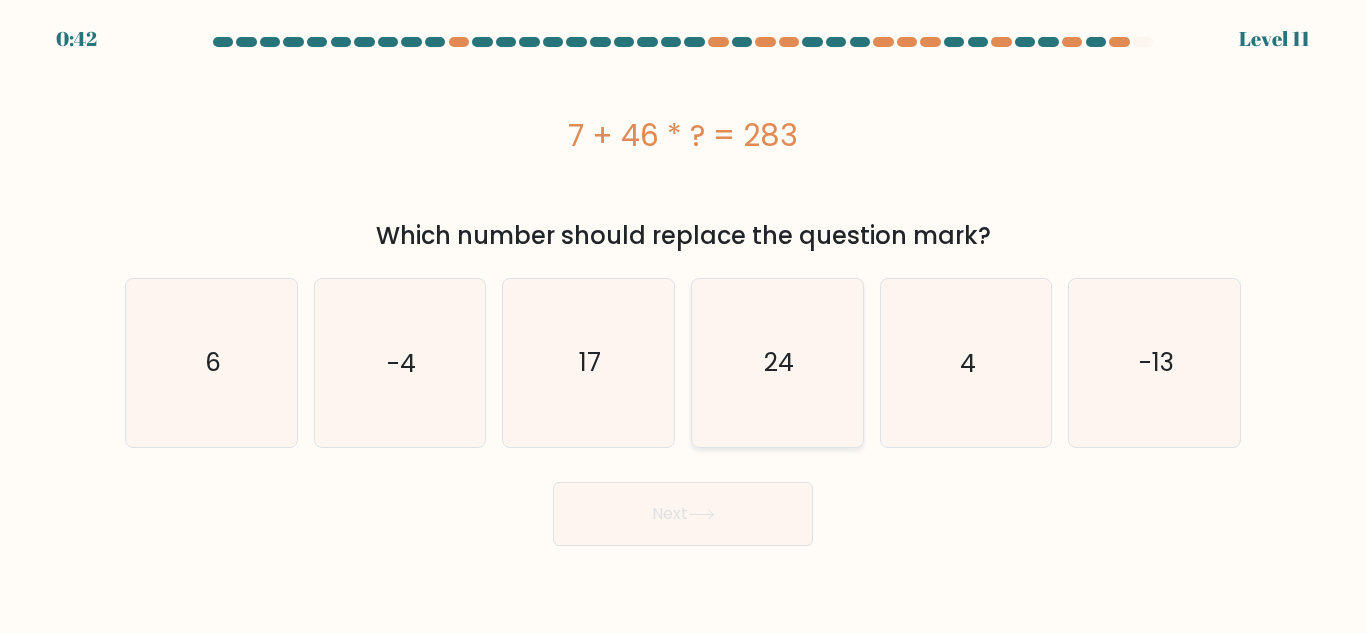 scroll, scrollTop: 0, scrollLeft: 0, axis: both 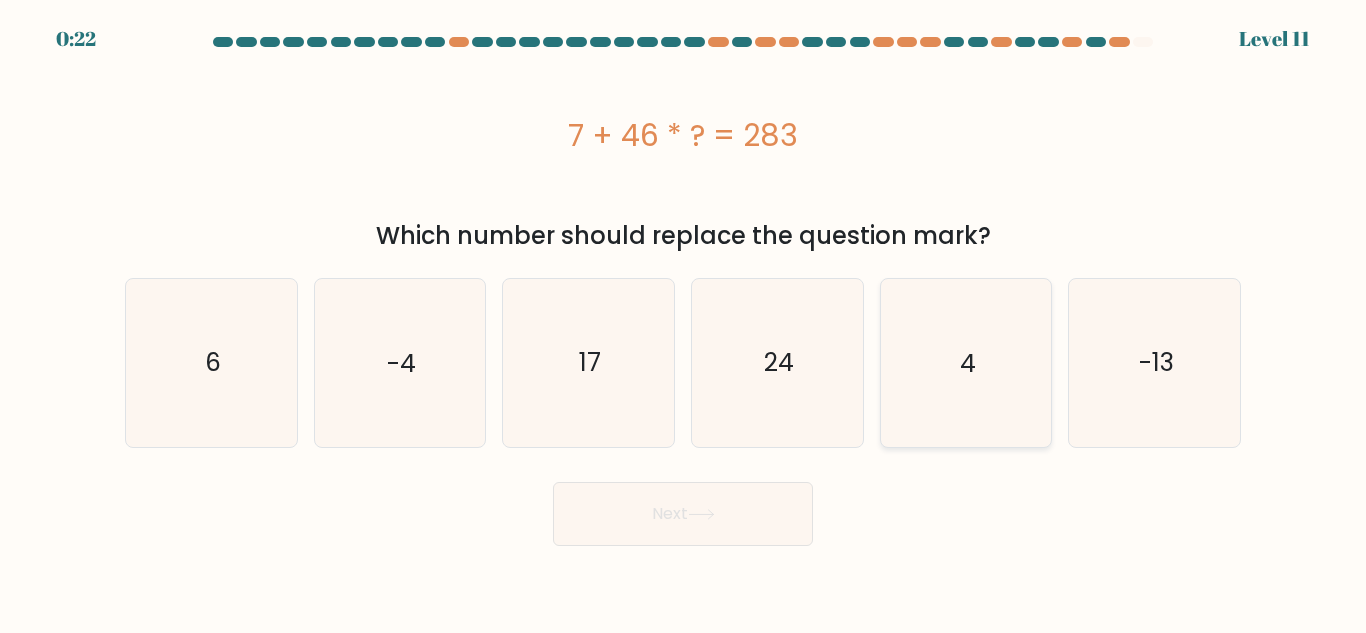 click on "4" 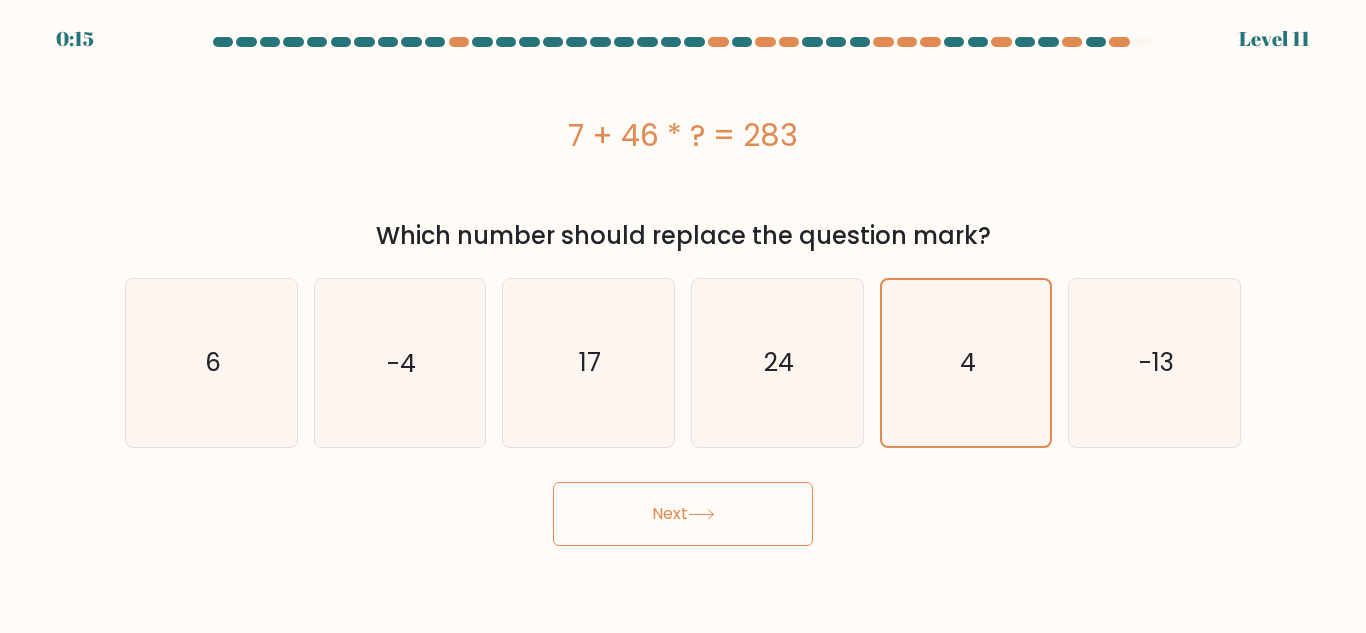 click on "Next" at bounding box center [683, 514] 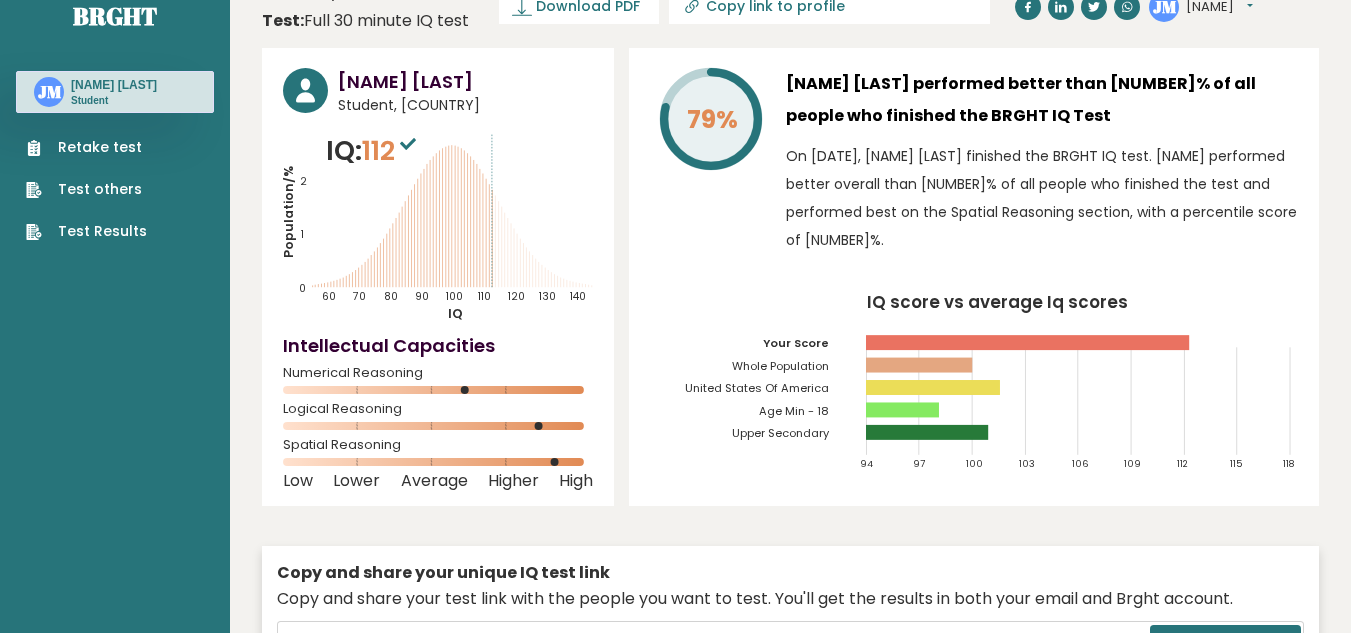 scroll, scrollTop: 0, scrollLeft: 0, axis: both 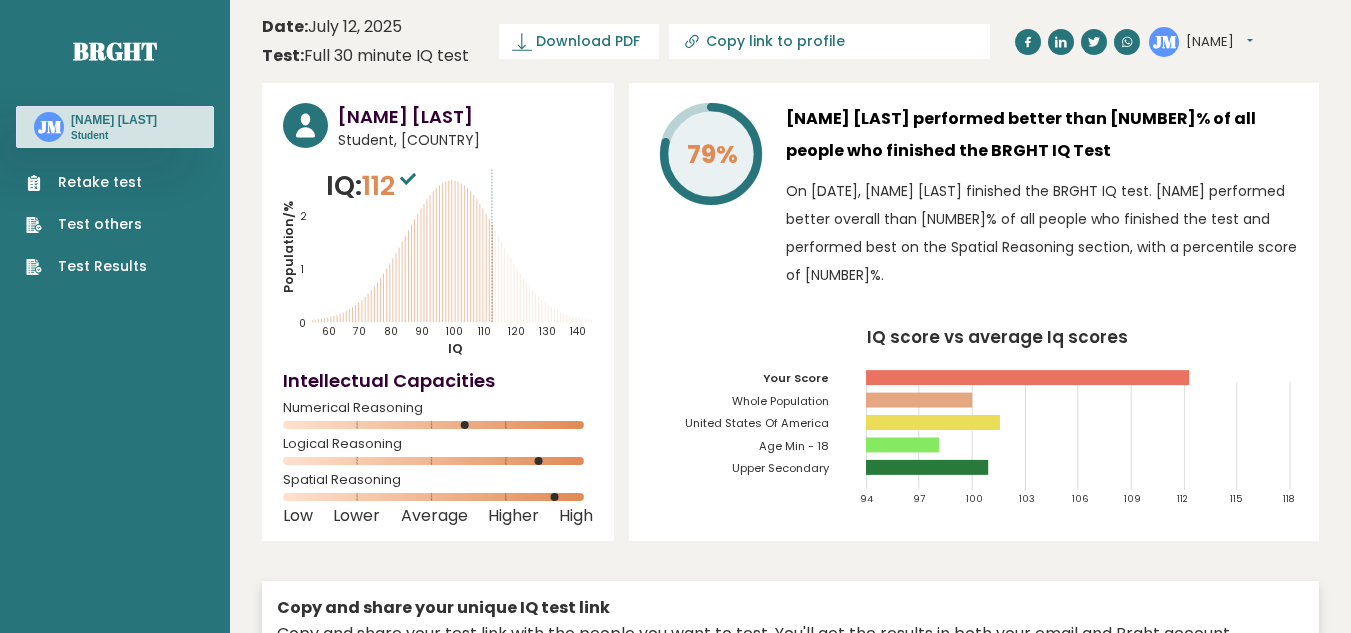 click on "Retake test
Test others
Test Results" at bounding box center (115, 212) 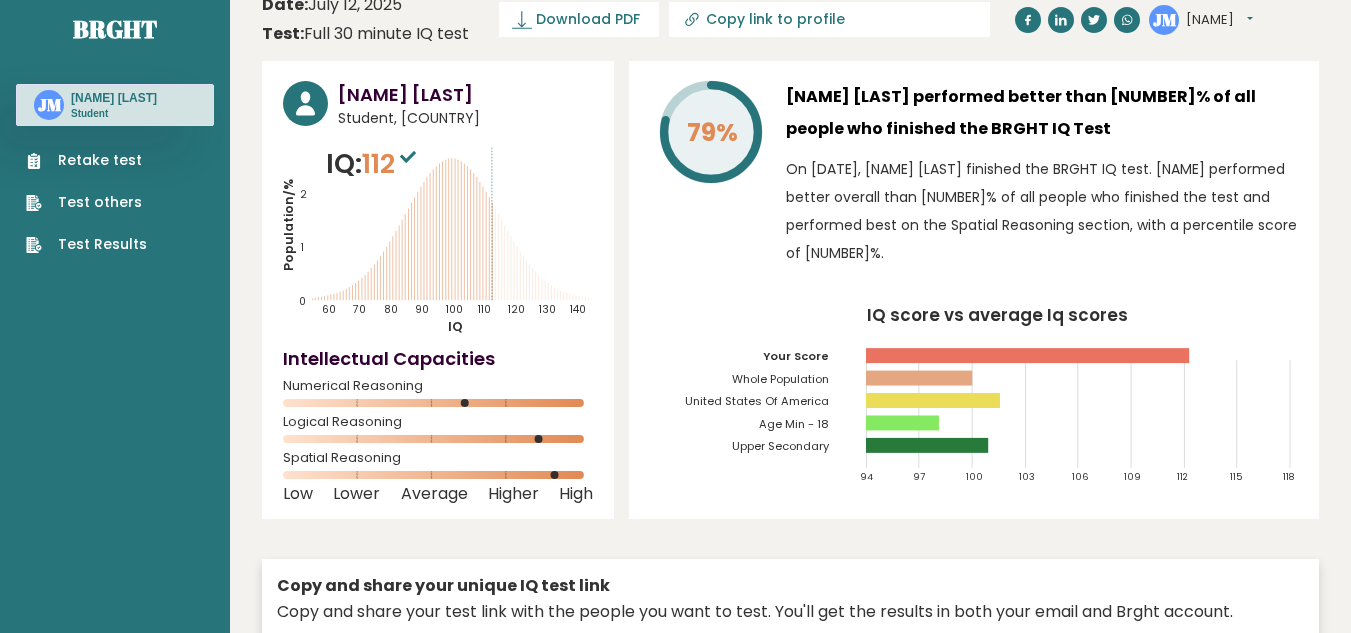 scroll, scrollTop: 0, scrollLeft: 0, axis: both 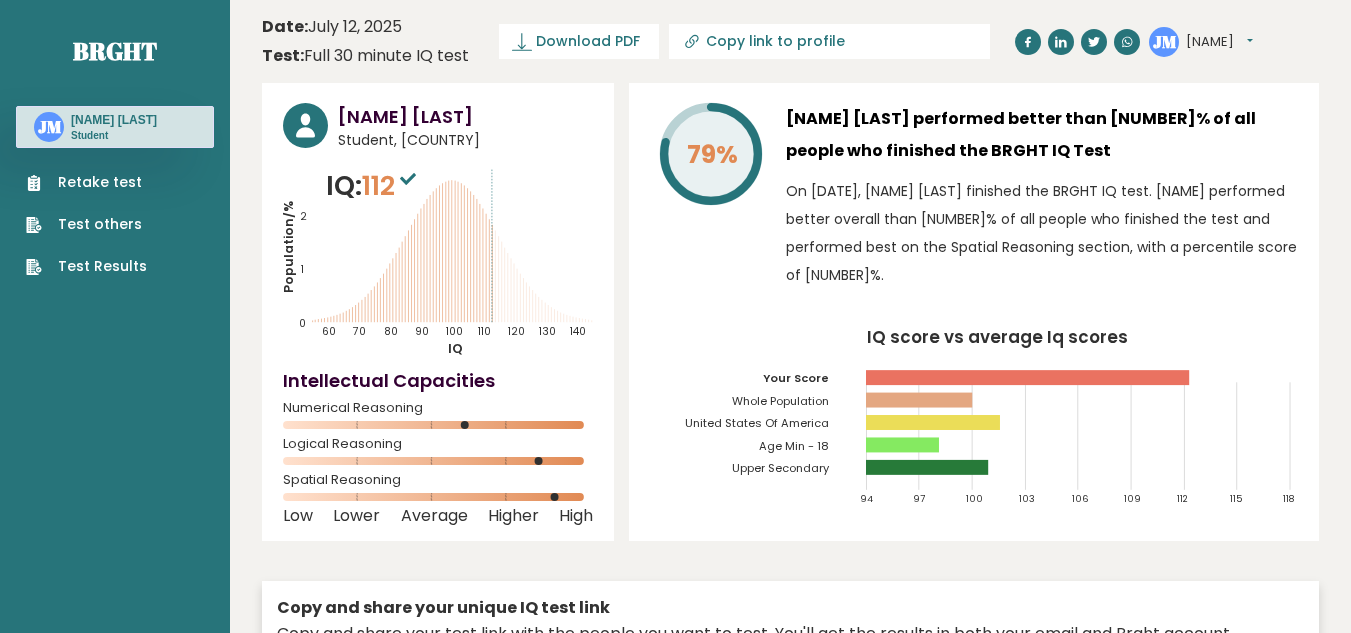 click on "Retake test" at bounding box center [86, 182] 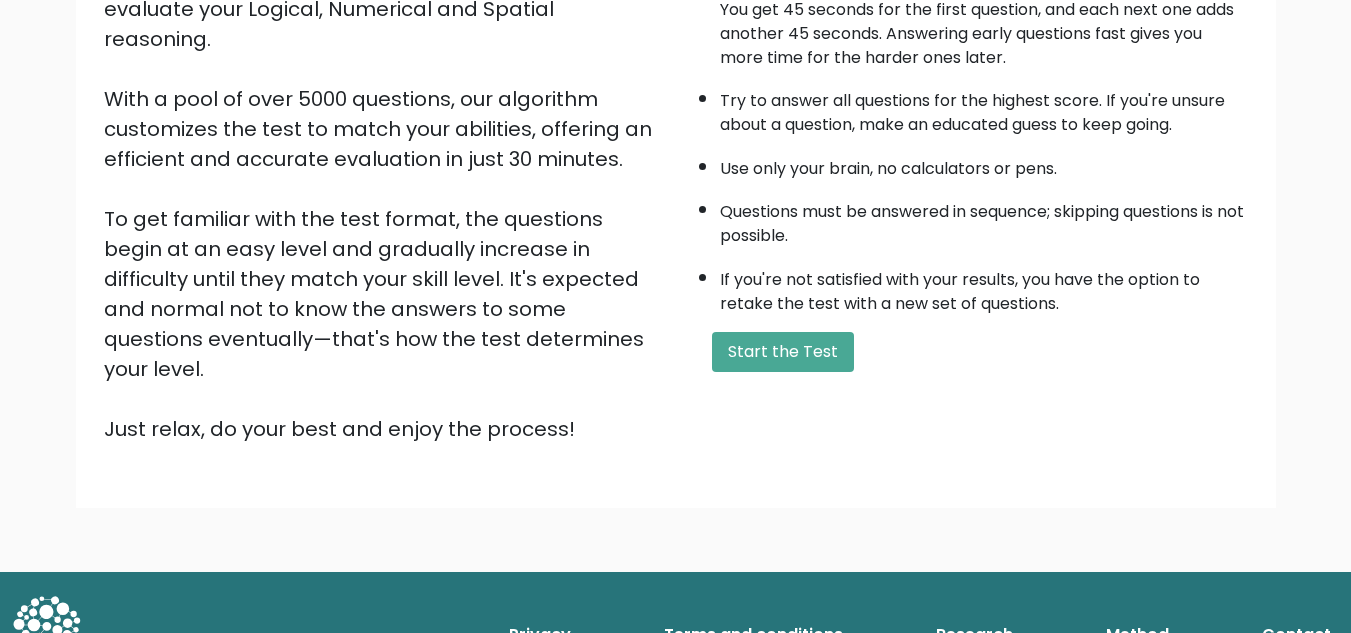 scroll, scrollTop: 283, scrollLeft: 0, axis: vertical 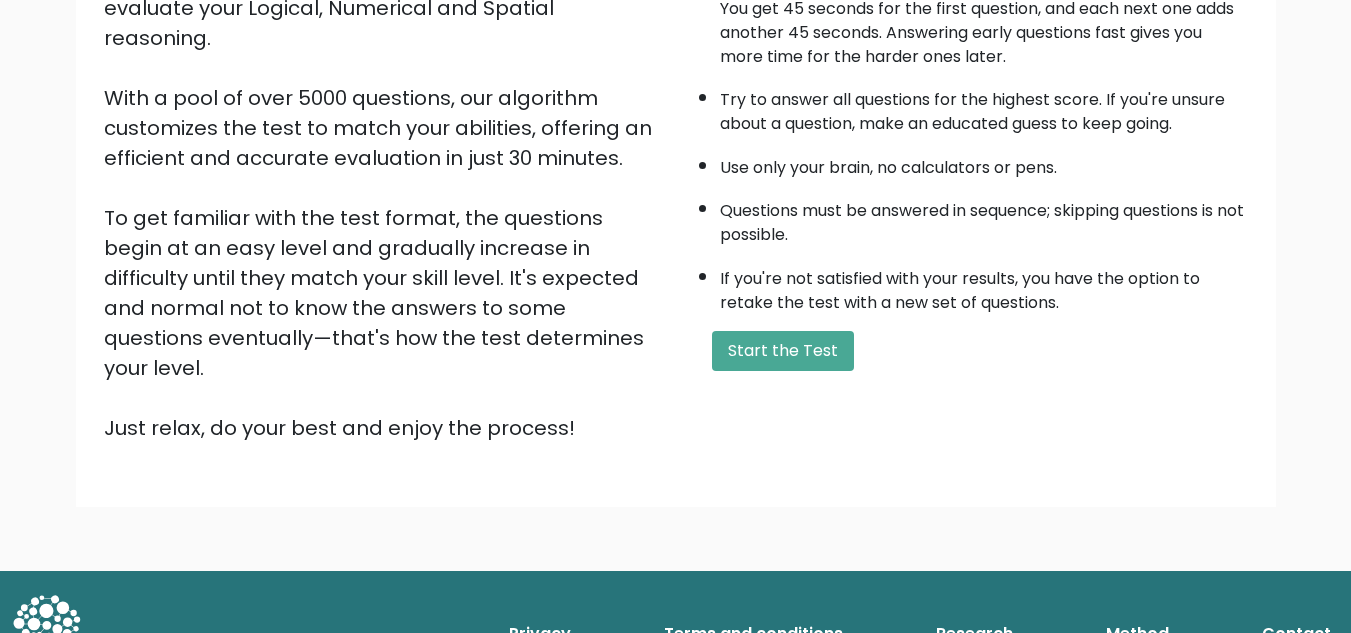 click on "Start the Test" at bounding box center [968, 351] 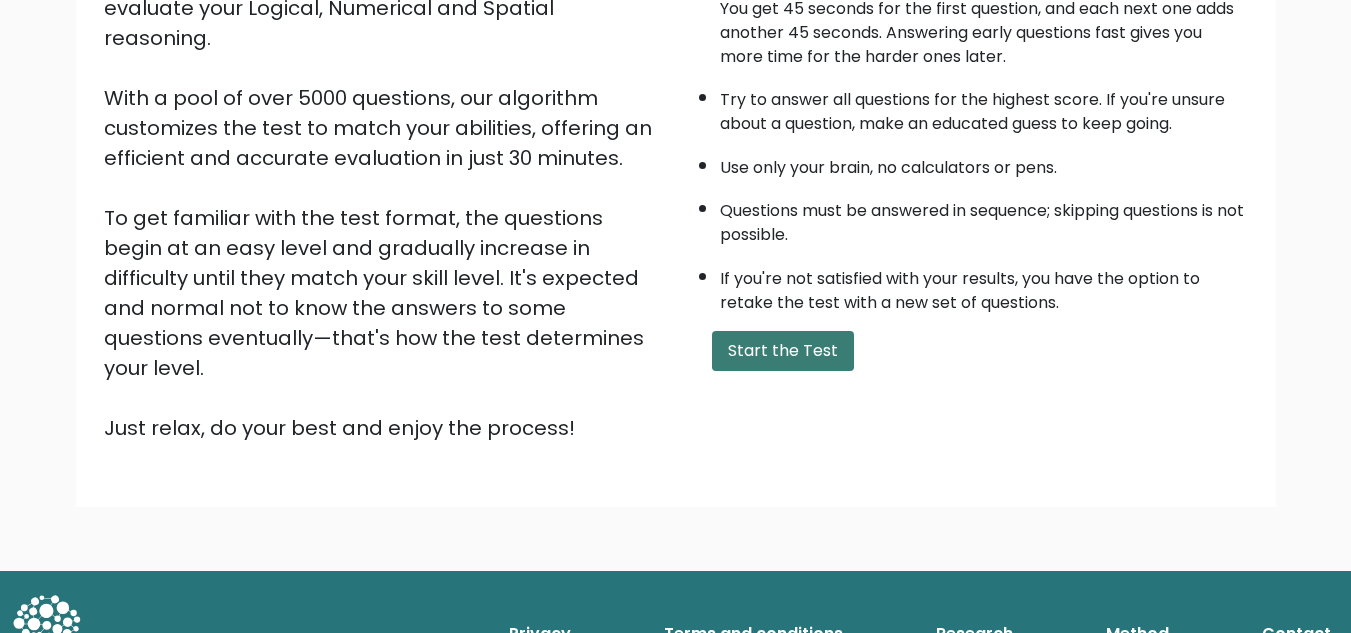 click on "Start the Test" at bounding box center [783, 351] 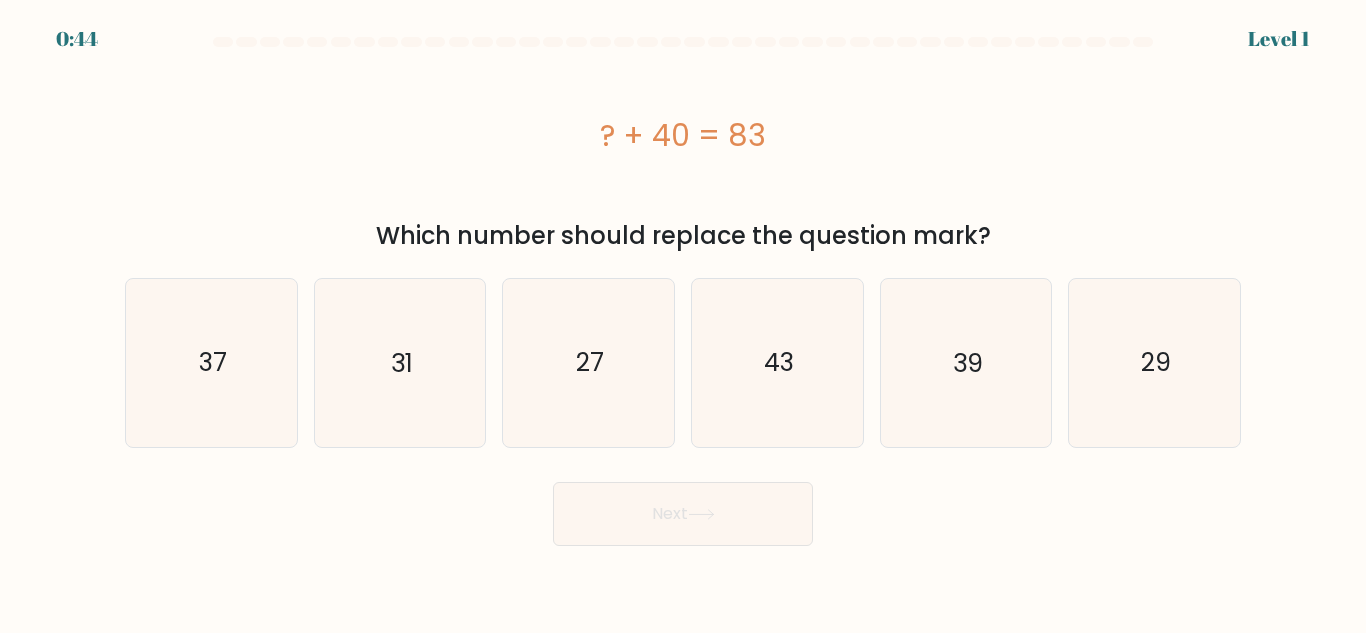 scroll, scrollTop: 0, scrollLeft: 0, axis: both 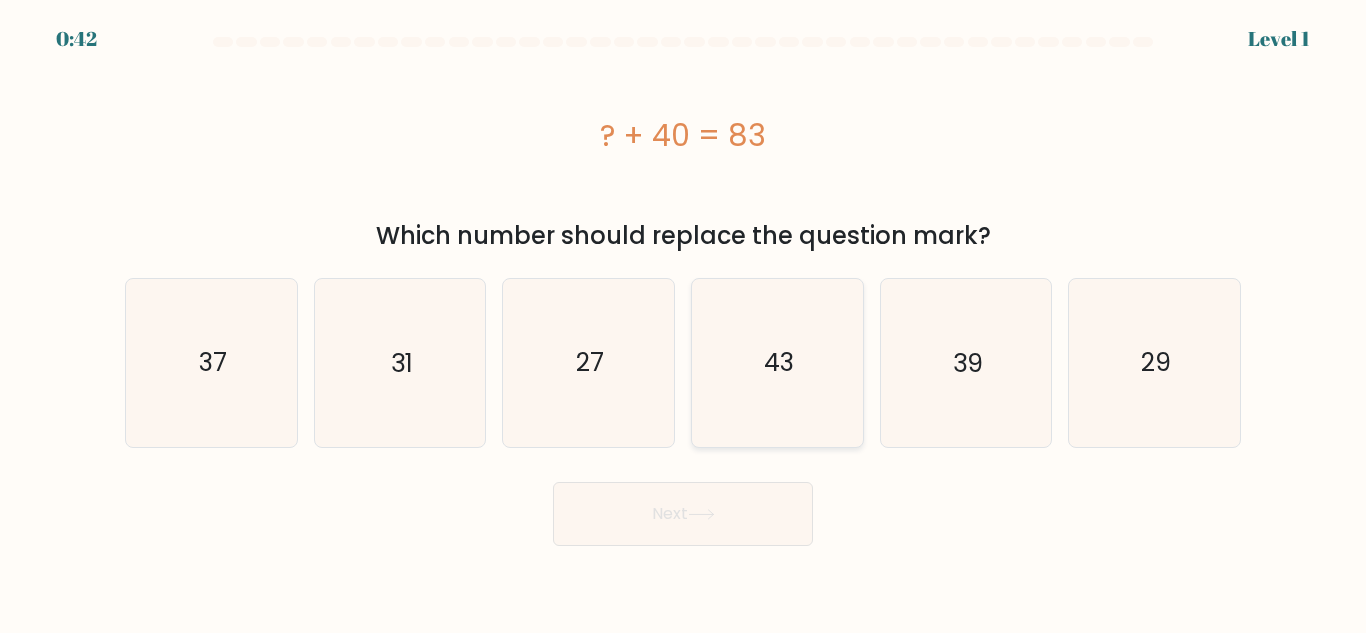 click on "43" 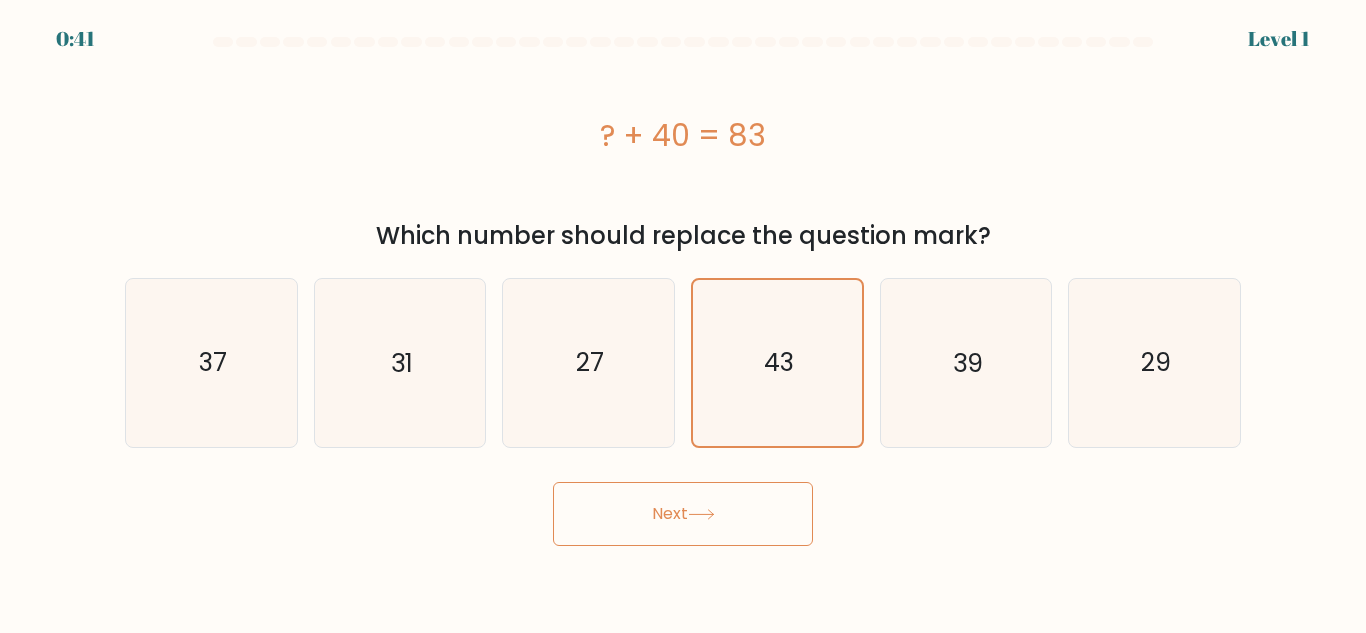click on "Next" at bounding box center [683, 514] 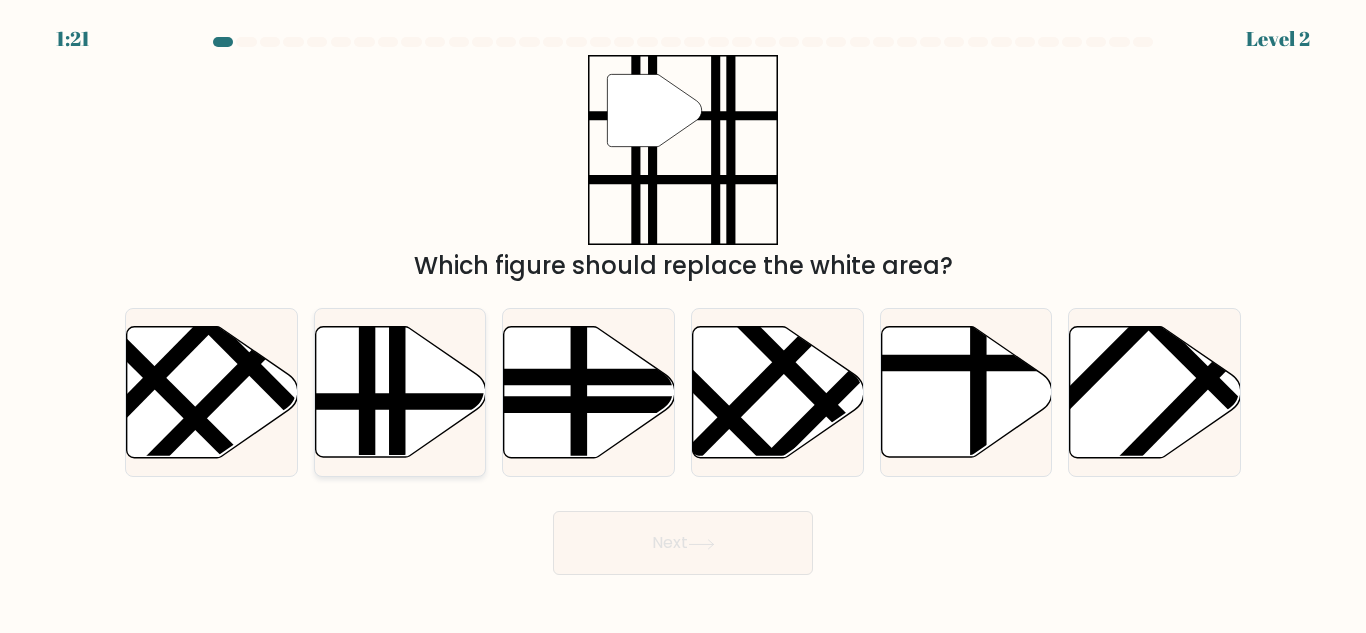 click 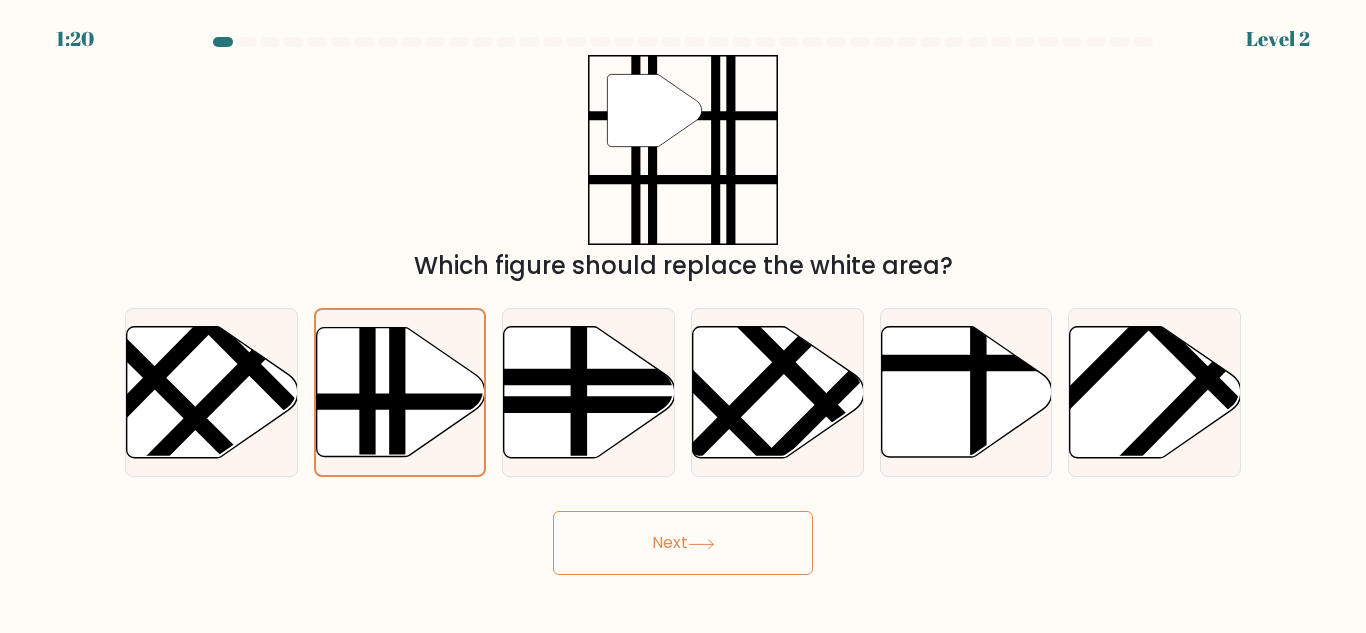 click on "Next" at bounding box center [683, 543] 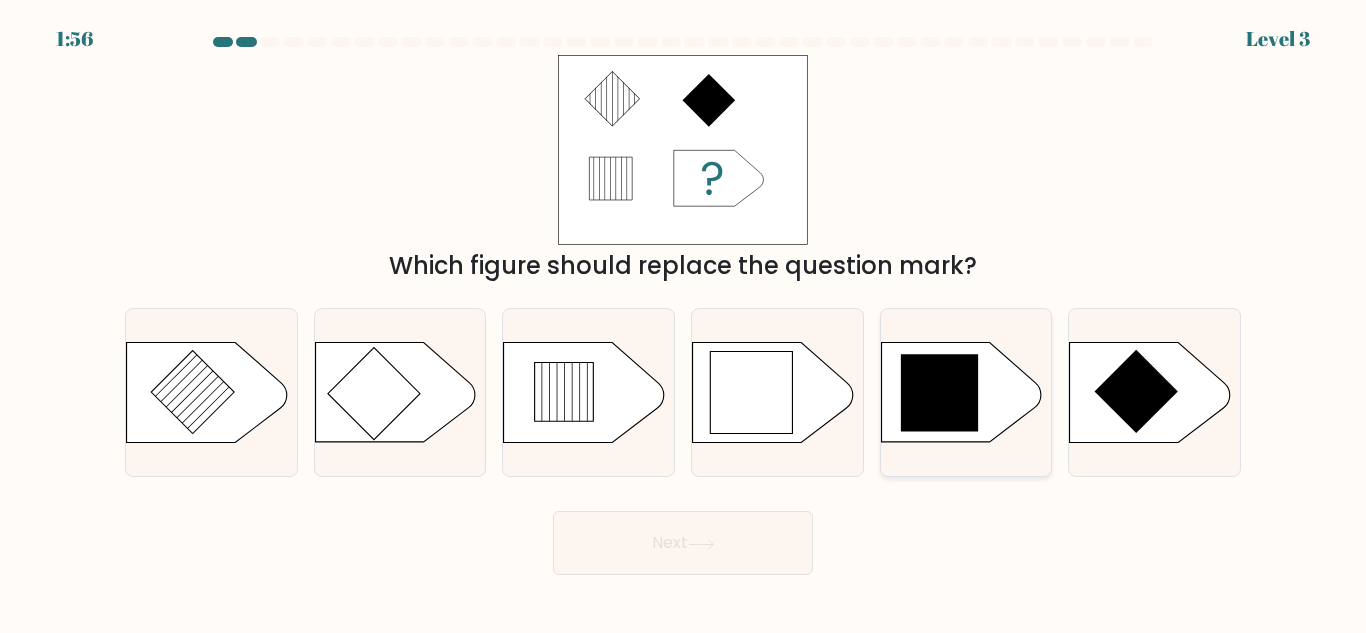 click 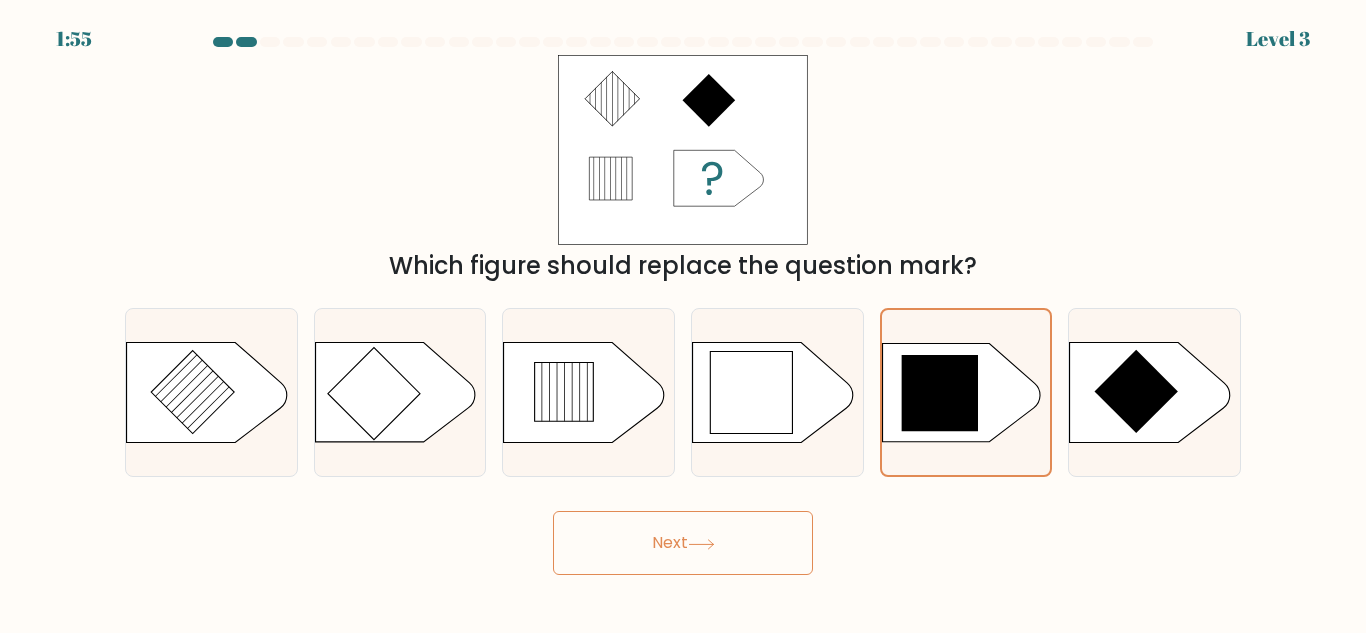 click on "Next" at bounding box center [683, 543] 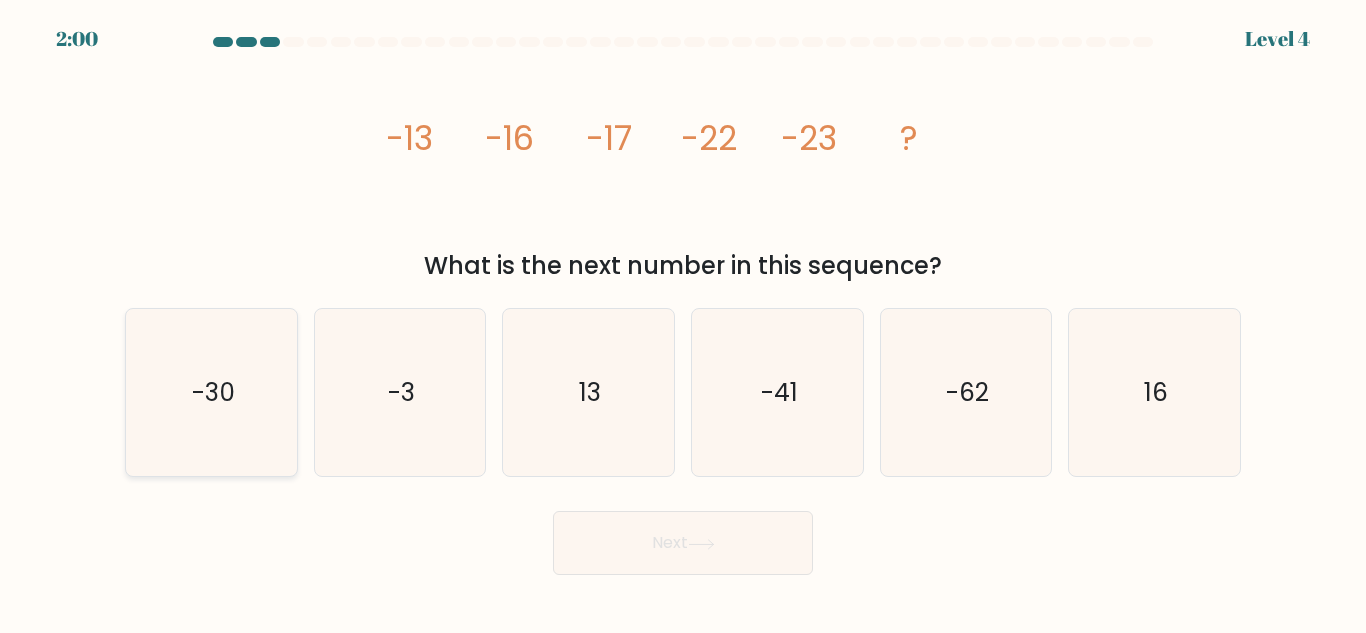 click on "-30" 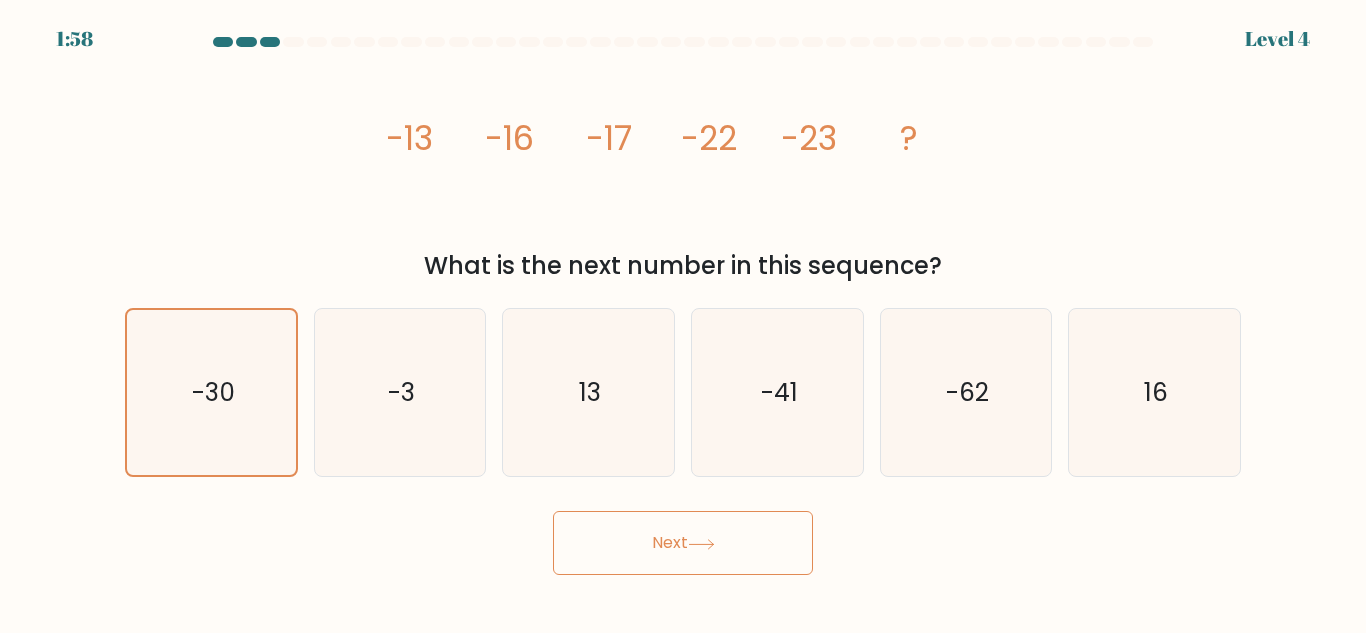 click on "Next" at bounding box center (683, 543) 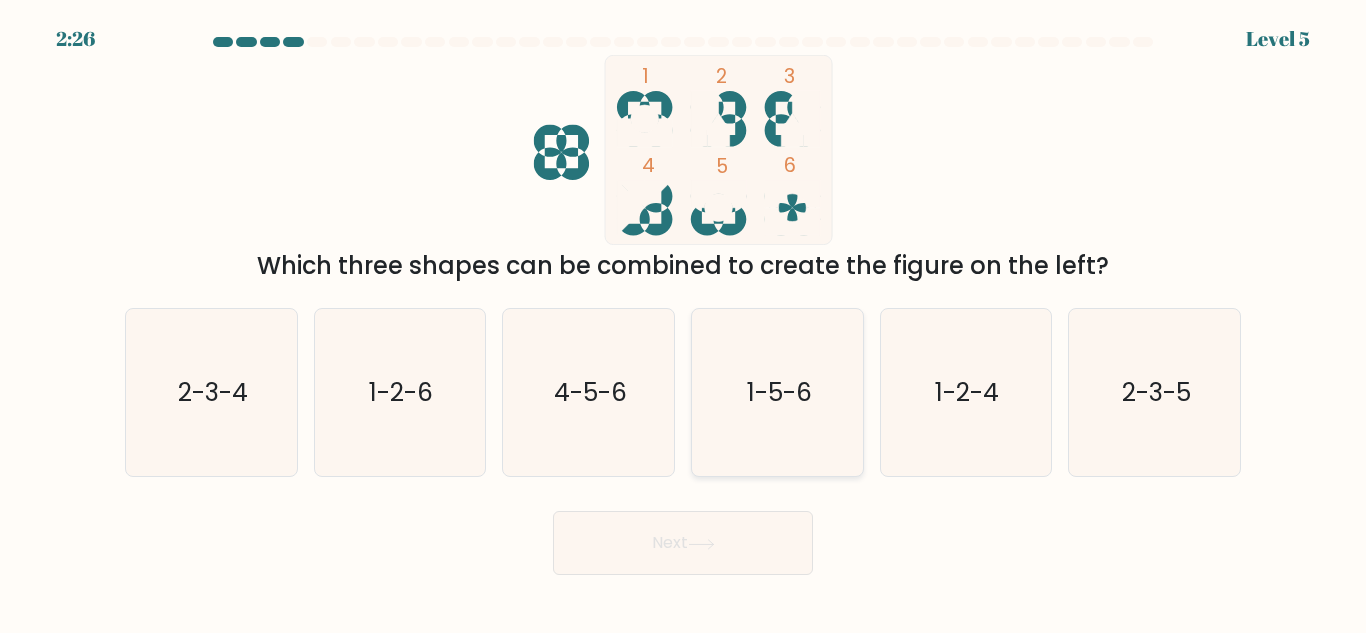 click on "1-5-6" 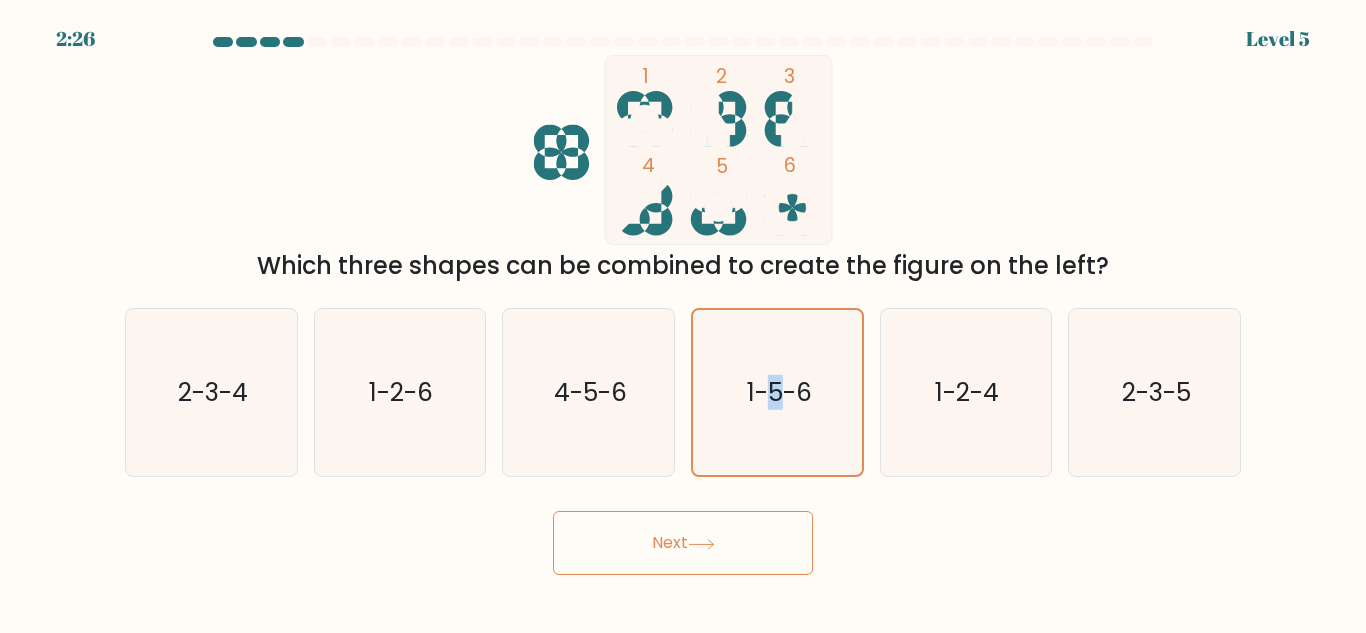 drag, startPoint x: 777, startPoint y: 463, endPoint x: 760, endPoint y: 514, distance: 53.75872 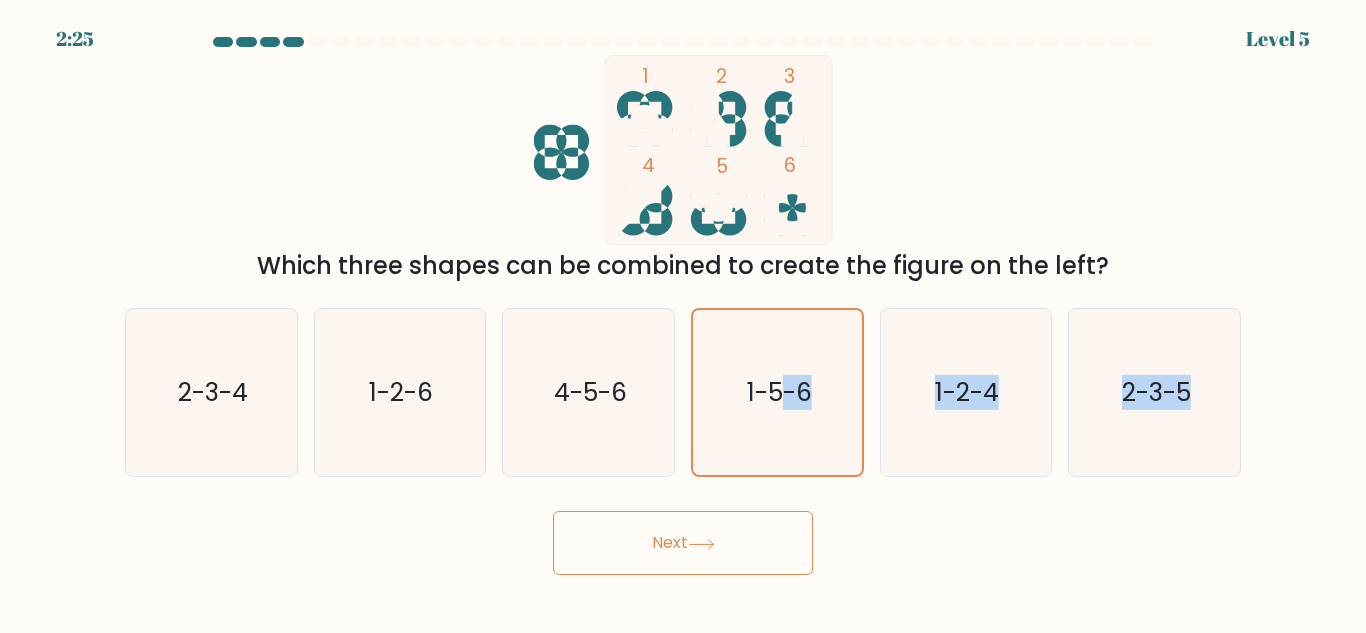 click on "Next" at bounding box center (683, 543) 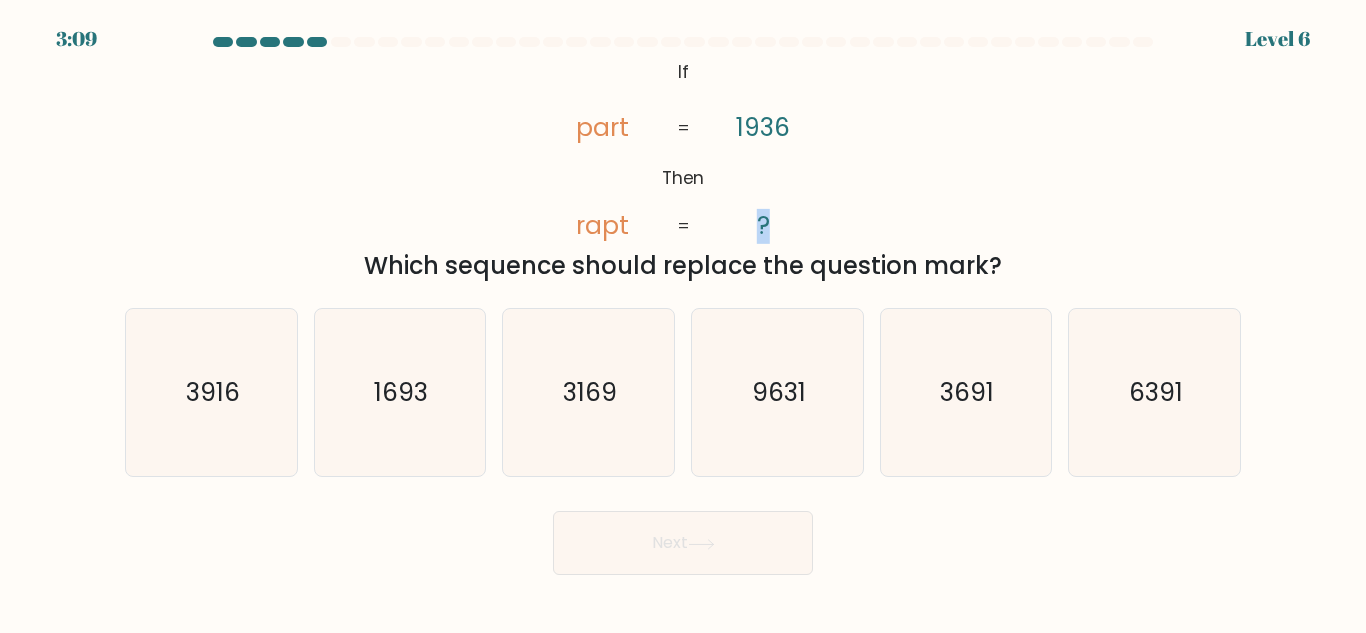 click on "@import url('https://fonts.googleapis.com/css?family=Abril+Fatface:400,100,100italic,300,300italic,400italic,500,500italic,700,700italic,900,900italic');           If       Then       part       rapt       1936       ?       =       =
Which sequence should replace the question mark?" at bounding box center [683, 169] 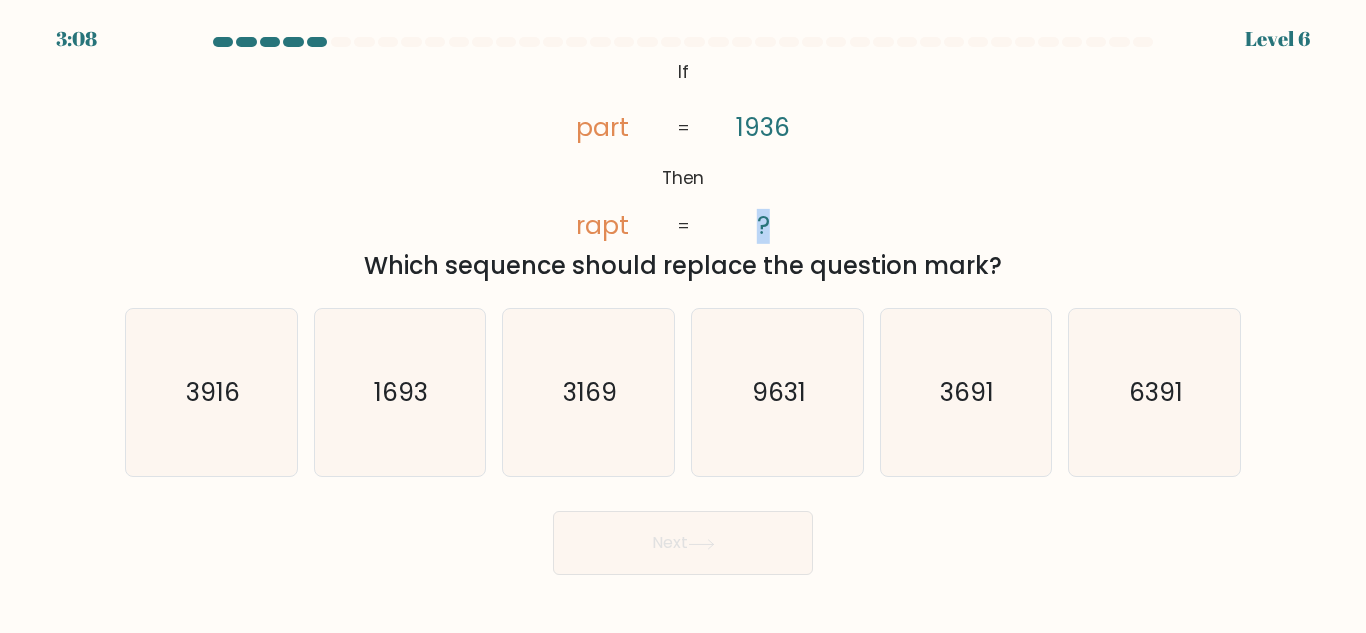 click on "@import url('https://fonts.googleapis.com/css?family=Abril+Fatface:400,100,100italic,300,300italic,400italic,500,500italic,700,700italic,900,900italic');           If       Then       part       rapt       1936       ?       =       =
Which sequence should replace the question mark?" at bounding box center [683, 169] 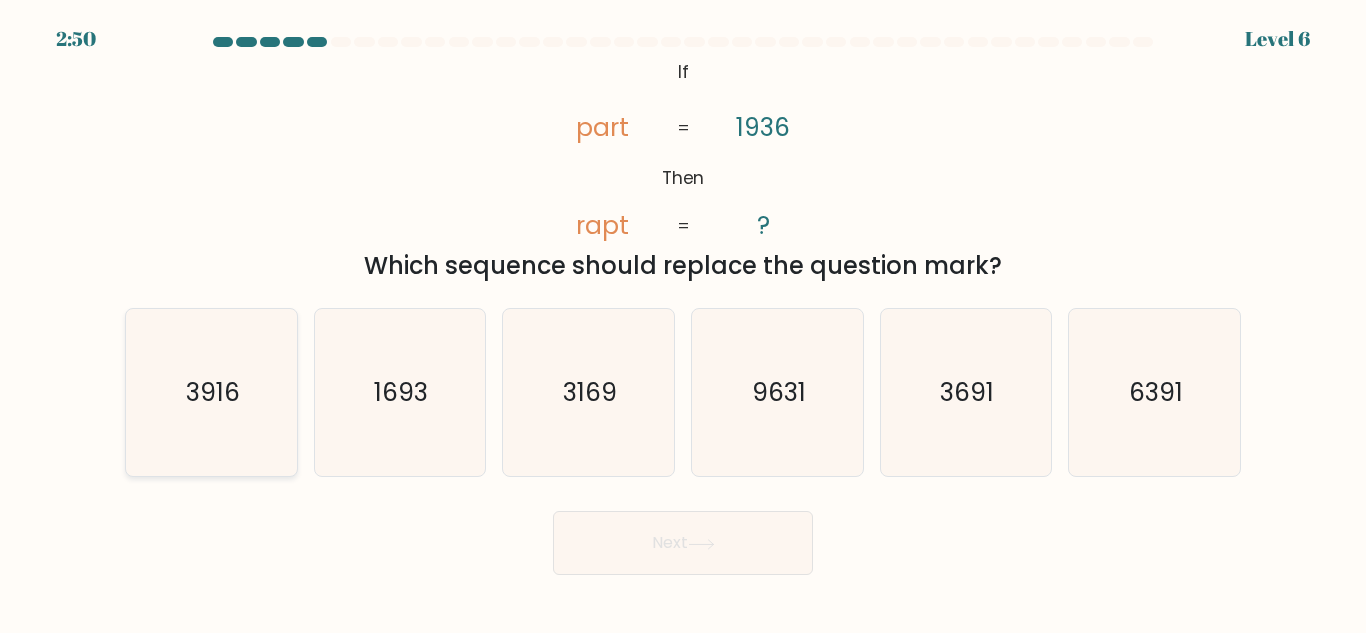 click on "3916" 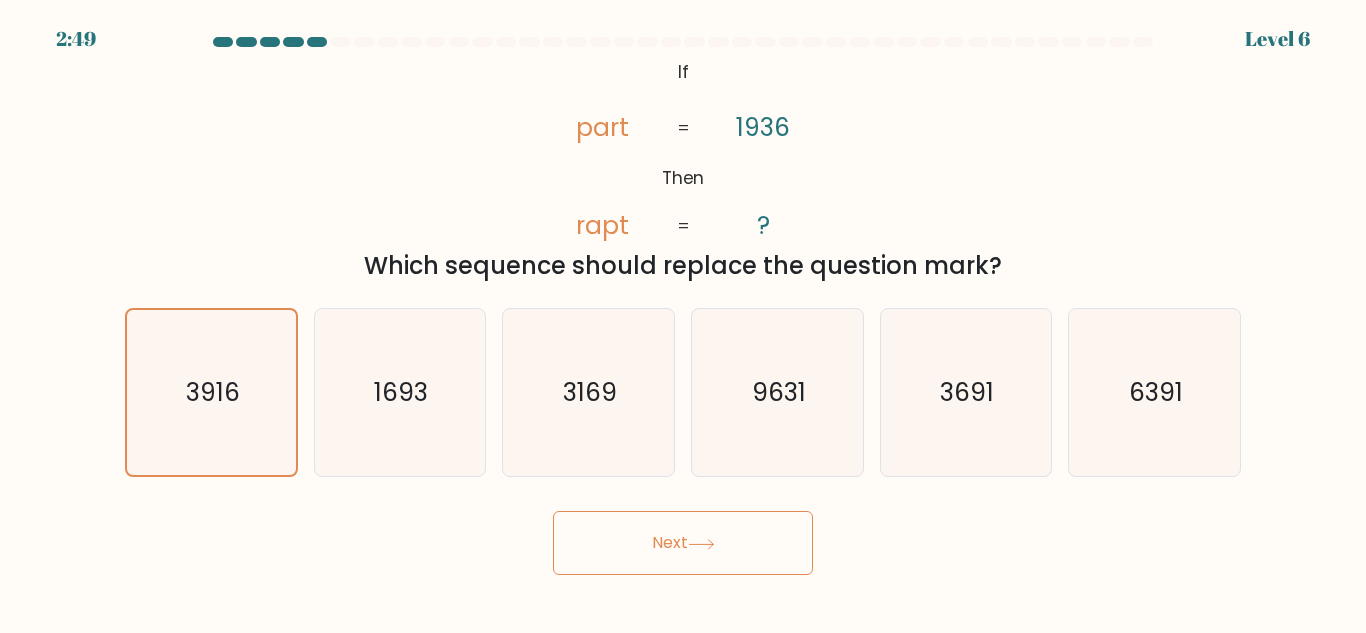 click on "Next" at bounding box center [683, 543] 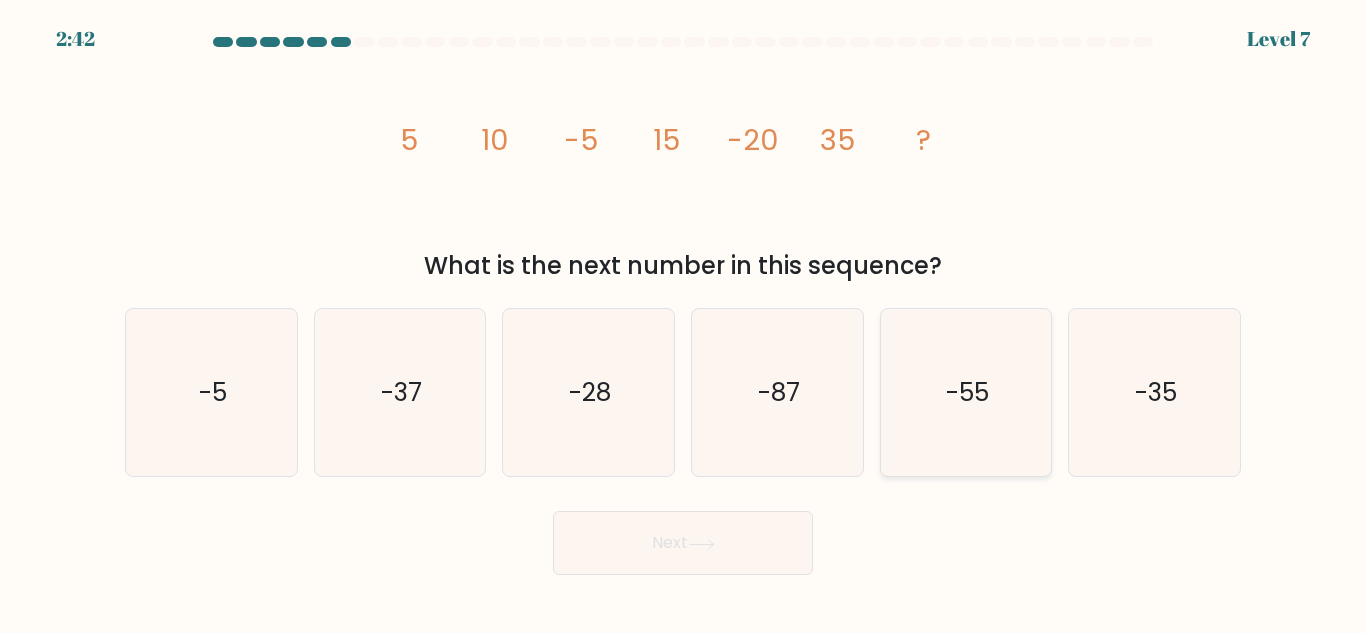 click on "-55" 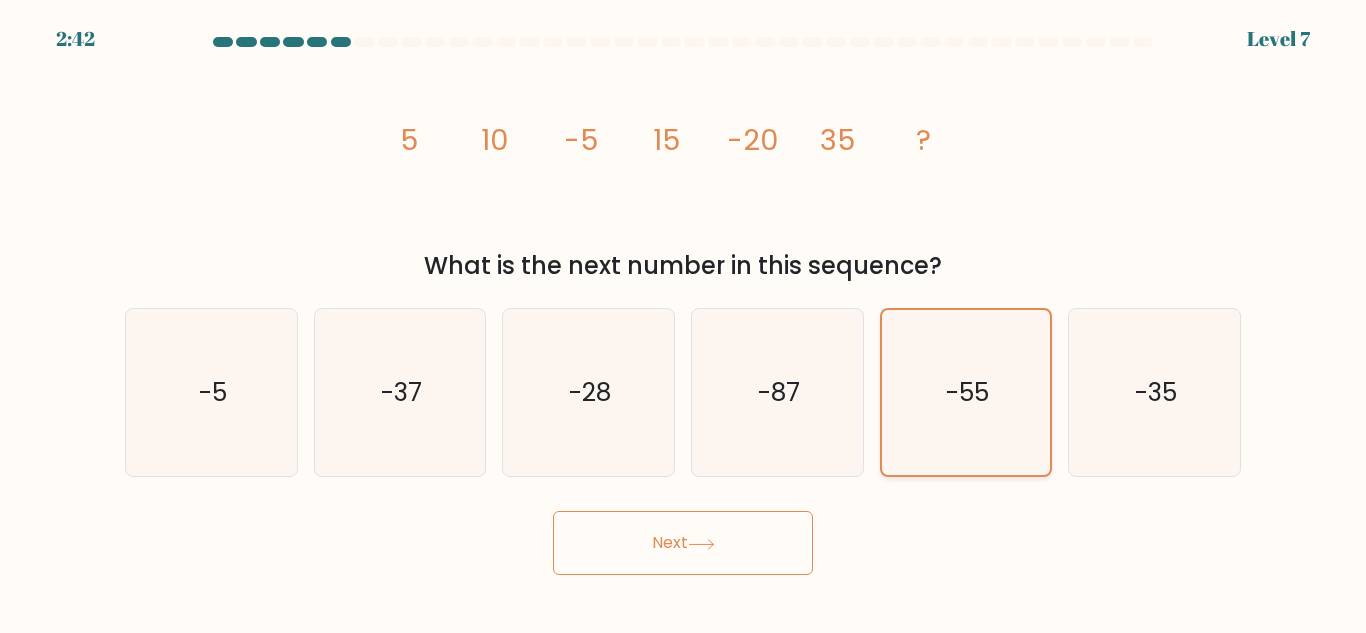 click on "-55" 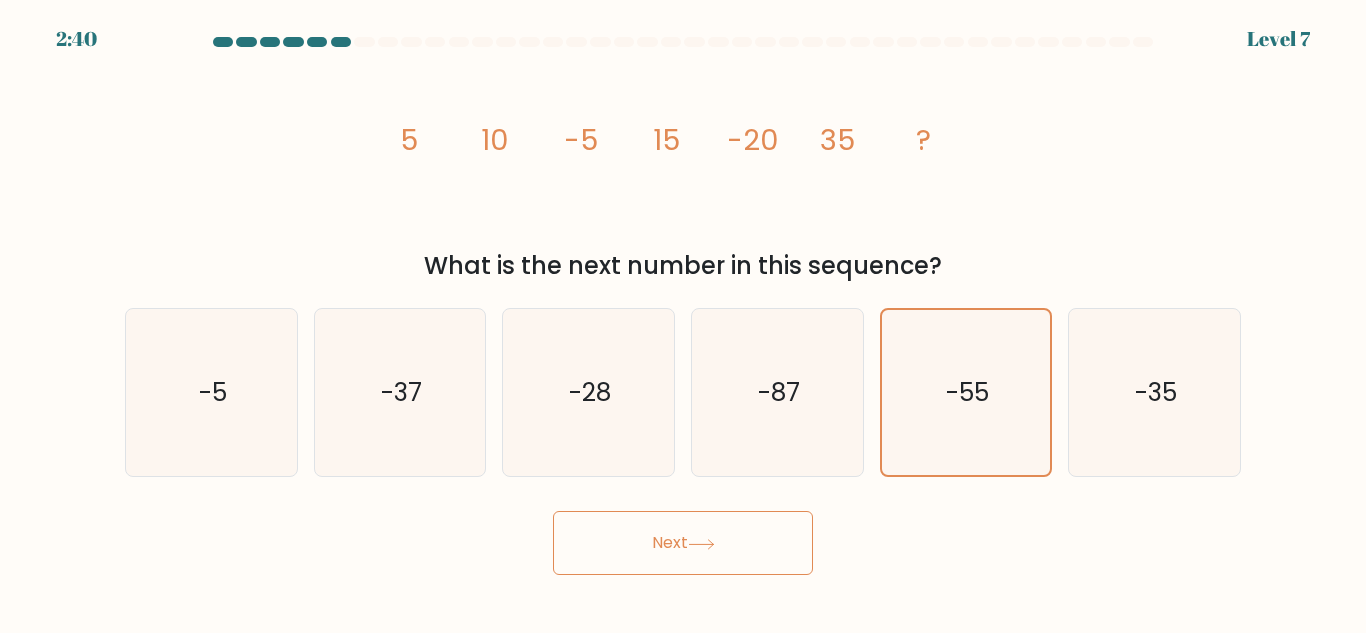 click on "Next" at bounding box center (683, 538) 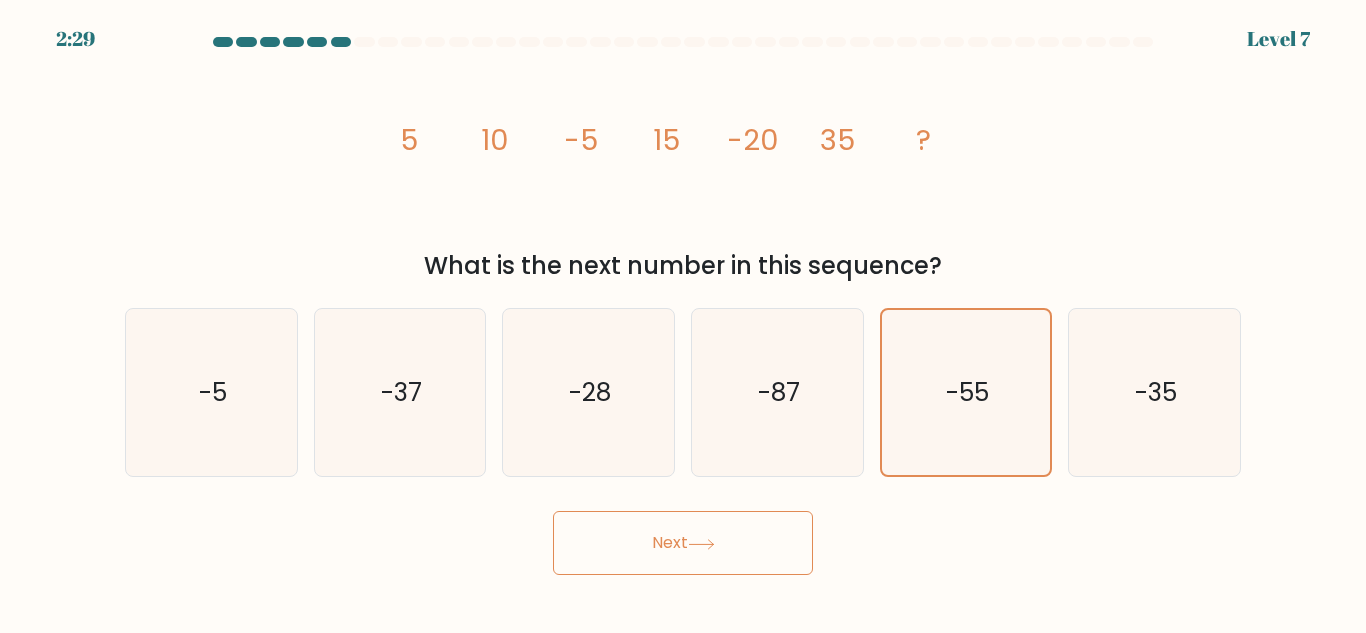 click on "Next" at bounding box center (683, 543) 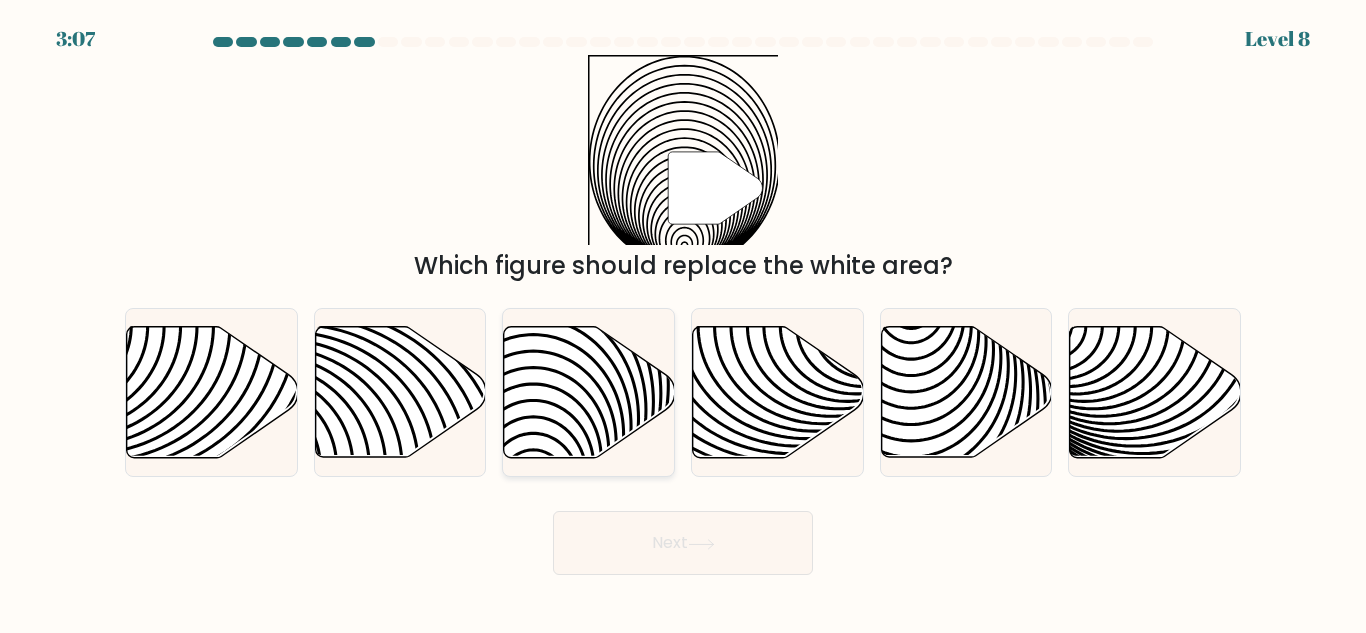 click at bounding box center [588, 392] 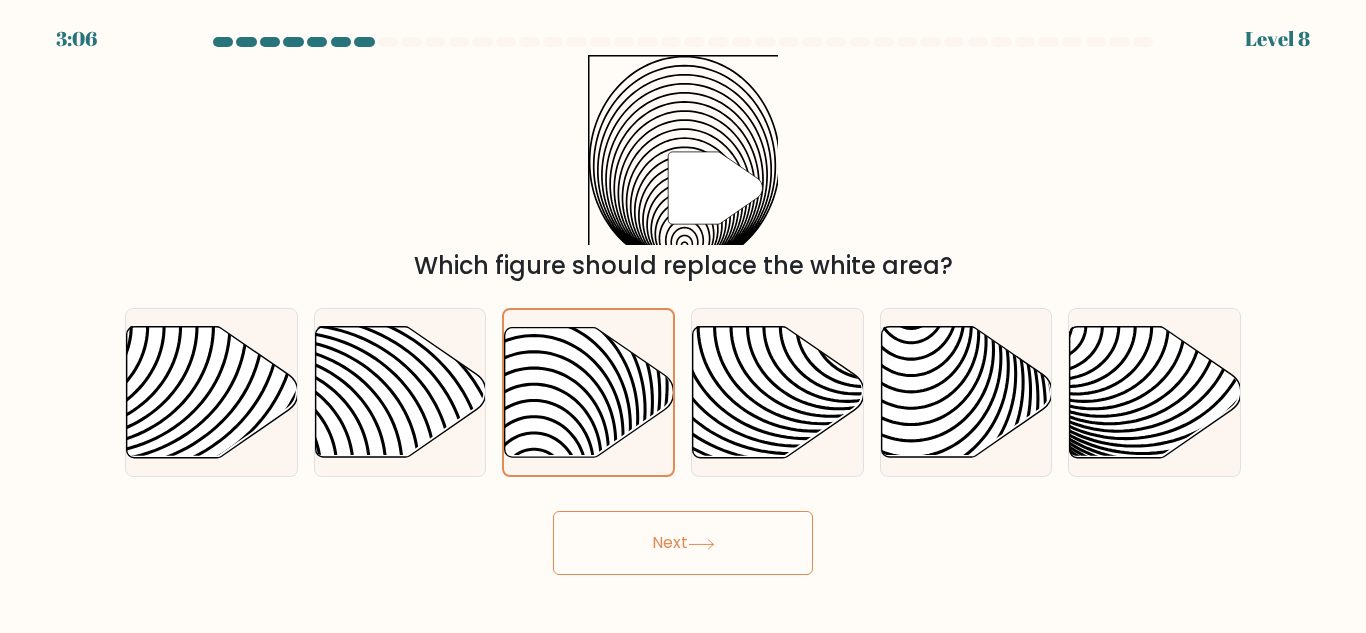 click on "Next" at bounding box center [683, 543] 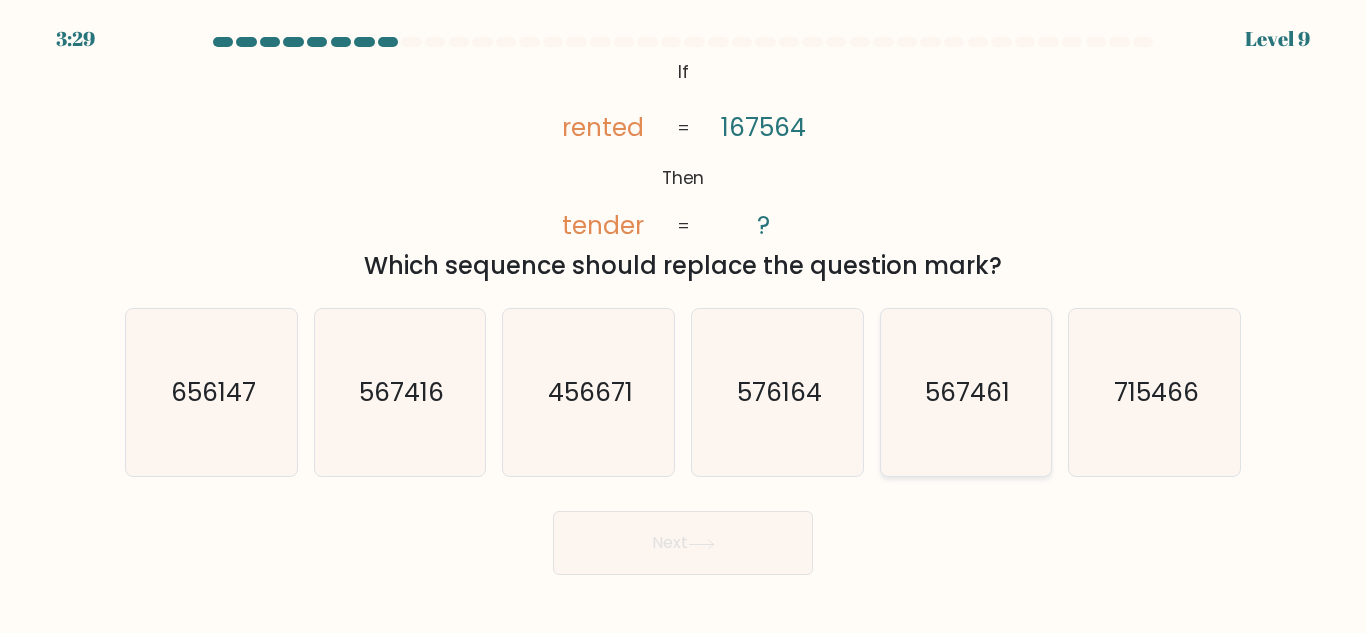 click on "567461" 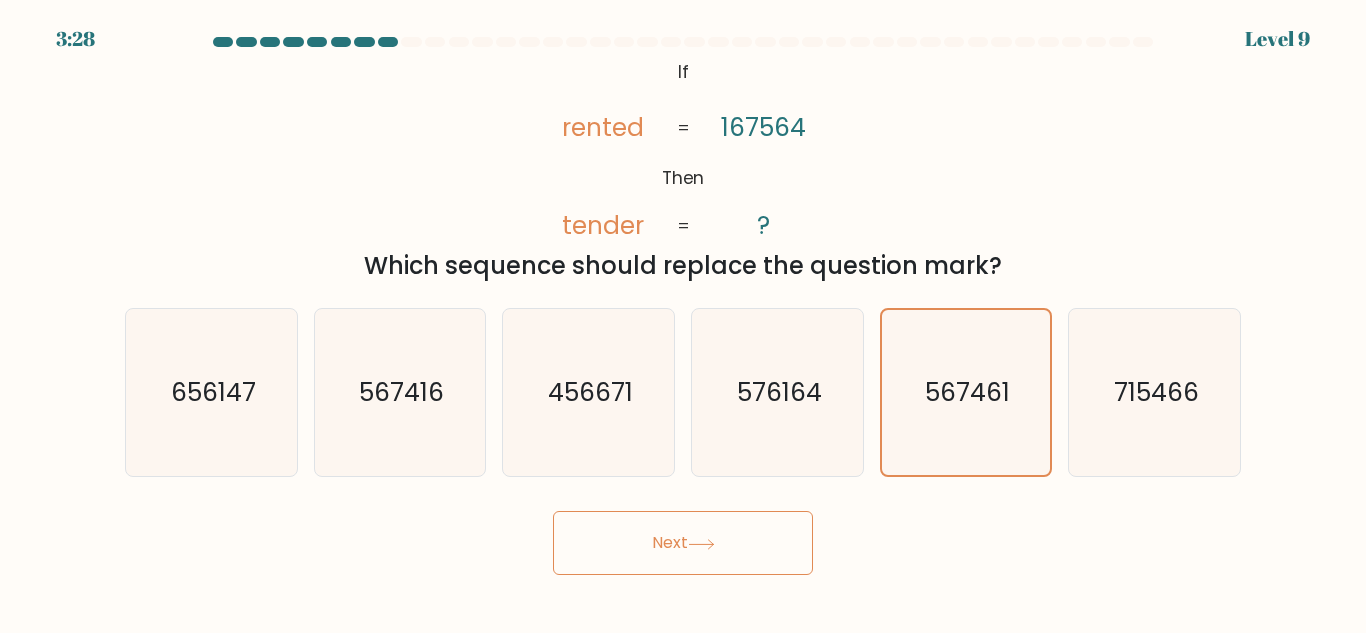click on "Next" at bounding box center [683, 543] 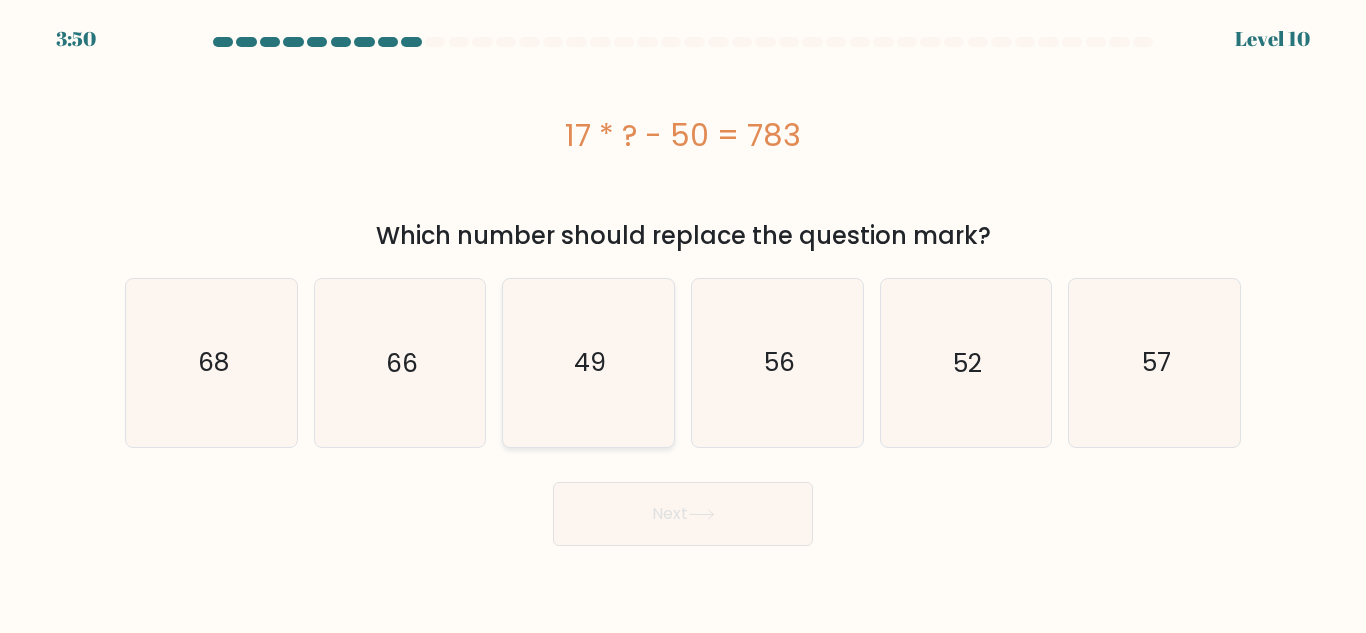 click on "49" 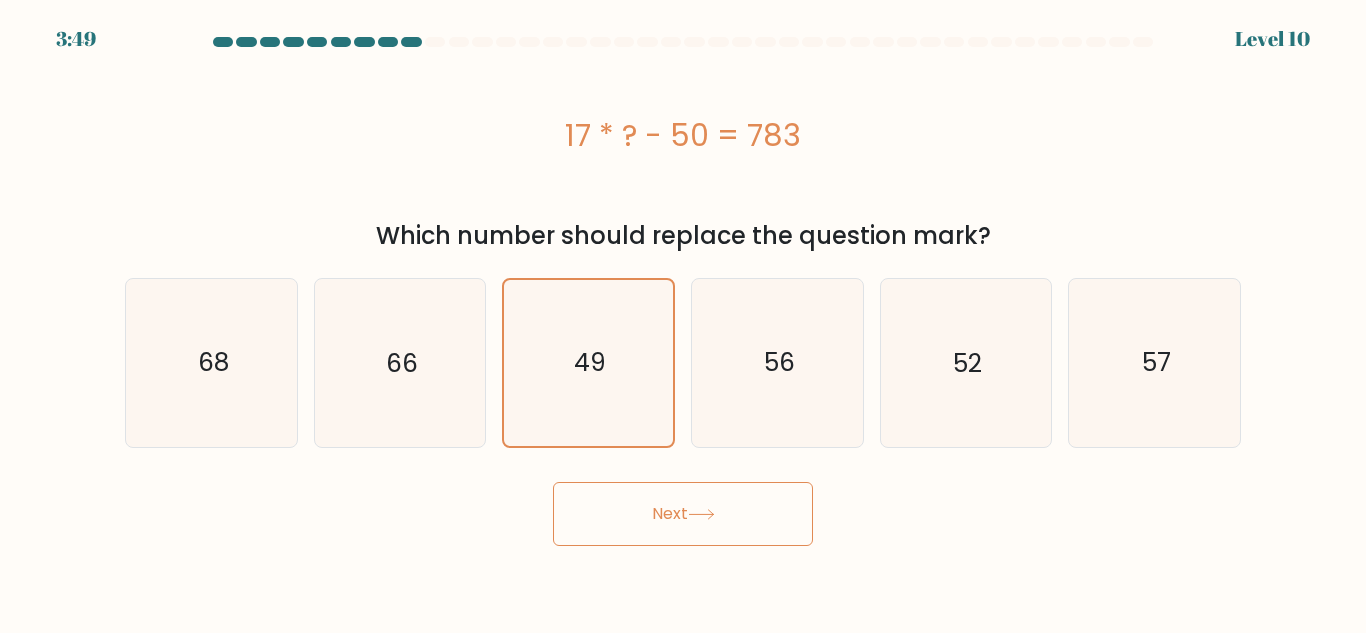 click on "Next" at bounding box center (683, 514) 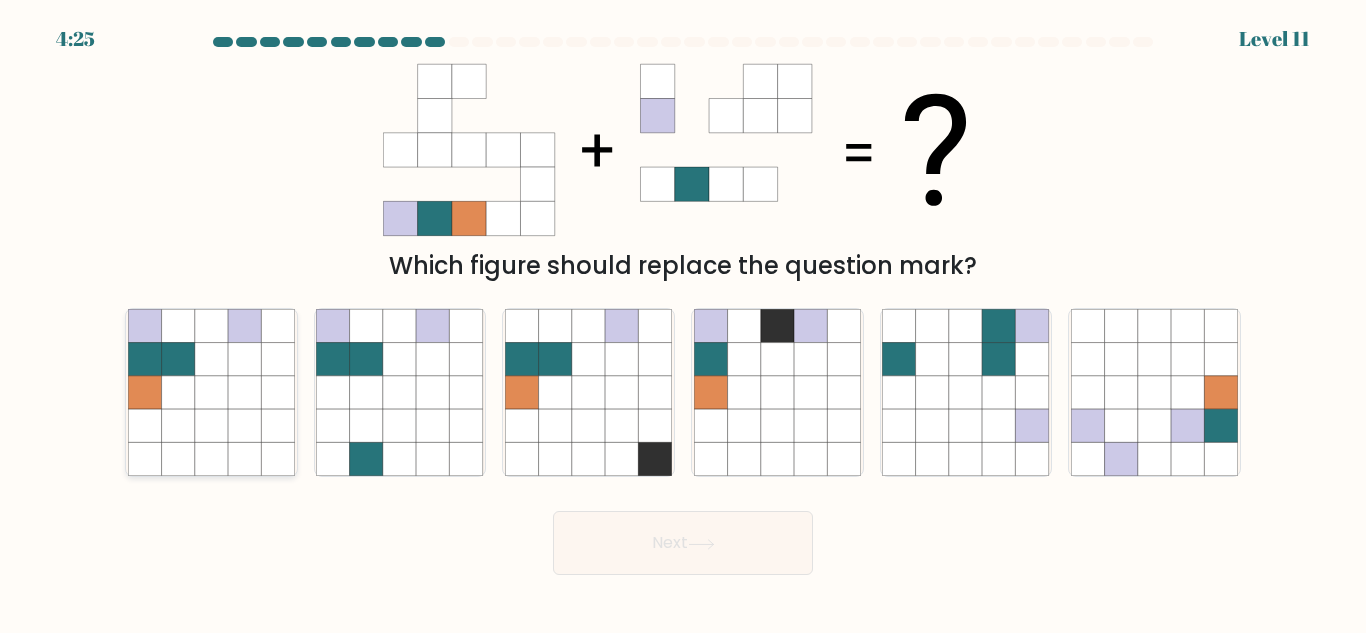 click 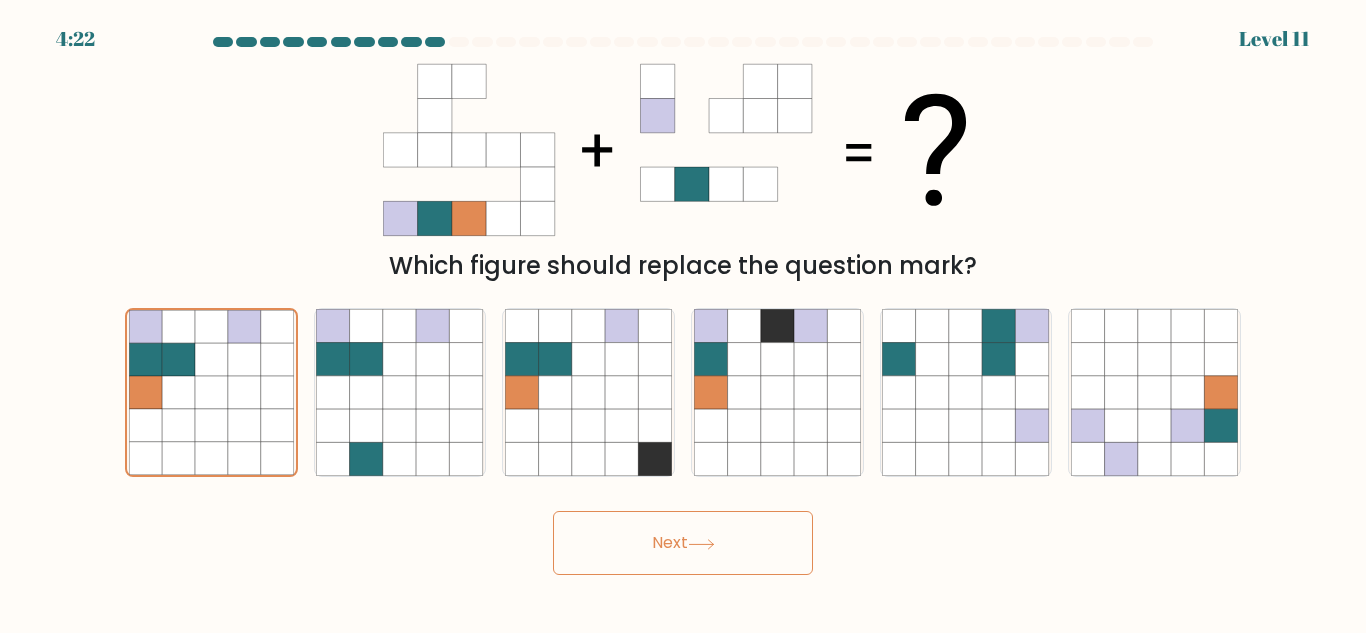 click on "Next" at bounding box center (683, 543) 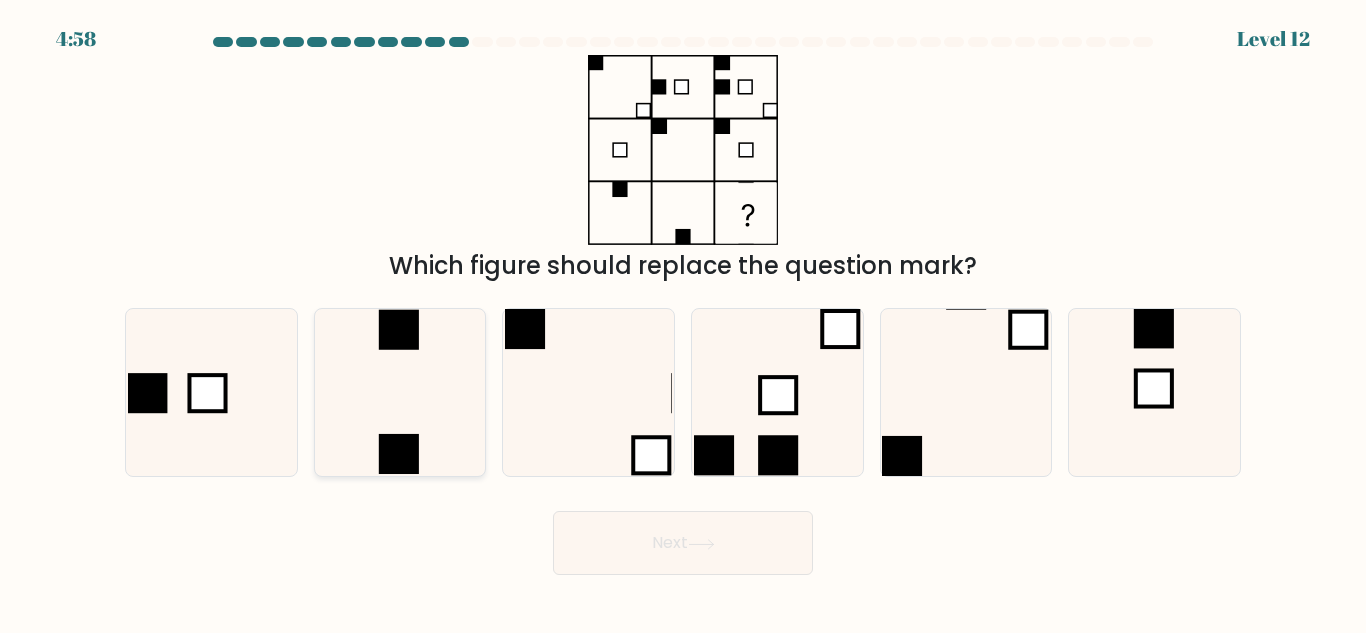 click 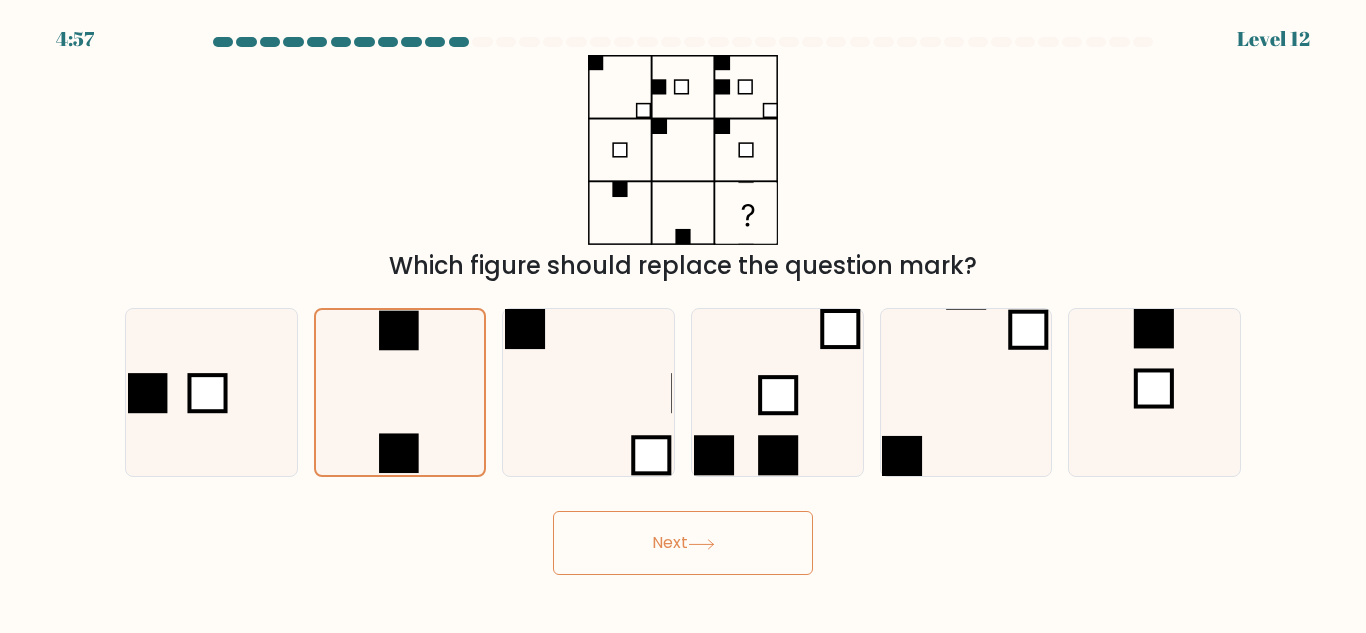 click on "Next" at bounding box center [683, 543] 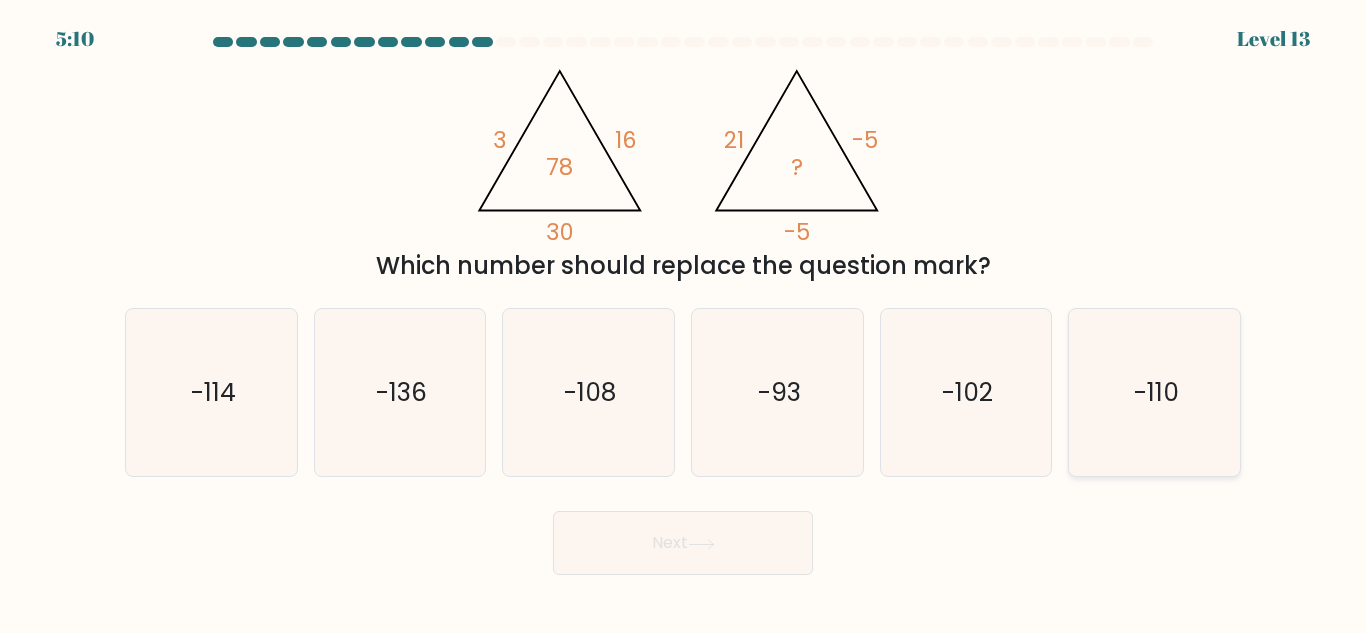click on "-110" 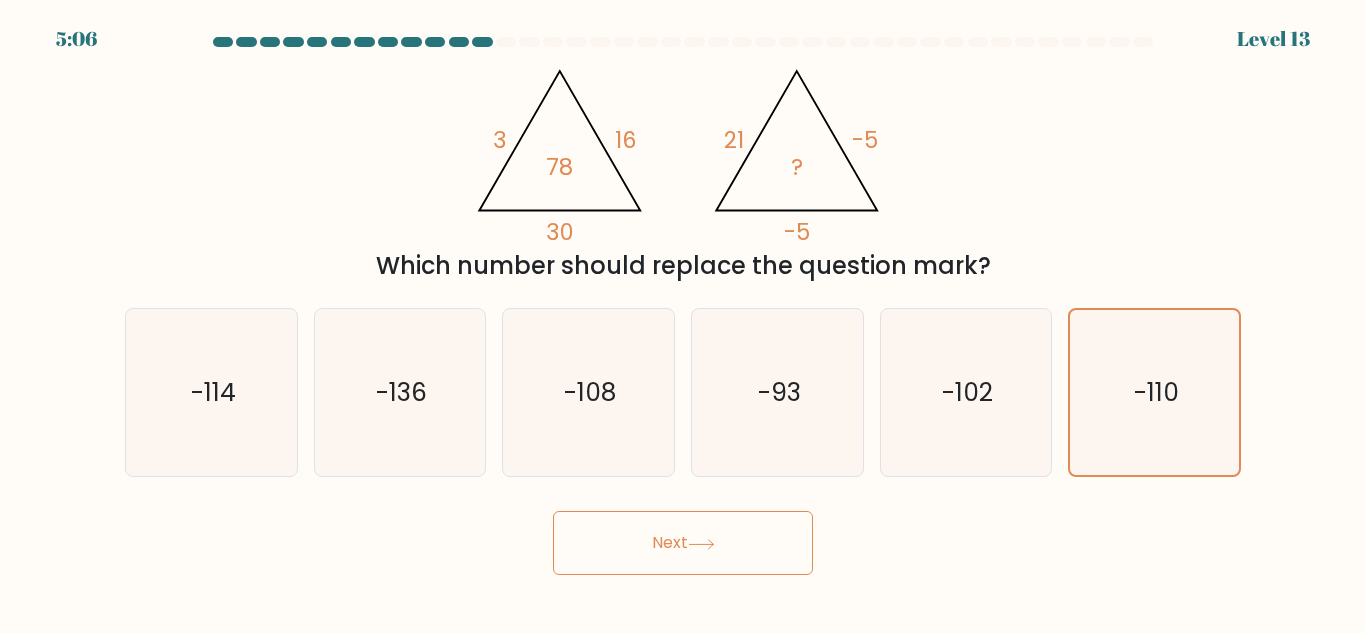 click on "Next" at bounding box center (683, 543) 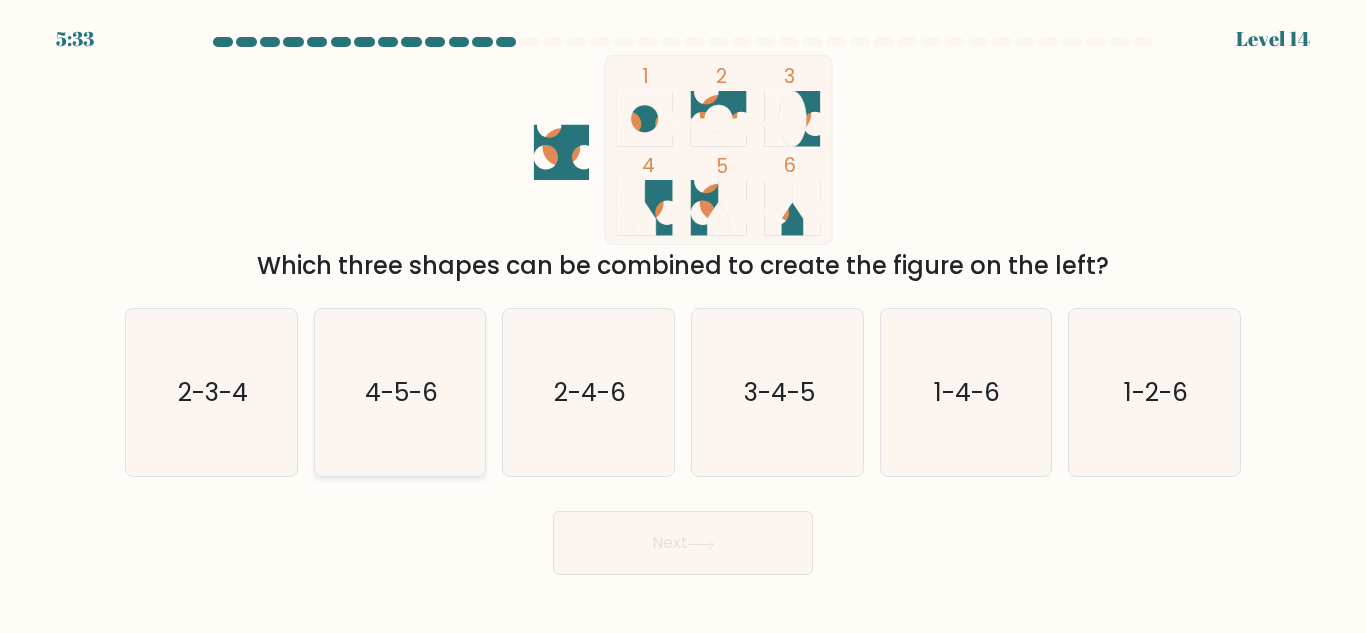 click on "4-5-6" 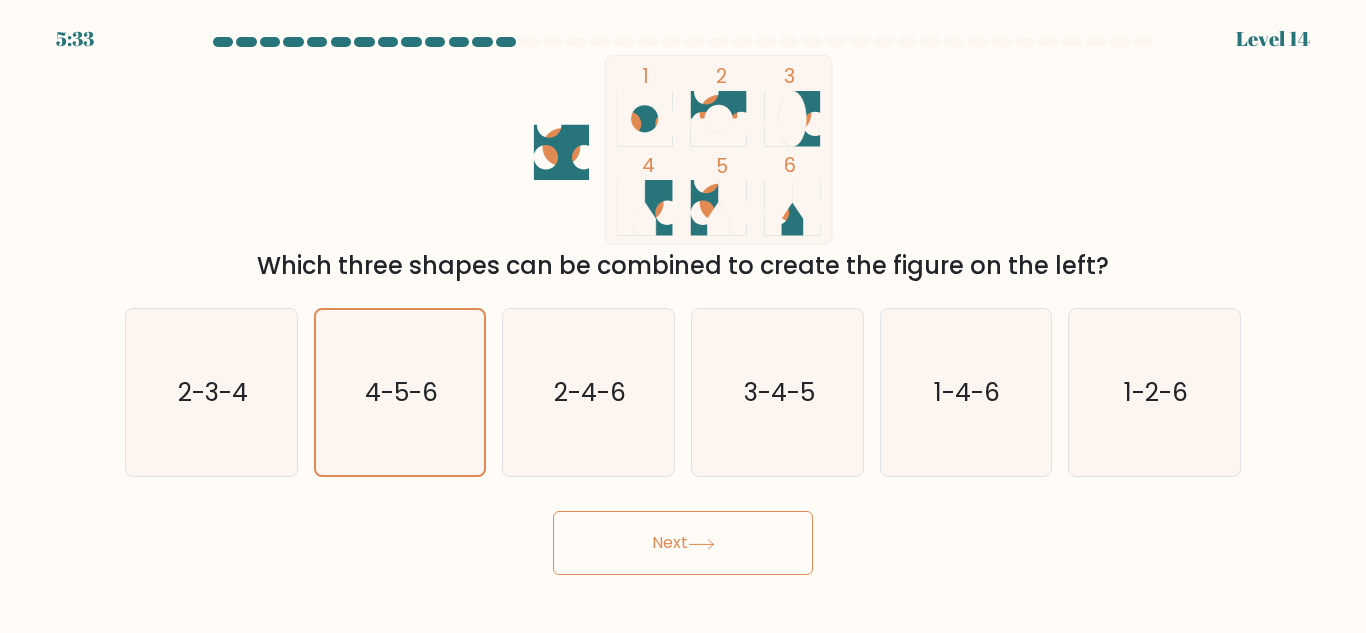 click on "Next" at bounding box center (683, 543) 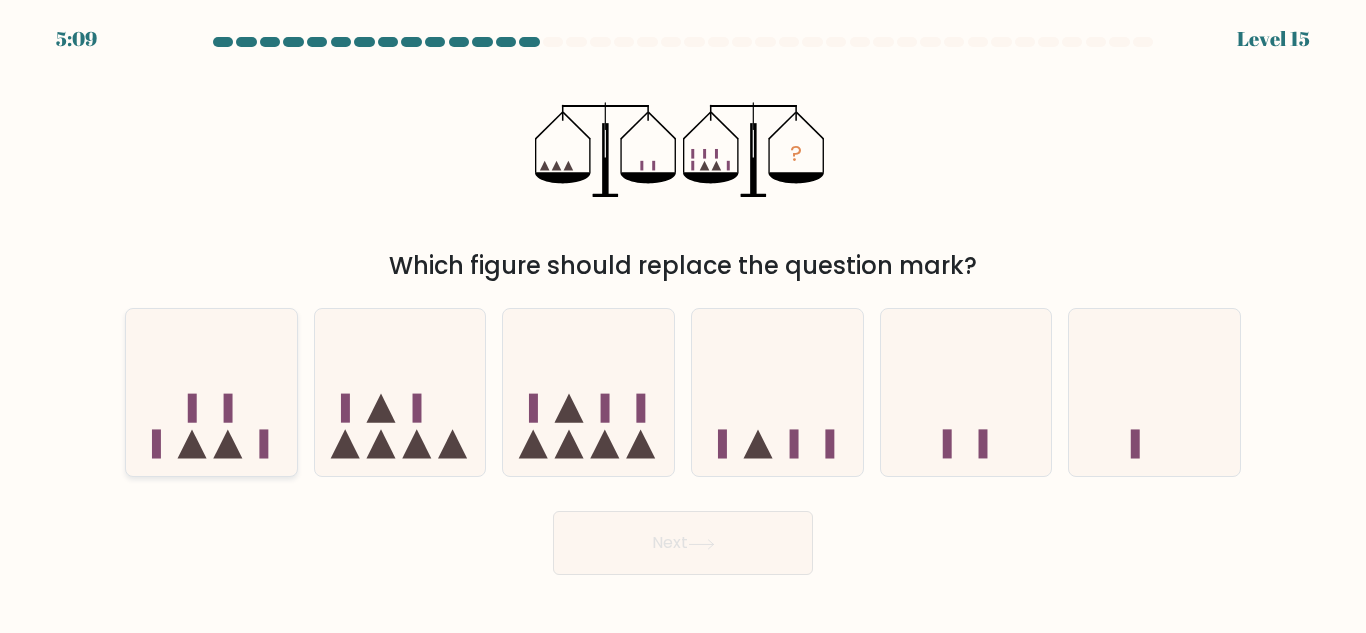click 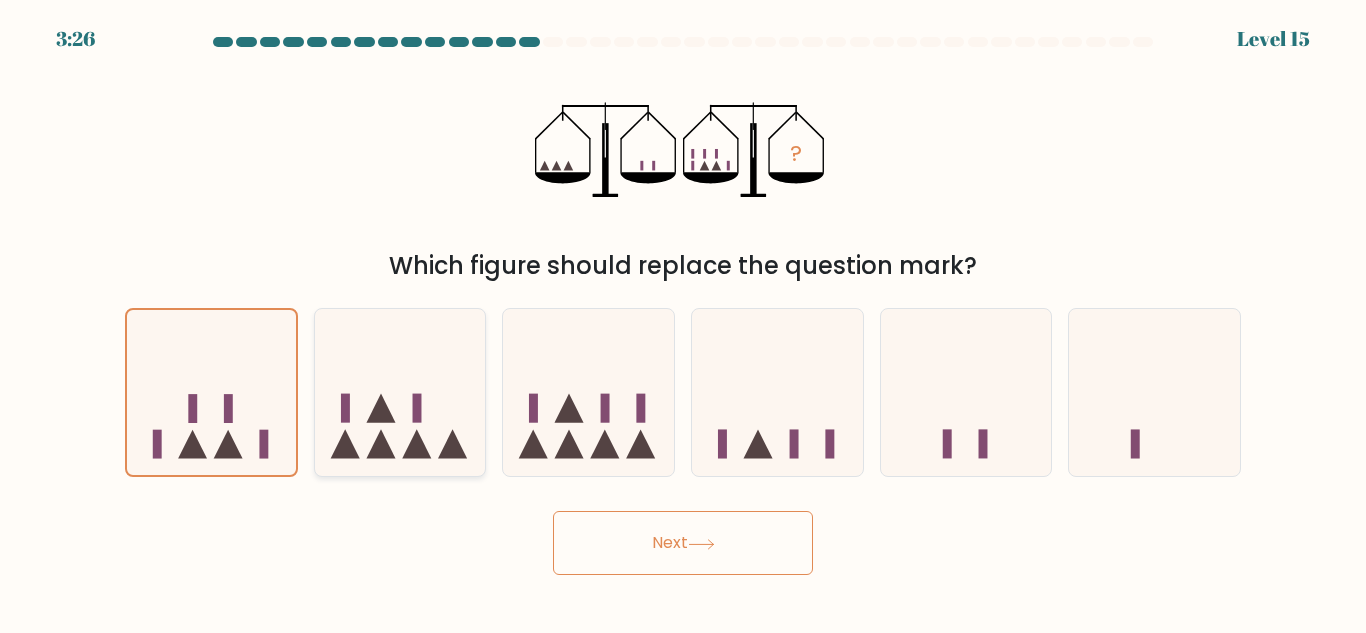 click 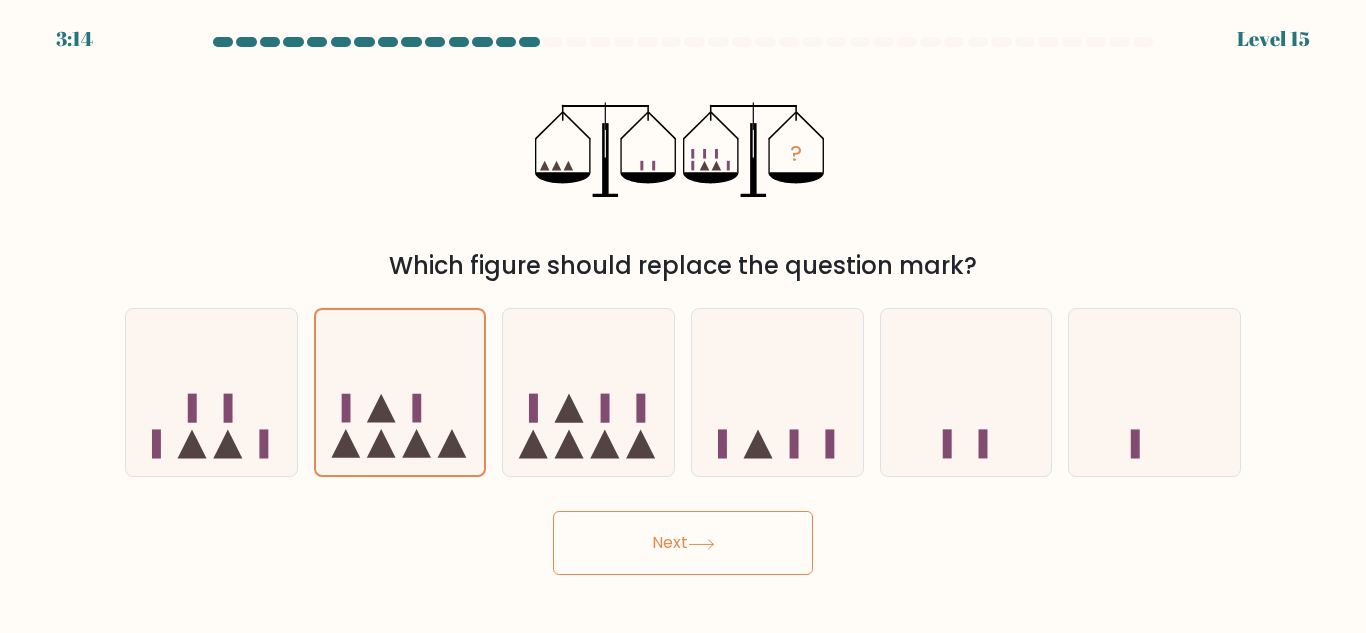 click on "?
Which figure should replace the question mark?" at bounding box center (683, 169) 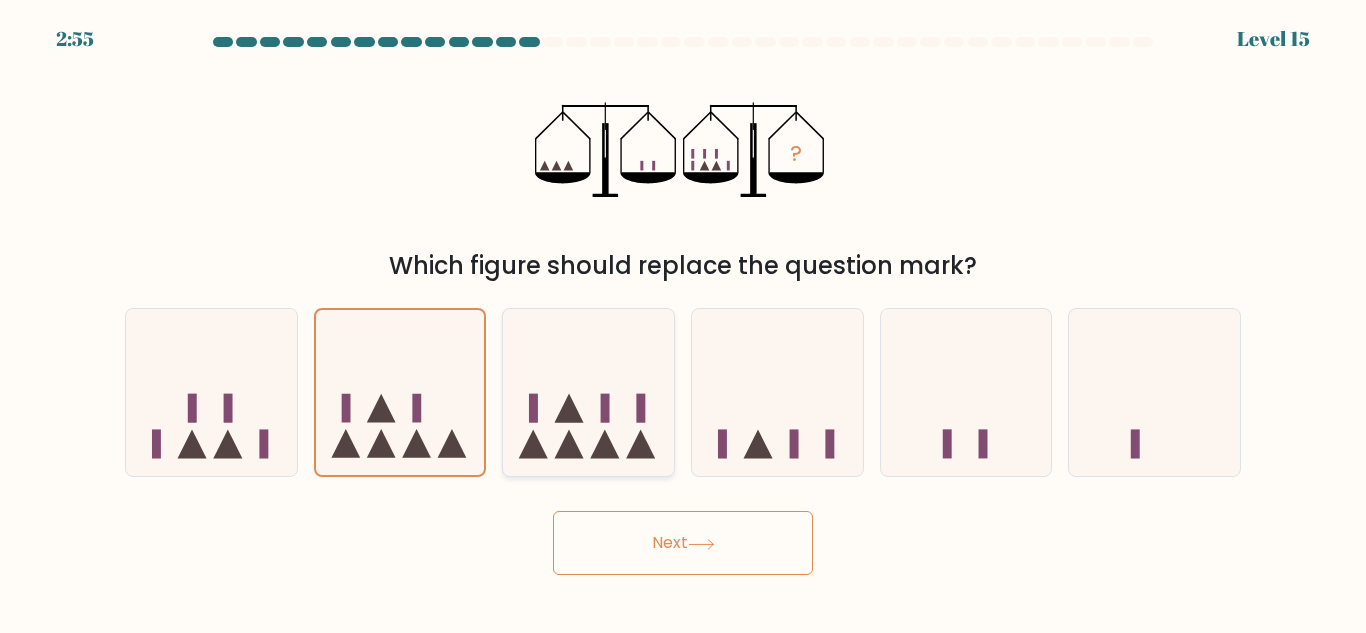 drag, startPoint x: 568, startPoint y: 369, endPoint x: 643, endPoint y: 441, distance: 103.96634 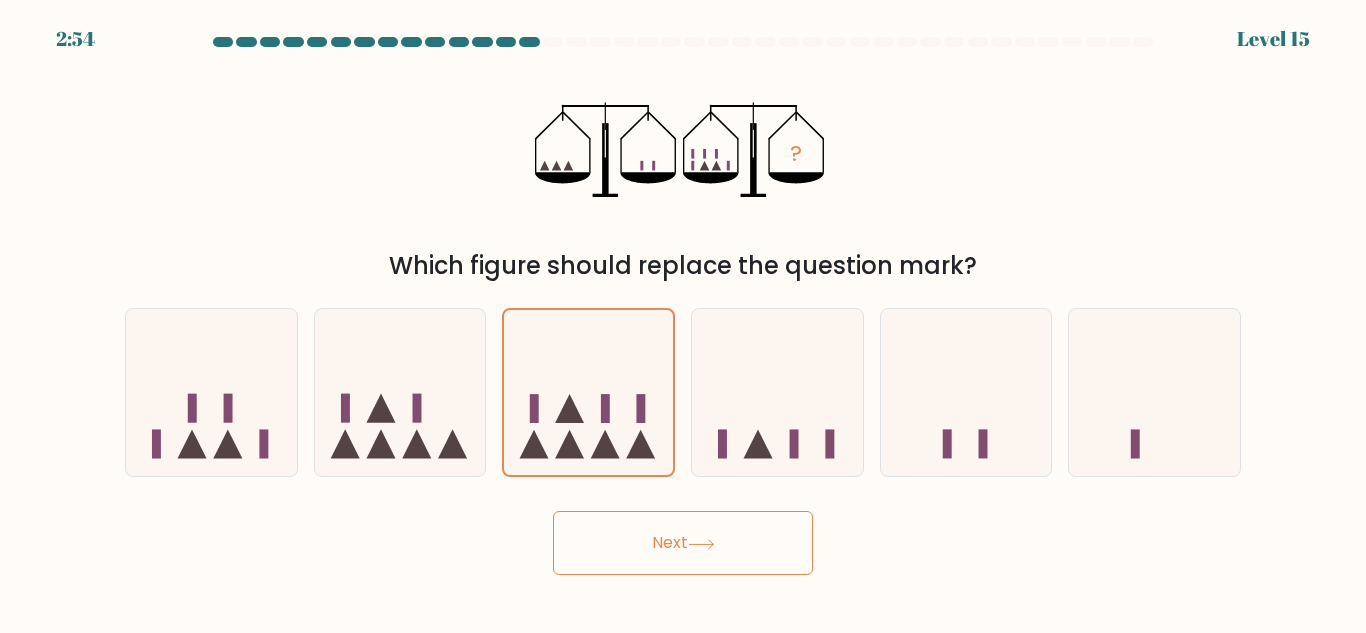 click on "Next" at bounding box center [683, 543] 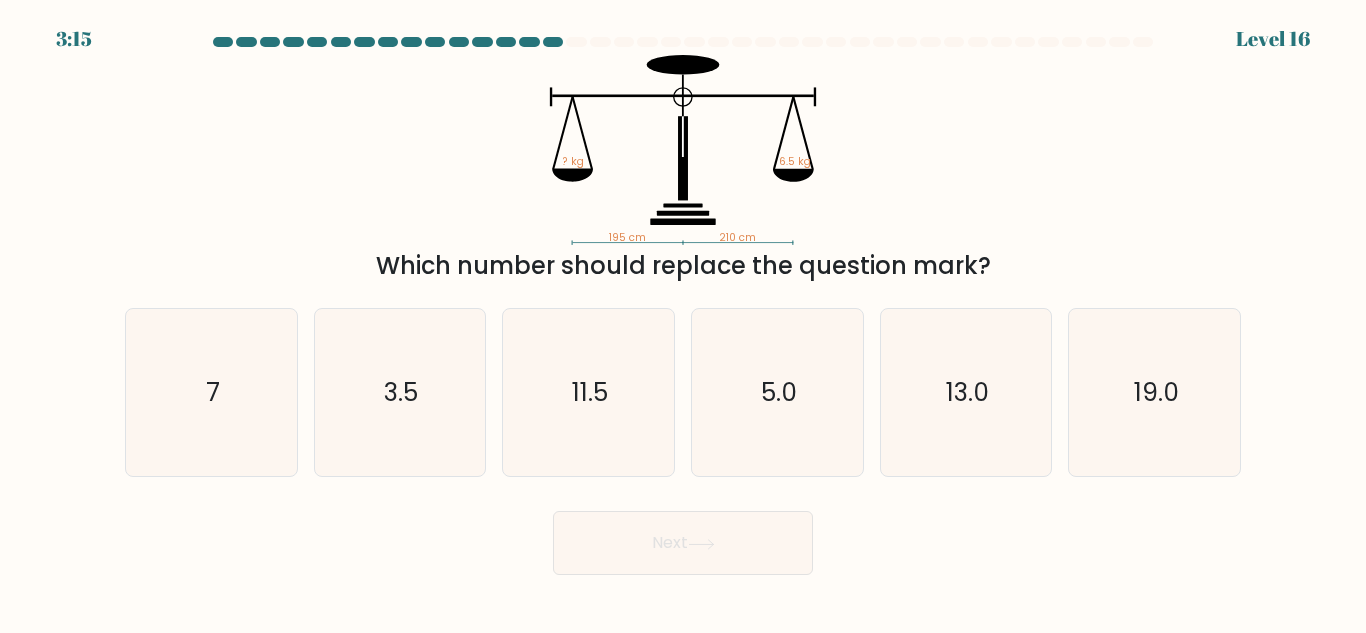click at bounding box center (683, 306) 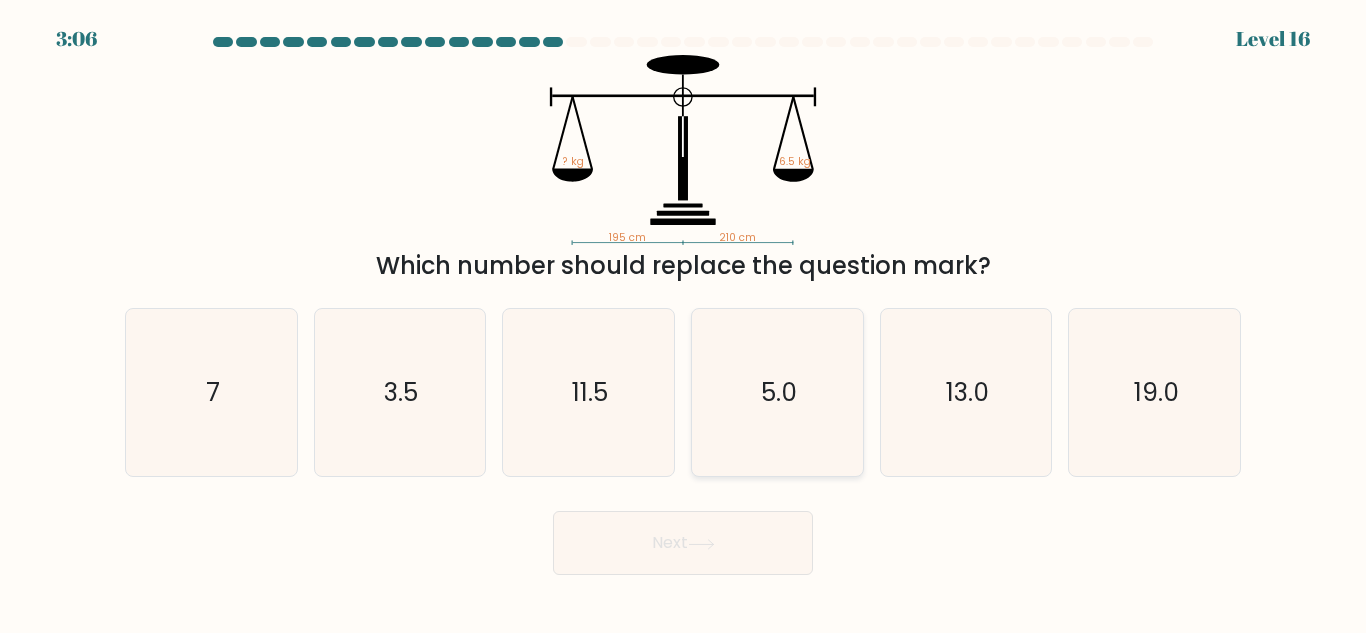 click on "5.0" 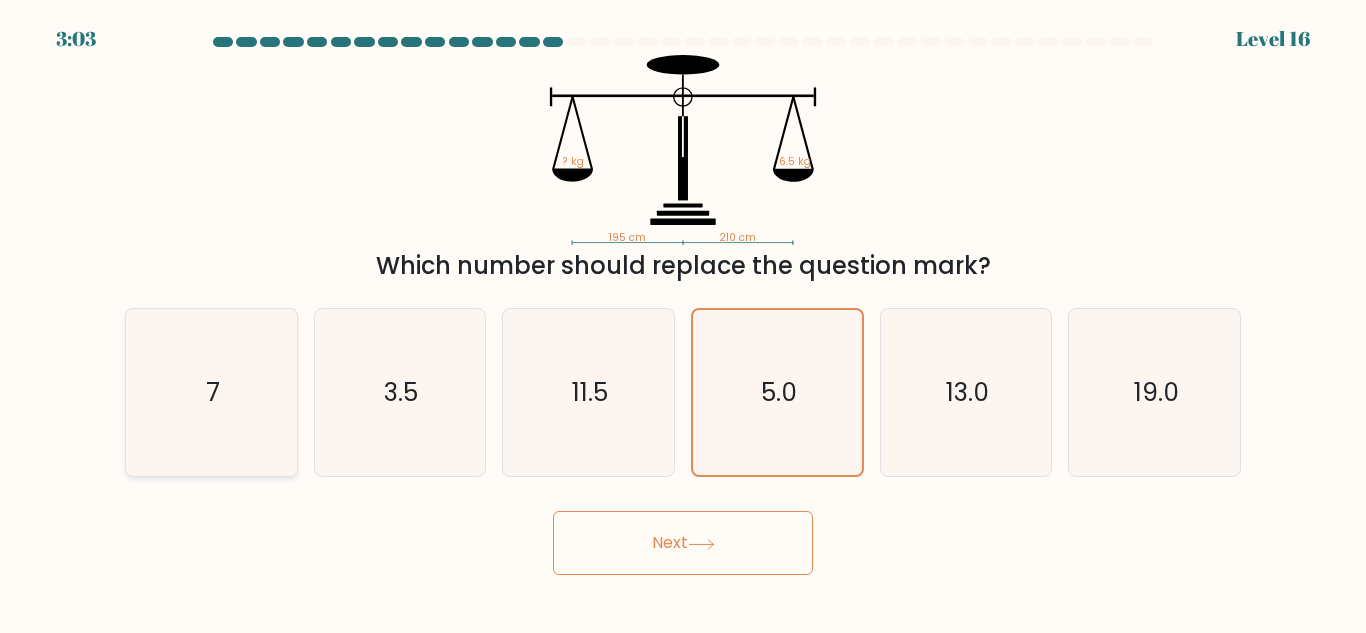 click on "7" 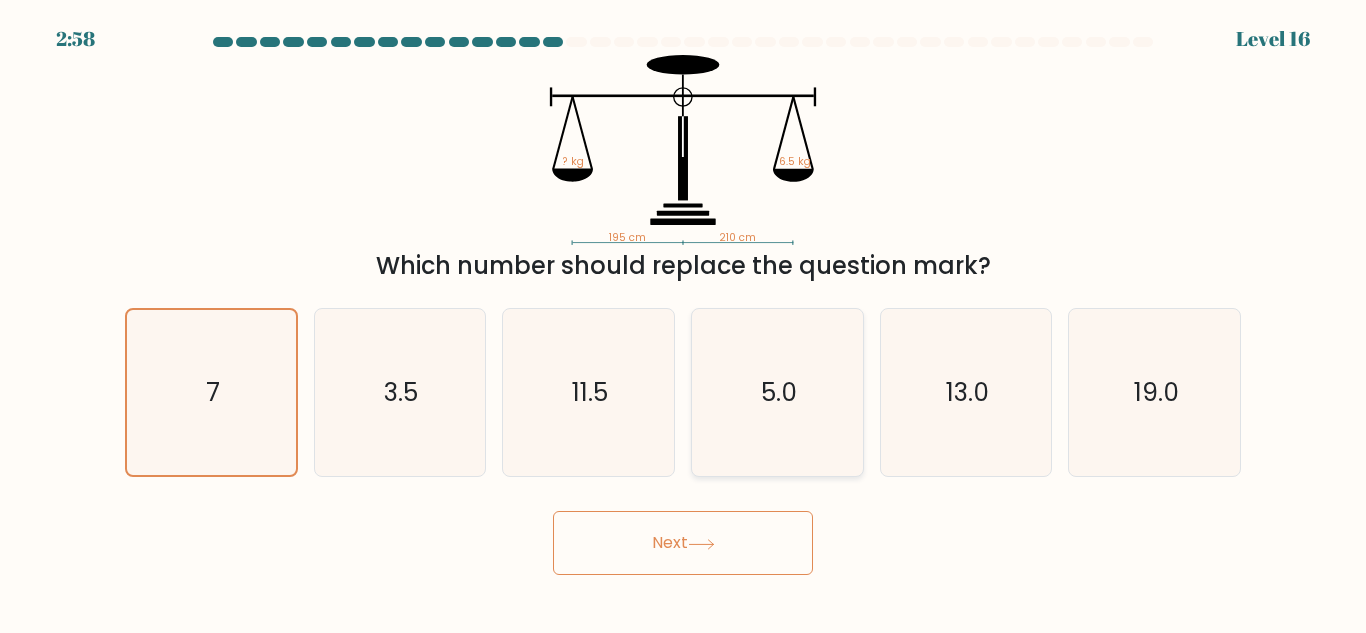 click on "5.0" 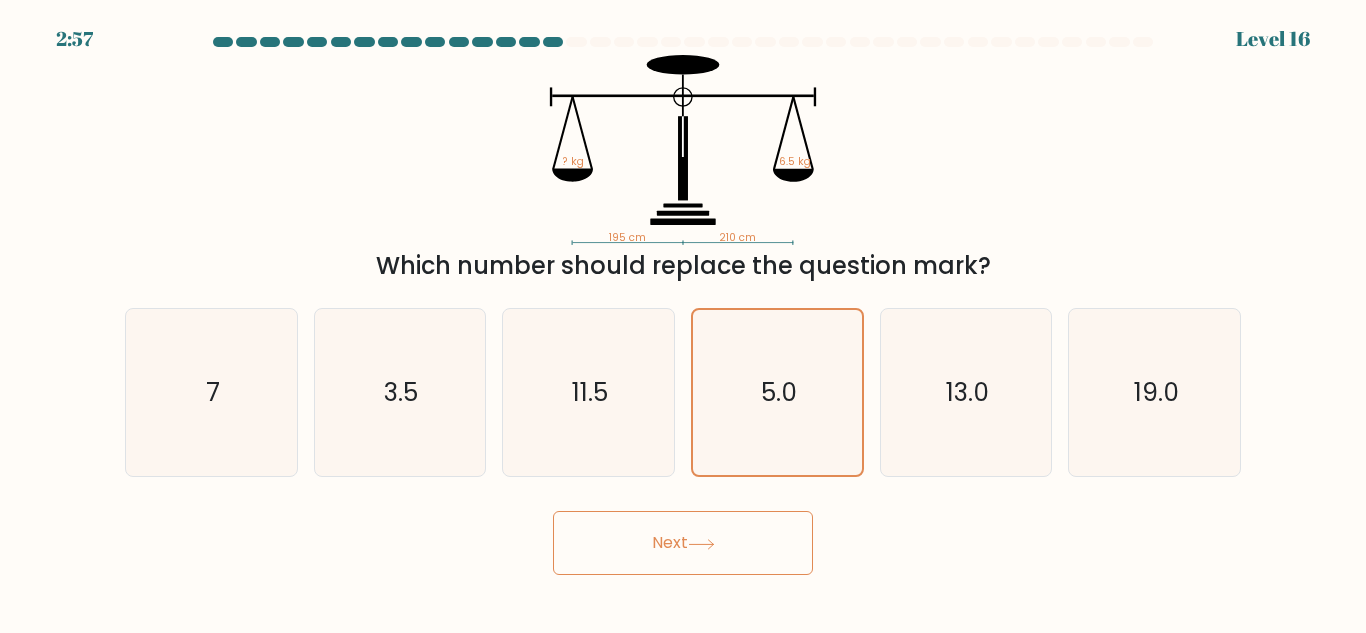 click on "Next" at bounding box center [683, 543] 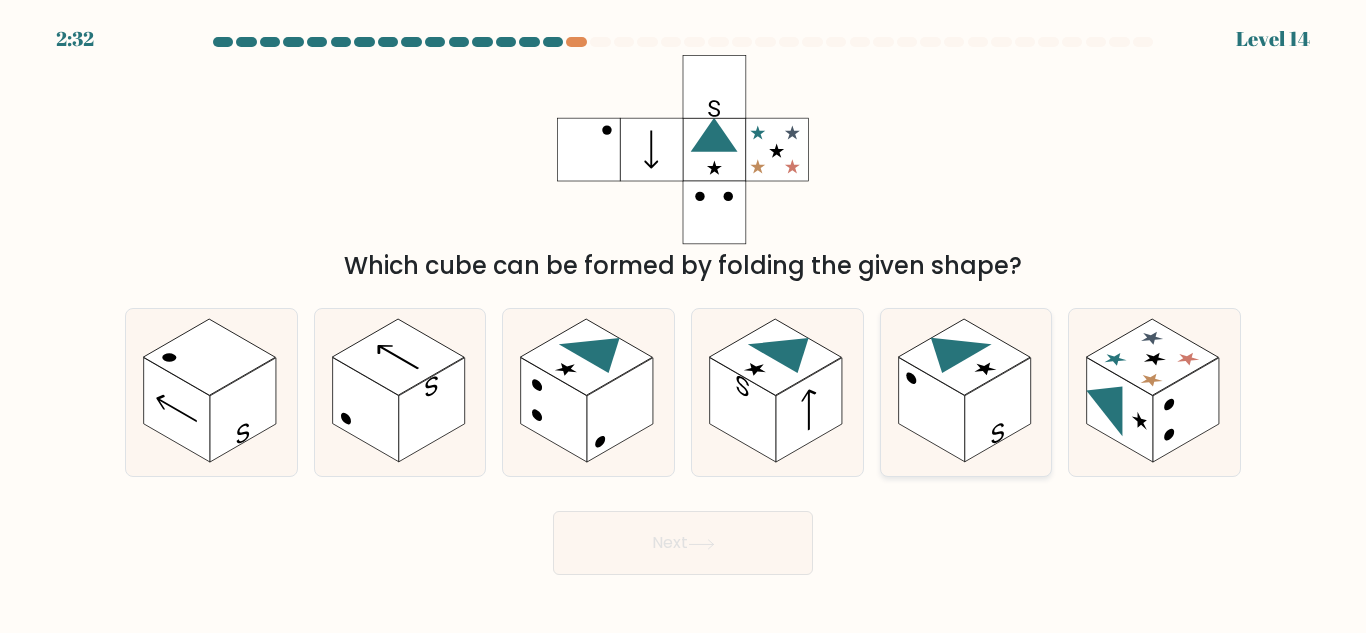 drag, startPoint x: 1142, startPoint y: 334, endPoint x: 1048, endPoint y: 434, distance: 137.24431 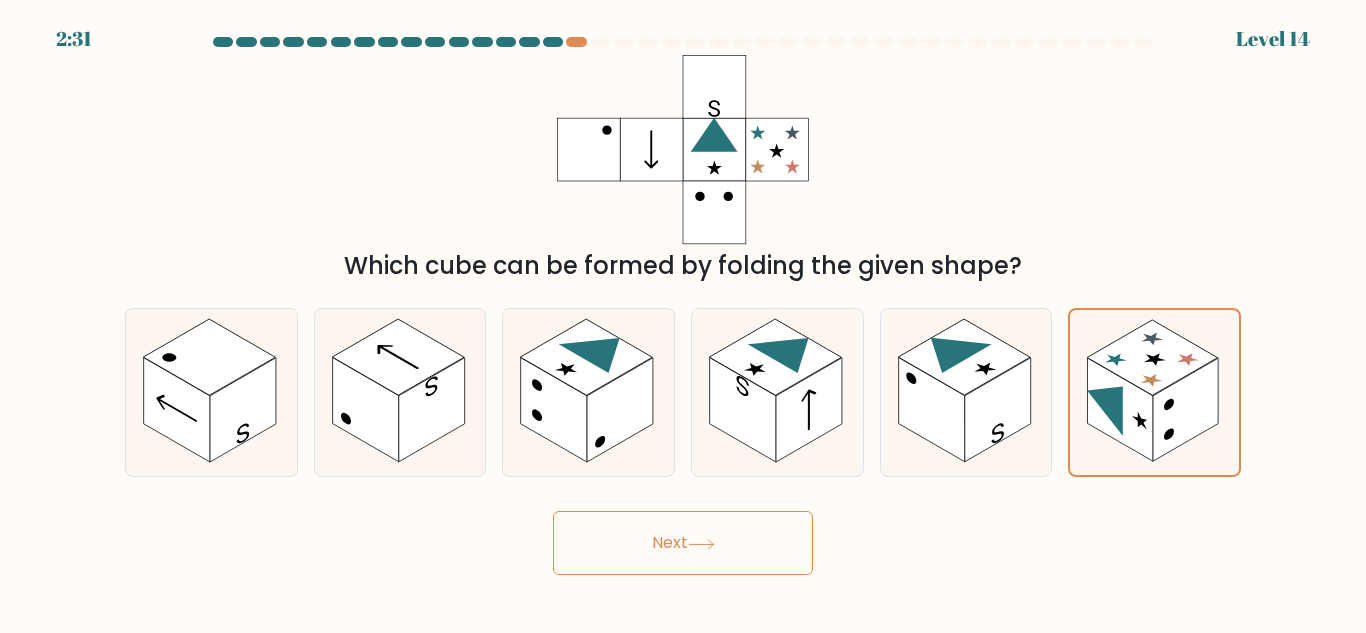 click on "Next" at bounding box center [683, 543] 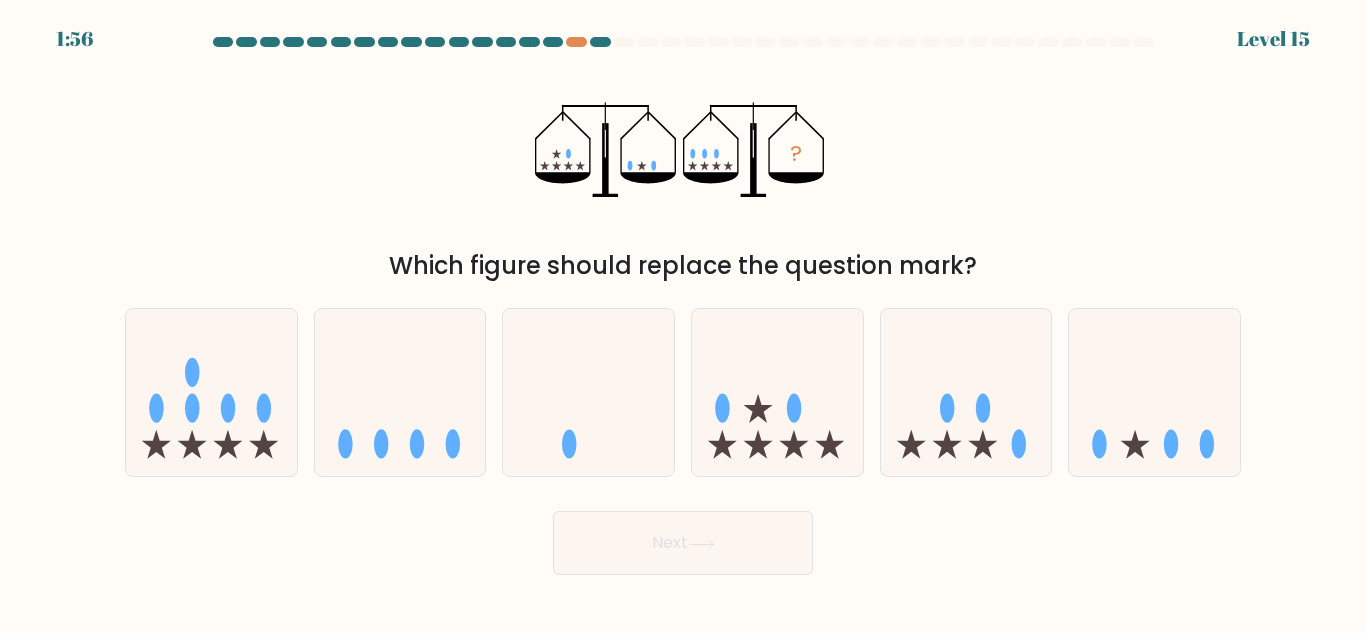drag, startPoint x: 430, startPoint y: 466, endPoint x: 437, endPoint y: 478, distance: 13.892444 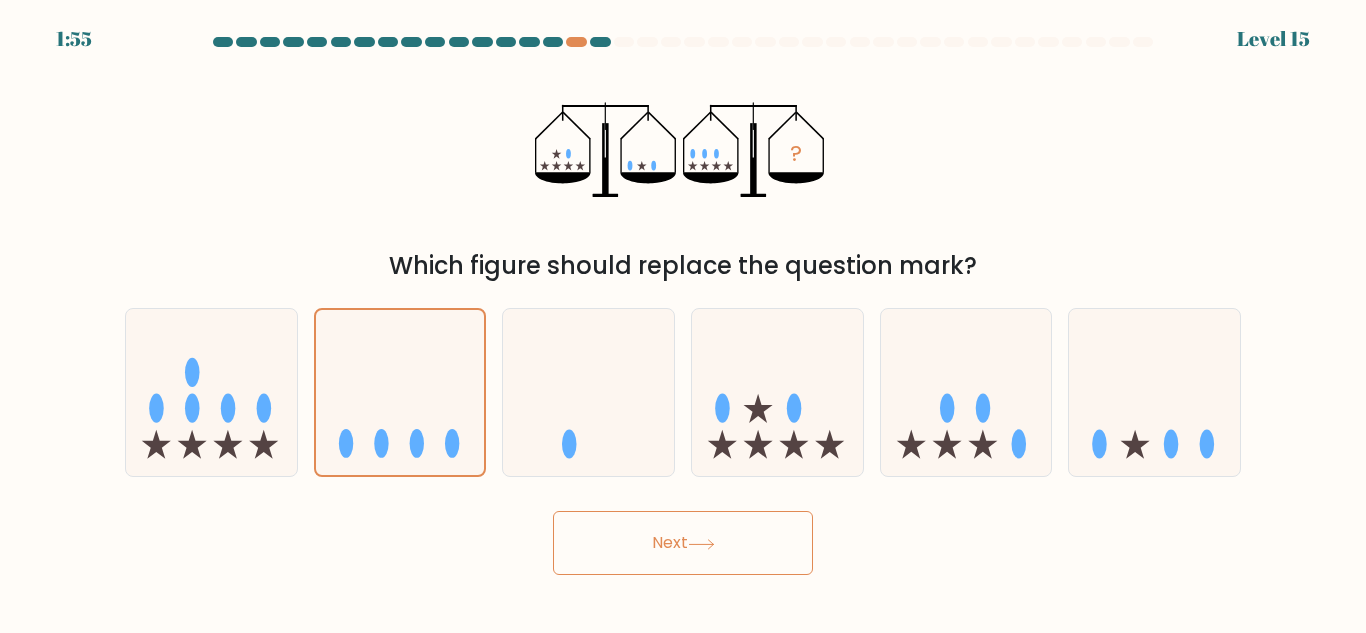 click on "Next" at bounding box center (683, 543) 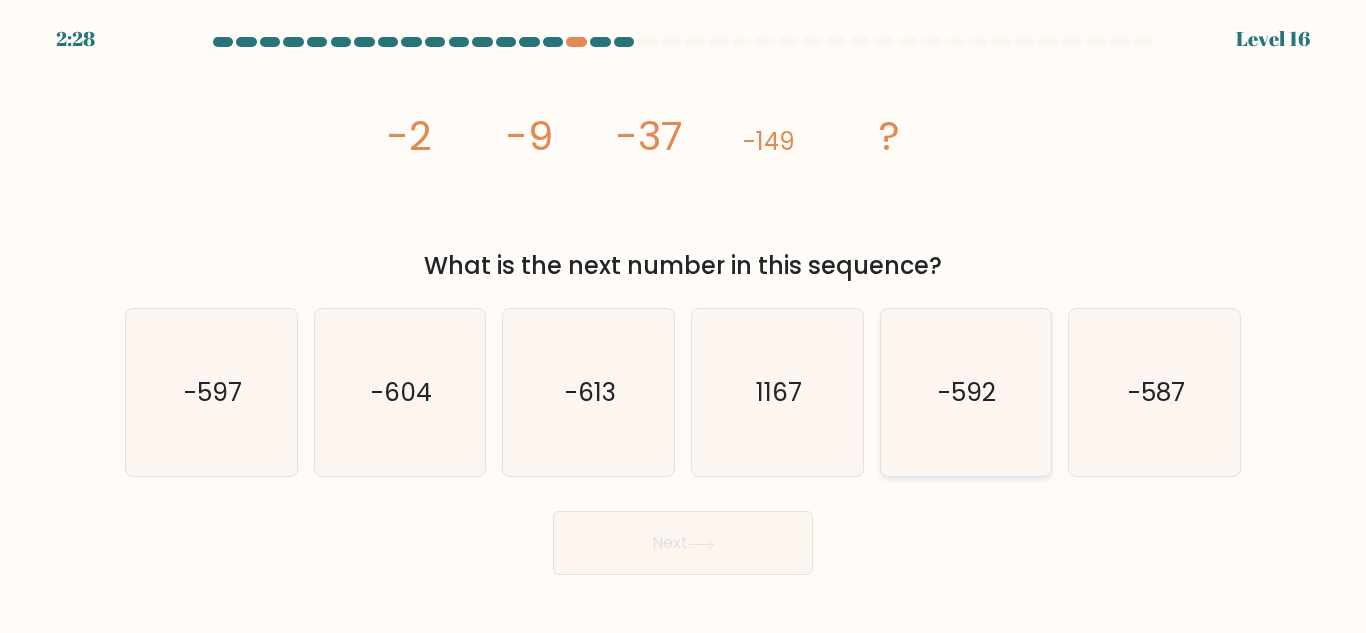 click on "-592" 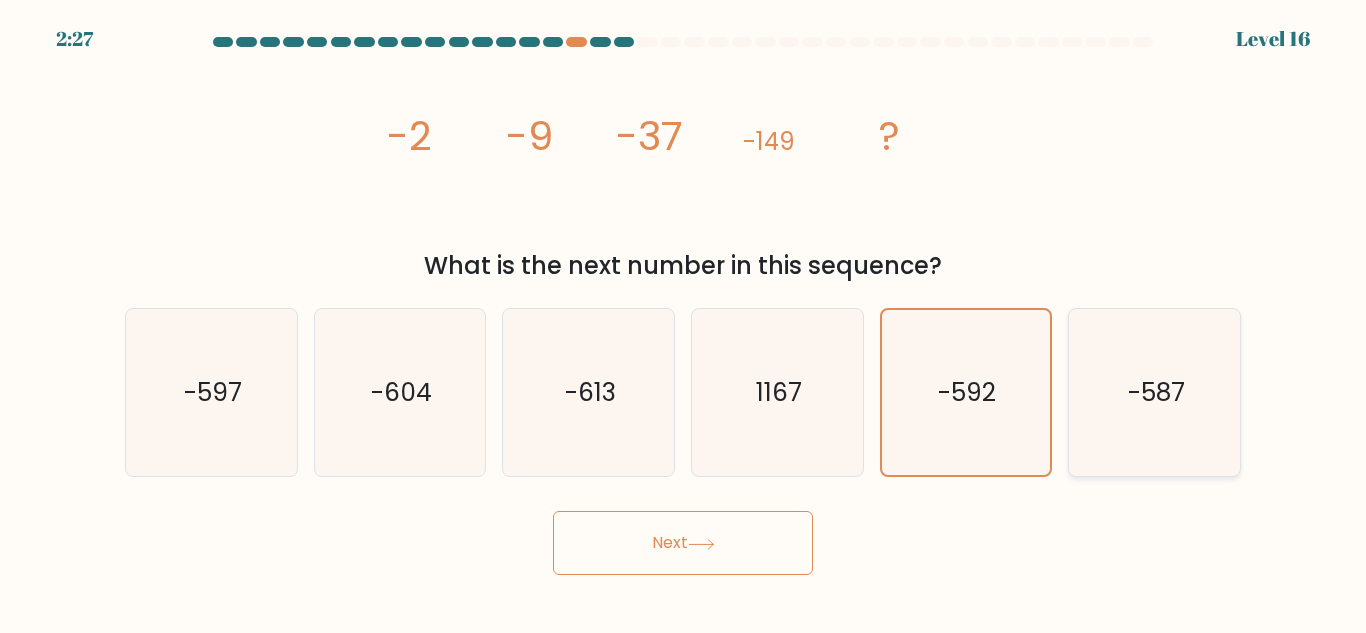 click on "-587" 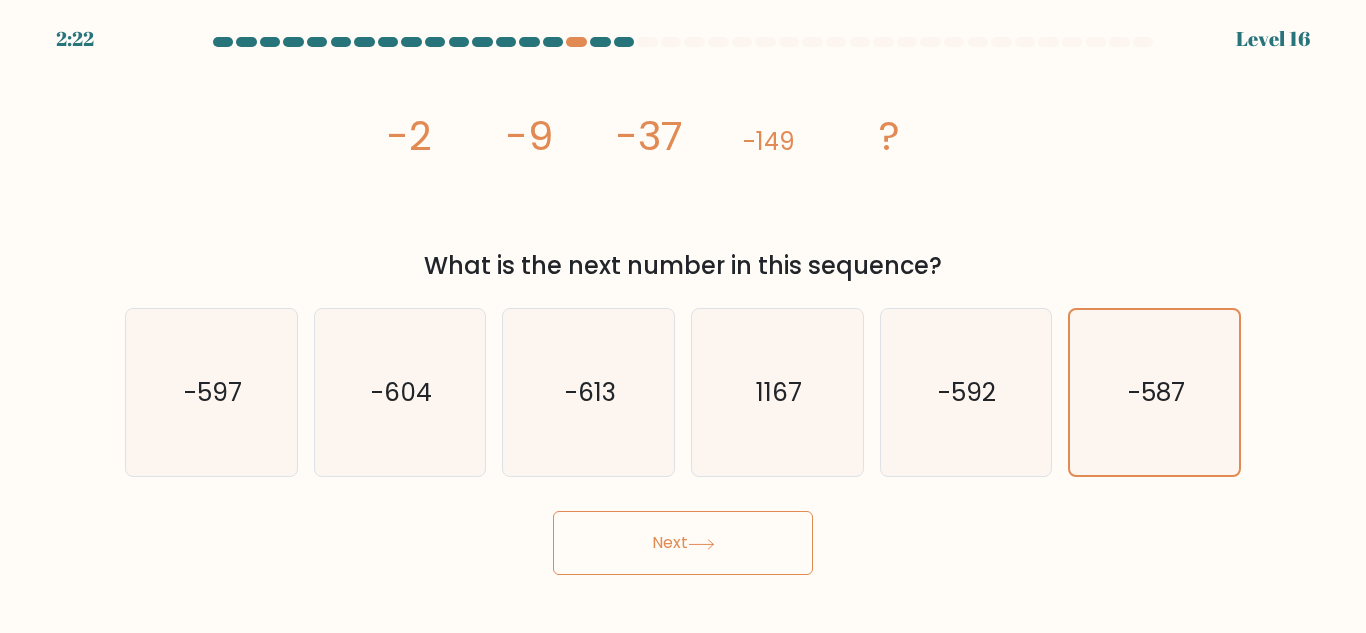 click on "Next" at bounding box center (683, 543) 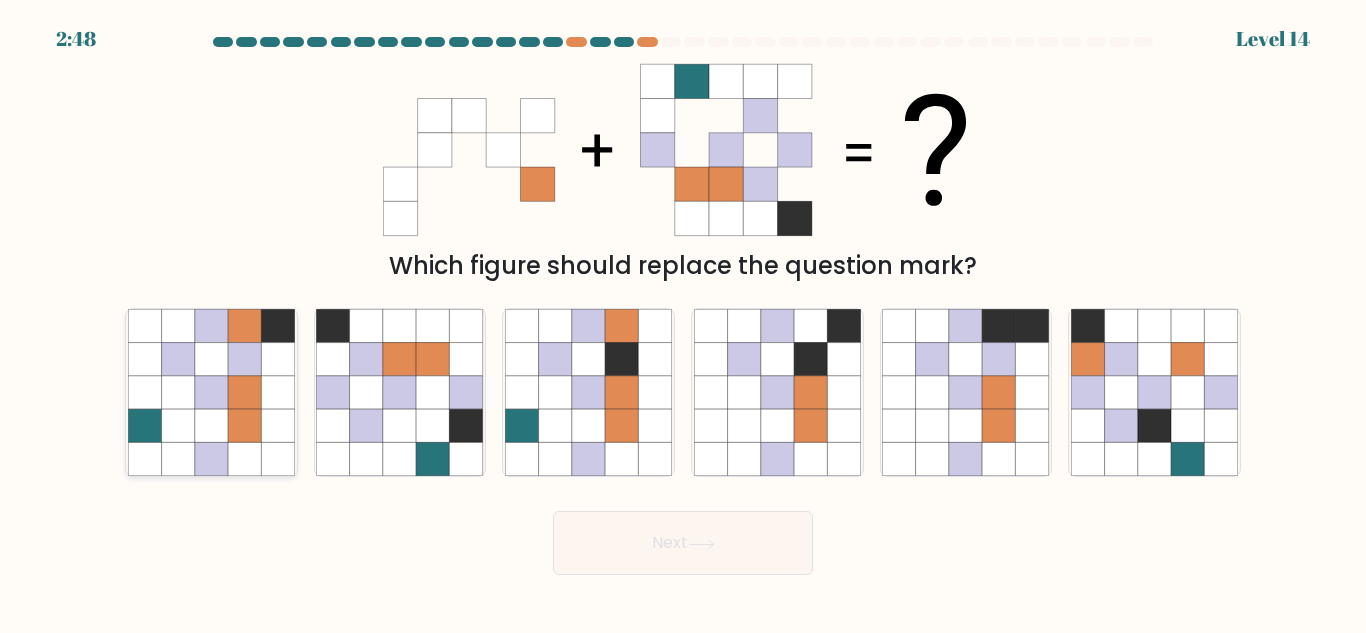 click 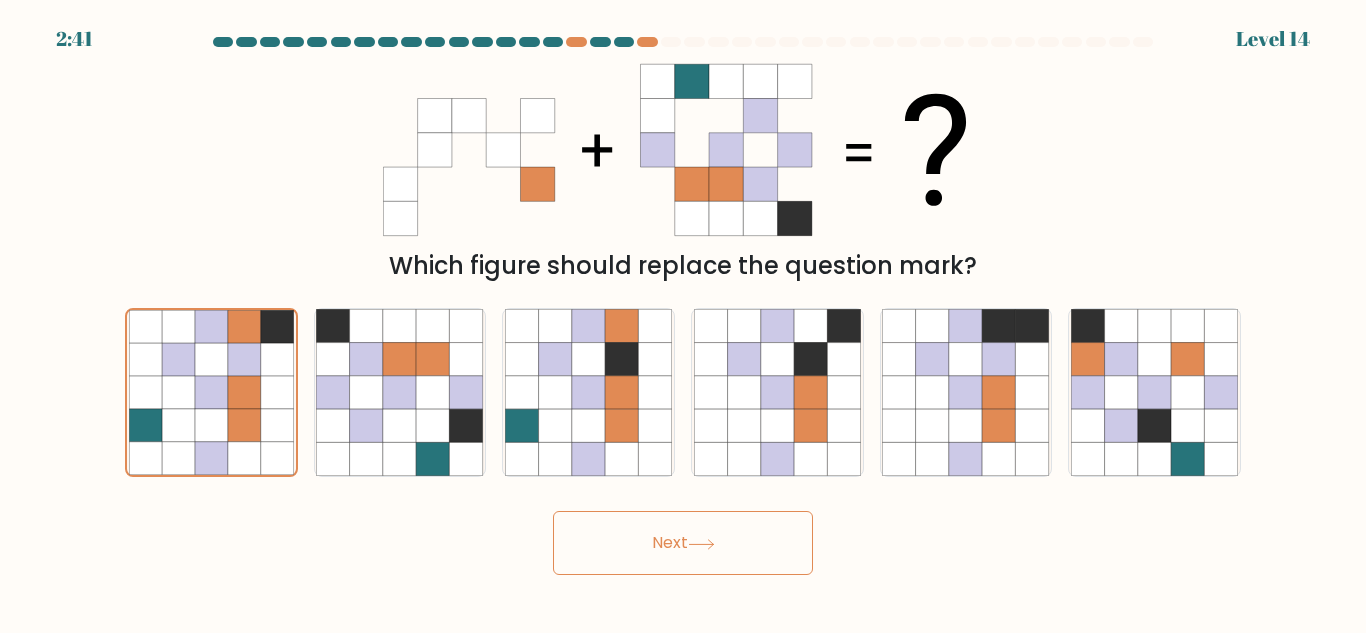 click on "Next" at bounding box center [683, 543] 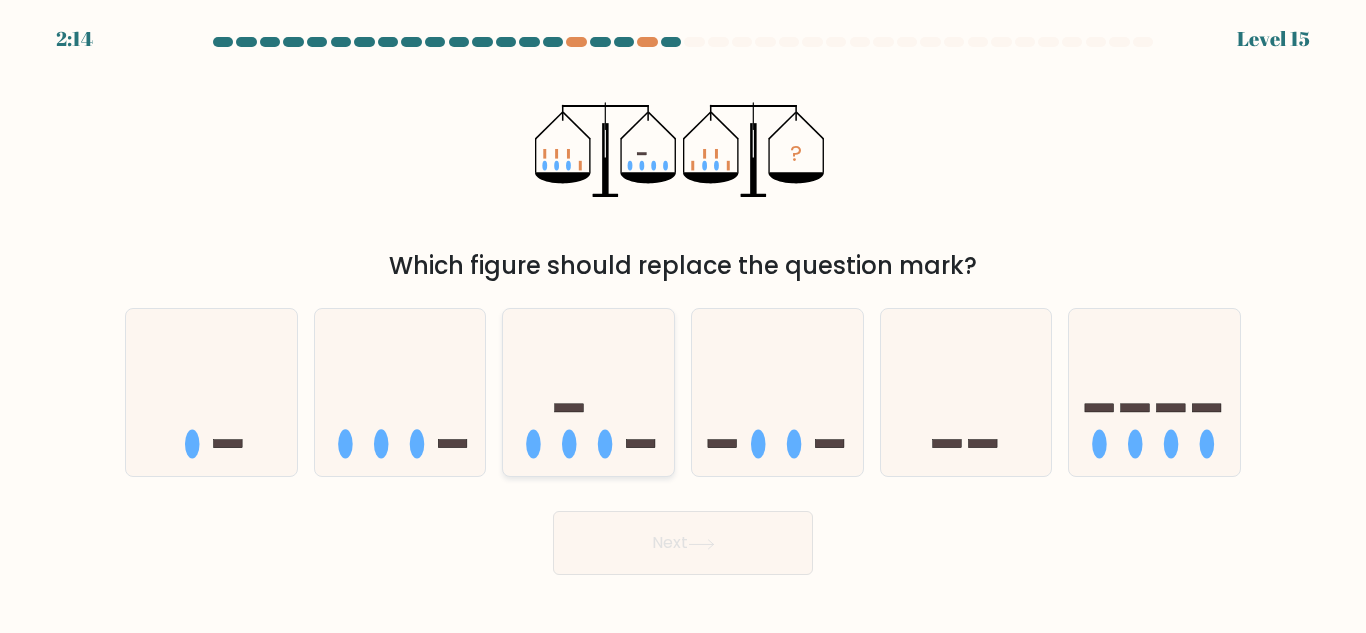 click 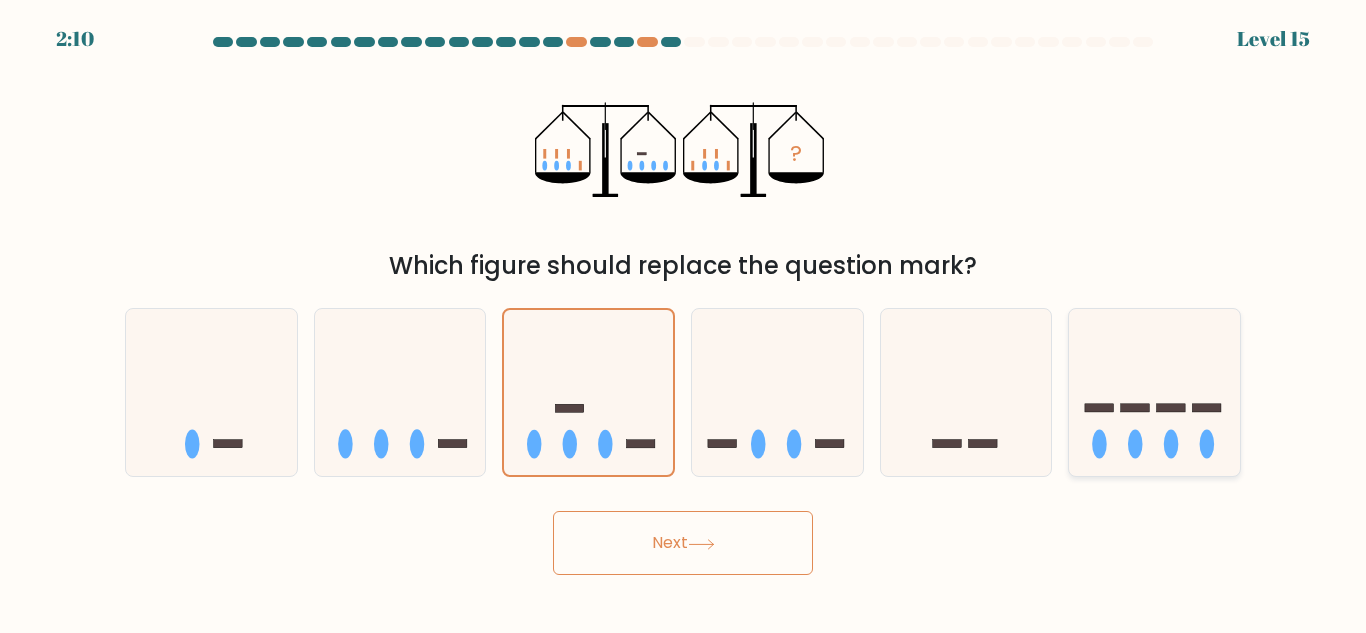 click 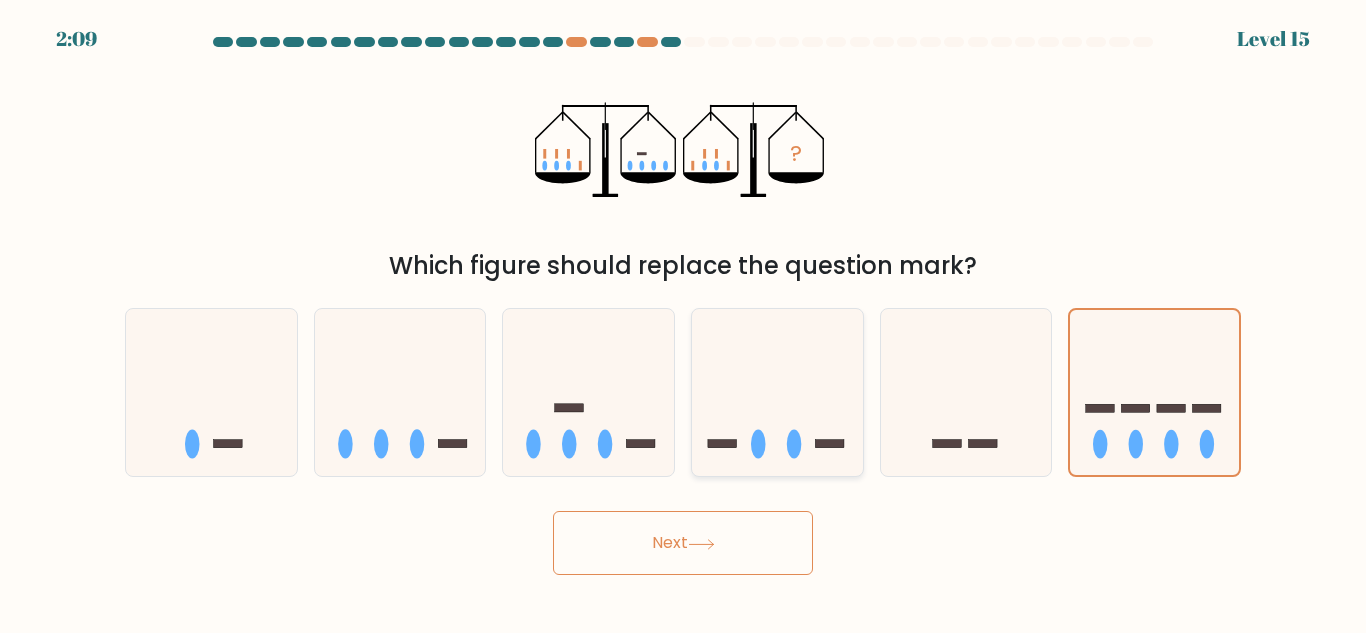 click 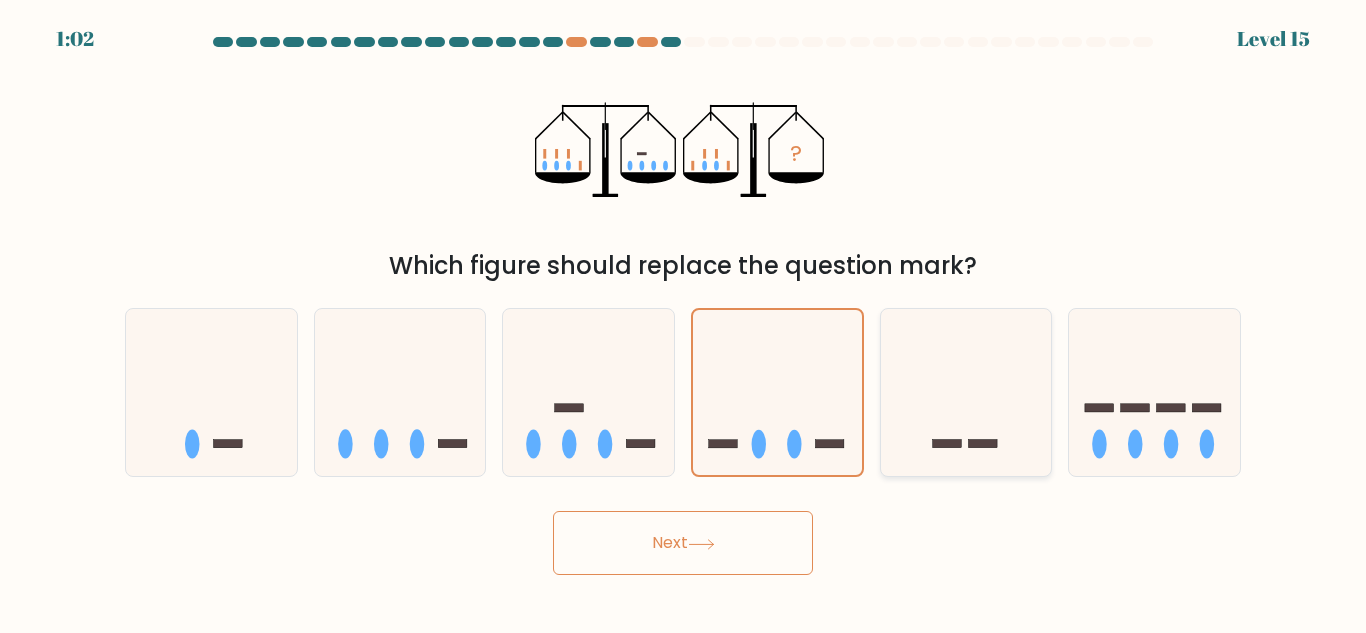 click 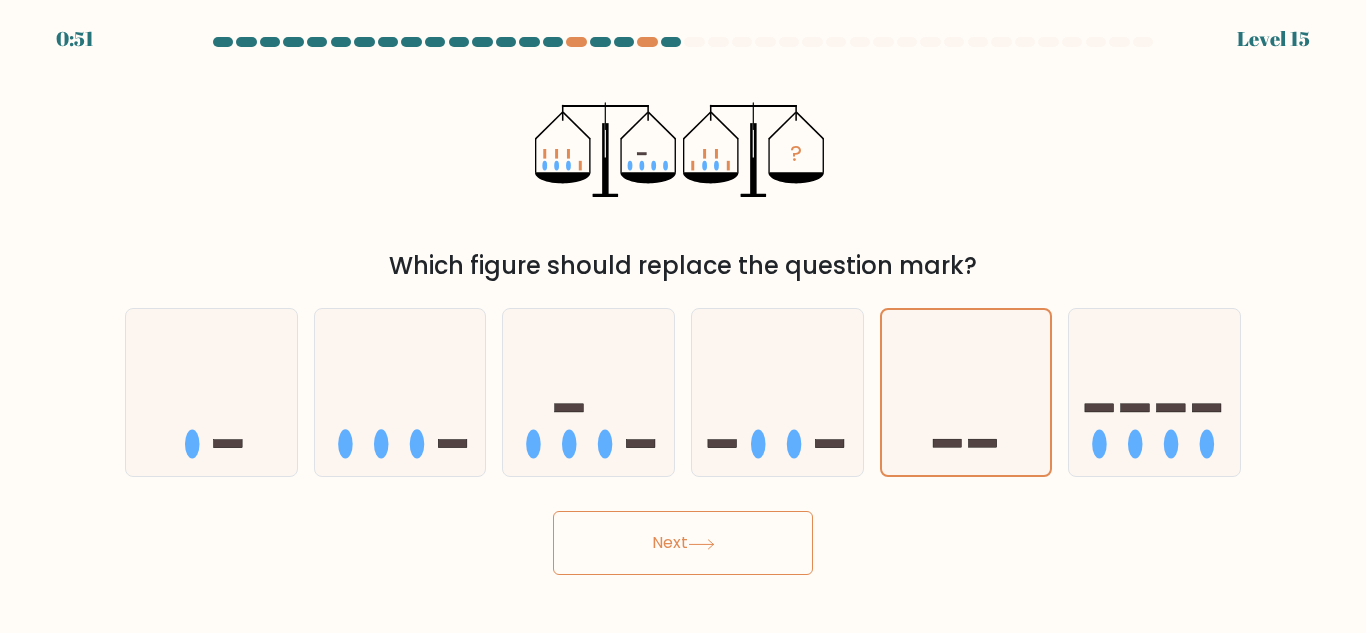 click on "Next" at bounding box center [683, 543] 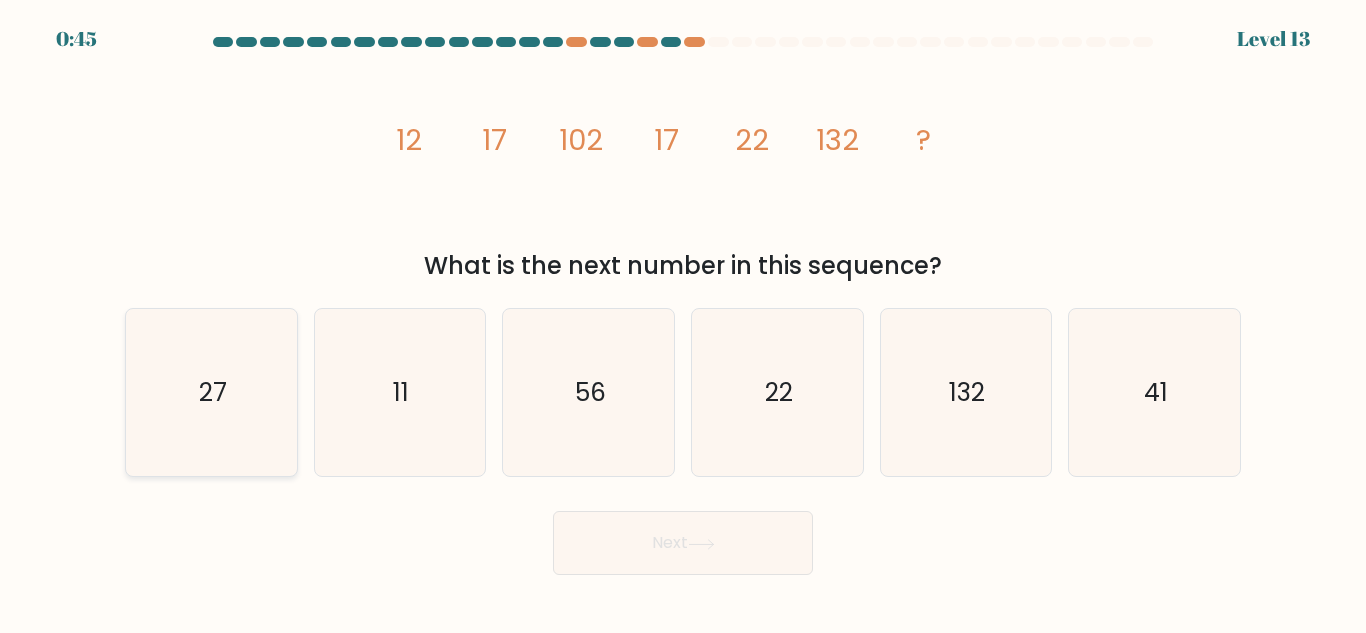 click on "27" 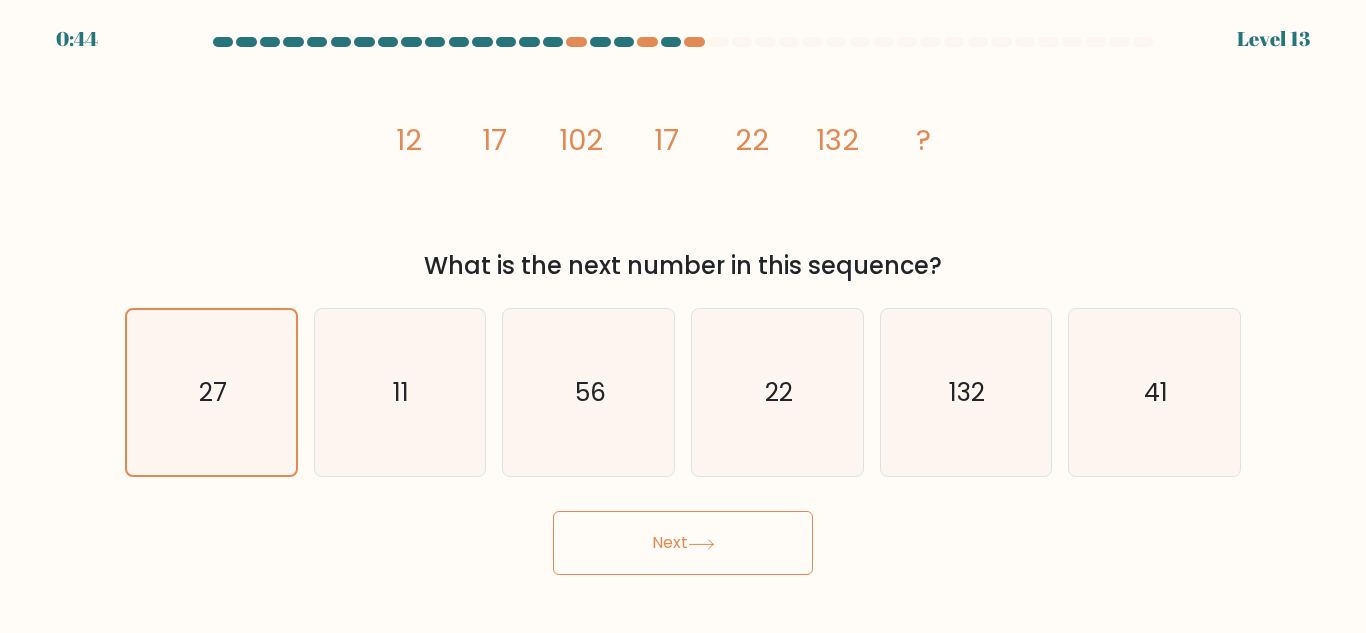 click on "Next" at bounding box center (683, 543) 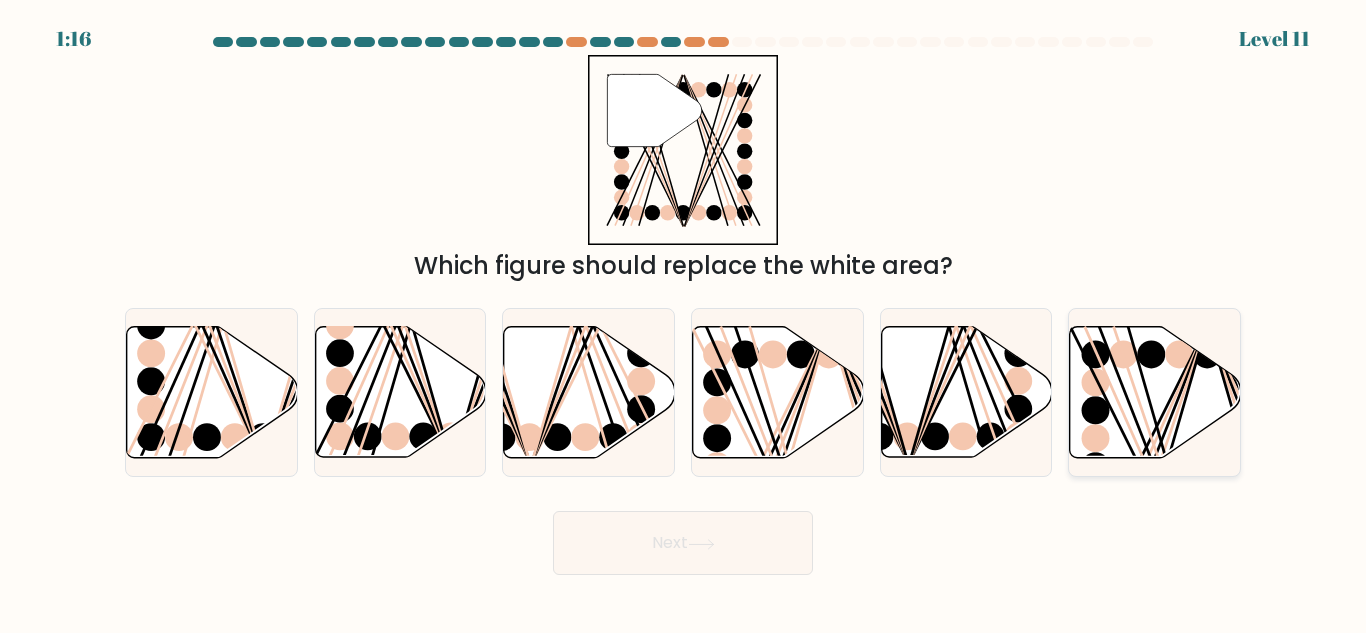 click 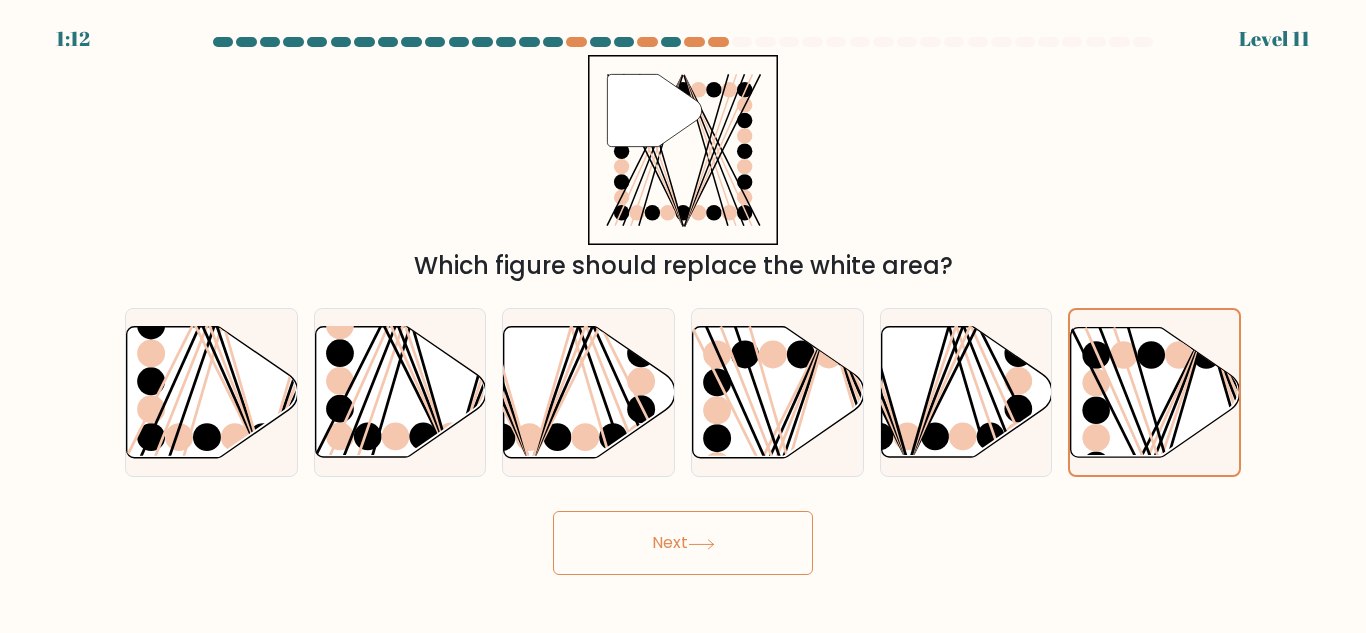 click on "Next" at bounding box center (683, 543) 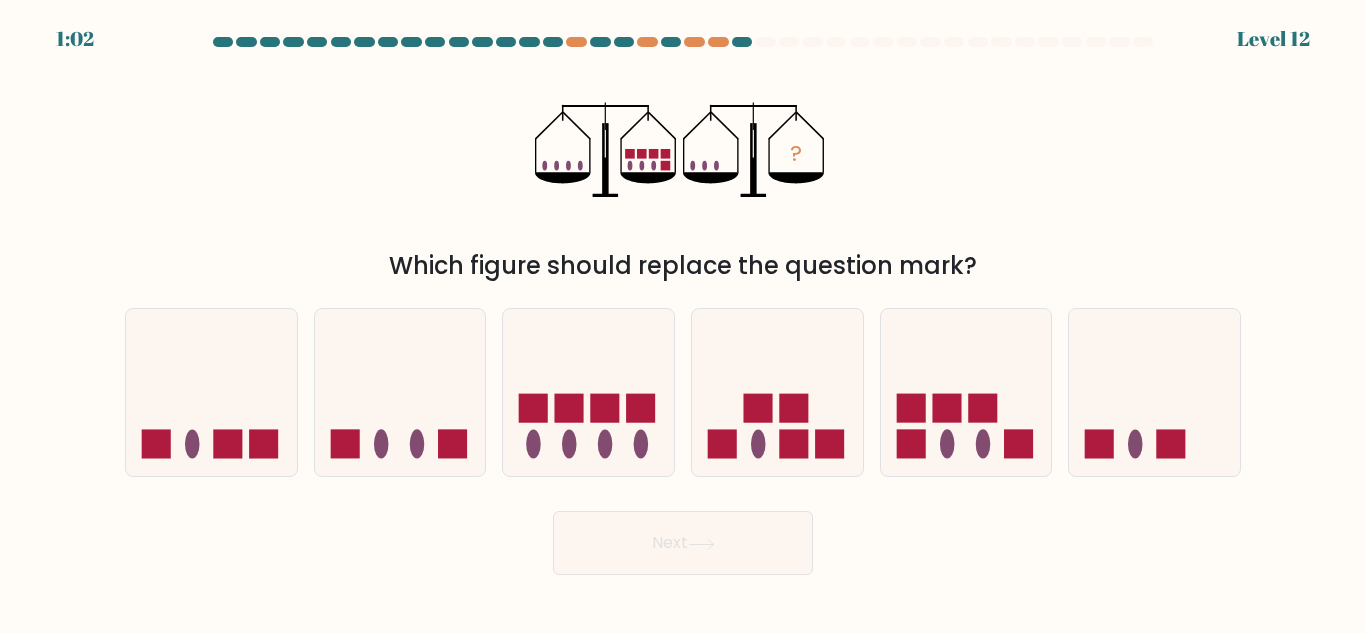 click at bounding box center [683, 306] 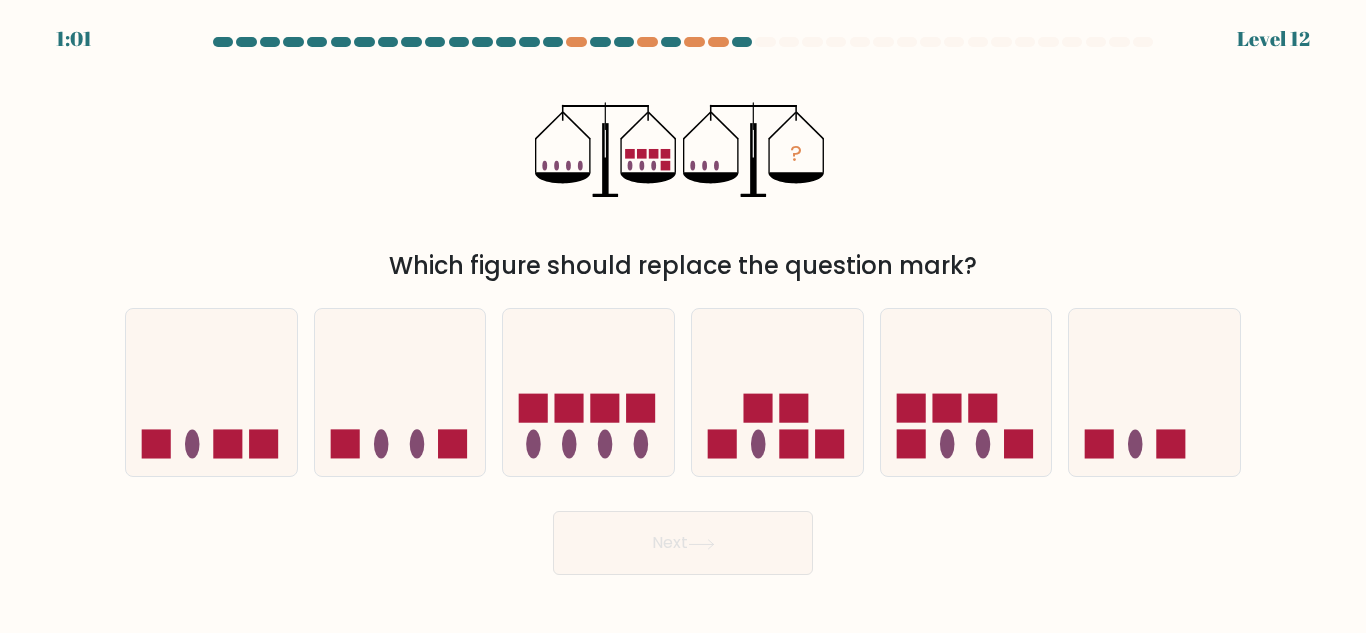 drag, startPoint x: 701, startPoint y: 358, endPoint x: 678, endPoint y: 395, distance: 43.56604 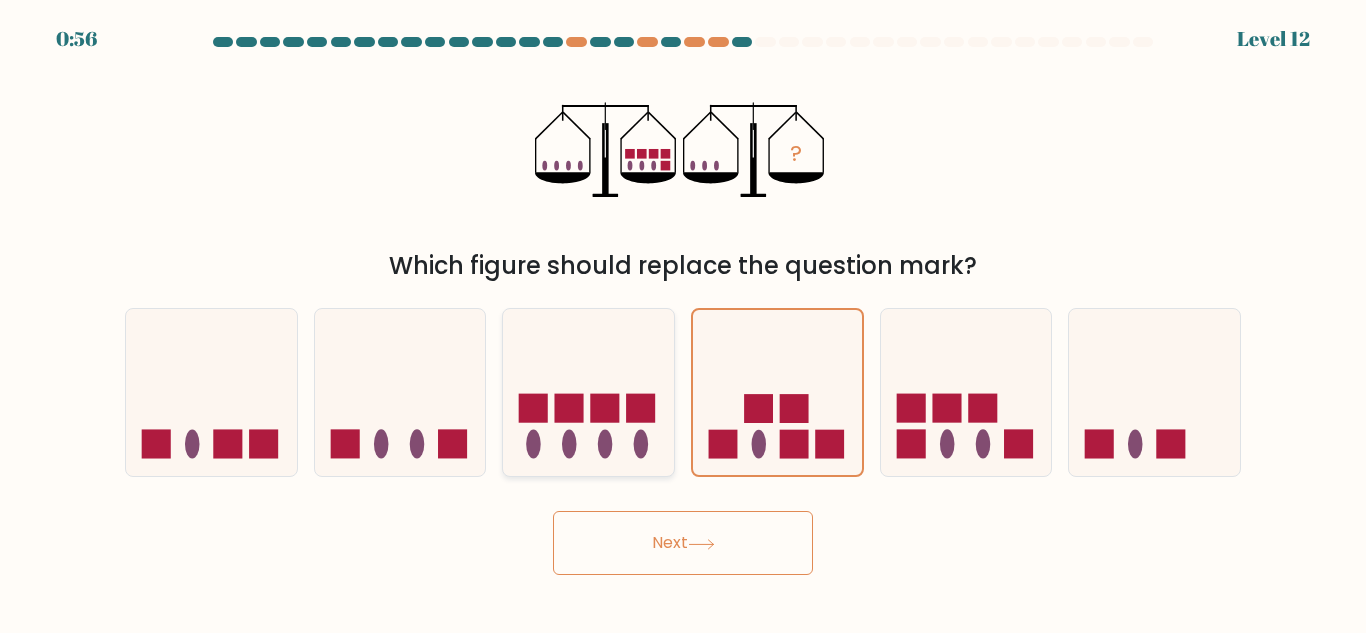 click 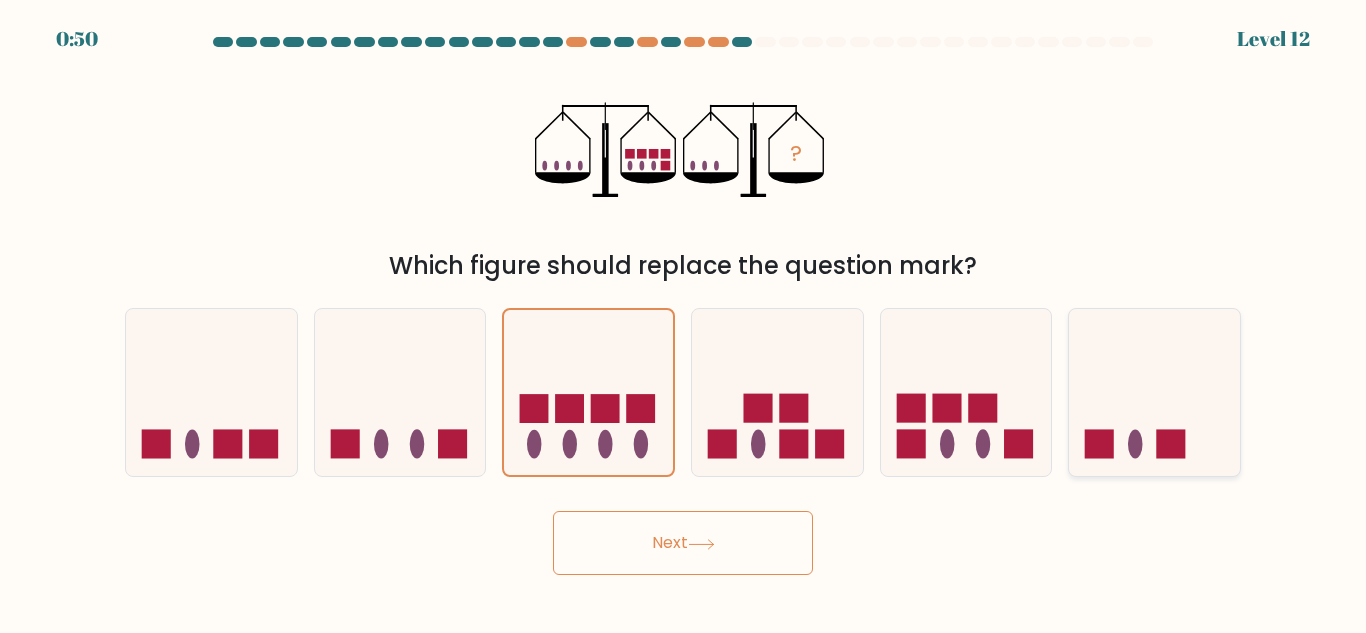 click 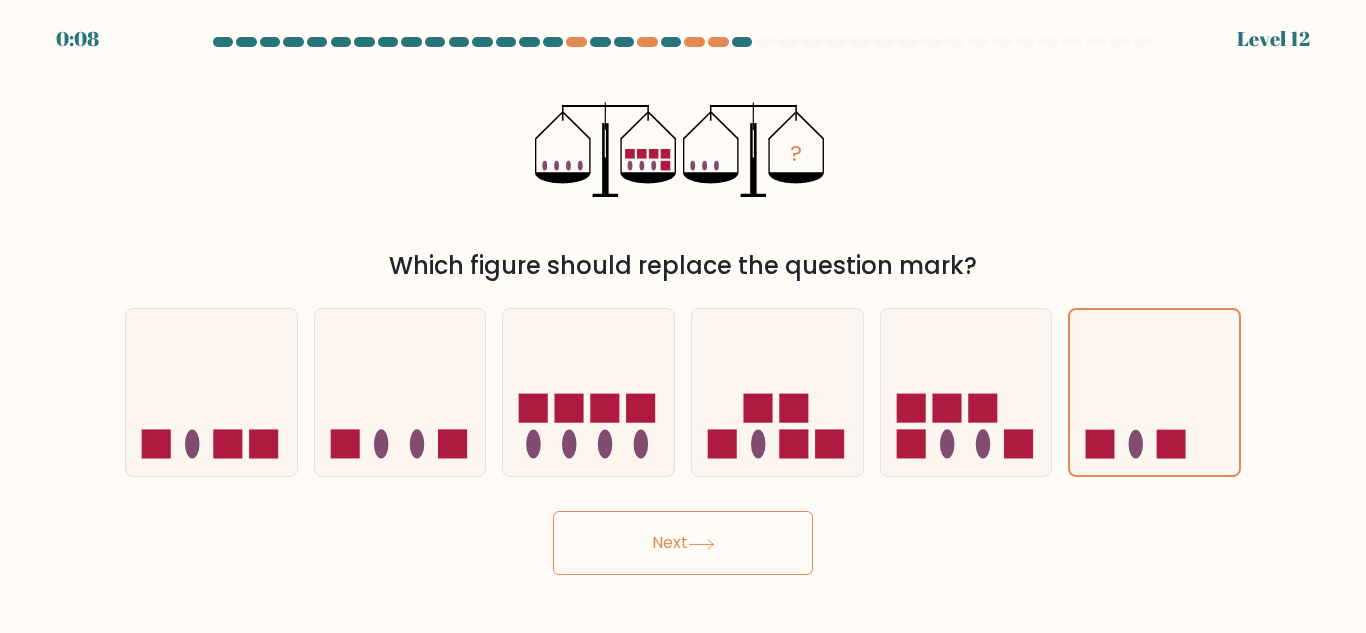click on "d." at bounding box center [777, 392] 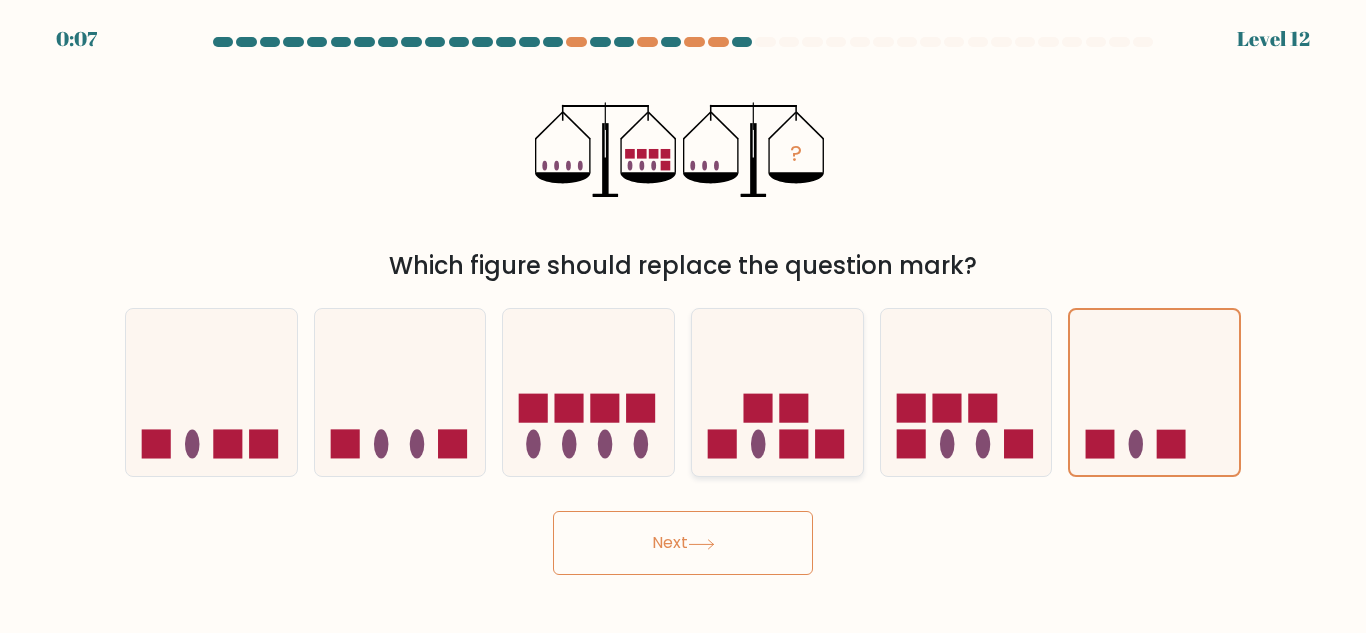 click 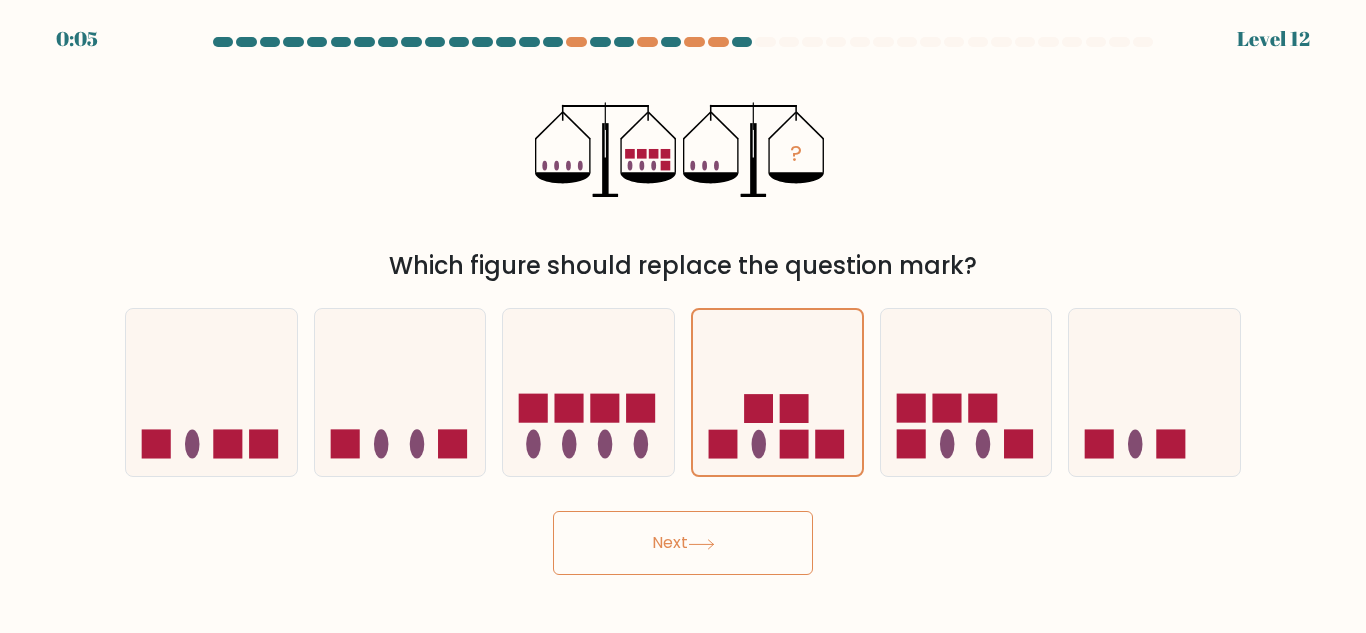 click on "Next" at bounding box center (683, 543) 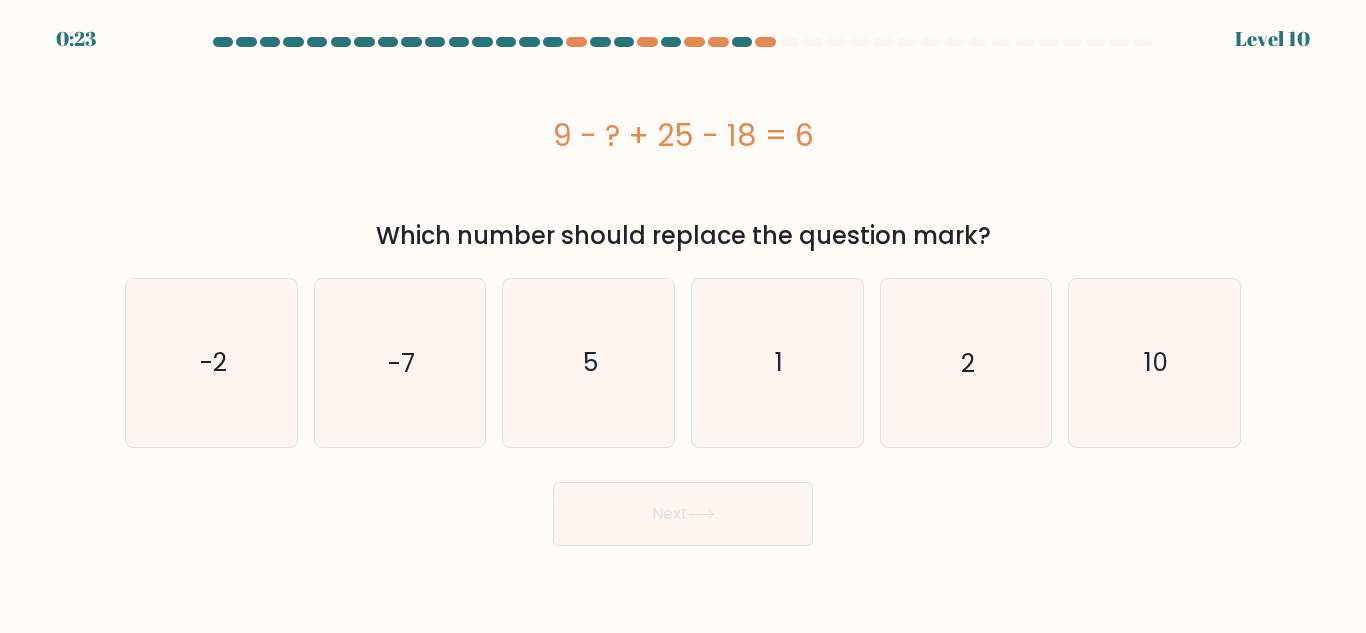 click on "f.
10" at bounding box center [1154, 362] 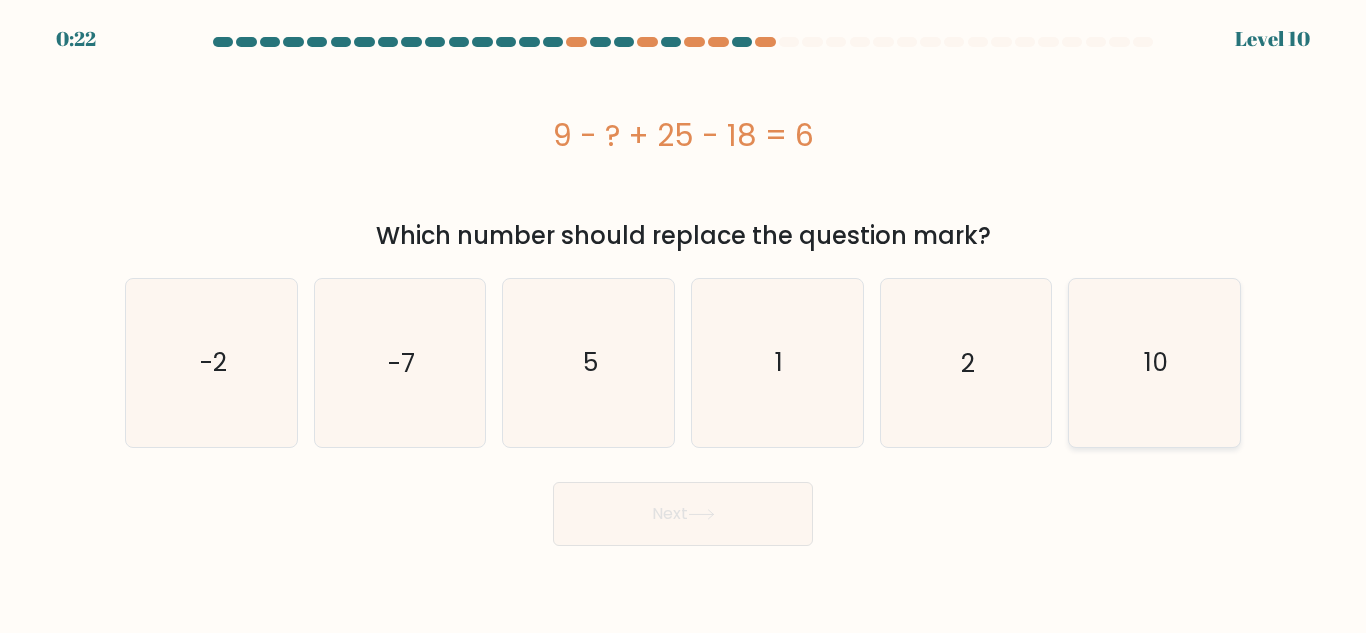 click on "10" 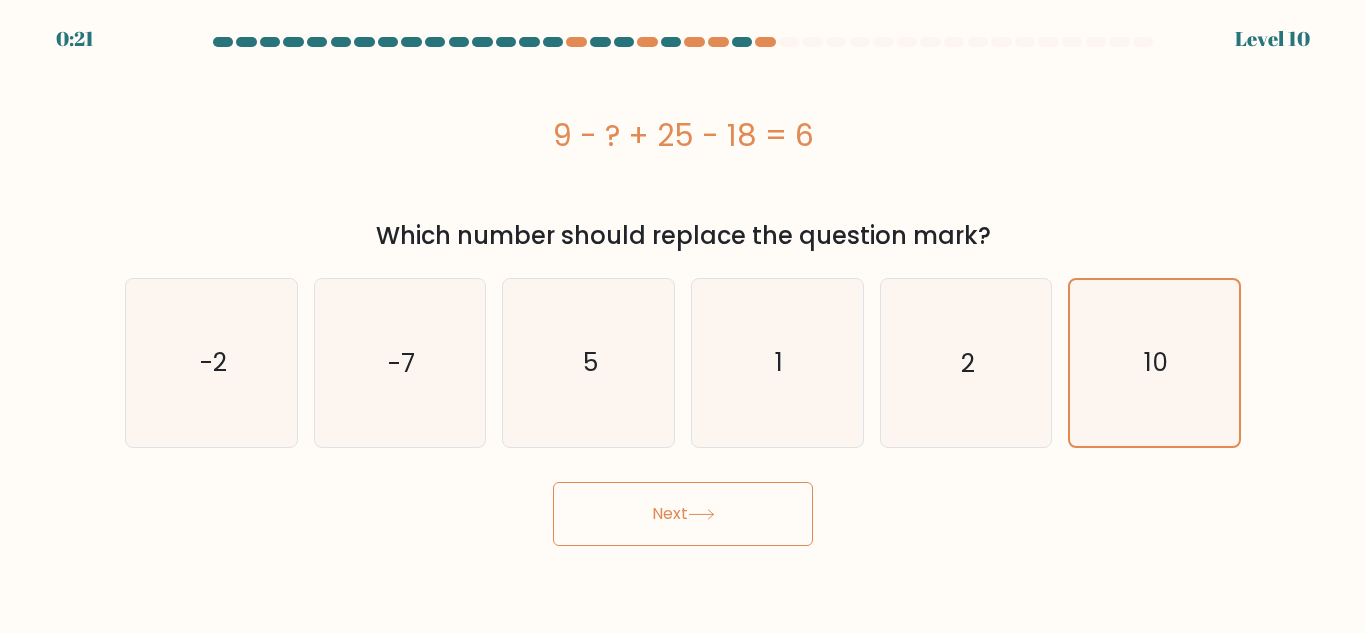 click on "Next" at bounding box center [683, 514] 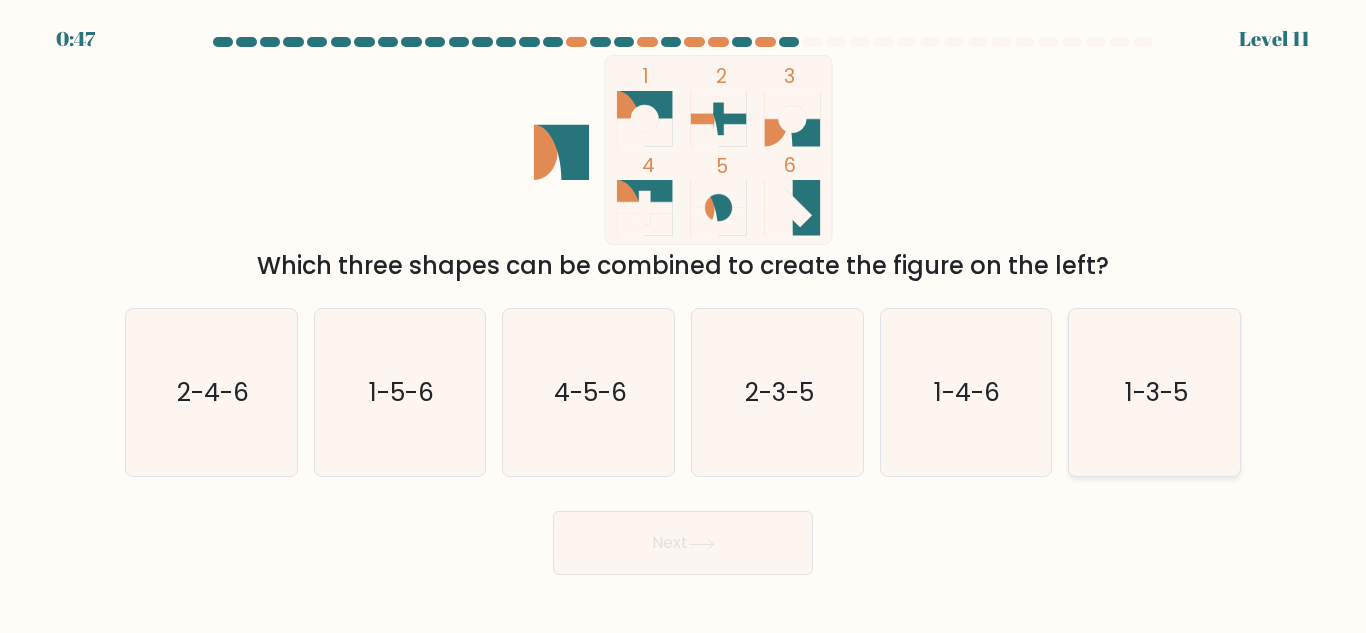 click on "1-3-5" 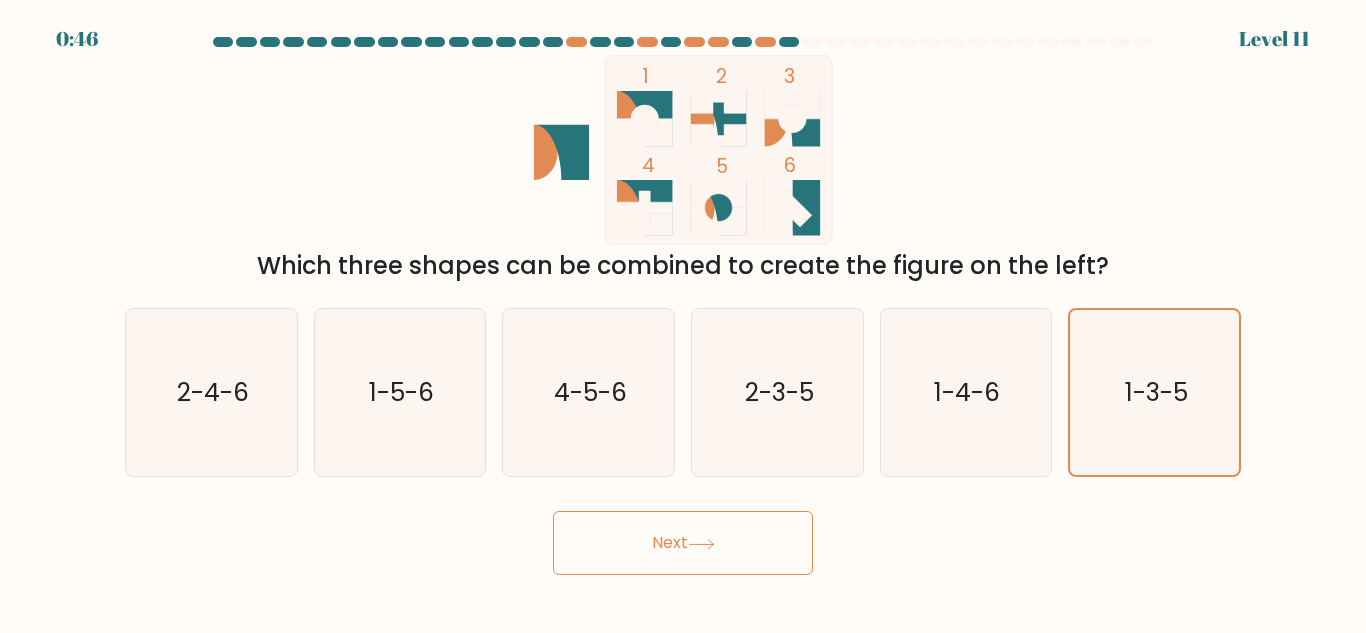 click on "Next" at bounding box center [683, 543] 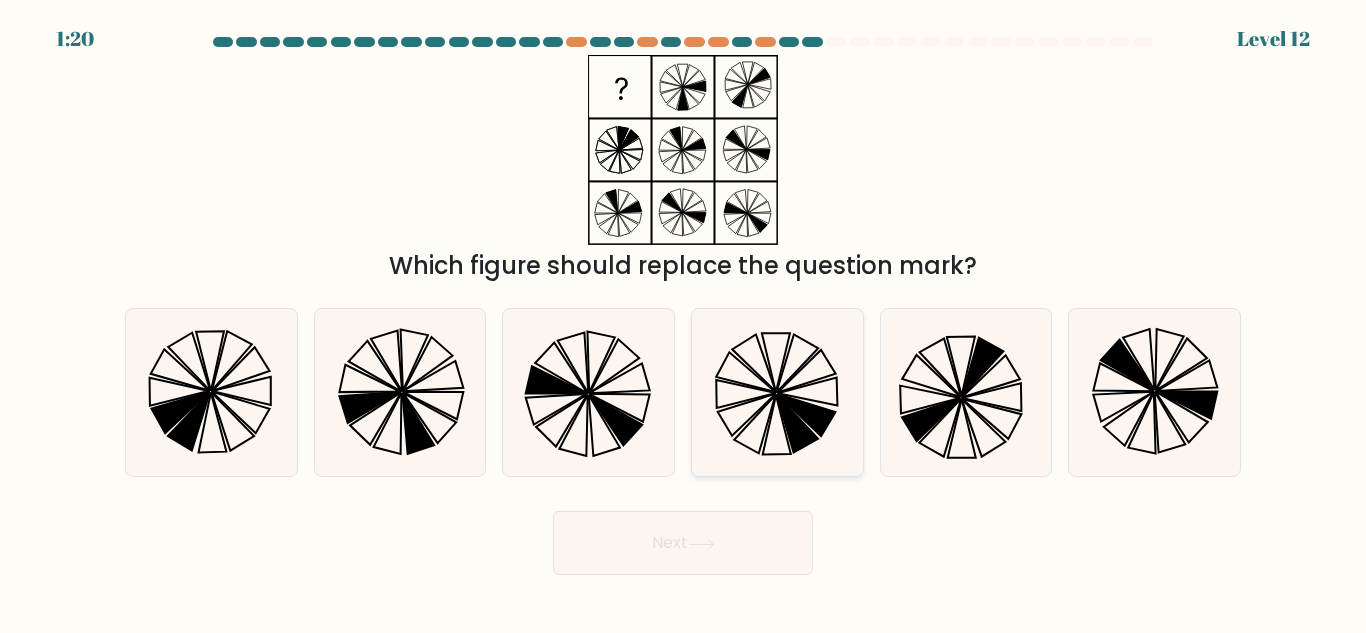 click 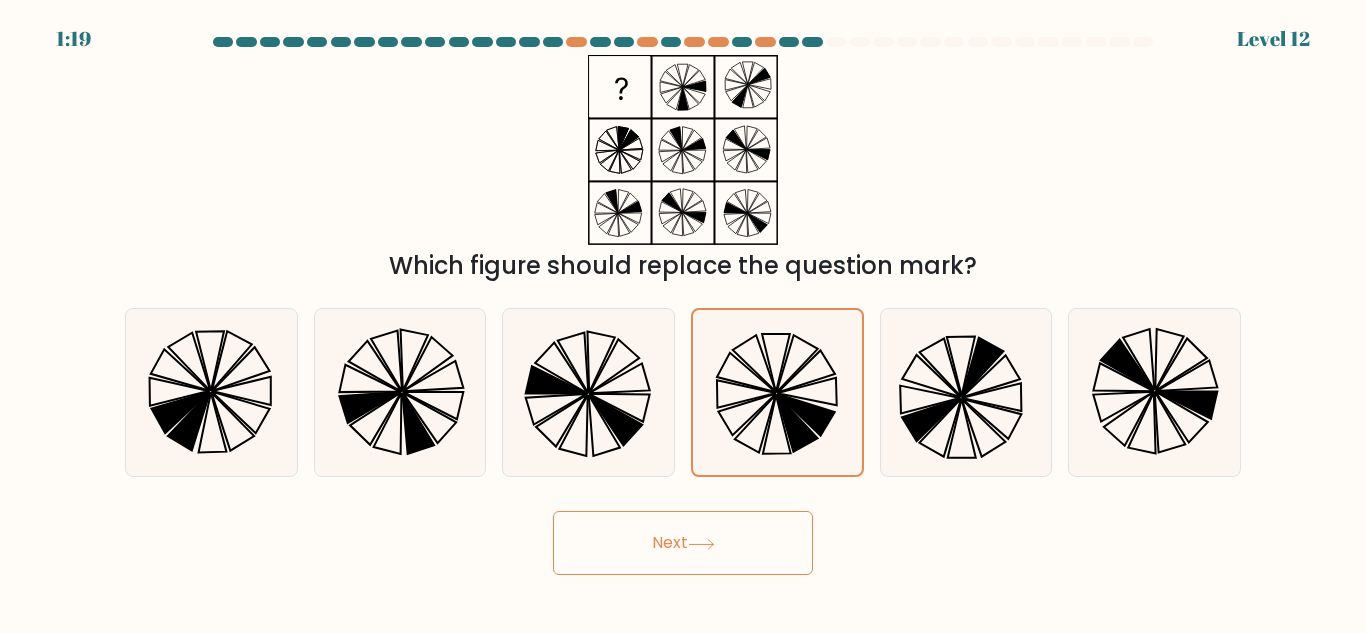 click on "Next" at bounding box center [683, 543] 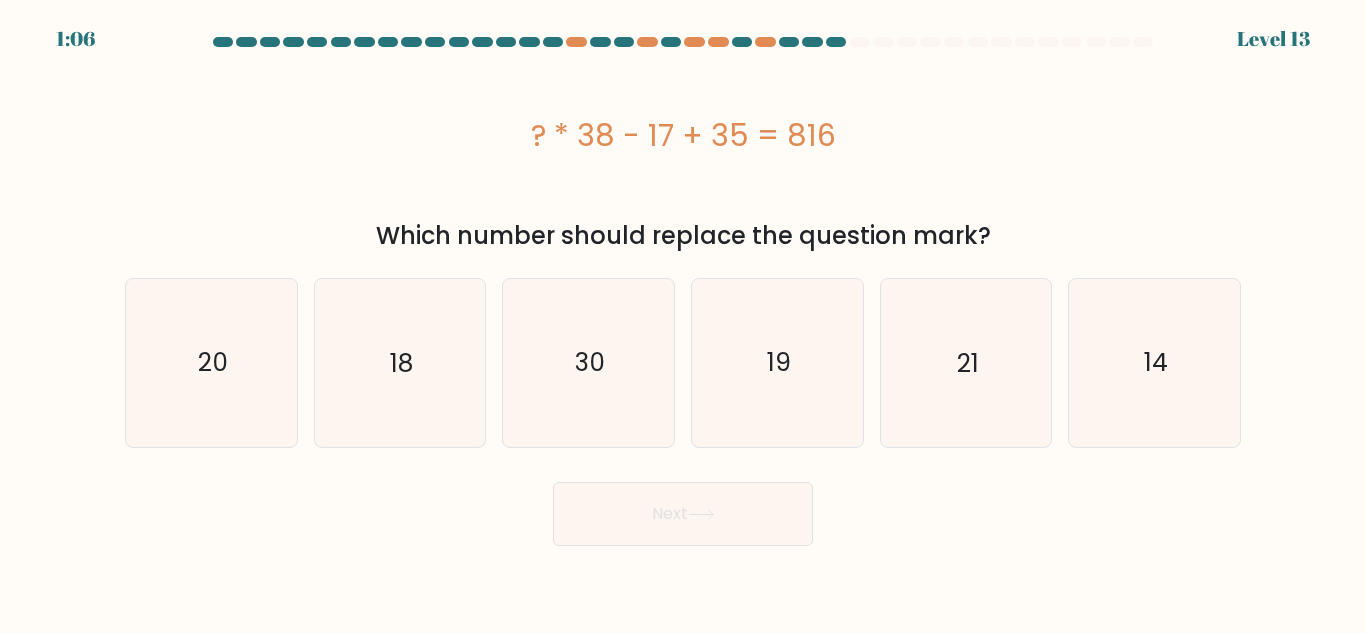 click on "d.
19" at bounding box center [777, 362] 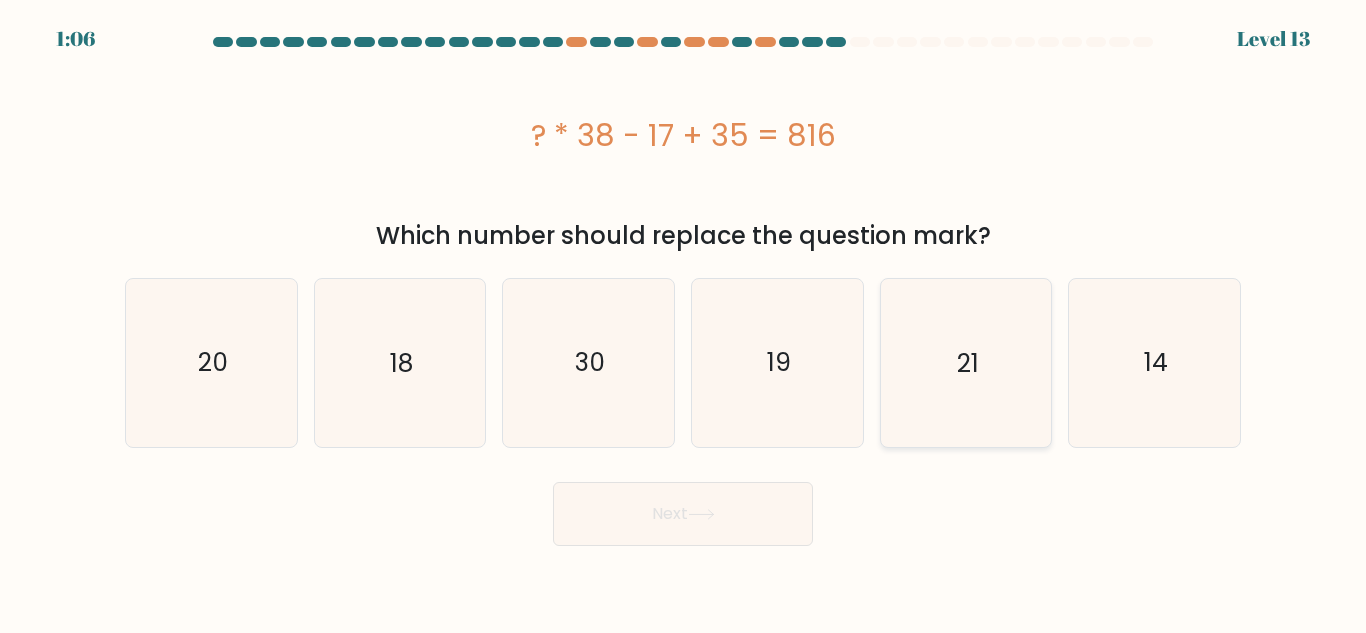 click on "21" 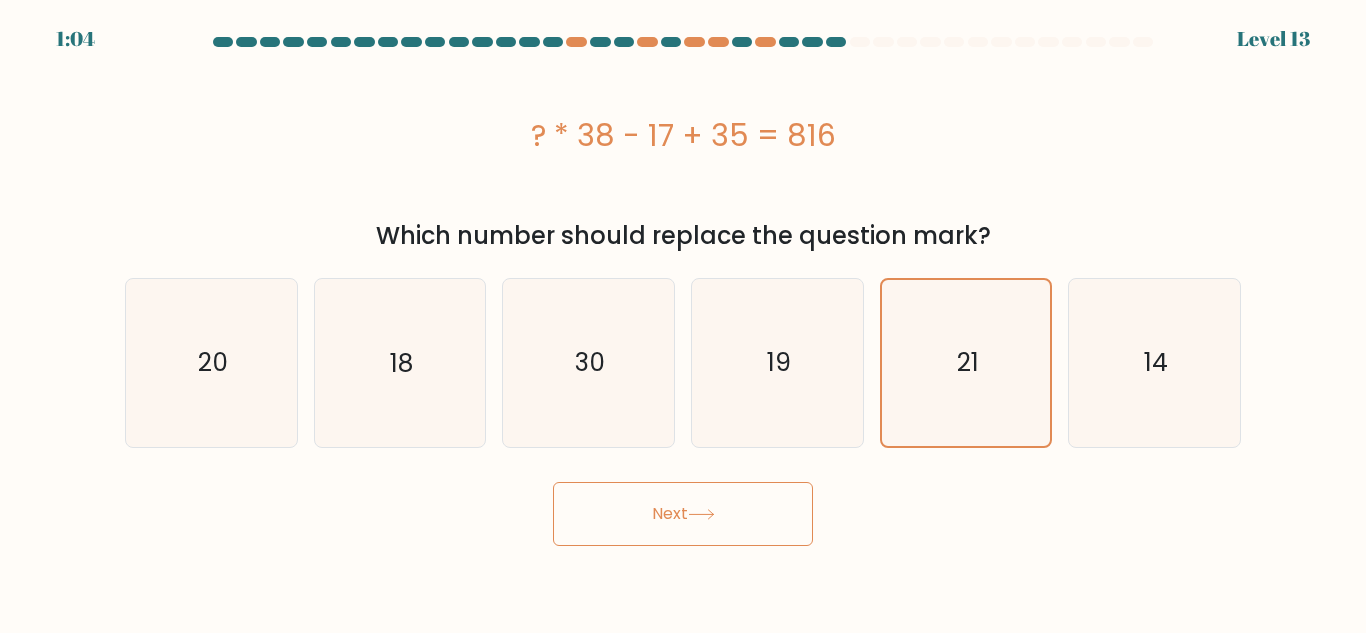 click on "Next" at bounding box center [683, 514] 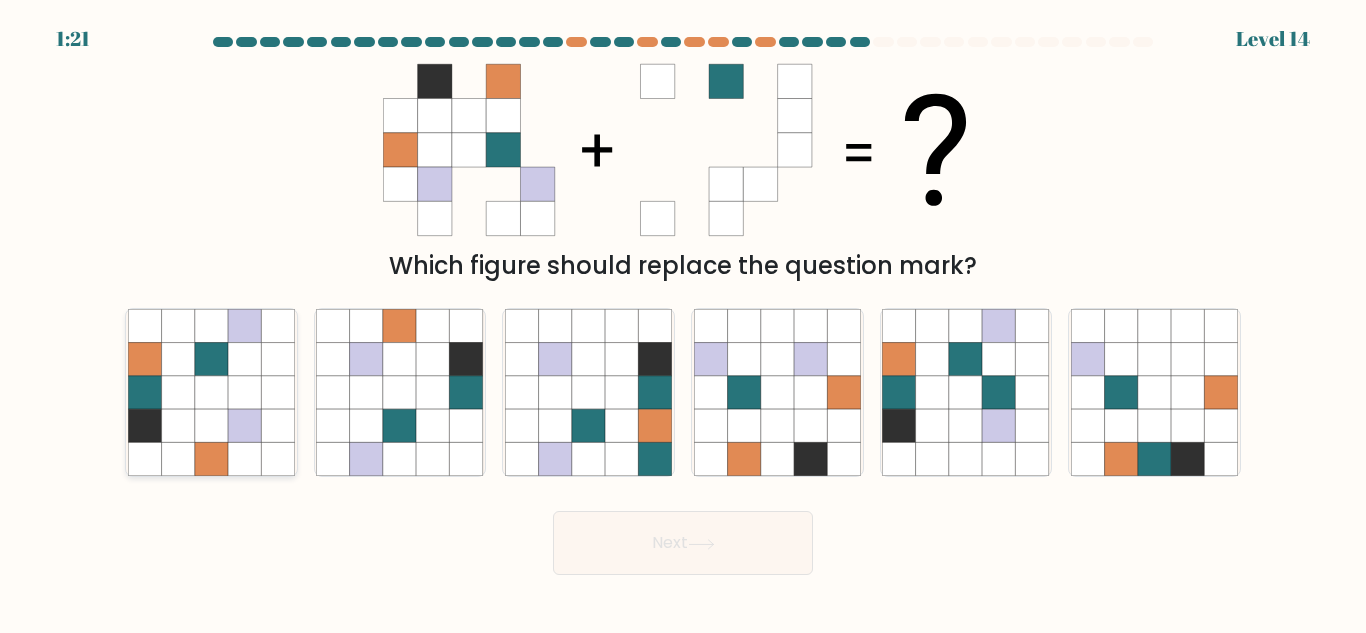click 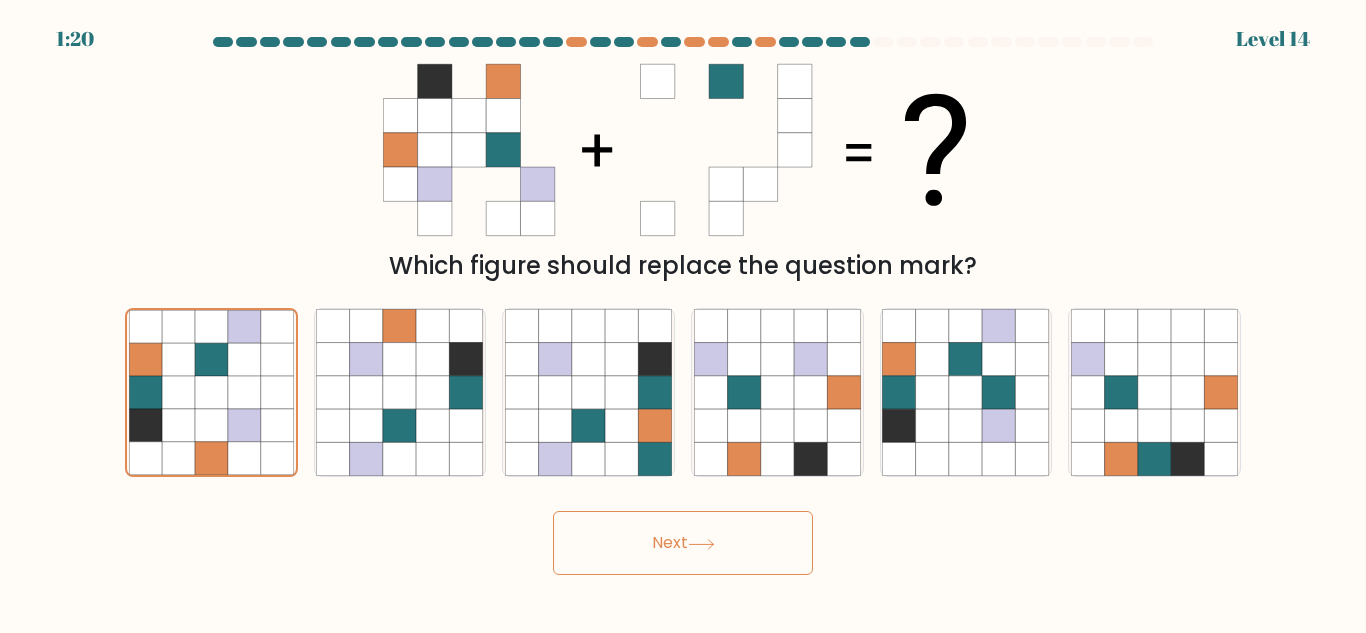 click on "Next" at bounding box center (683, 543) 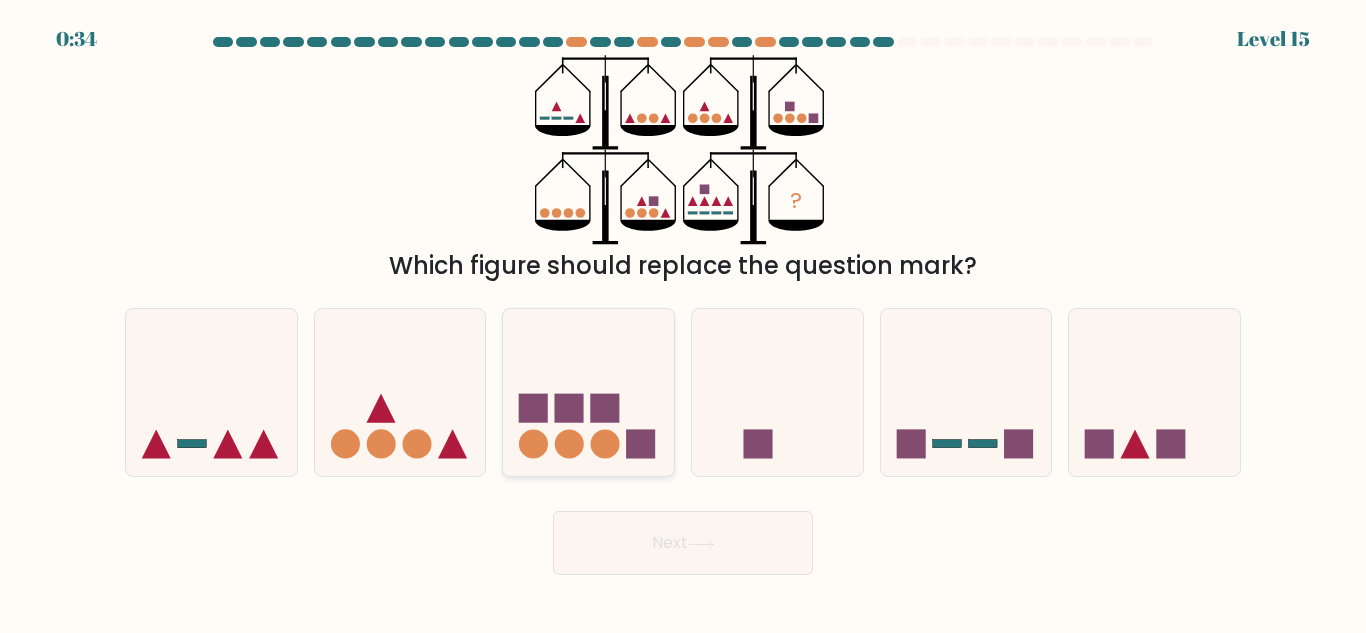 click 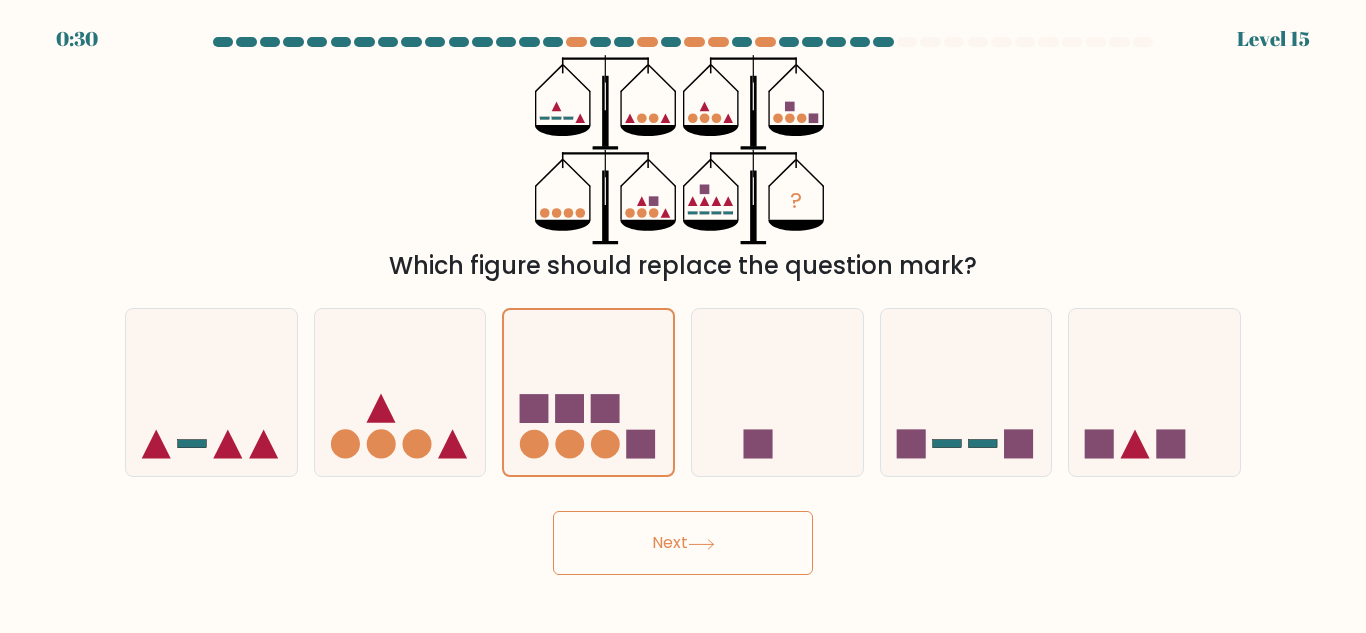 click on "Next" at bounding box center (683, 543) 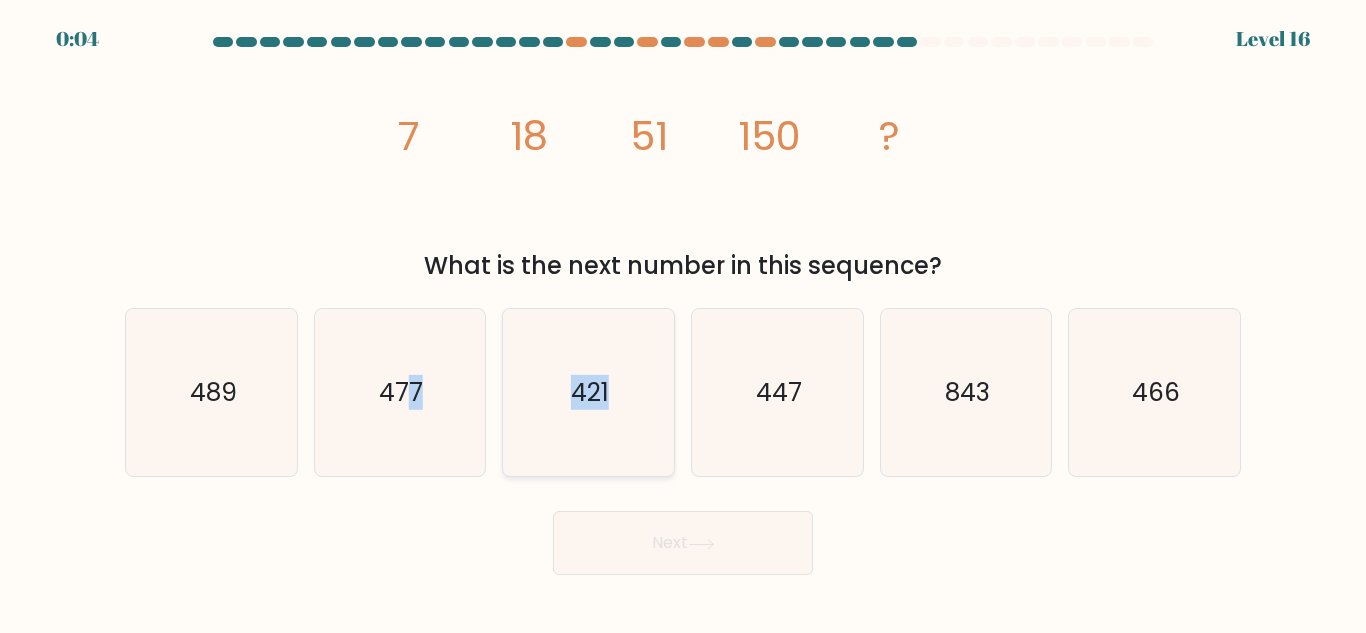 drag, startPoint x: 406, startPoint y: 431, endPoint x: 607, endPoint y: 447, distance: 201.6358 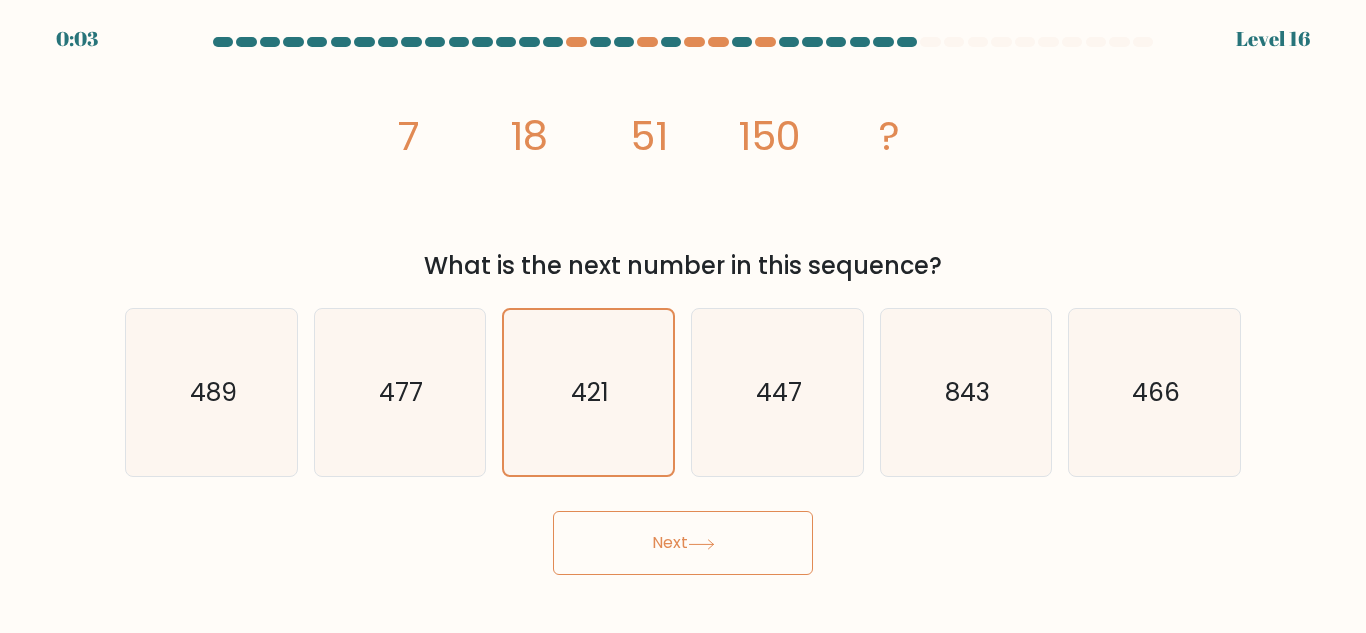 drag, startPoint x: 730, startPoint y: 450, endPoint x: 723, endPoint y: 498, distance: 48.507732 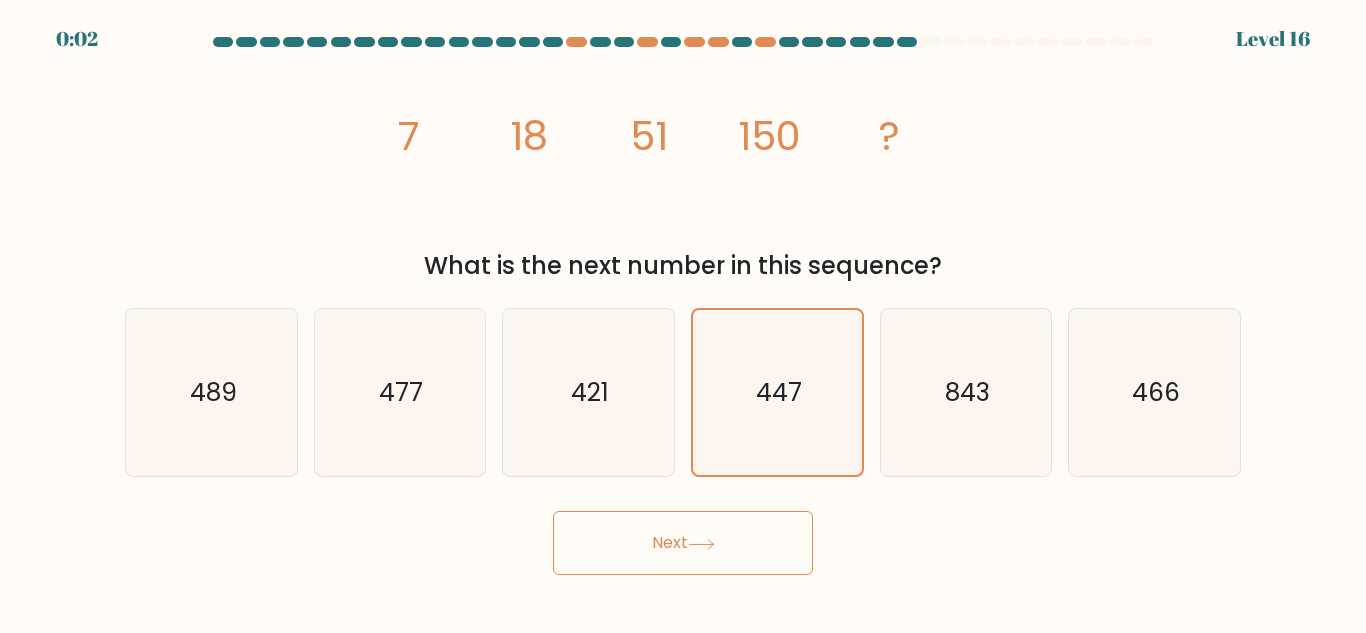 click 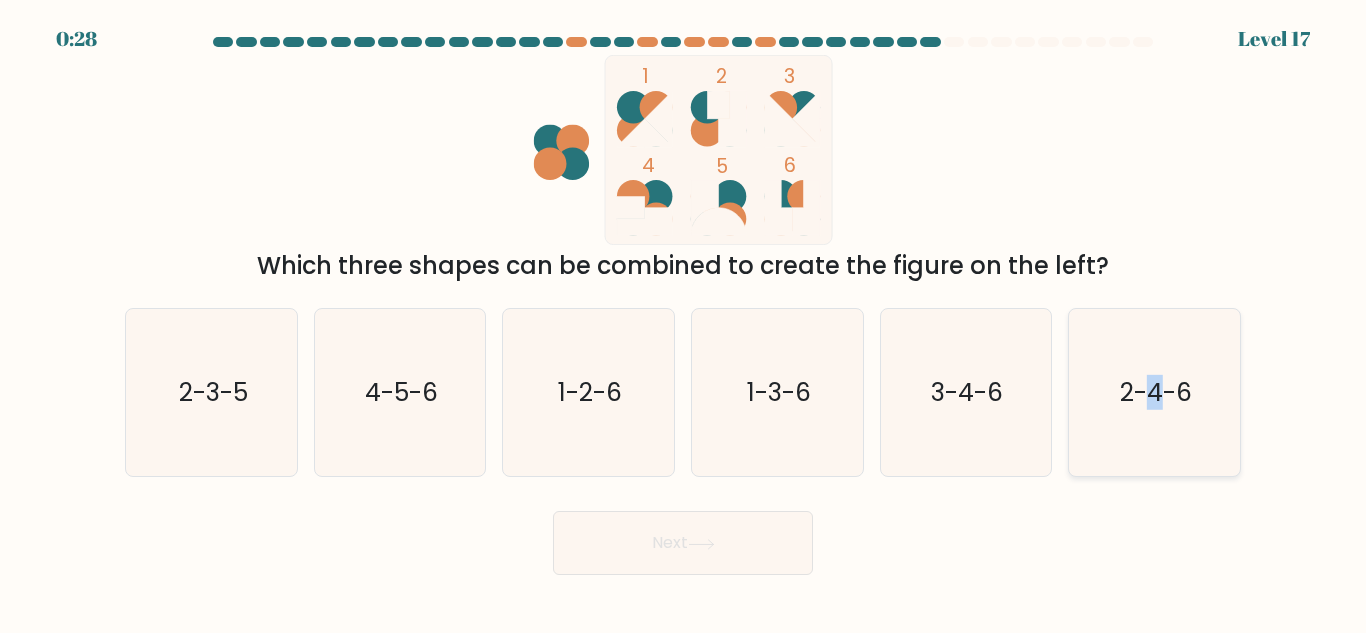 click on "2-4-6" 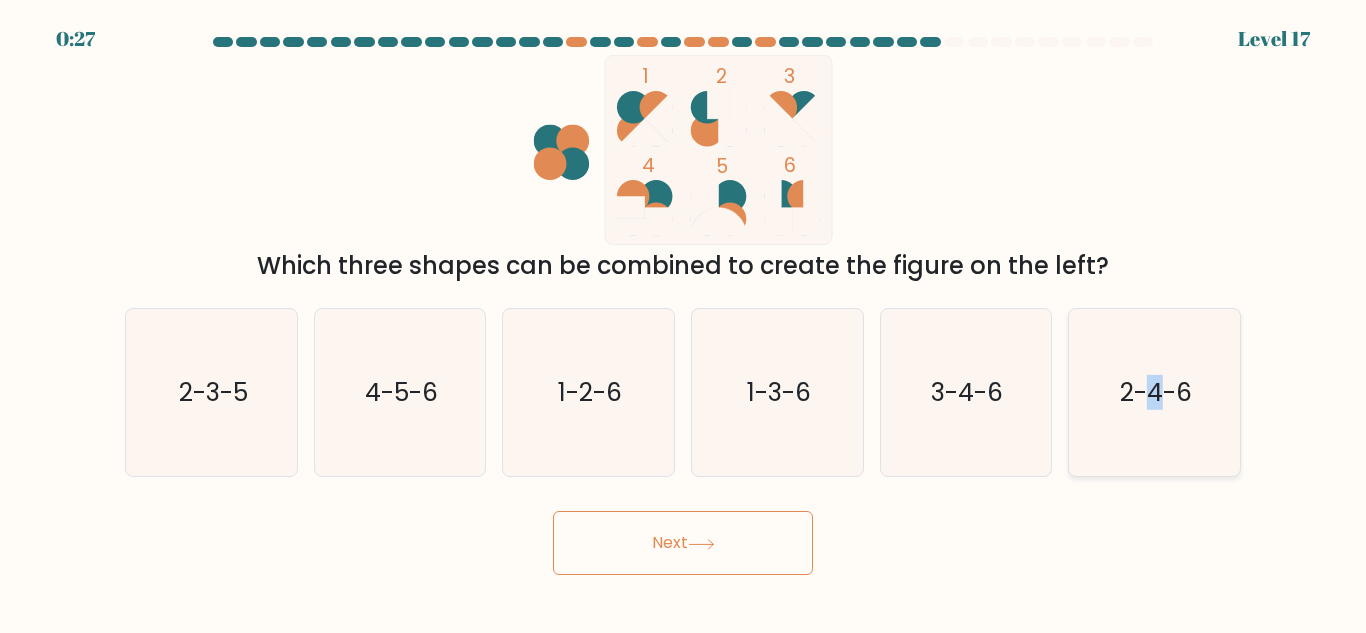 click on "2-4-6" 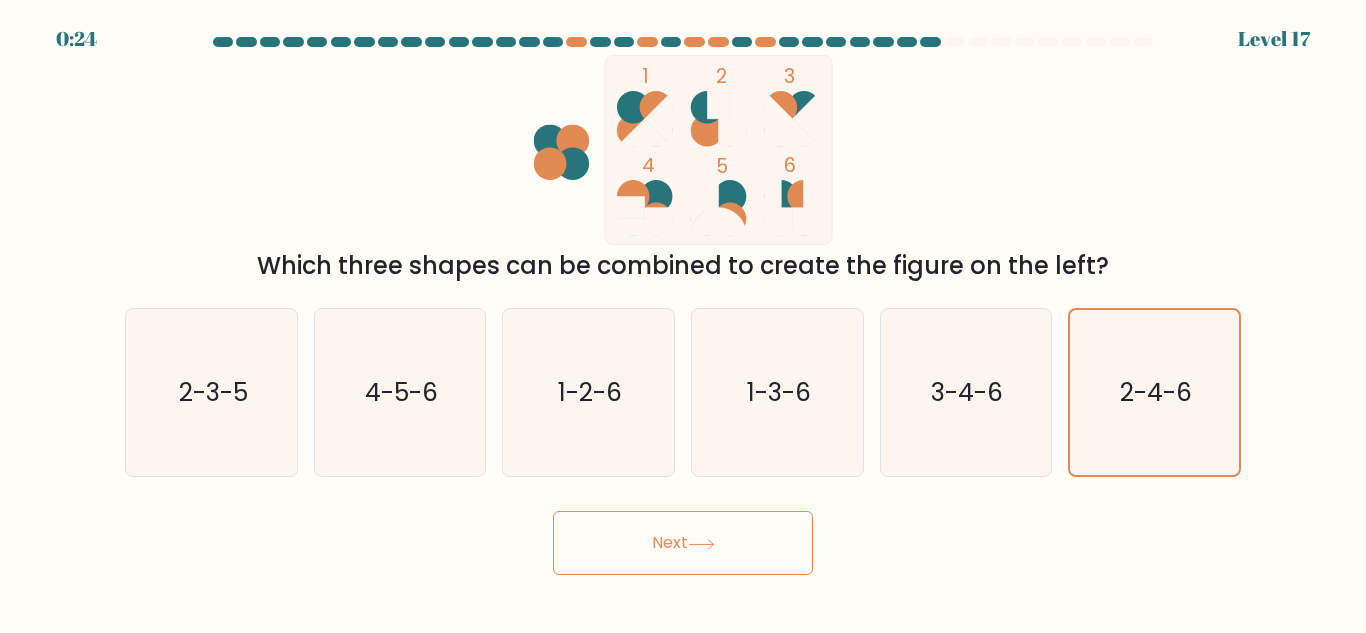 click on "Next" at bounding box center (683, 543) 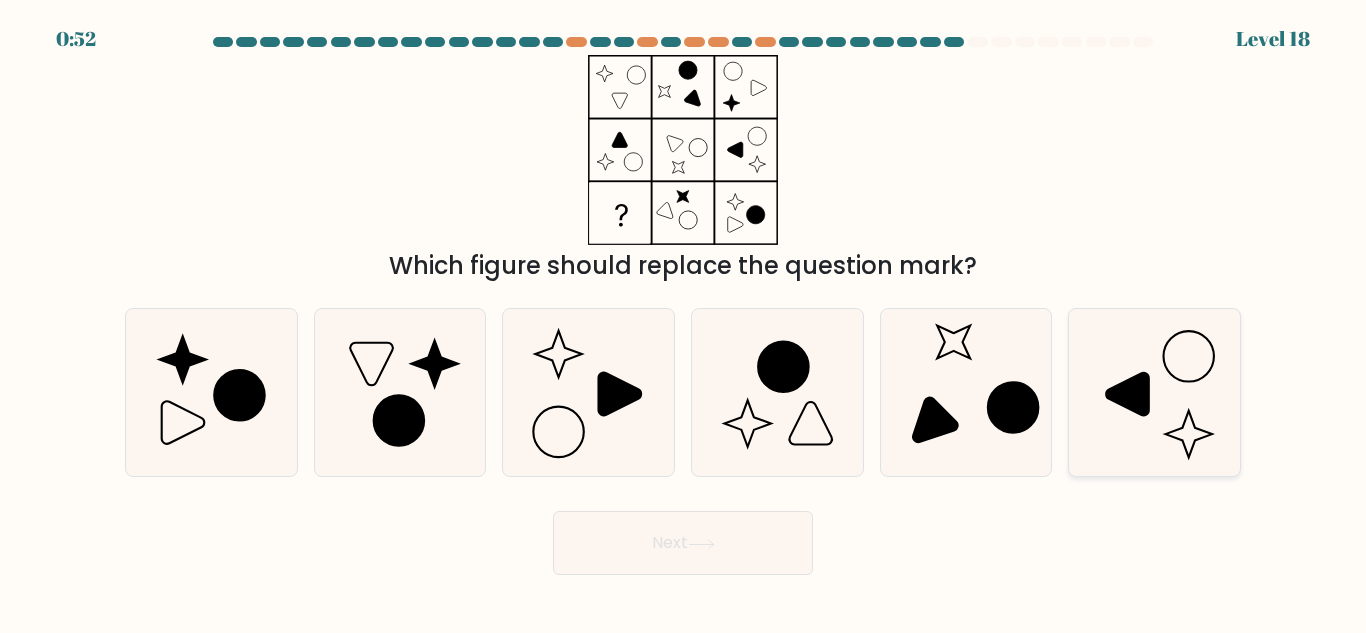 drag, startPoint x: 1186, startPoint y: 389, endPoint x: 1162, endPoint y: 407, distance: 30 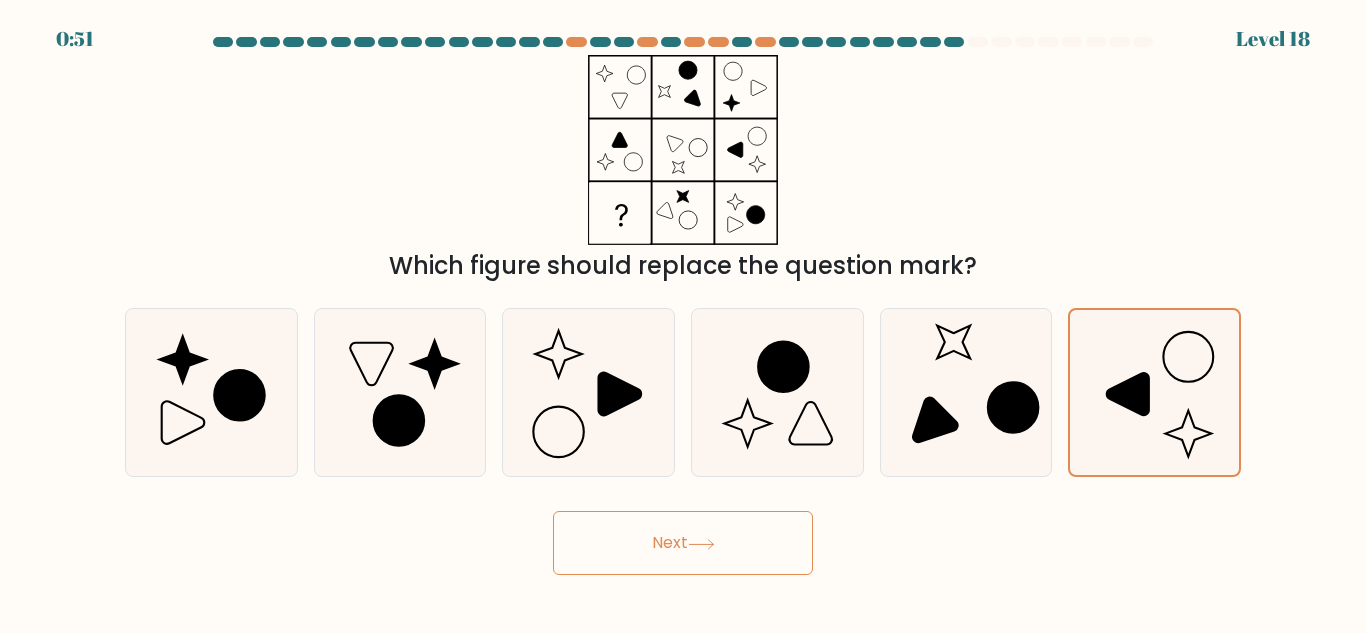 click on "Next" at bounding box center (683, 543) 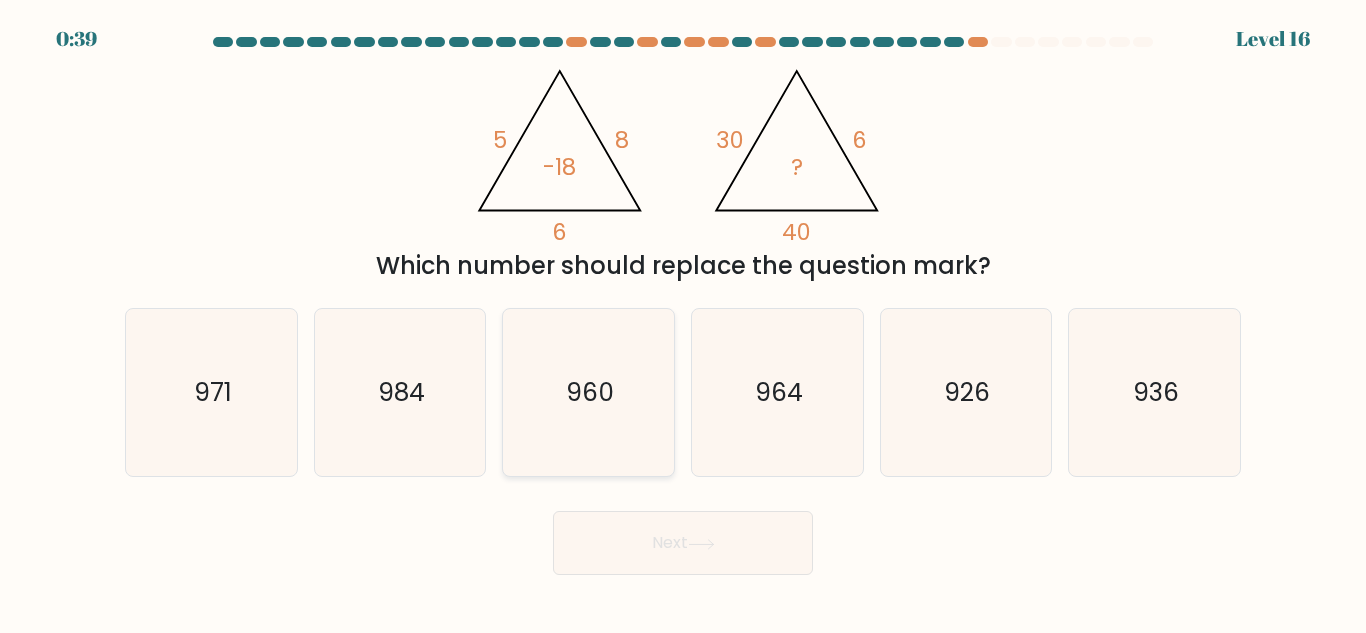 click on "960" 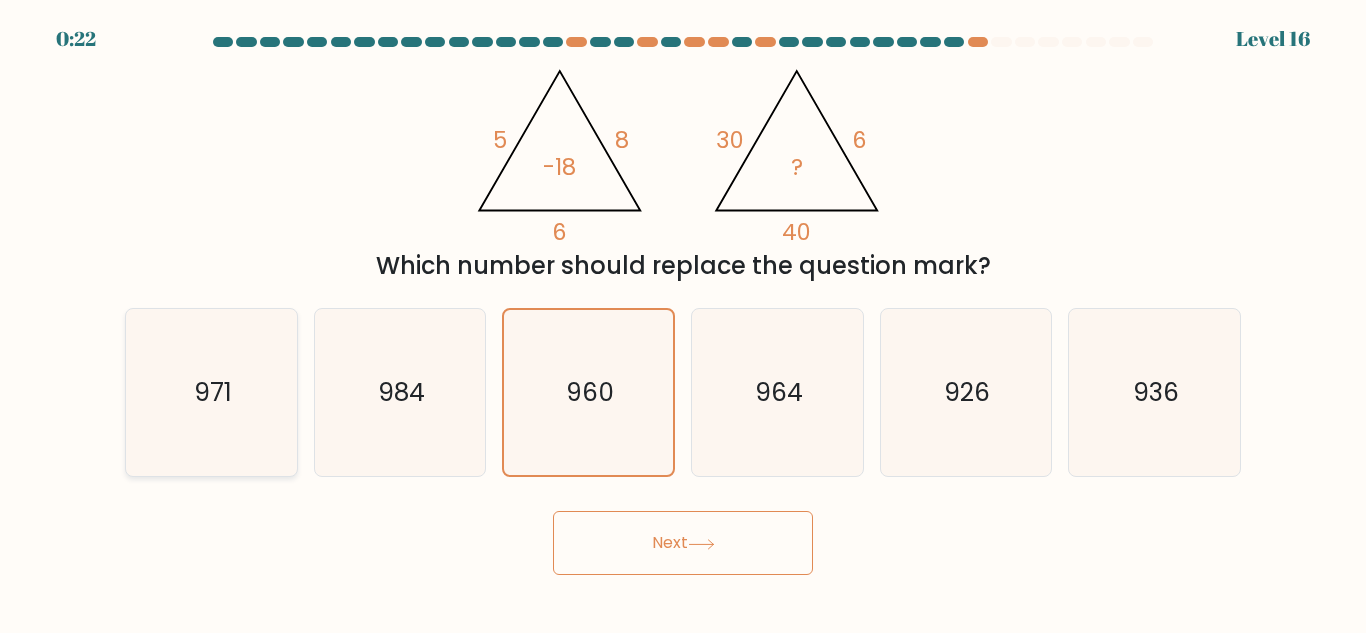 click on "971" 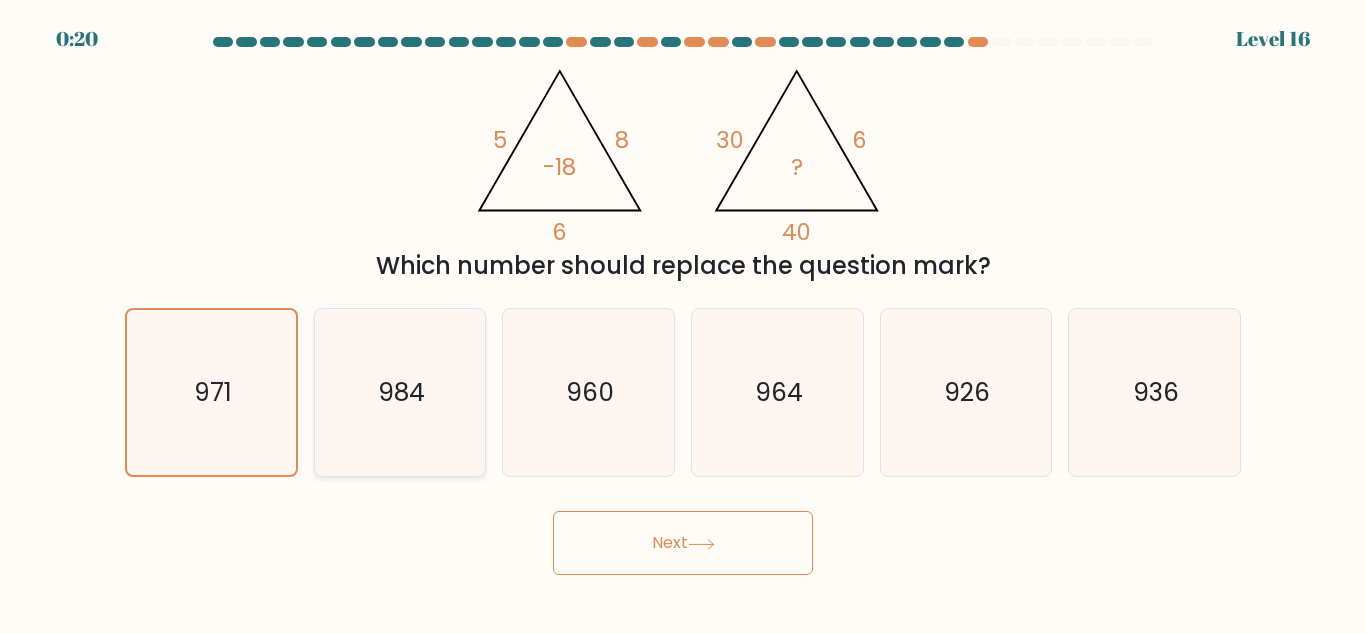 drag, startPoint x: 387, startPoint y: 425, endPoint x: 400, endPoint y: 435, distance: 16.40122 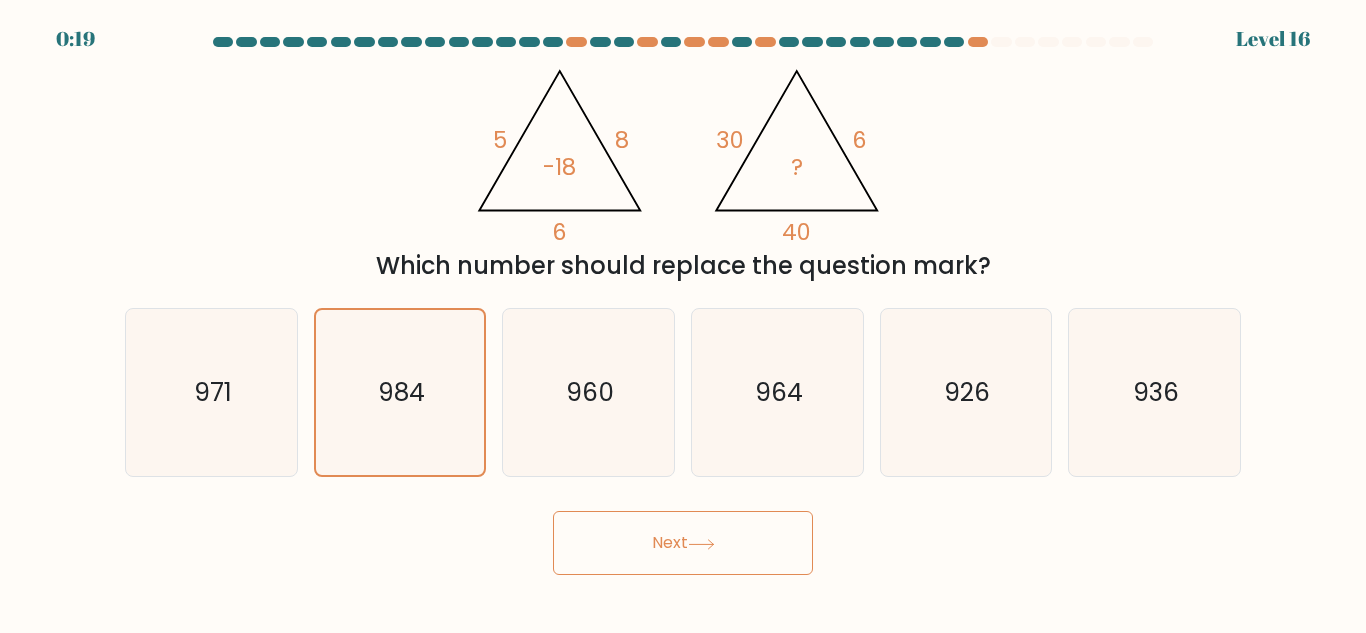 click at bounding box center [683, 306] 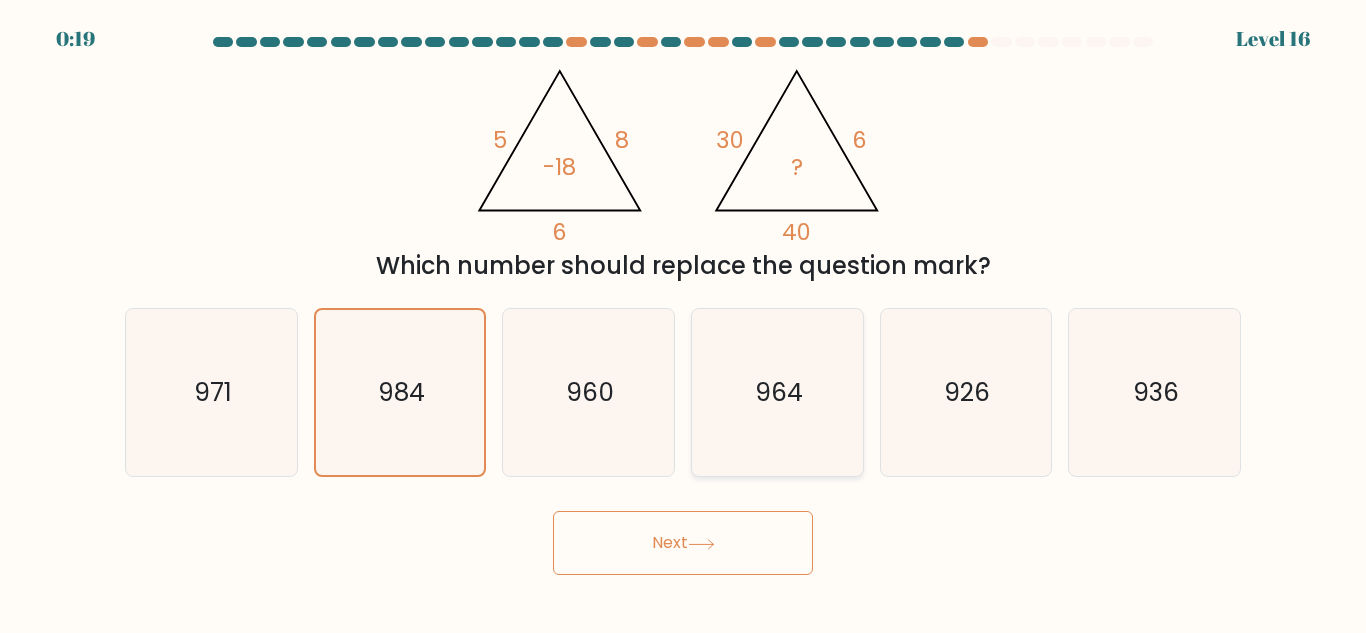 click on "964" 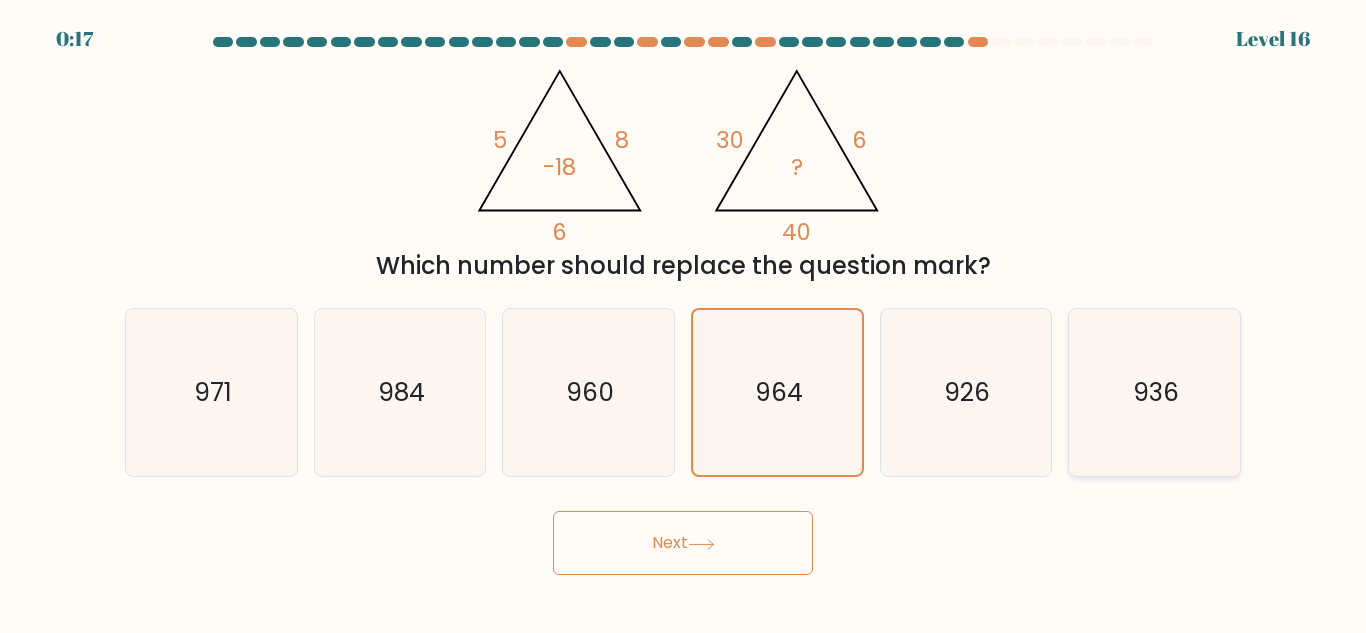 click on "936" 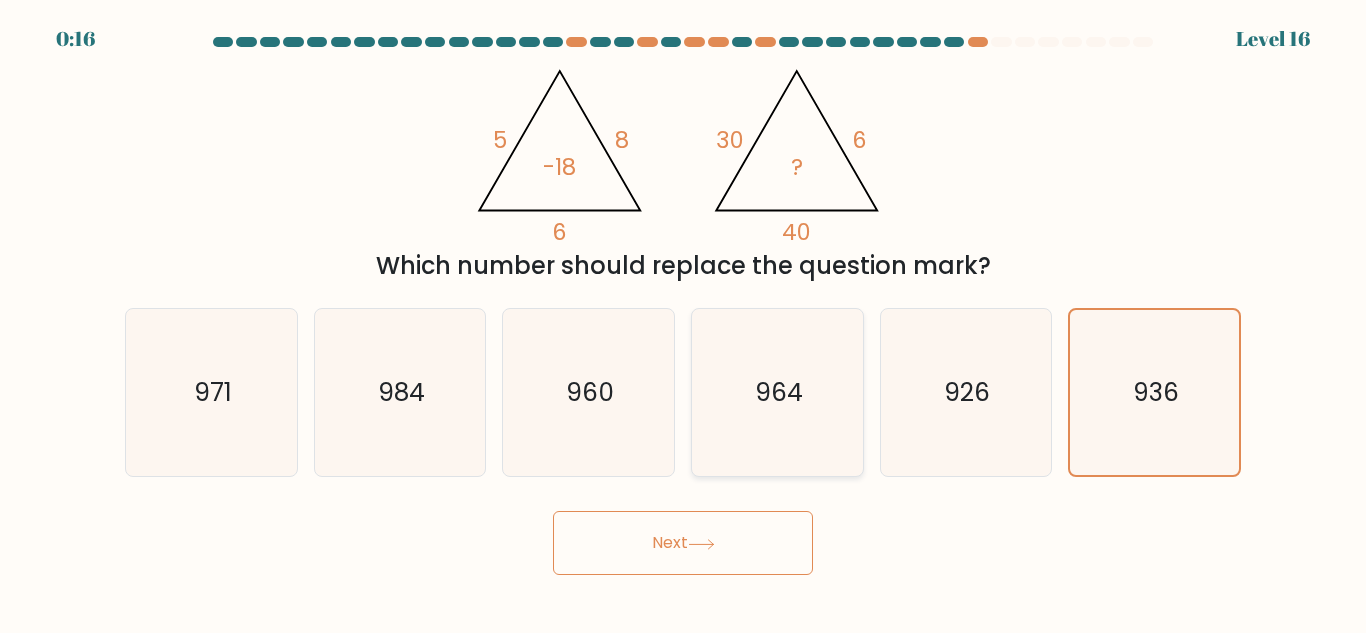 click on "964" 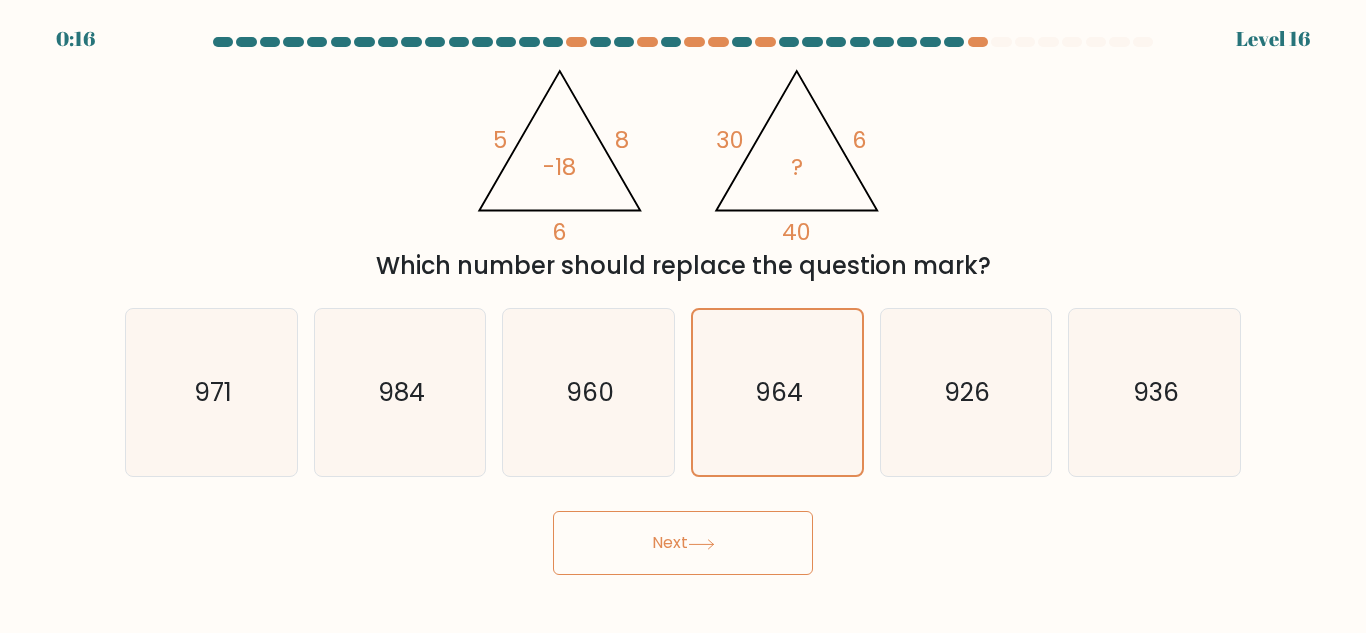 click on "0:16
Level 16" at bounding box center [683, 316] 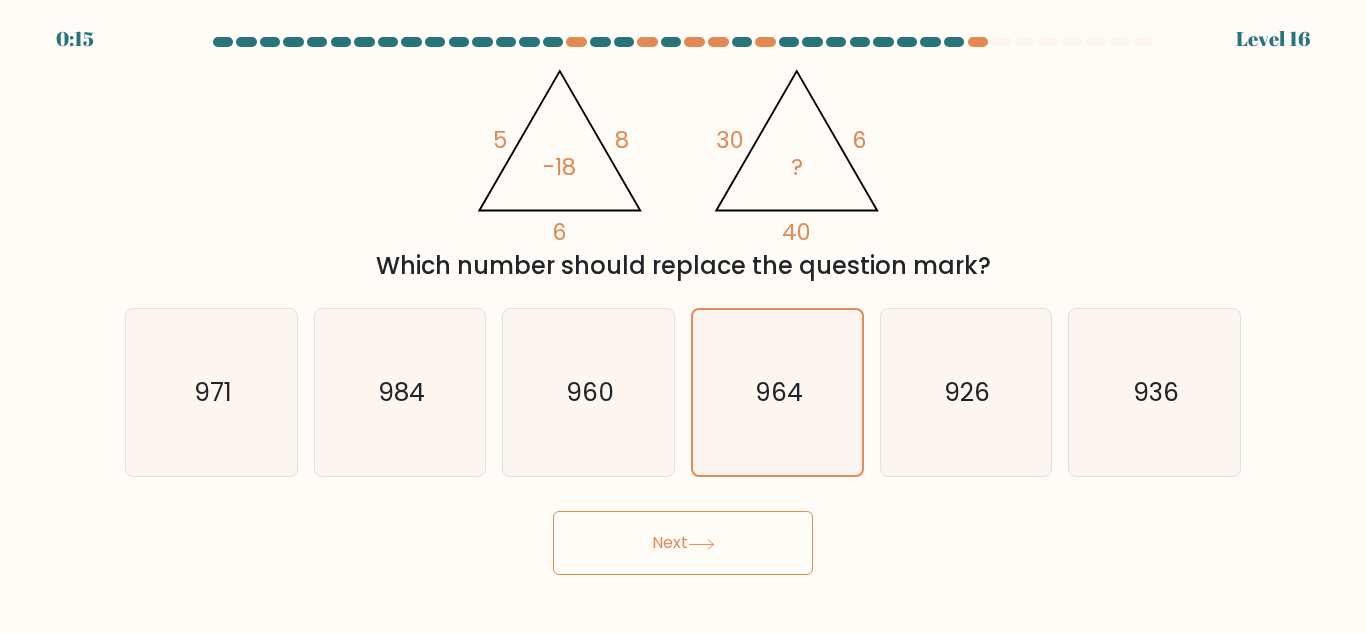 click on "Next" at bounding box center [683, 543] 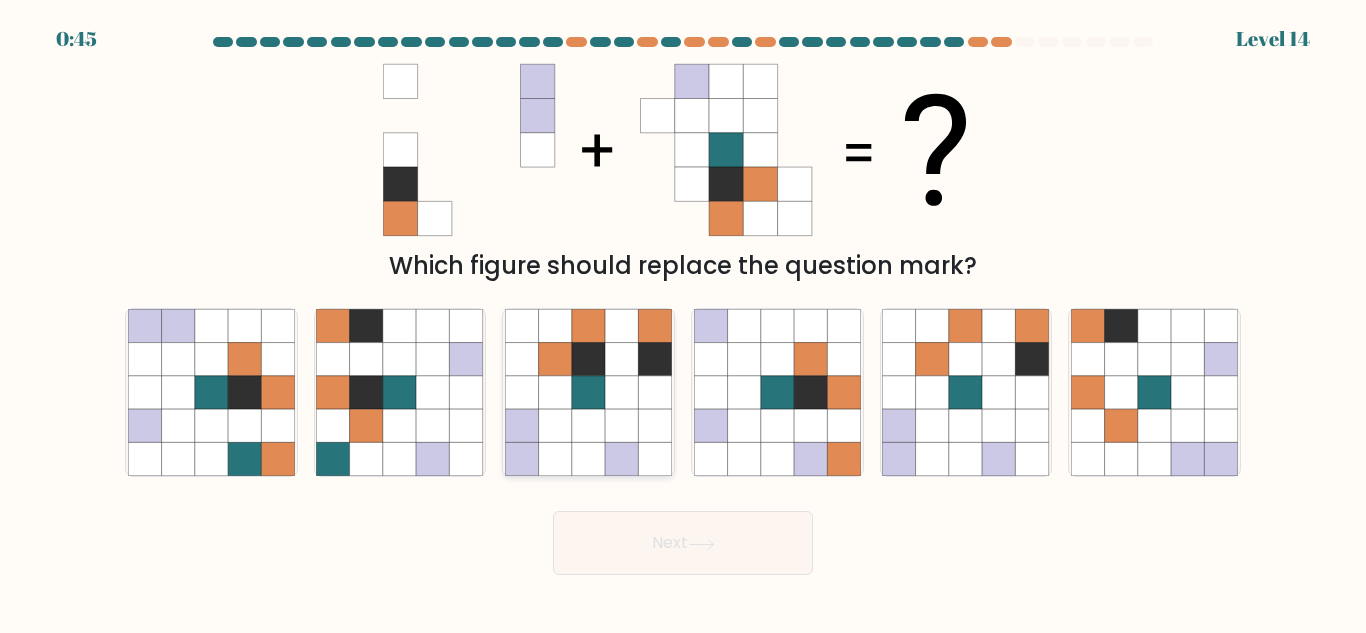 click 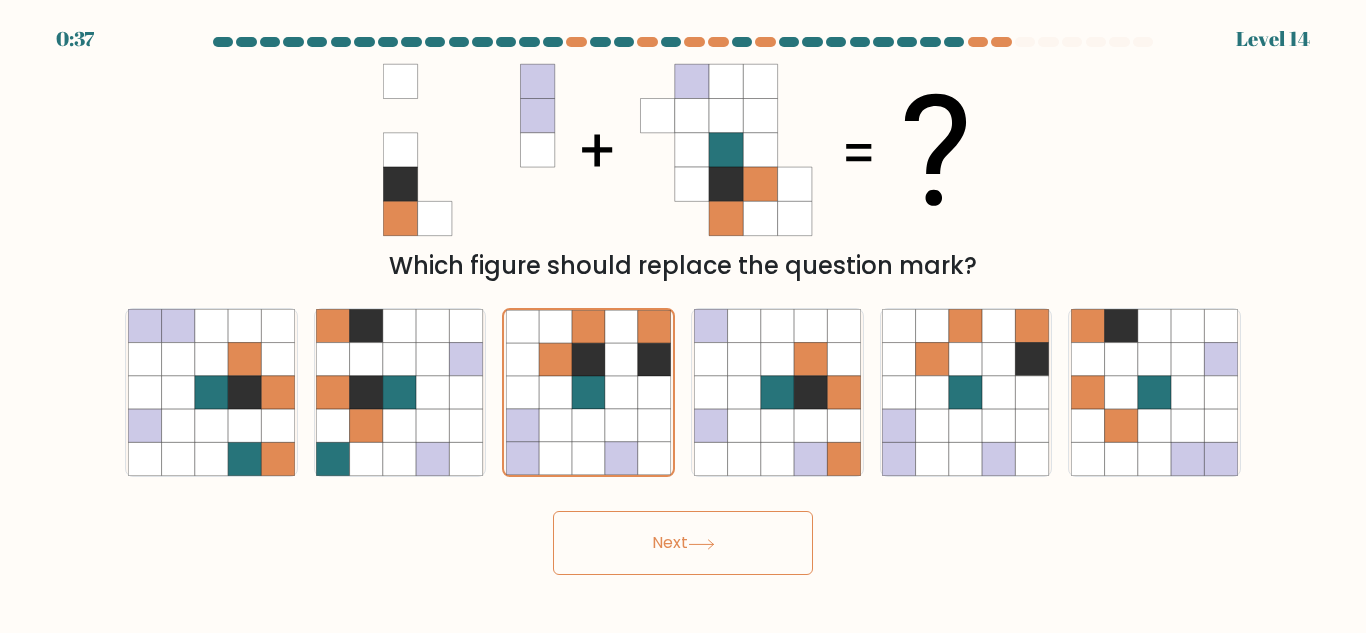 click on "Next" at bounding box center [683, 543] 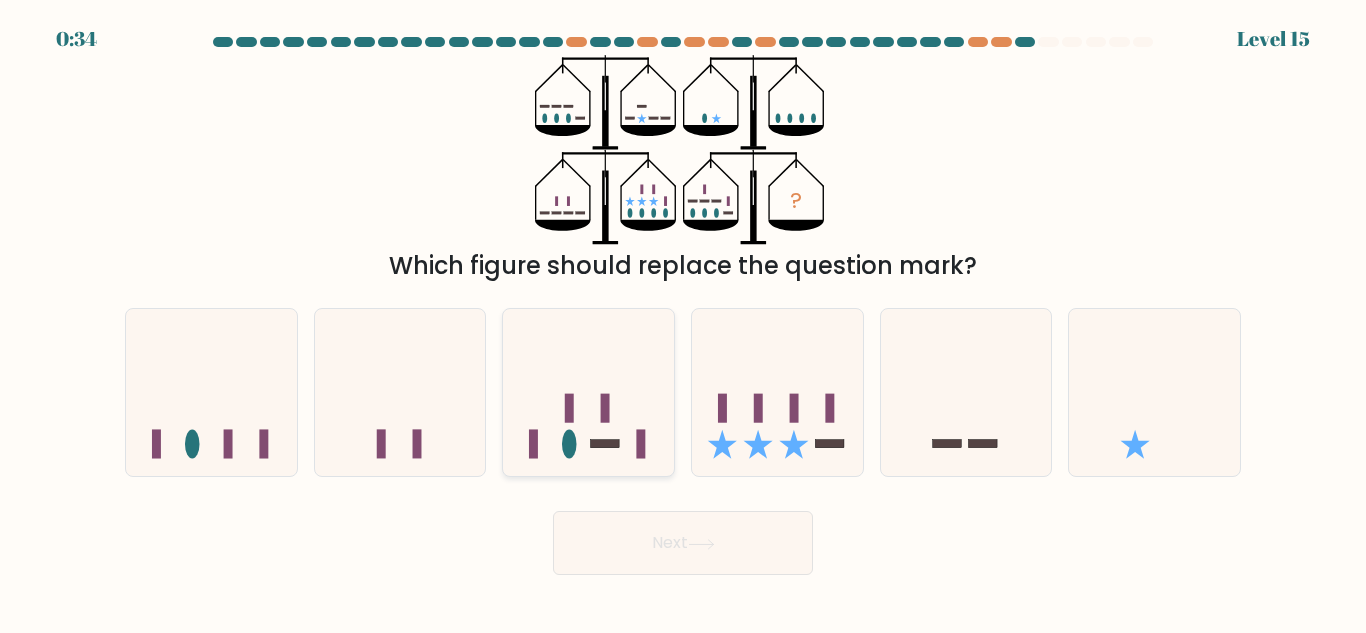 click 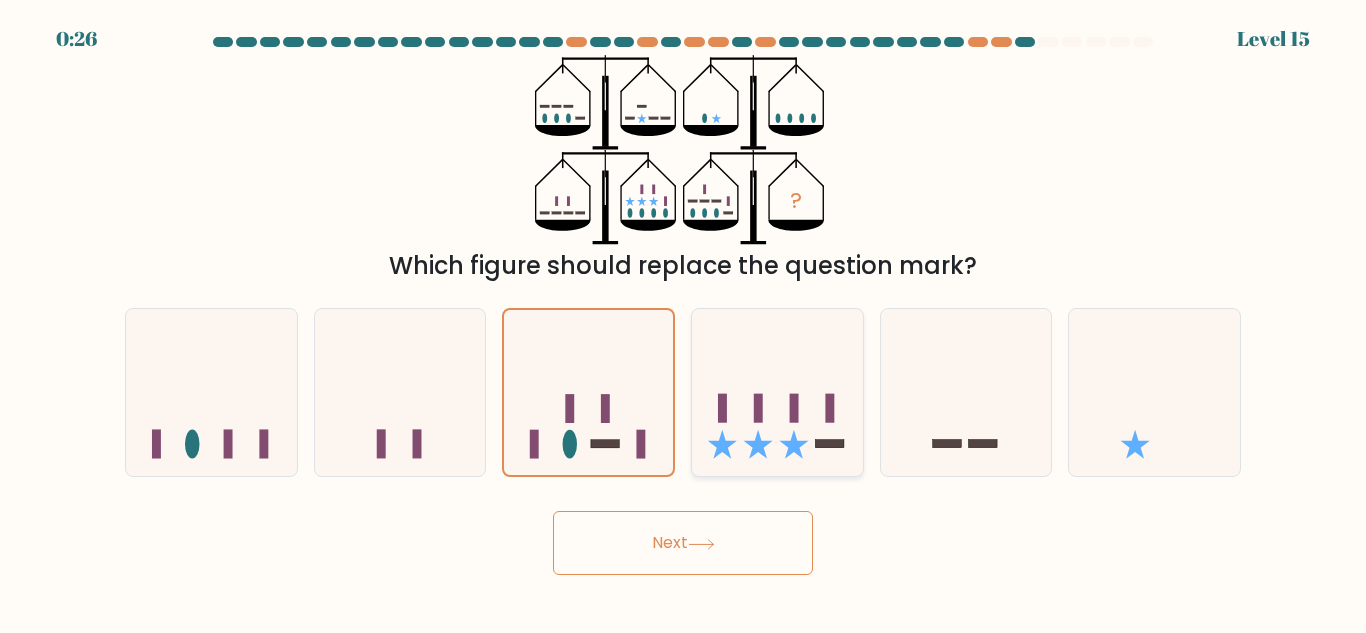 click 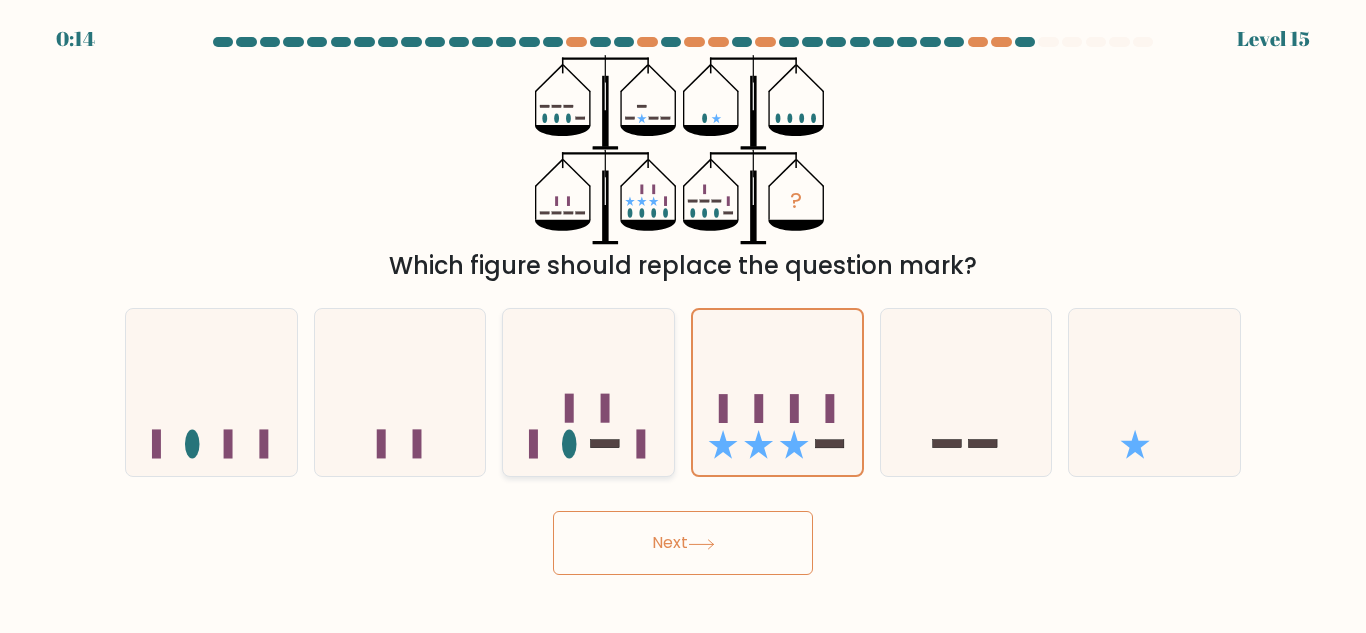 click at bounding box center [588, 392] 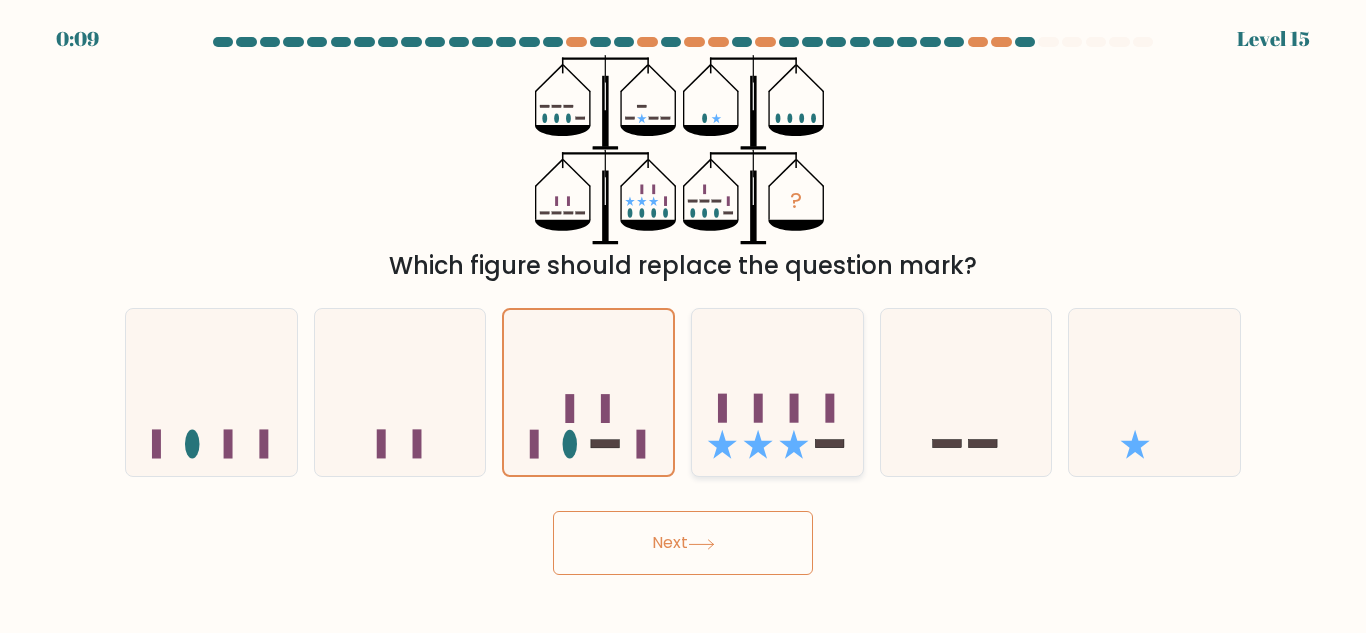 click 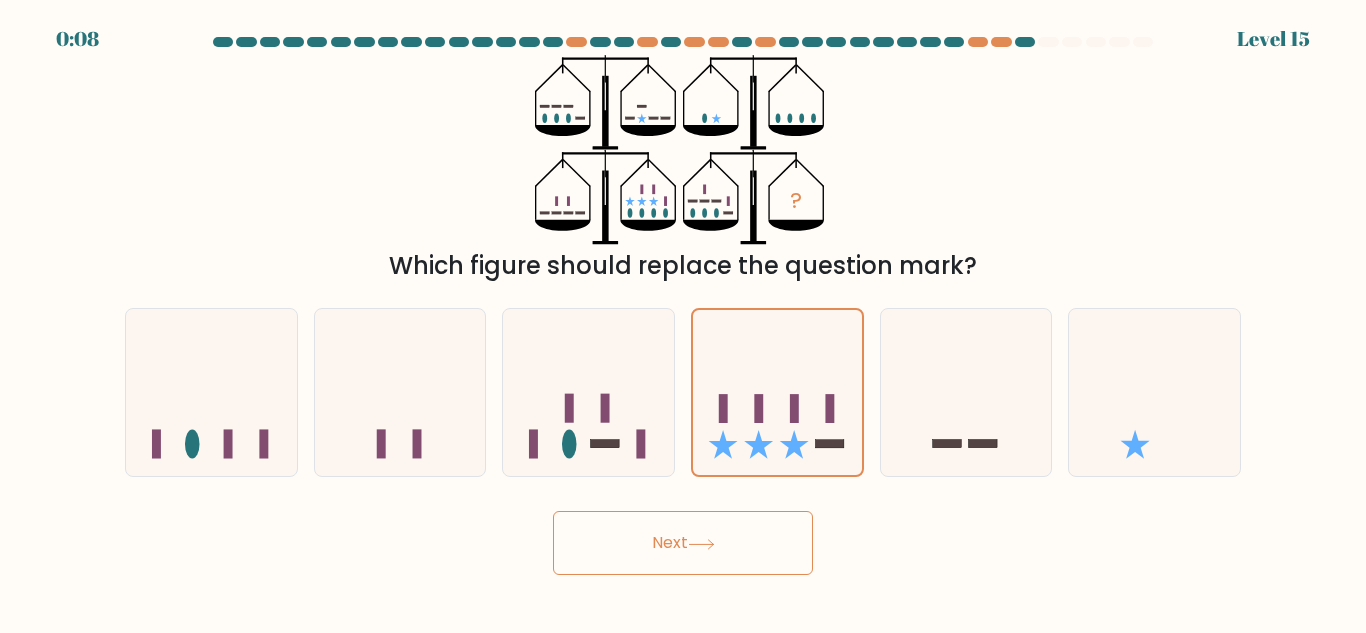 click on "Next" at bounding box center [683, 543] 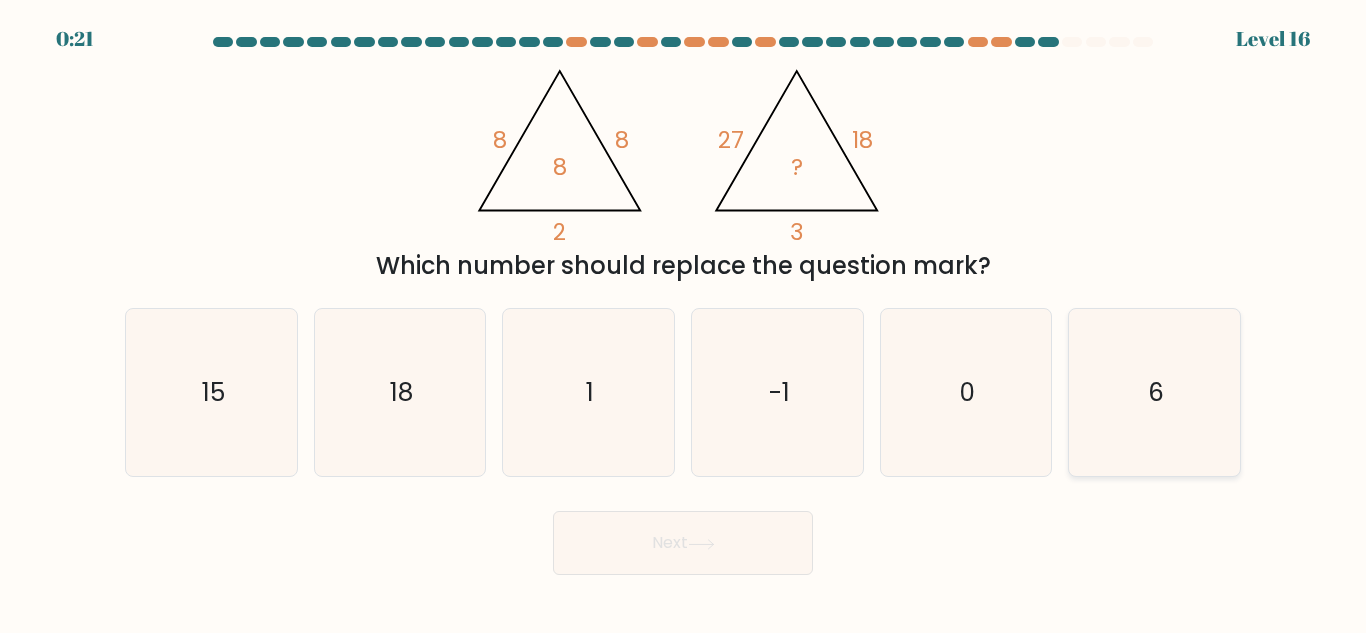 click on "6" 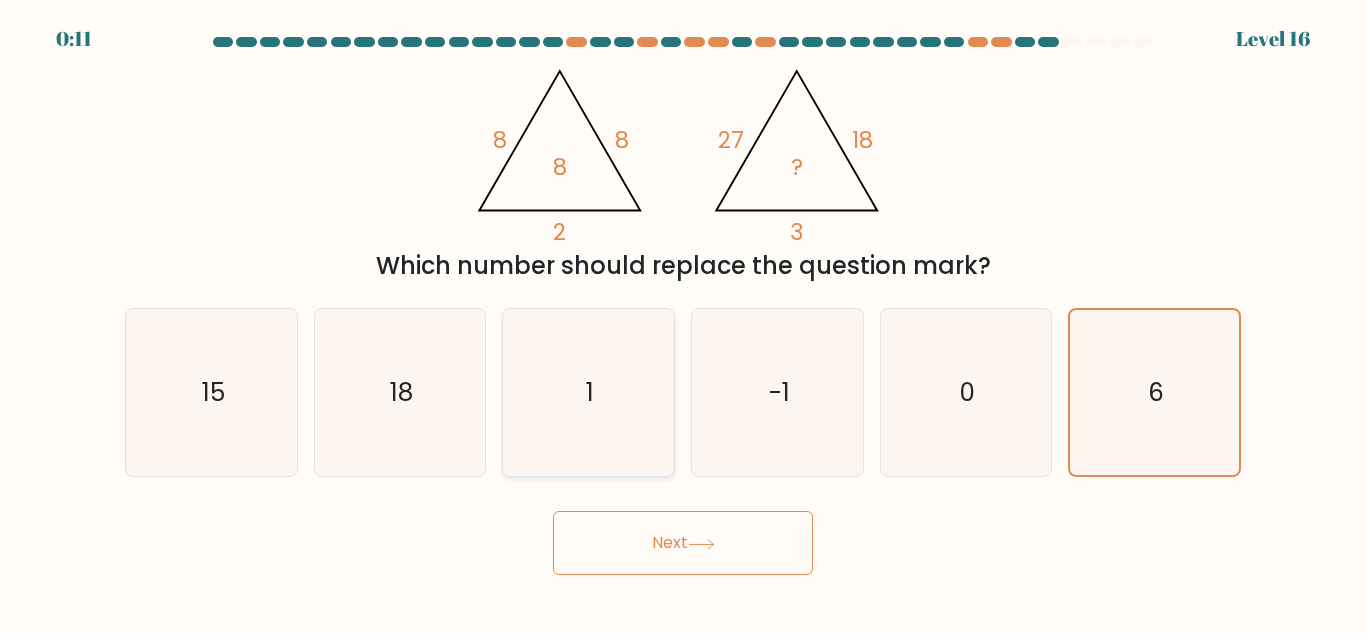 click on "1" 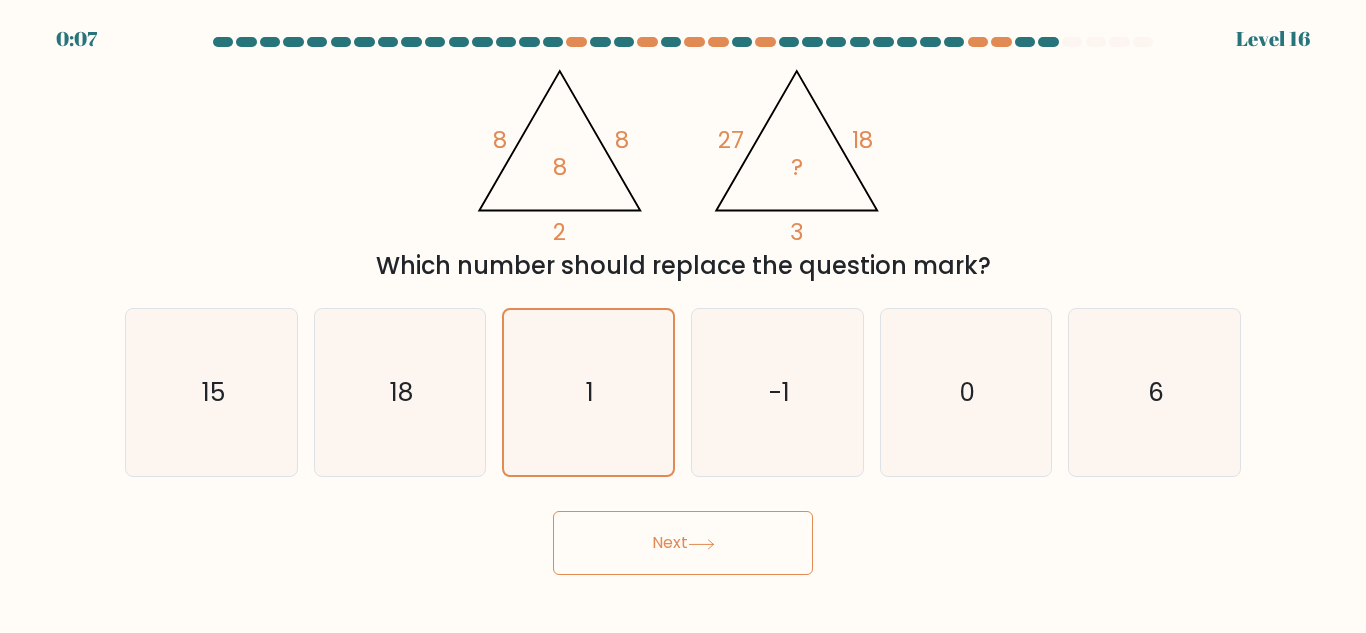 click on "Next" at bounding box center (683, 543) 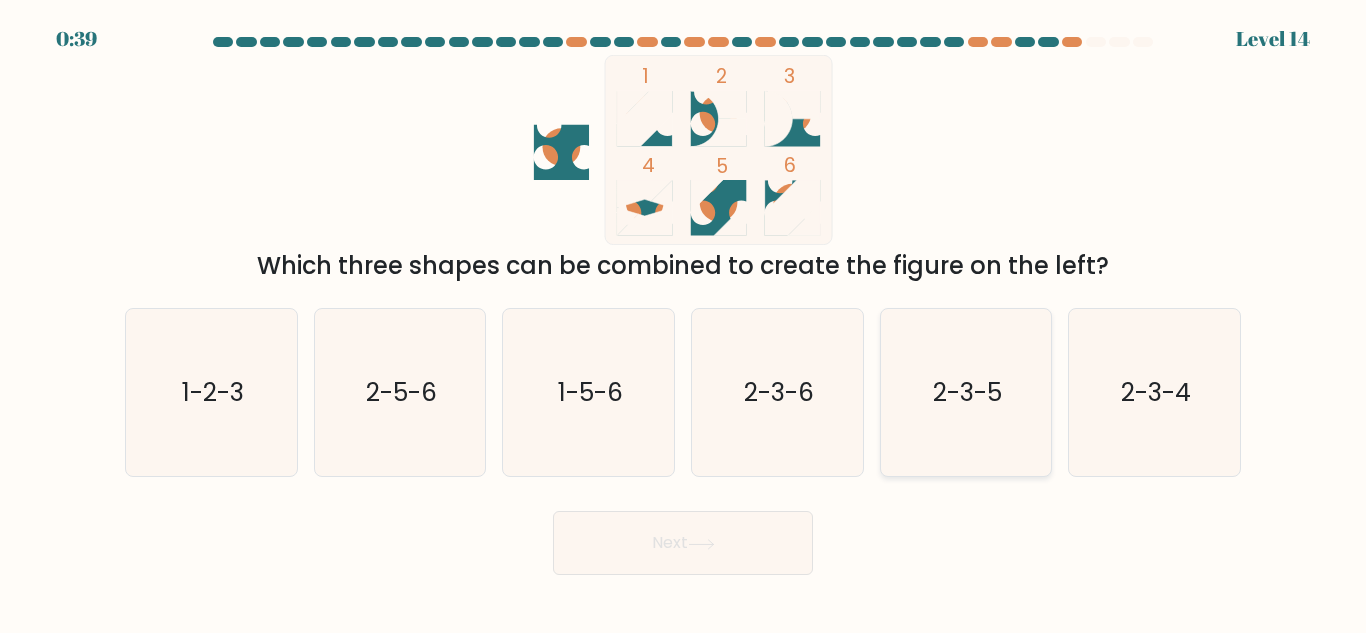 click on "2-3-5" 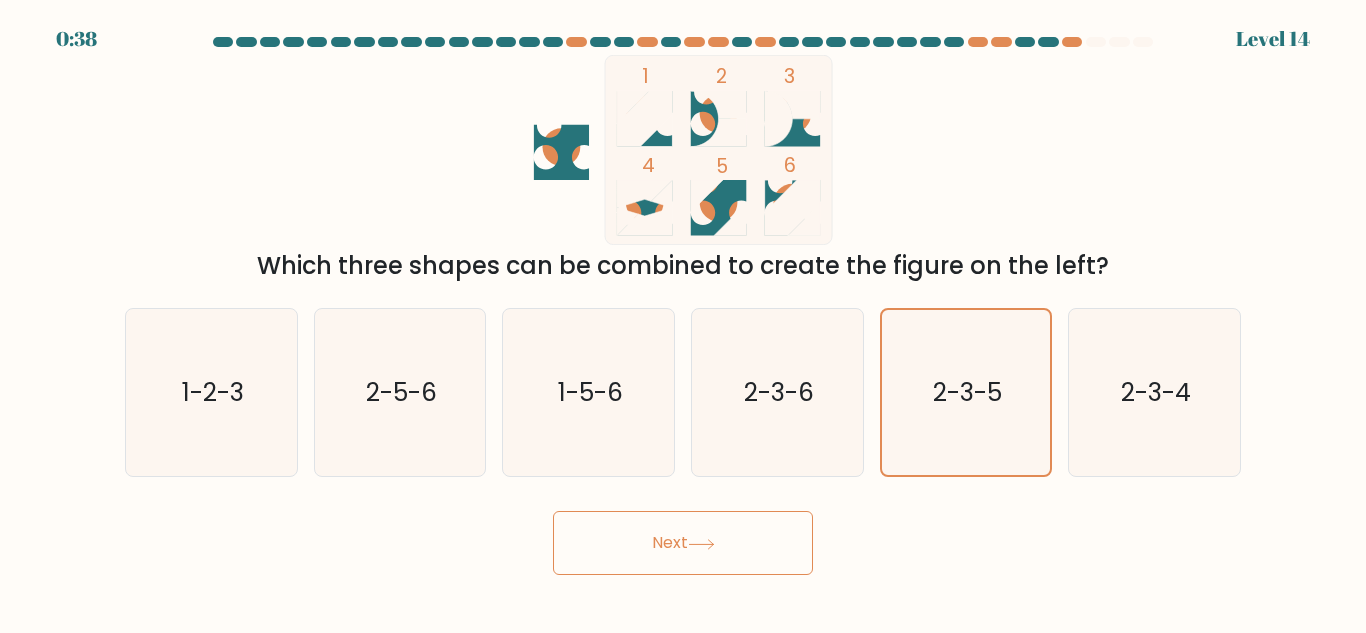 click on "0:38
Level 14" at bounding box center [683, 316] 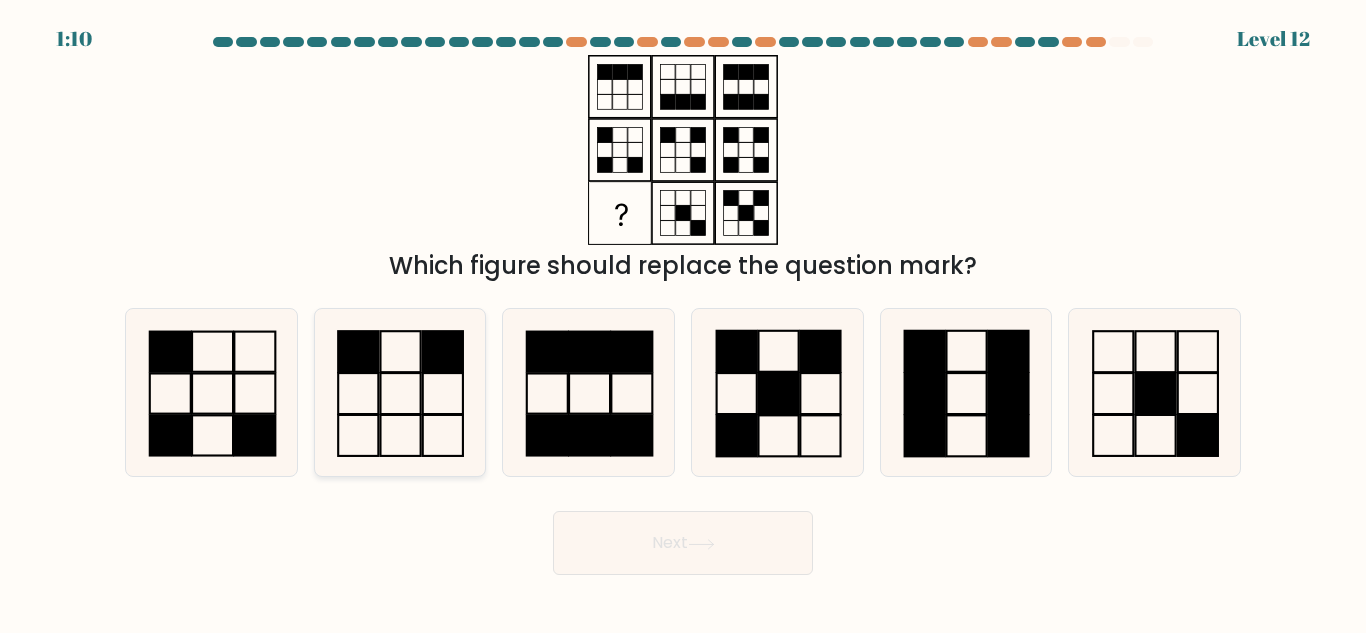 click 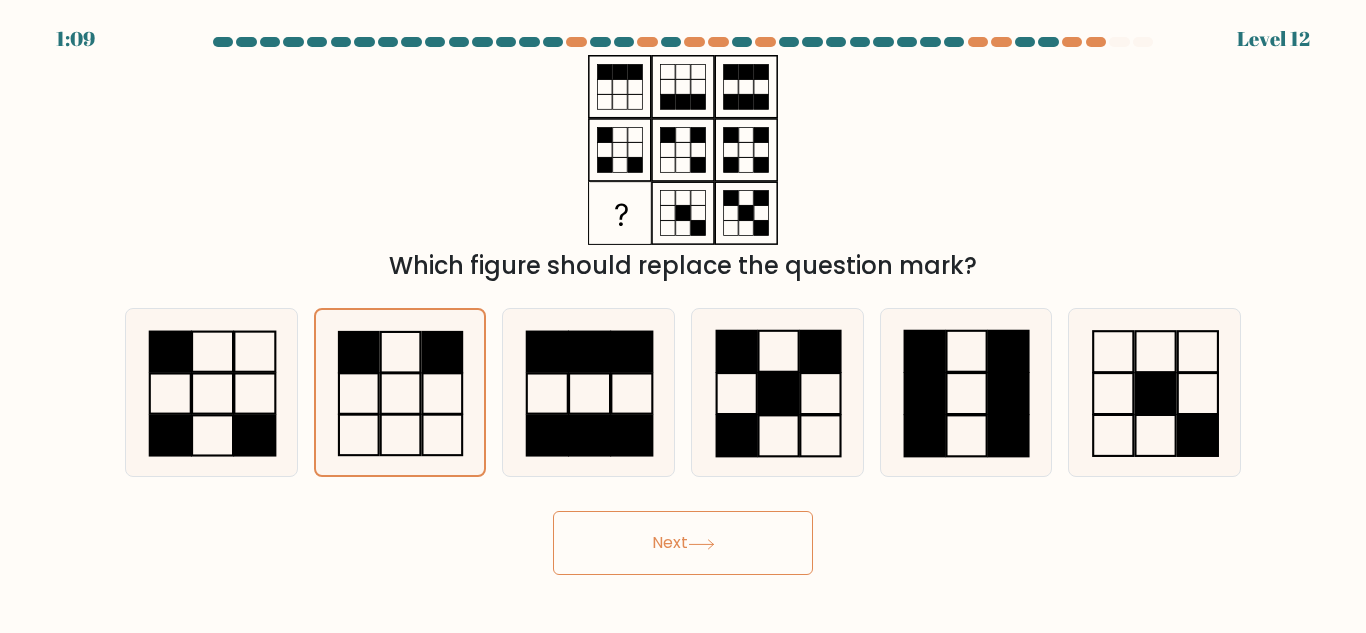 click on "Next" at bounding box center [683, 543] 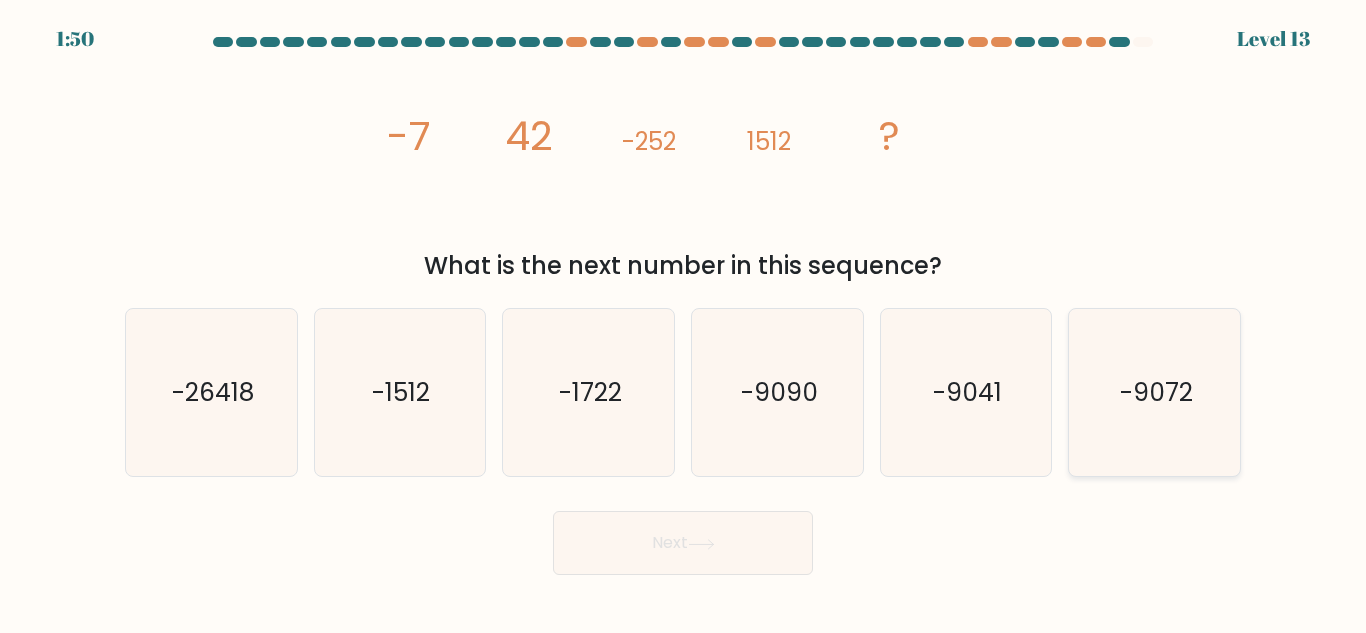 click on "-9072" 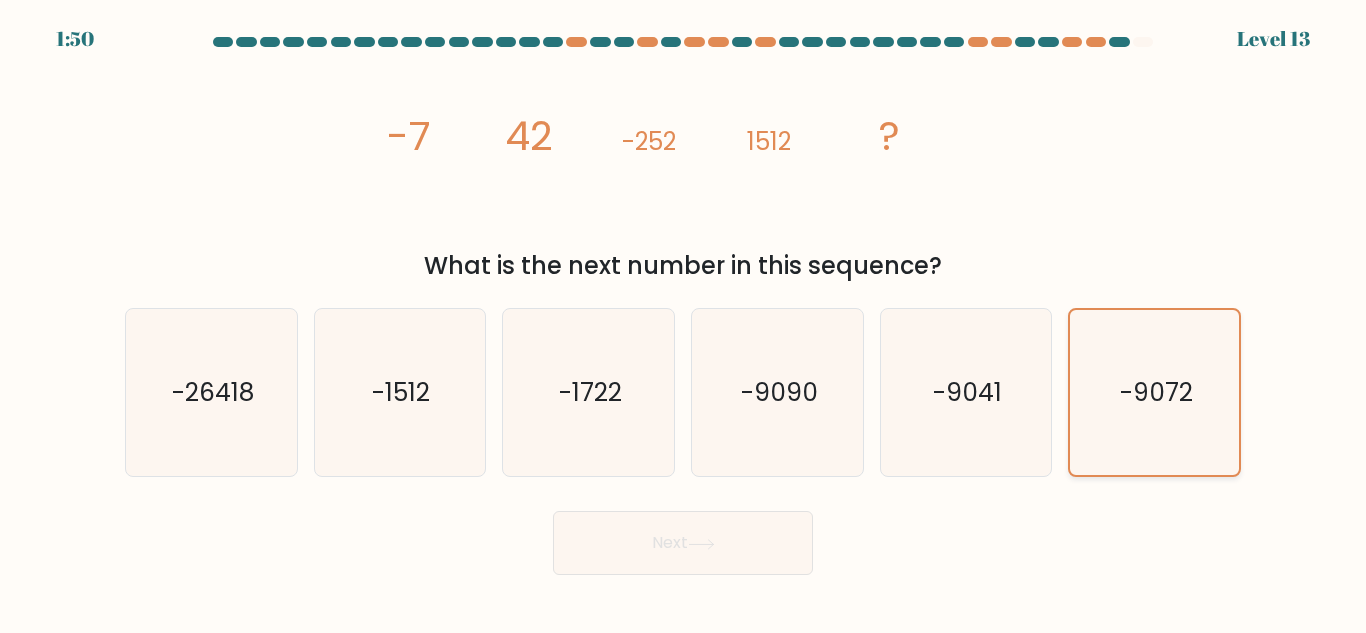 click on "-9072" 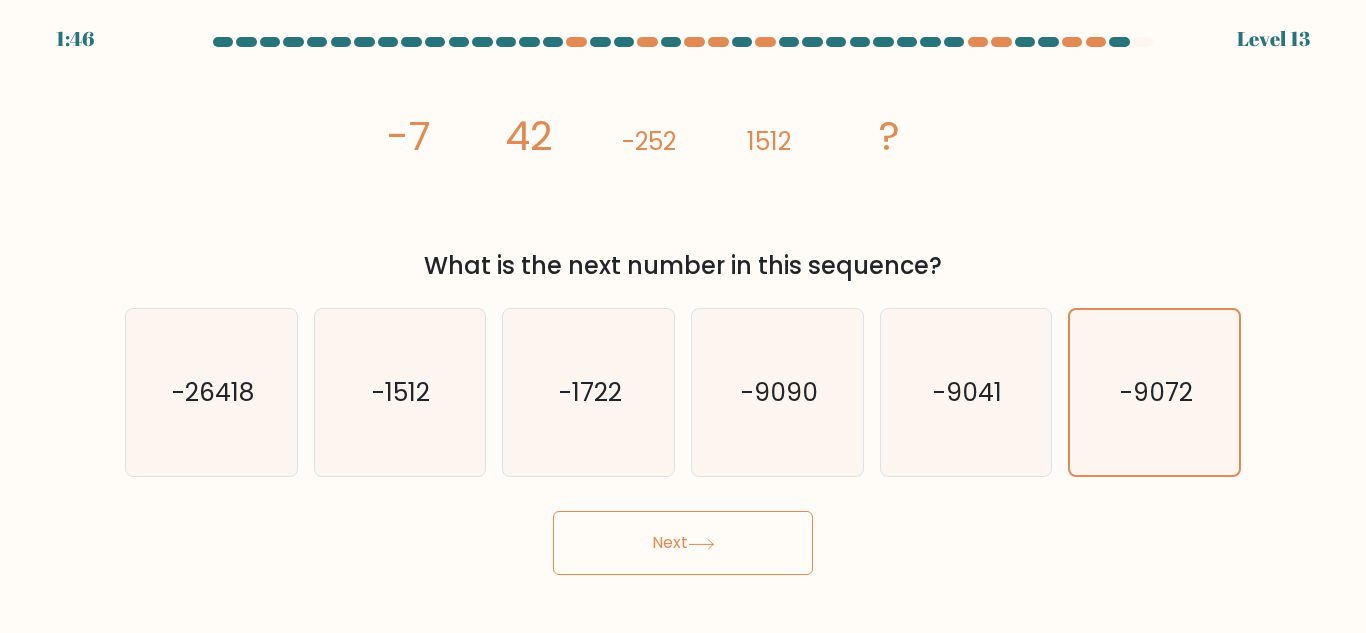 click on "image/svg+xml
-7
42
-252
1512
?" 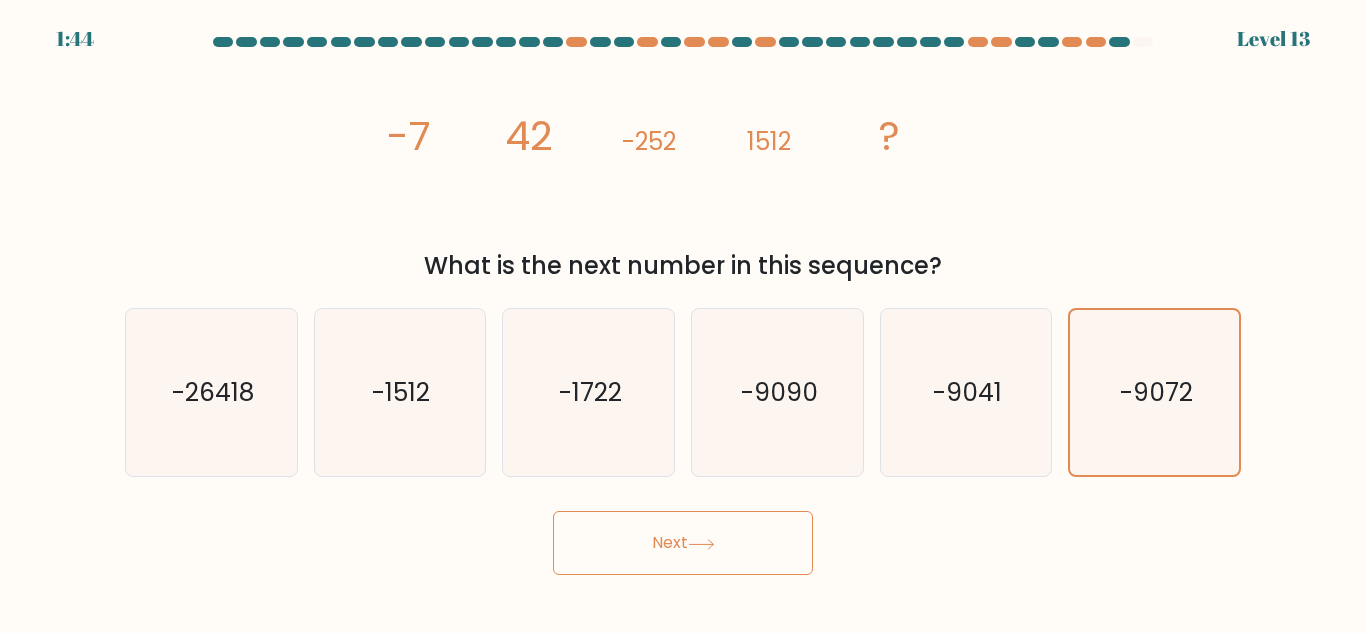click on "Next" at bounding box center [683, 543] 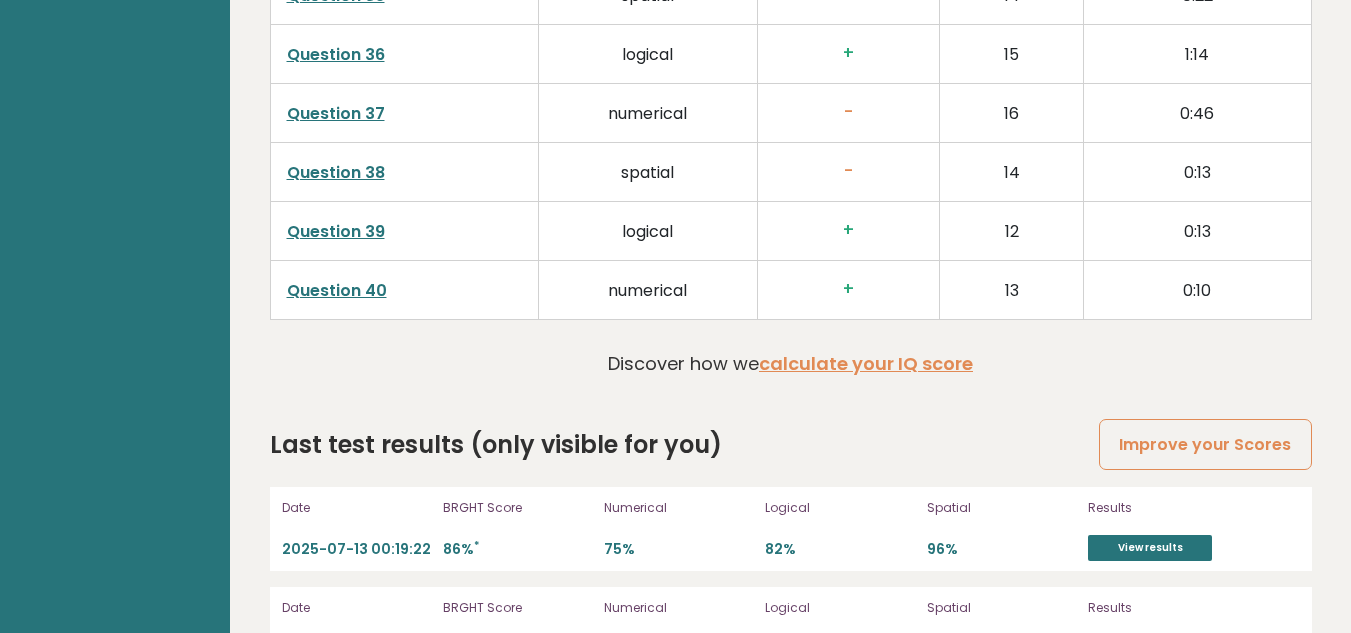 scroll, scrollTop: 5232, scrollLeft: 0, axis: vertical 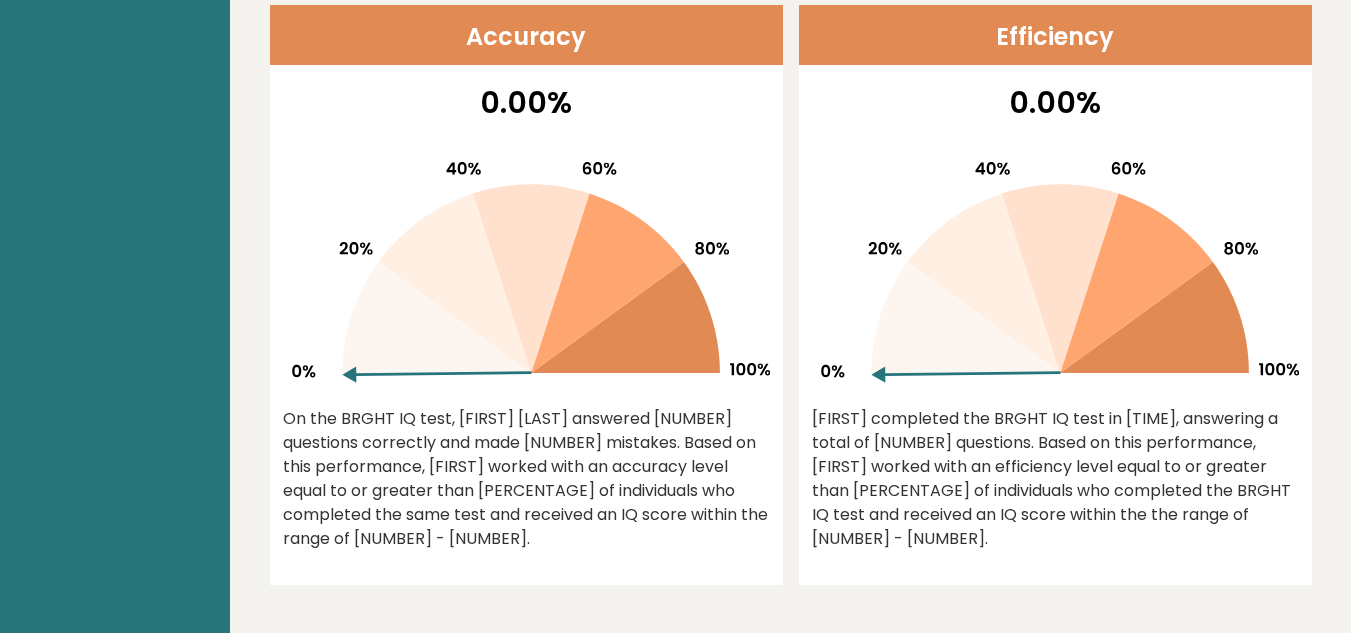 click 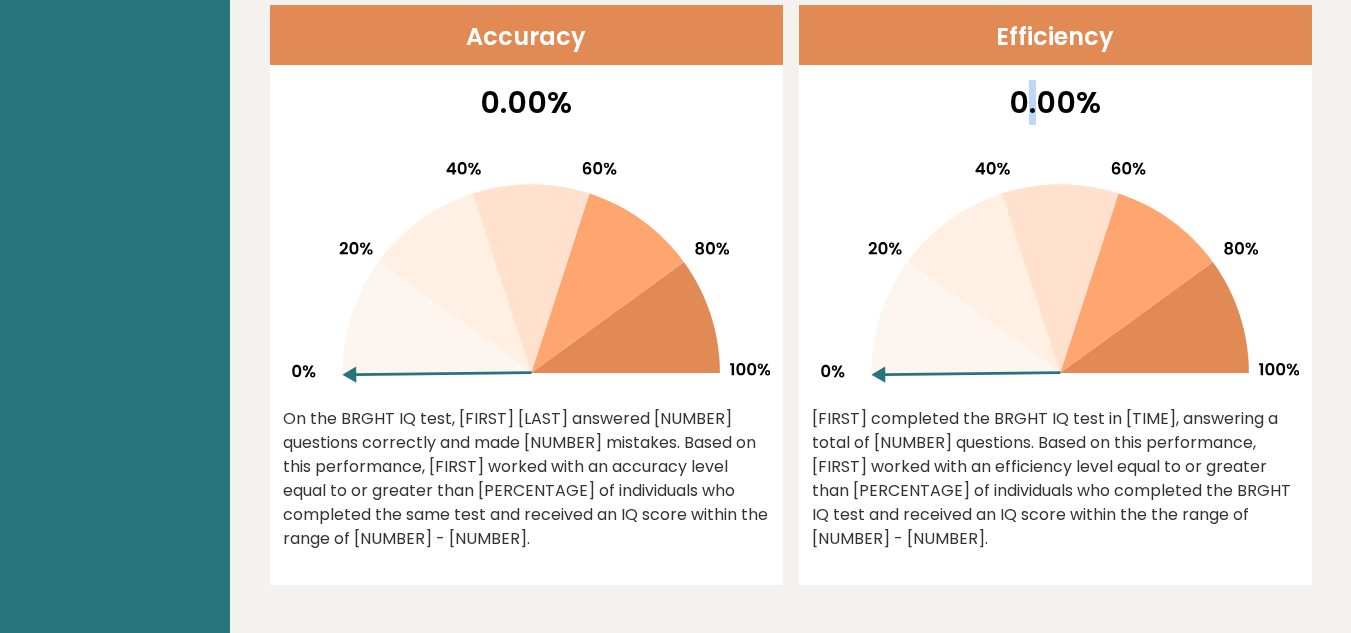 drag, startPoint x: 1030, startPoint y: 87, endPoint x: 958, endPoint y: 94, distance: 72.33948 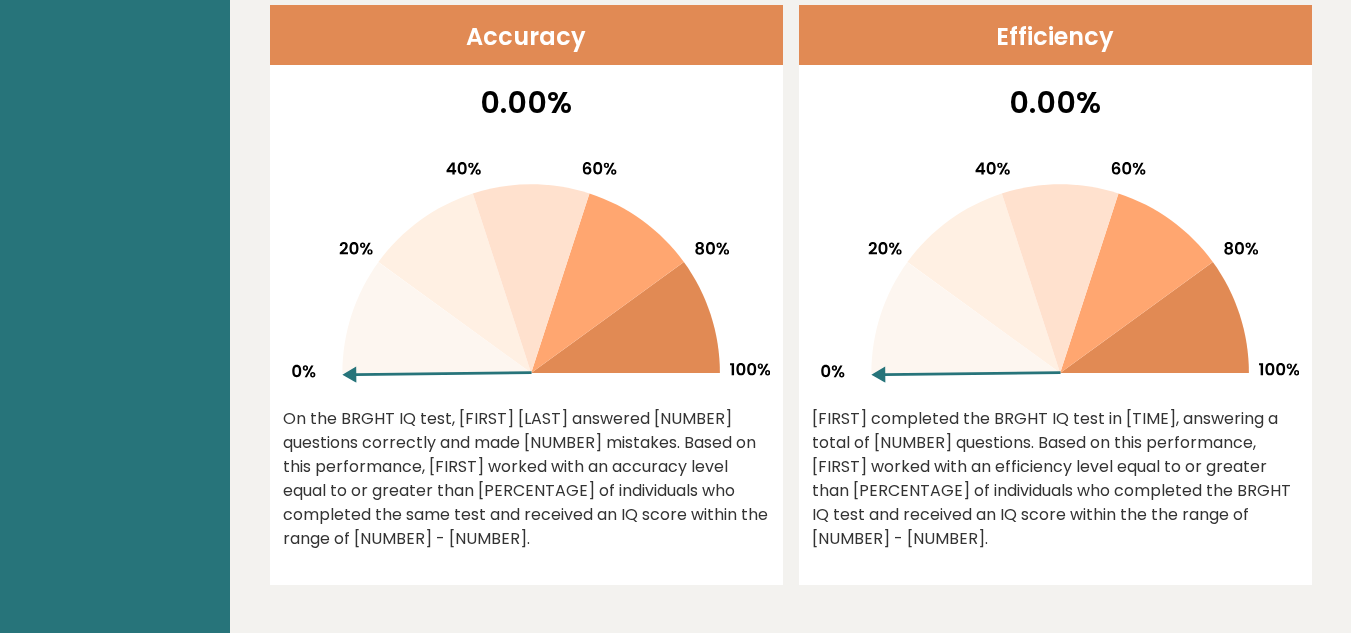 click 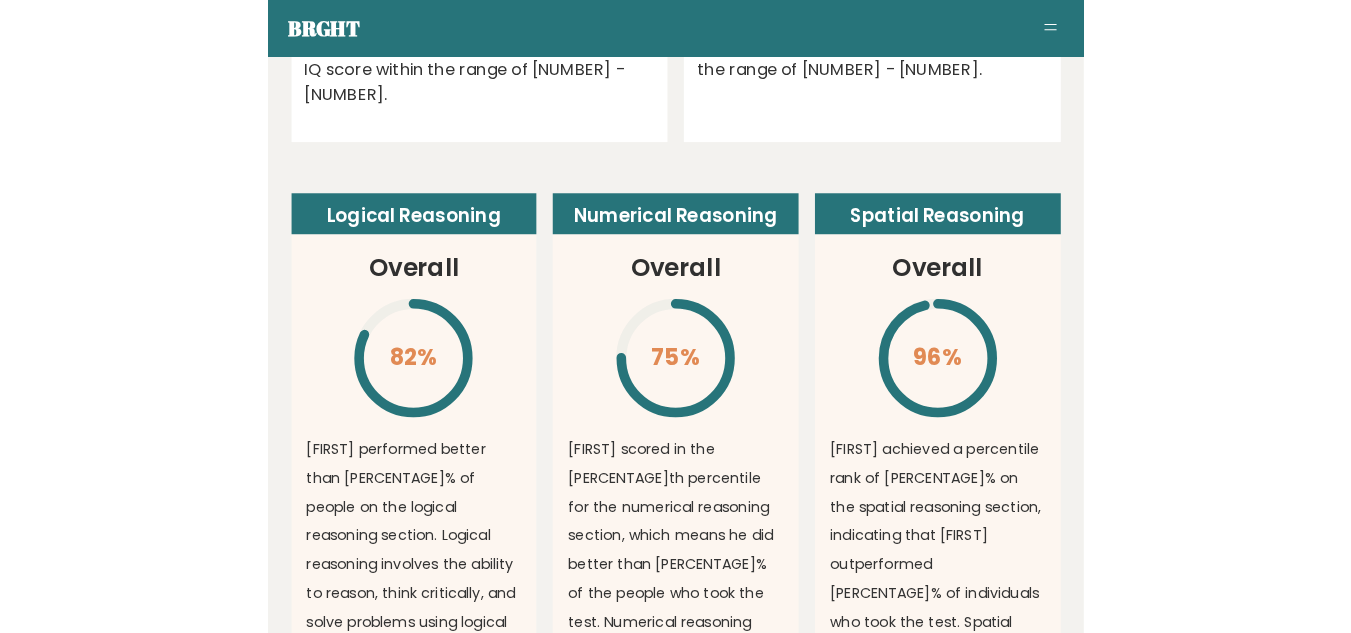scroll, scrollTop: 1500, scrollLeft: 0, axis: vertical 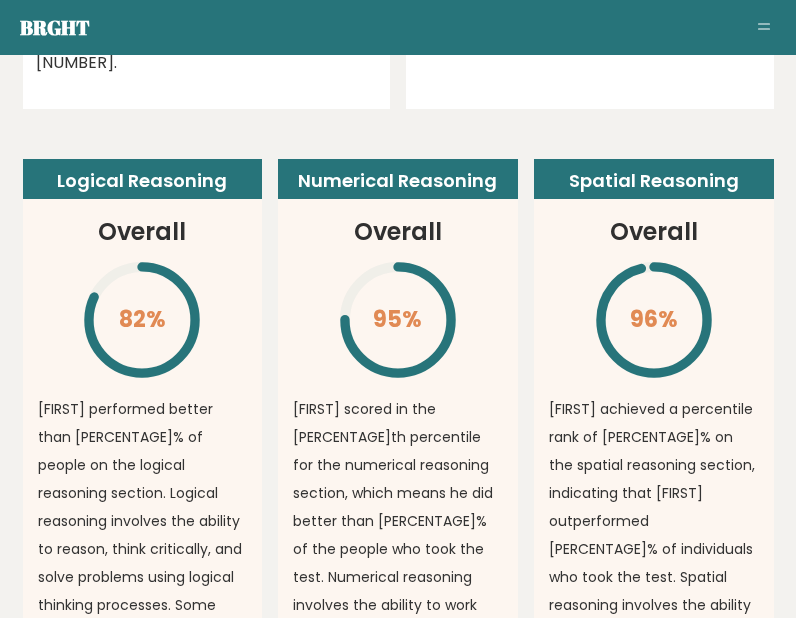 click on "\" 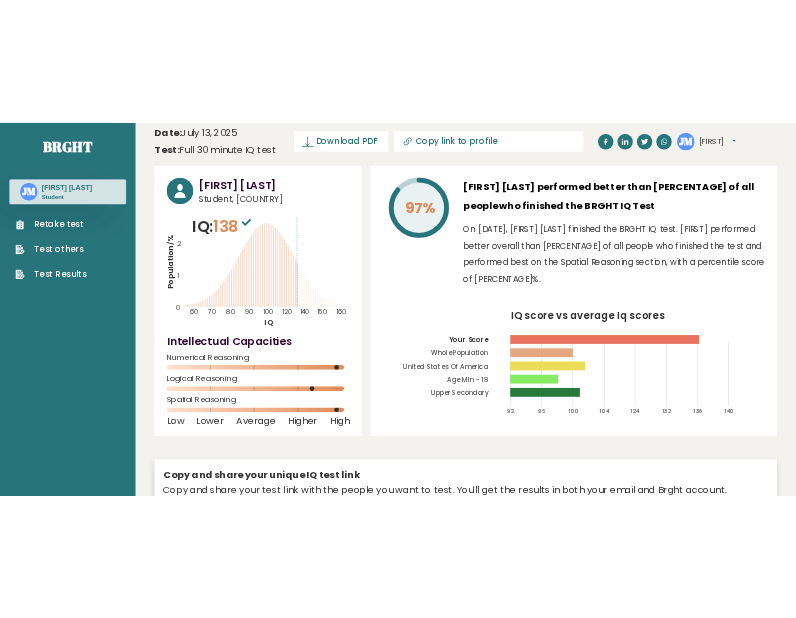 scroll, scrollTop: 0, scrollLeft: 0, axis: both 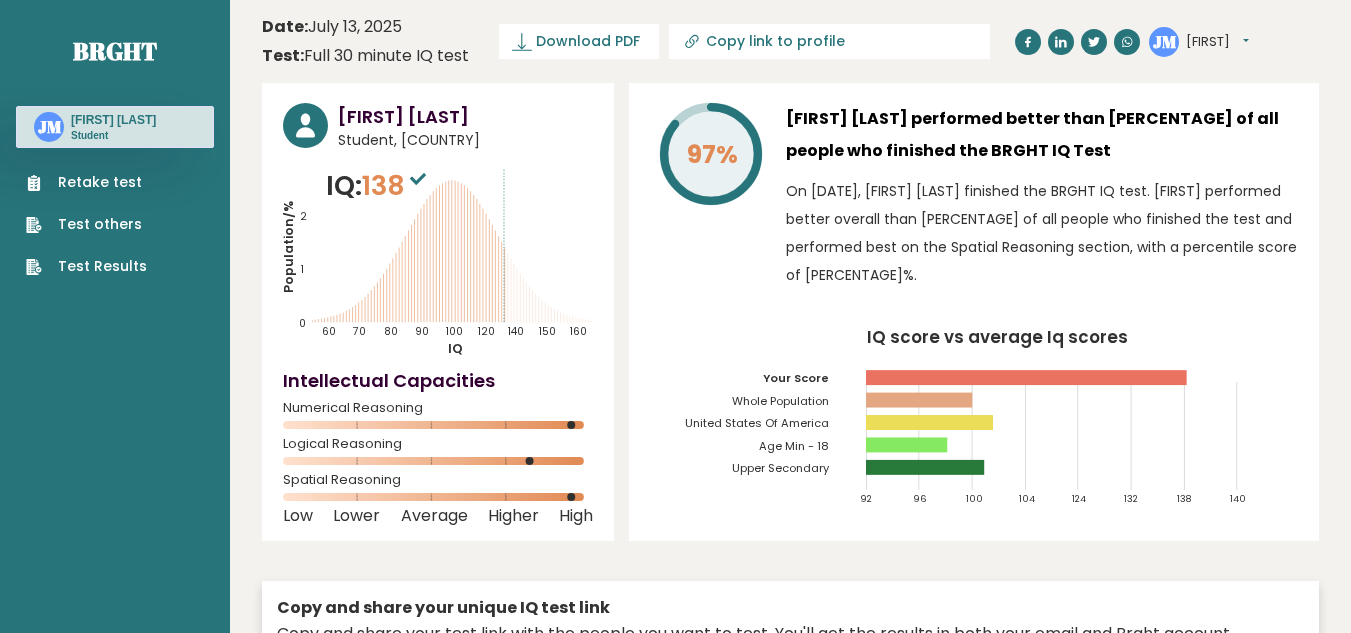 click on "On July 13, 2025, Jackie
Moonie finished the BRGHT IQ test. Jackie performed better overall than
86% of all people who finished the test and
performed best on the
Spatial Reasoning section, with
a percentile score of 96%." at bounding box center [1042, 233] 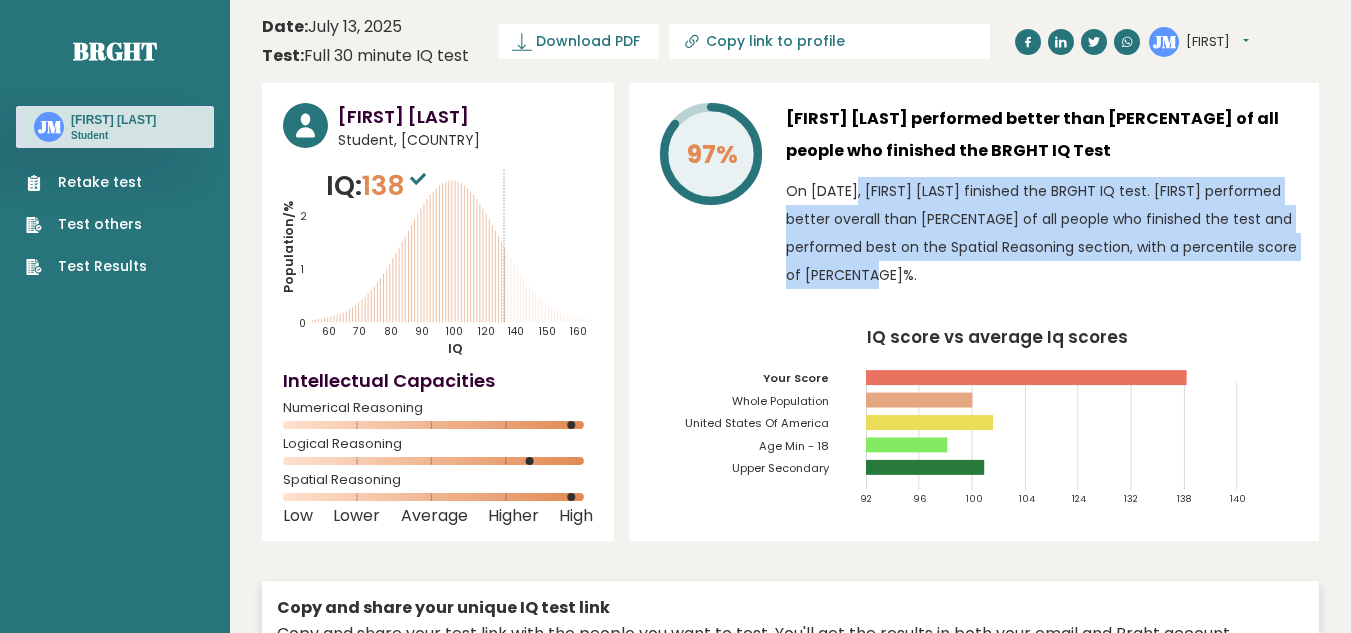 drag, startPoint x: 780, startPoint y: 191, endPoint x: 876, endPoint y: 271, distance: 124.964 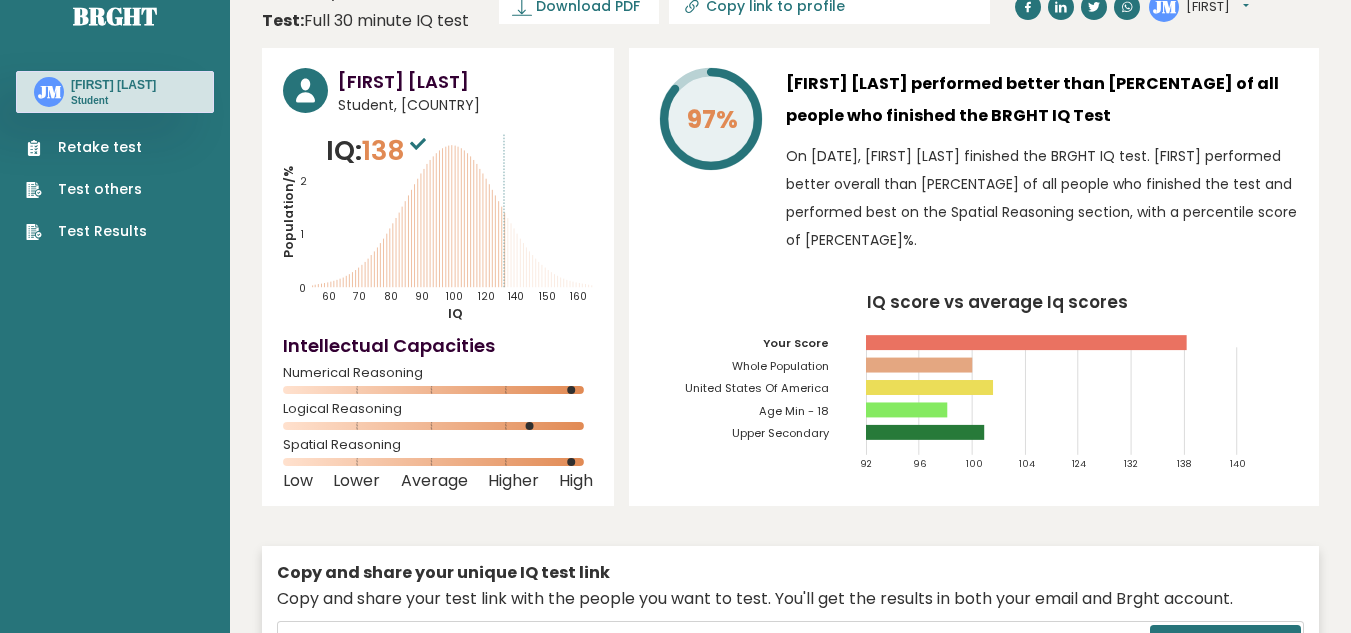 scroll, scrollTop: 0, scrollLeft: 0, axis: both 